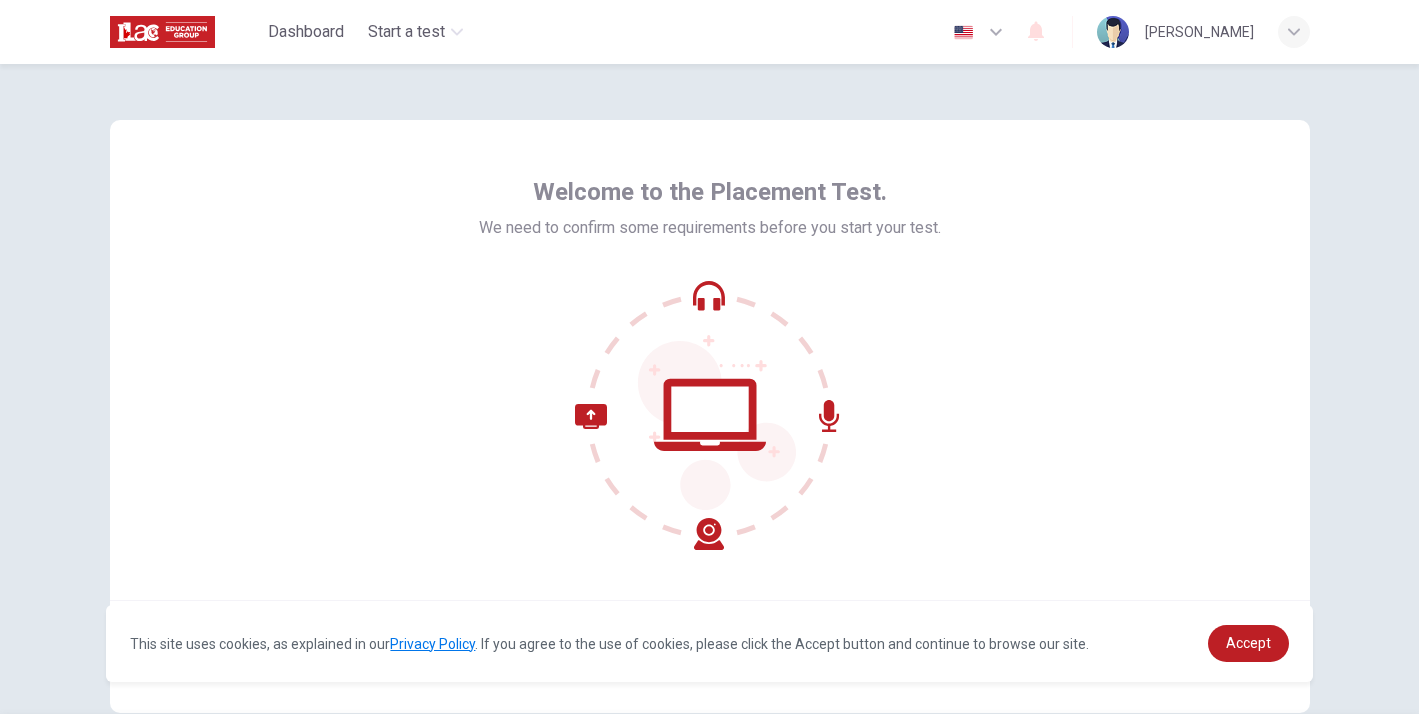 scroll, scrollTop: 0, scrollLeft: 0, axis: both 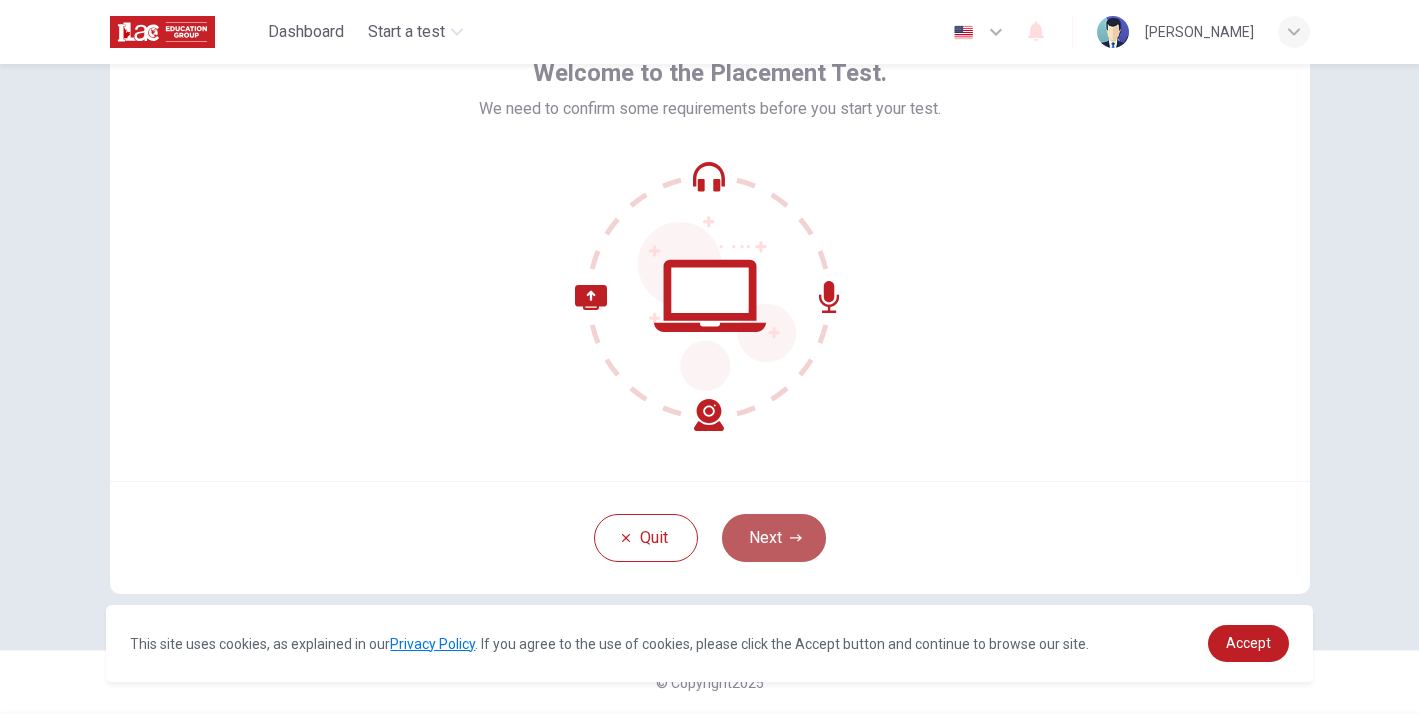 click on "Next" at bounding box center [774, 538] 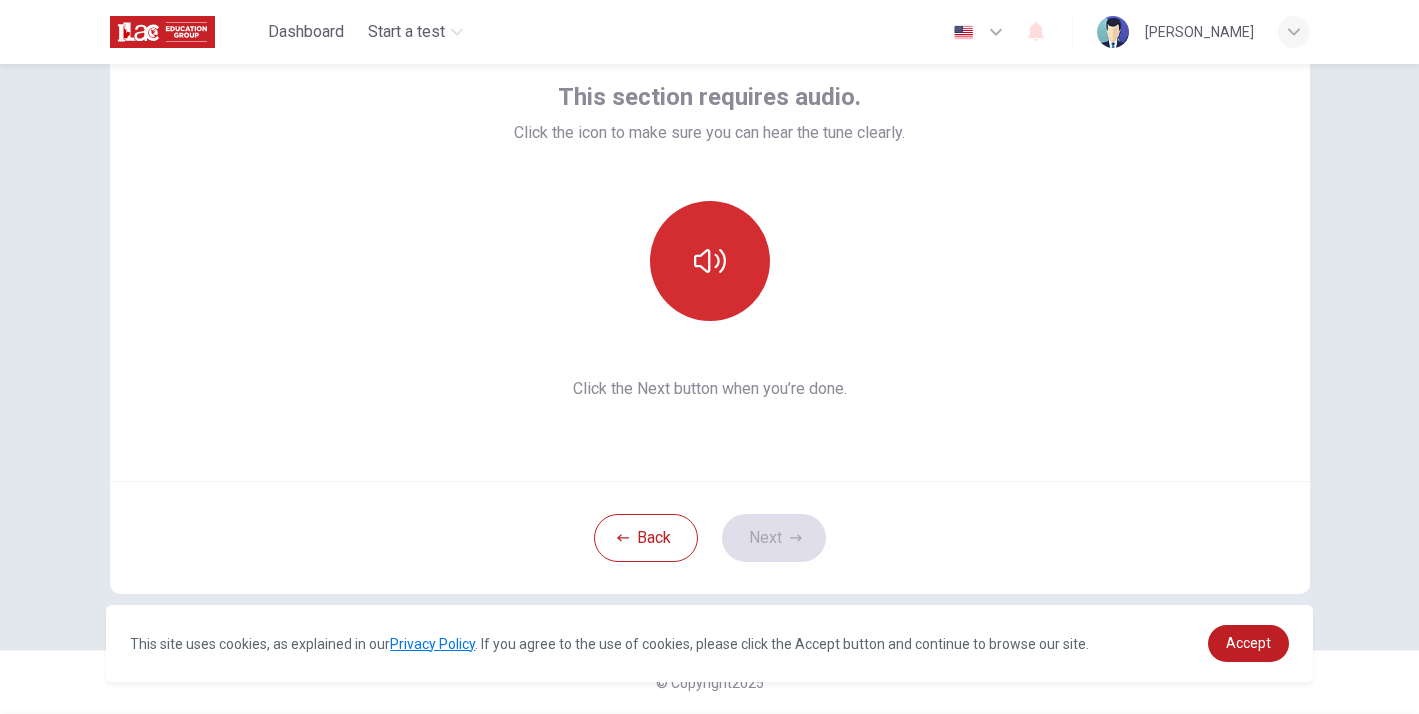 click 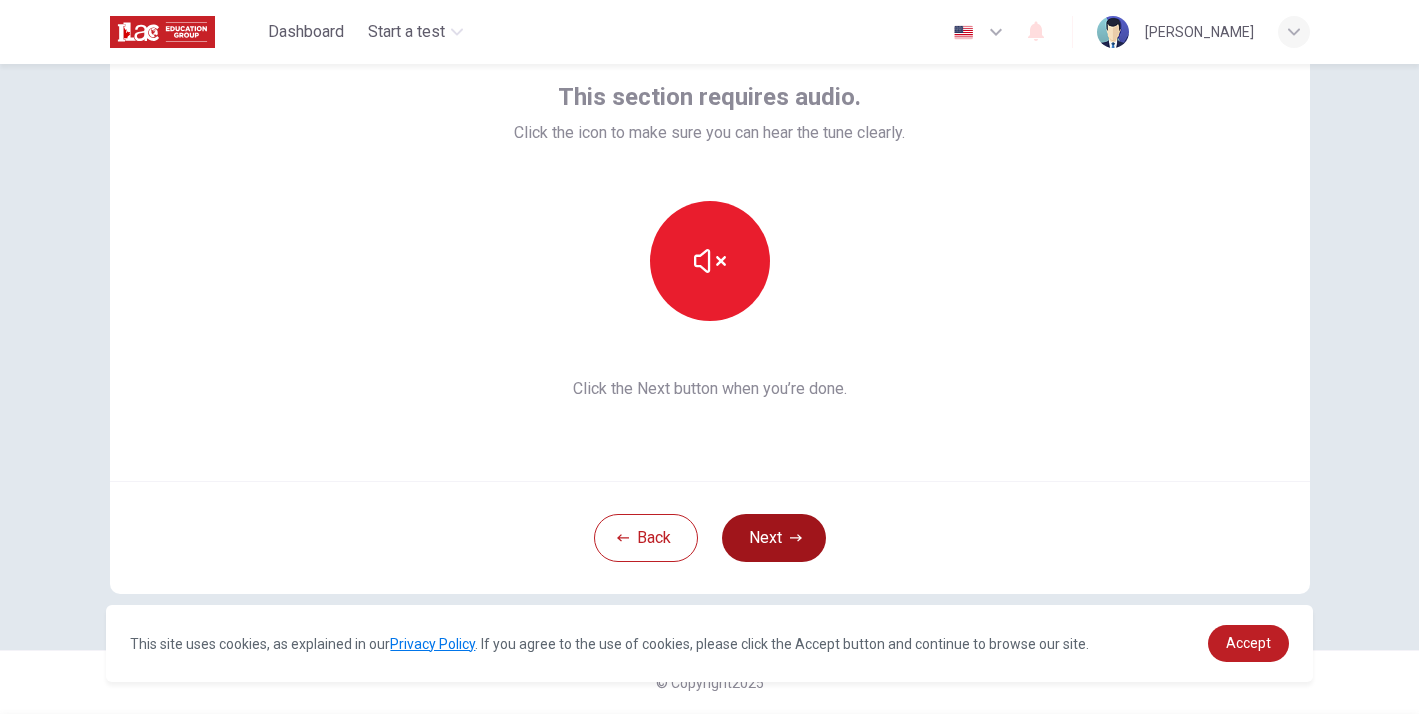 click on "Next" at bounding box center (774, 538) 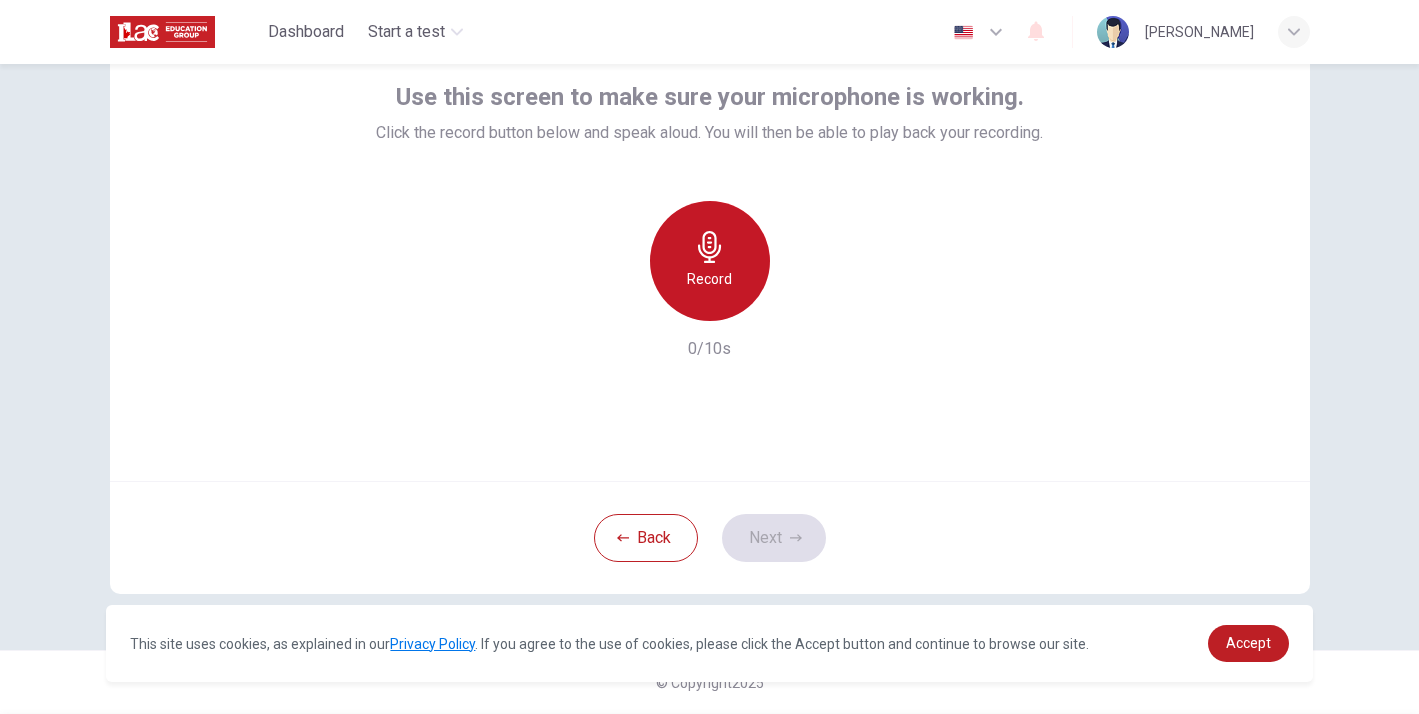 click 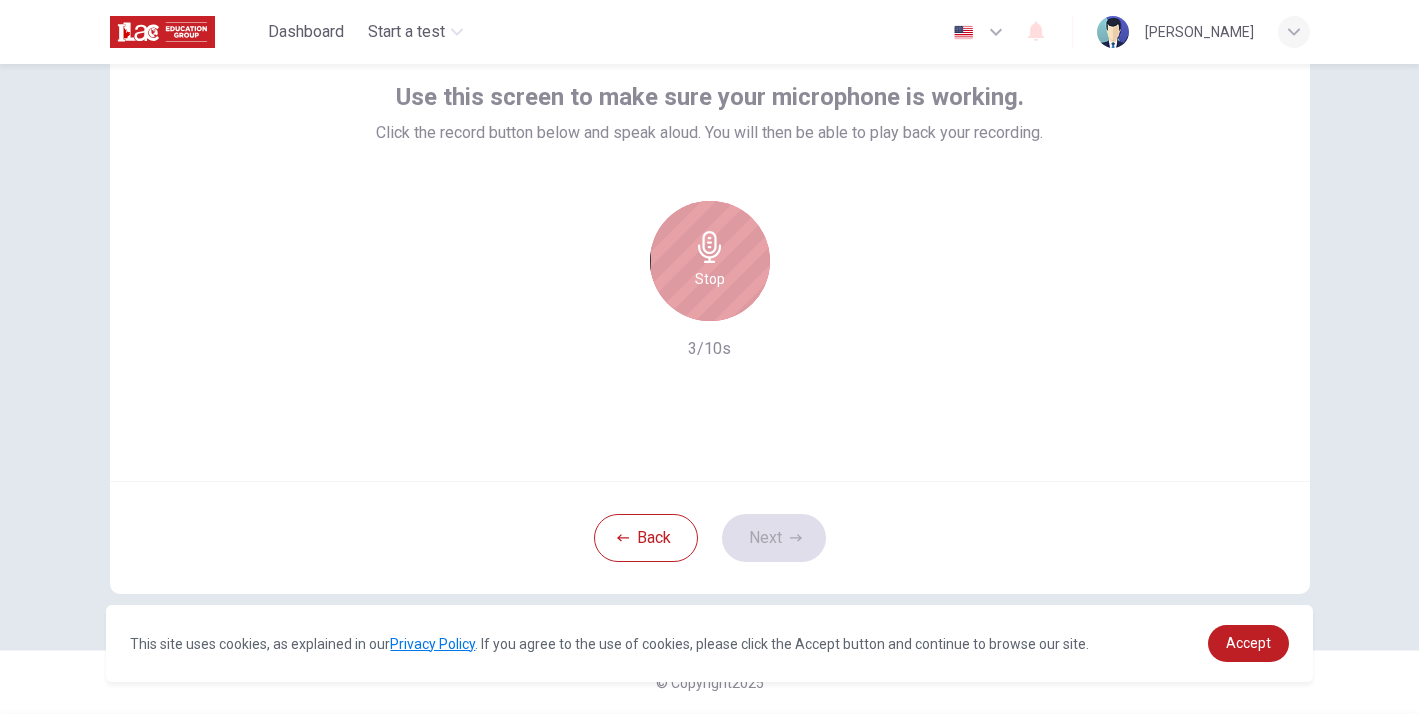 click 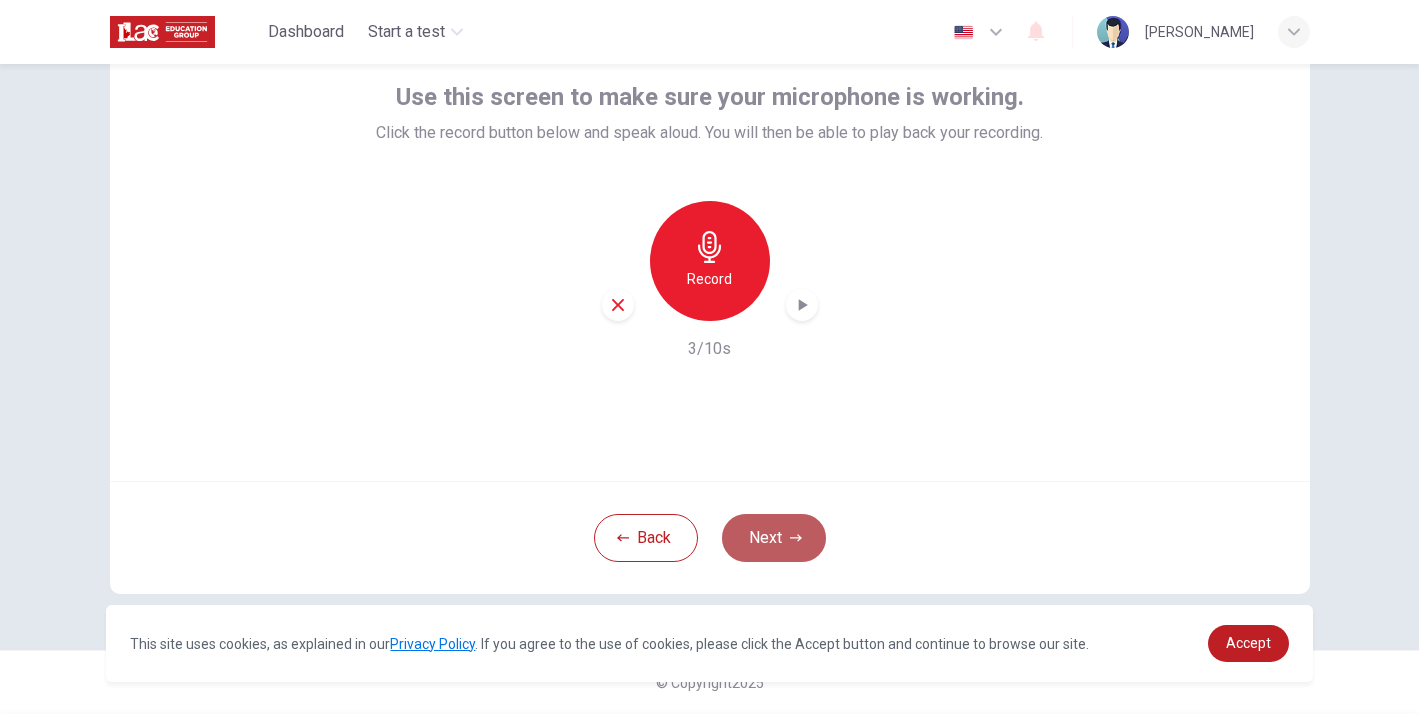 click on "Next" at bounding box center [774, 538] 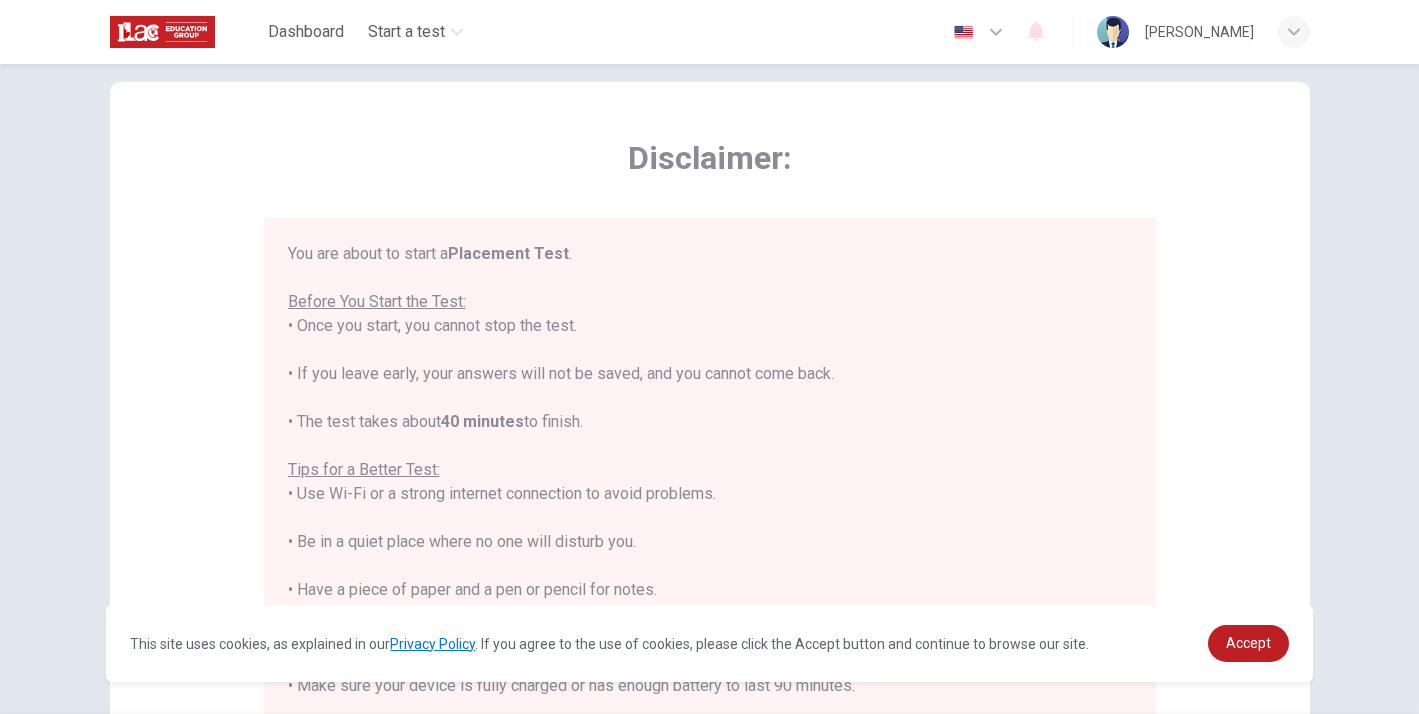 scroll, scrollTop: 33, scrollLeft: 0, axis: vertical 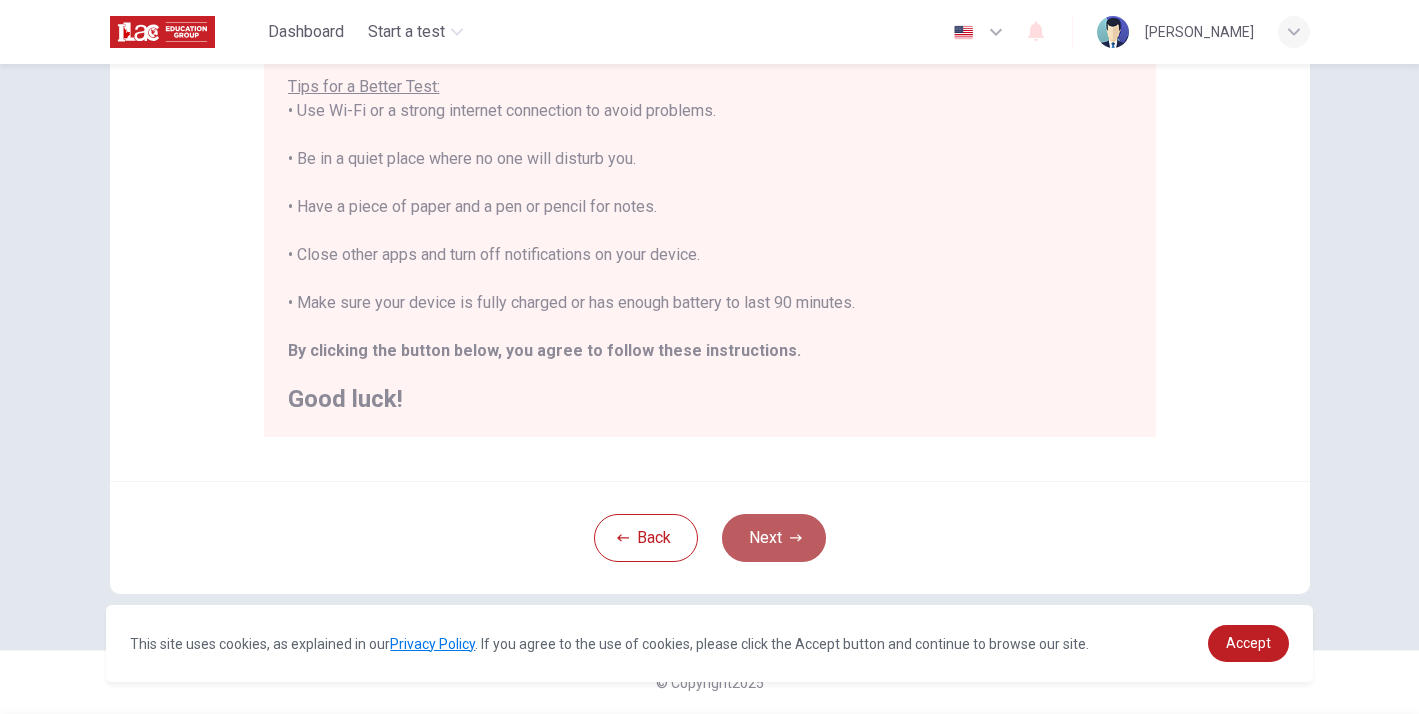 click on "Next" at bounding box center [774, 538] 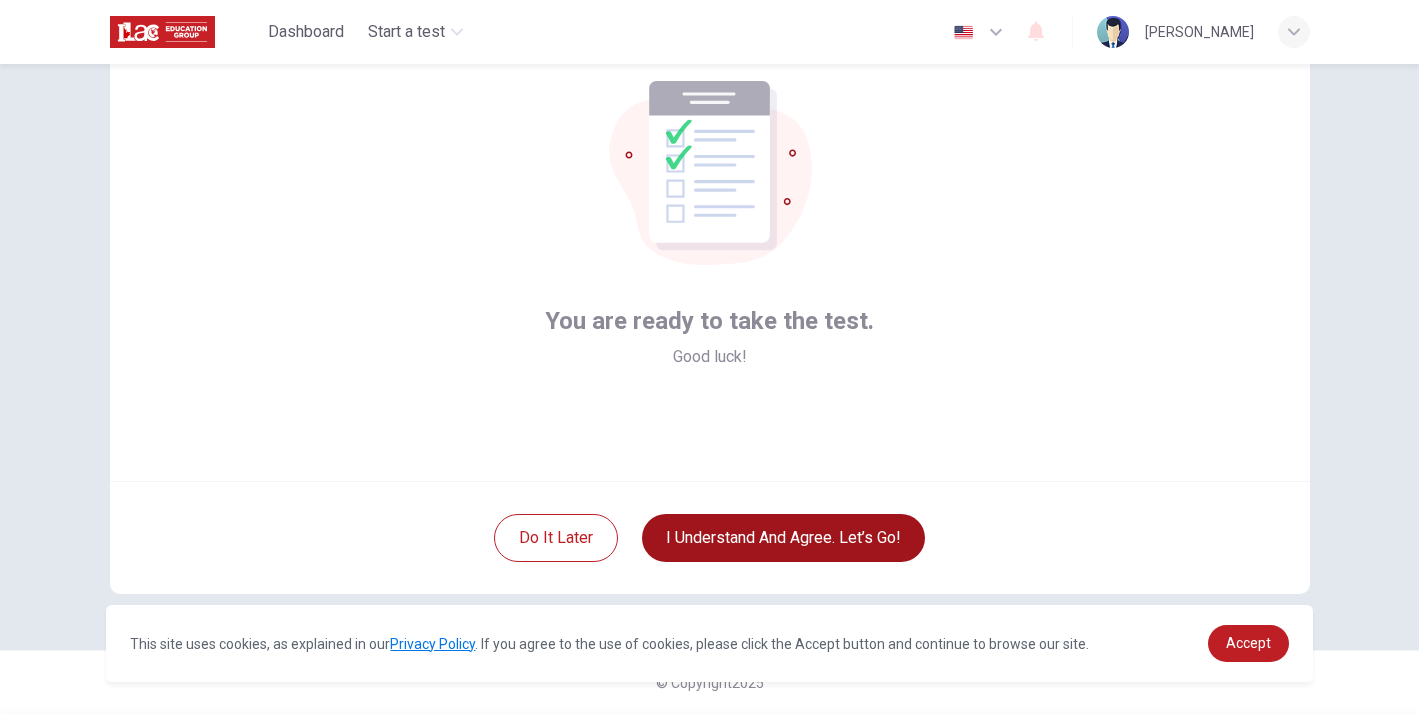 scroll, scrollTop: 77, scrollLeft: 0, axis: vertical 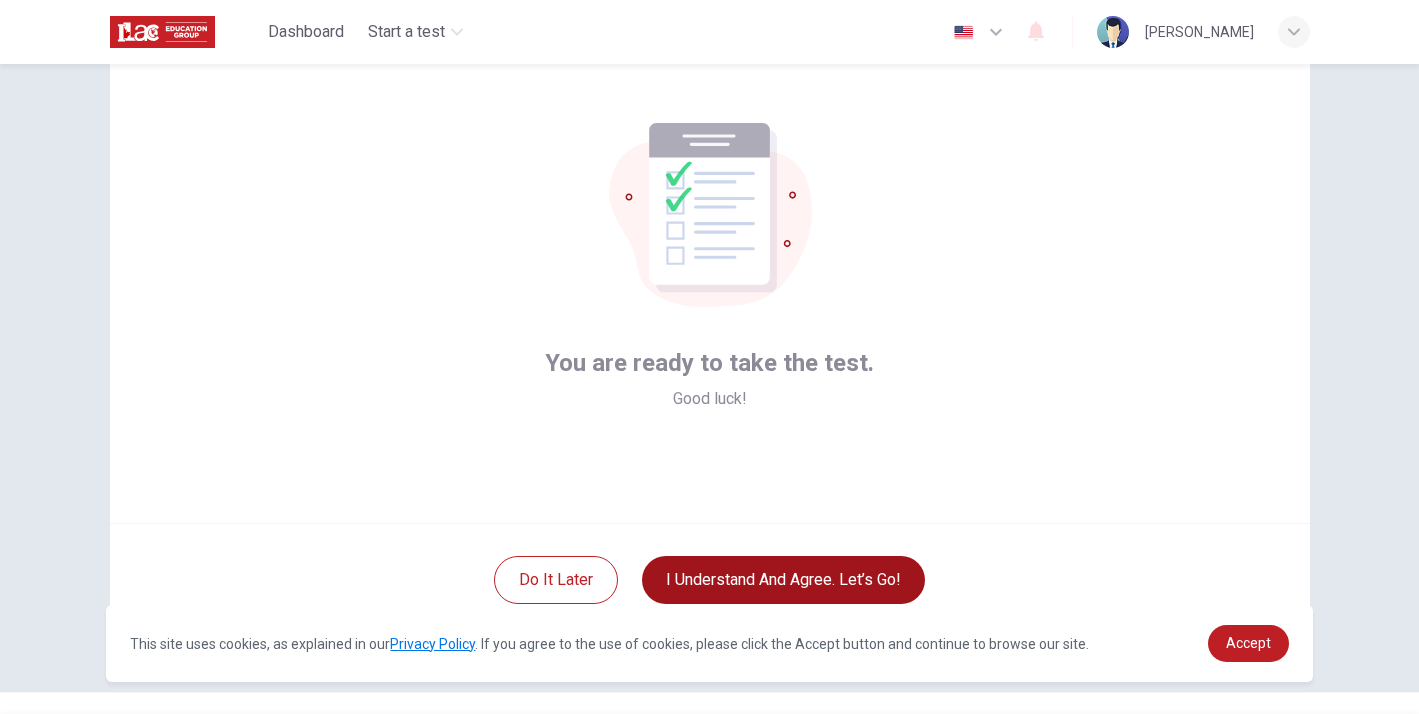 click on "I understand and agree. Let’s go!" at bounding box center [783, 580] 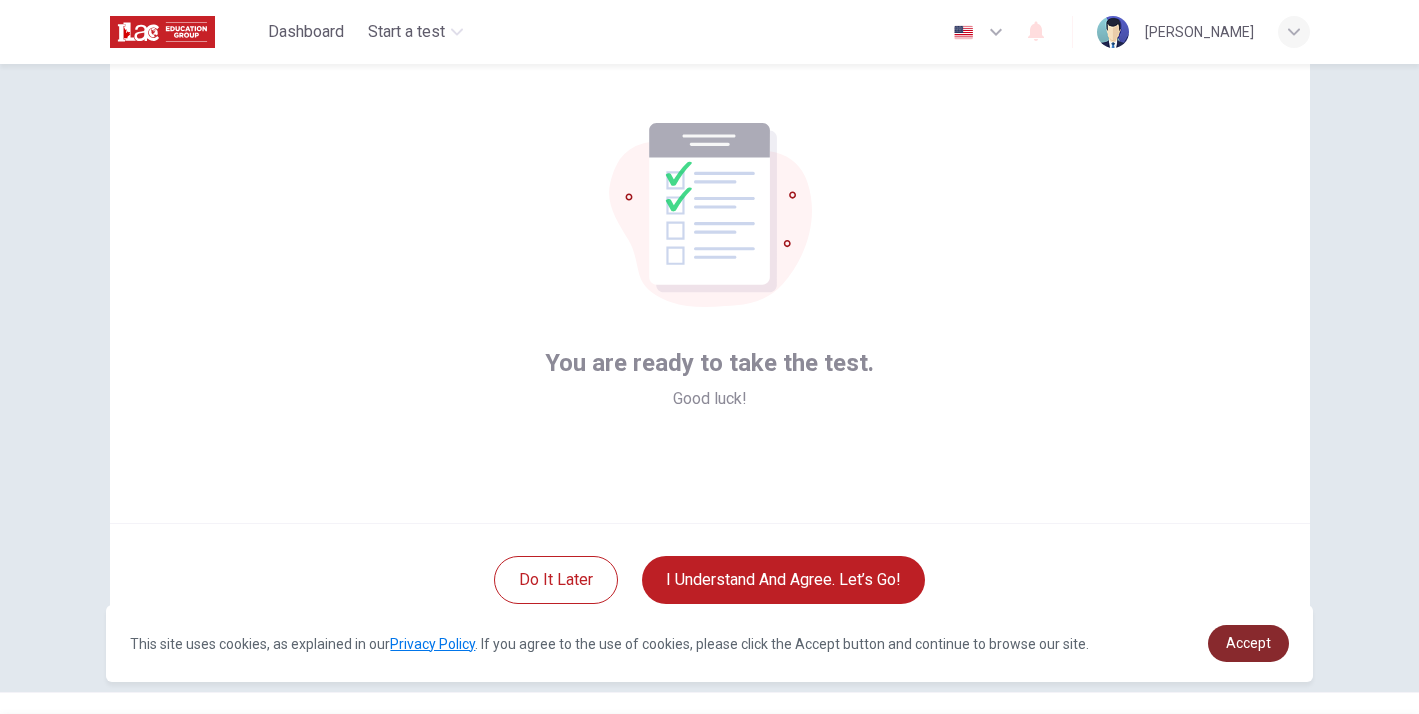 click on "Accept" at bounding box center (1248, 643) 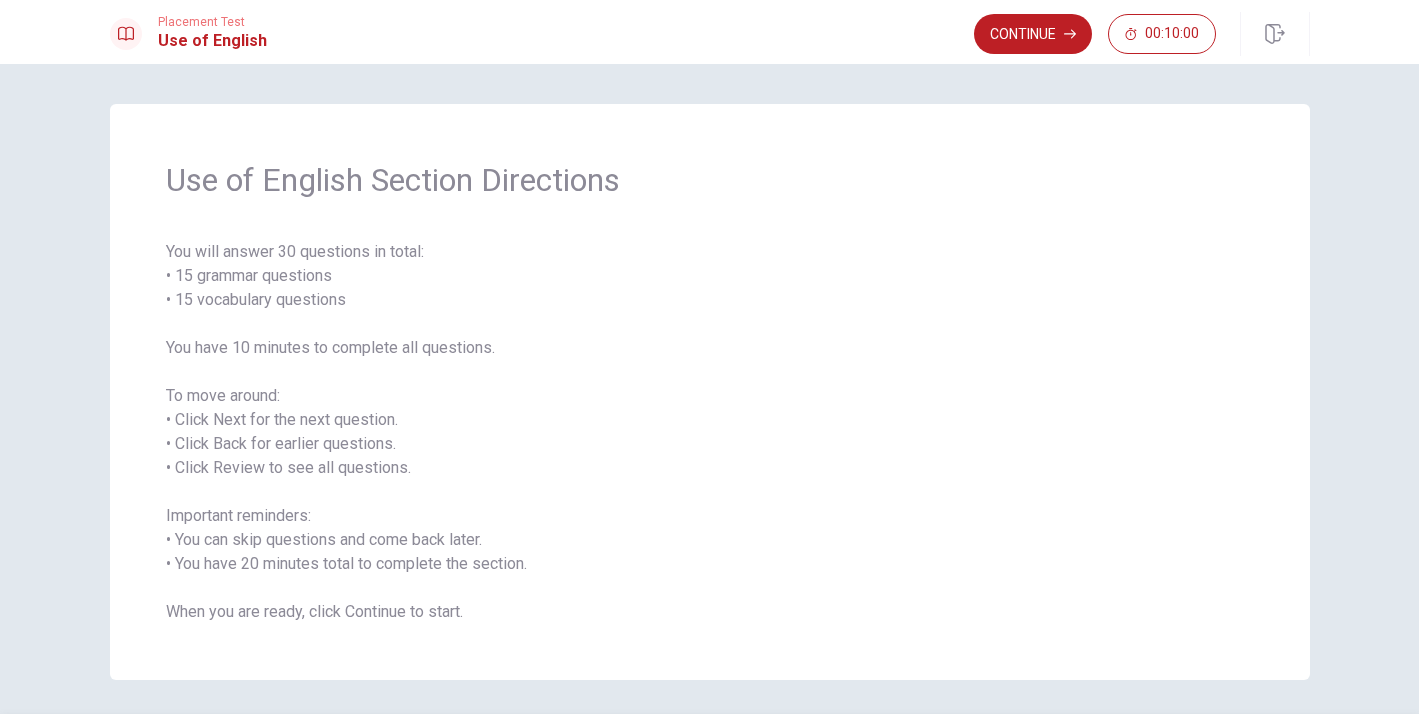 click on "You will answer 30 questions in total:
• 15 grammar questions
• 15 vocabulary questions
You have 10 minutes to complete all questions.
To move around:
• Click Next for the next question.
• Click Back for earlier questions.
• Click Review to see all questions.
Important reminders:
• You can skip questions and come back later.
• You have 20 minutes total to complete the section.
When you are ready, click Continue to start." at bounding box center (710, 432) 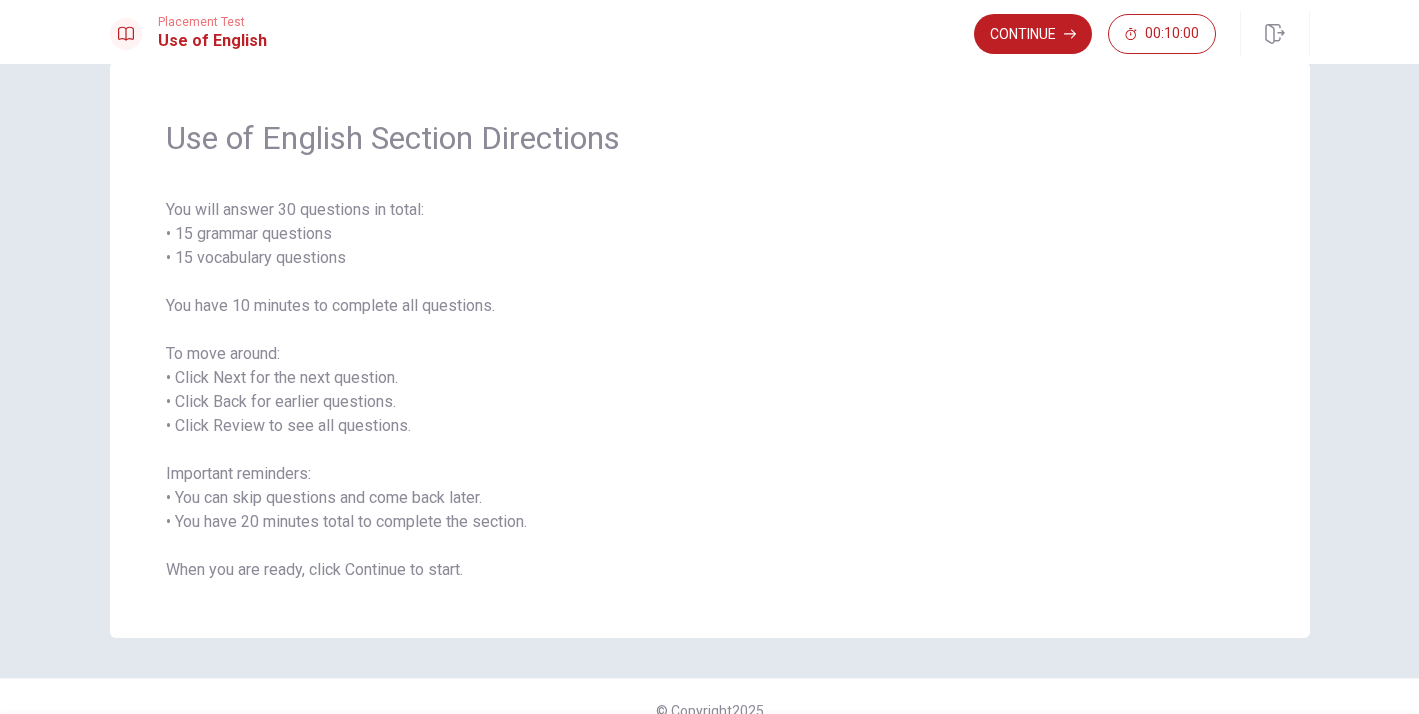 scroll, scrollTop: 70, scrollLeft: 0, axis: vertical 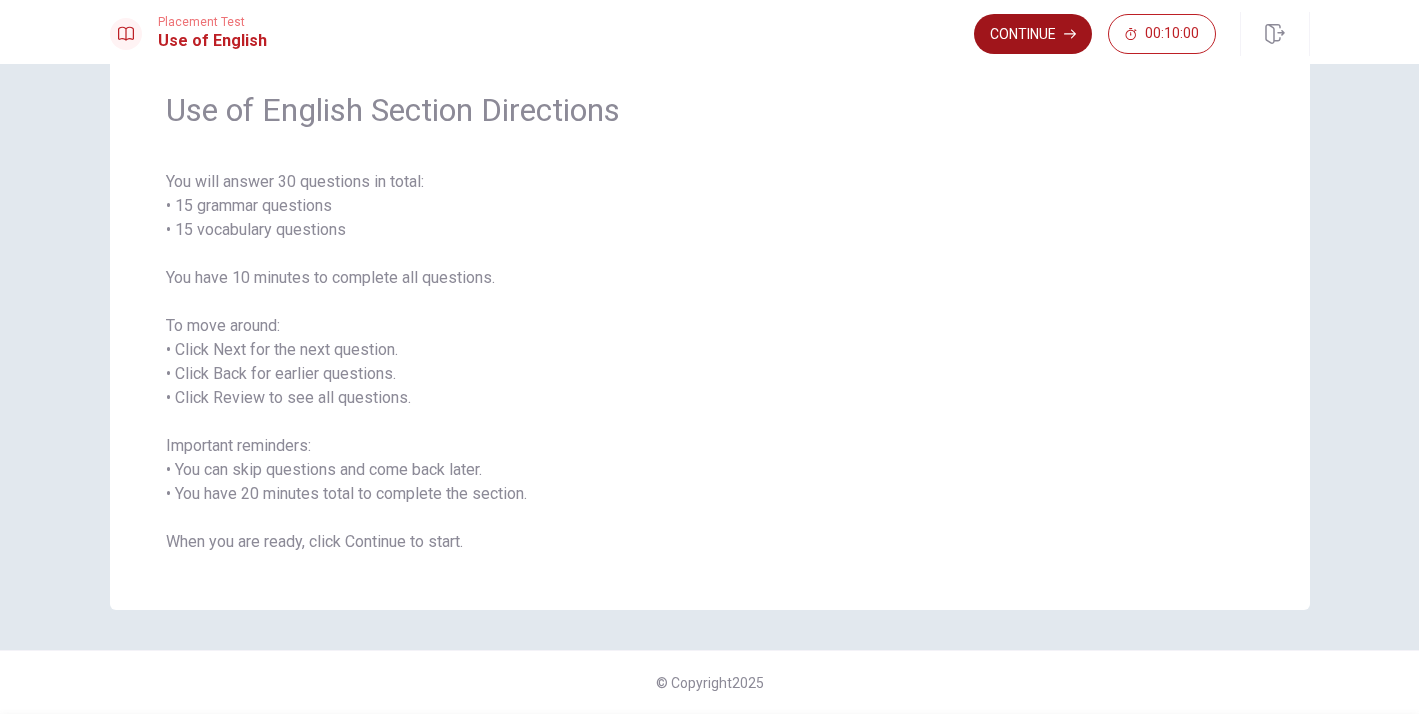 click on "Continue" at bounding box center (1033, 34) 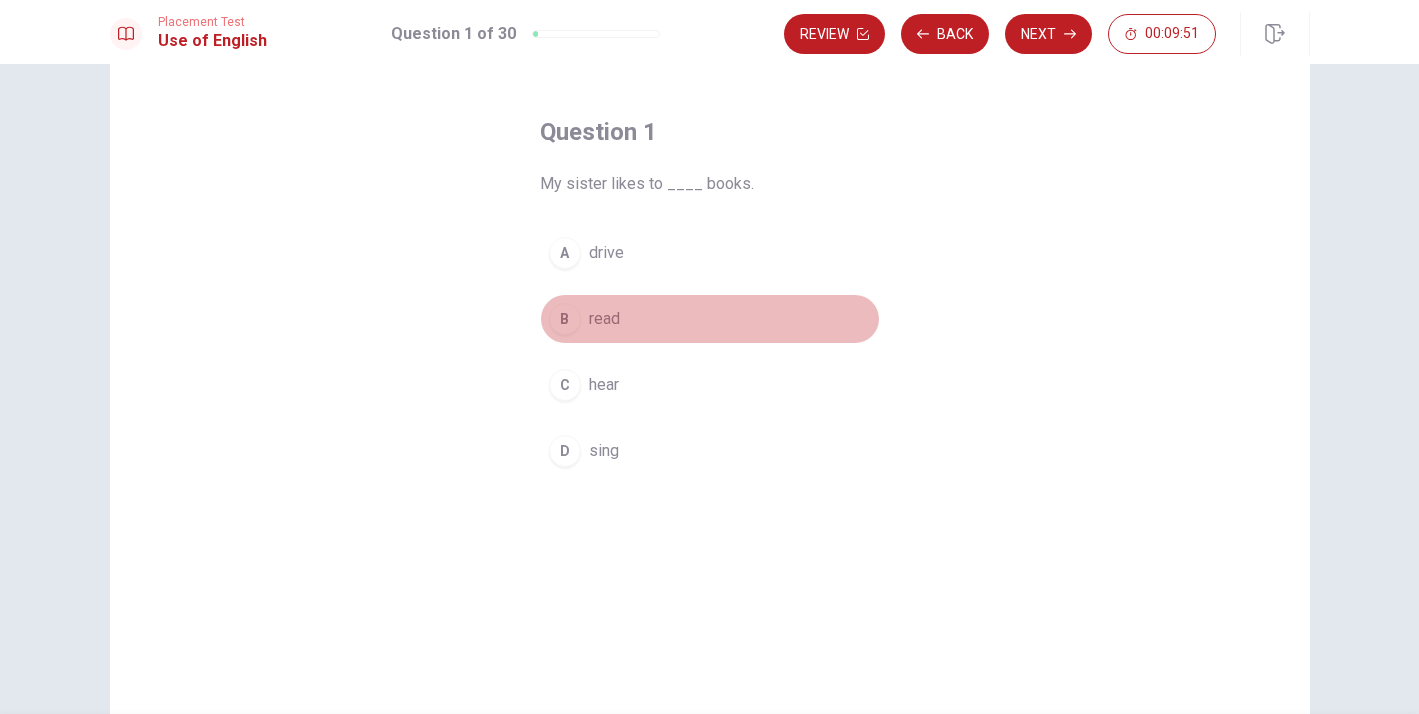 click on "B" at bounding box center [565, 319] 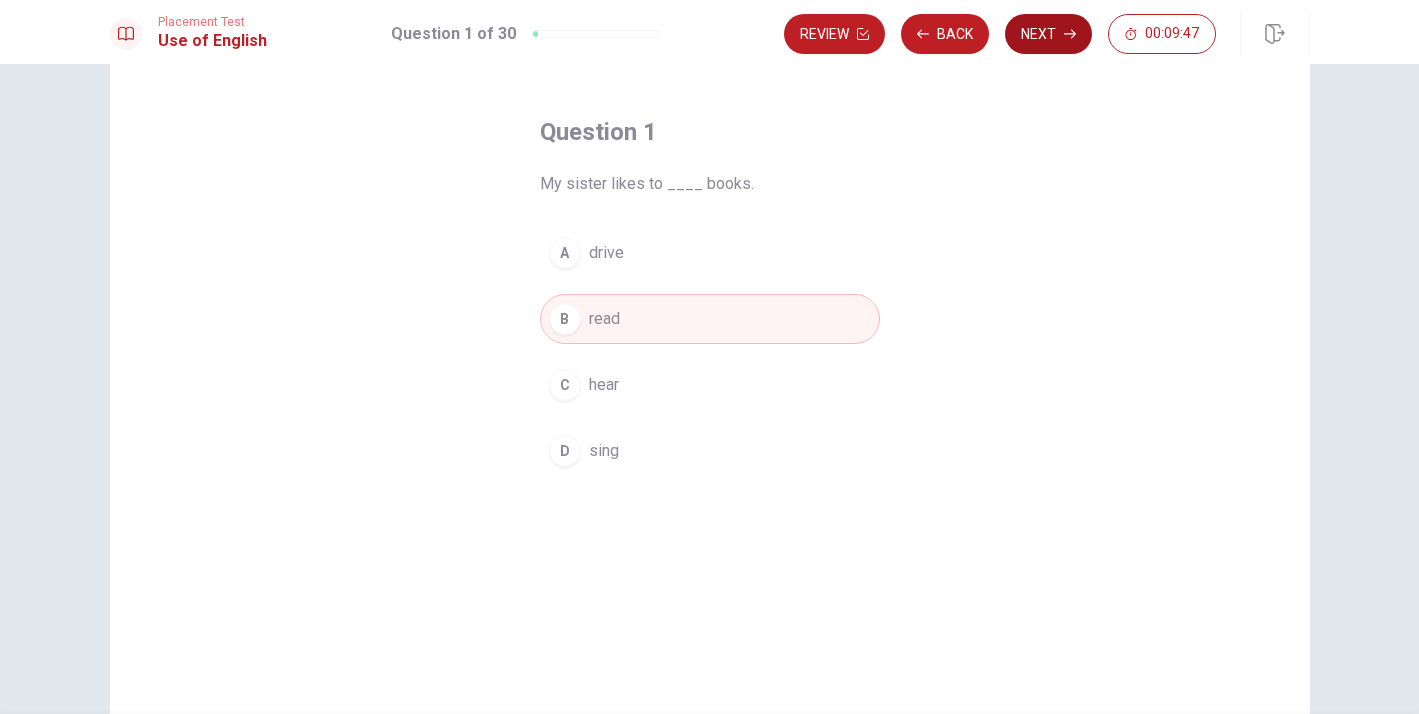 click on "Next" at bounding box center (1048, 34) 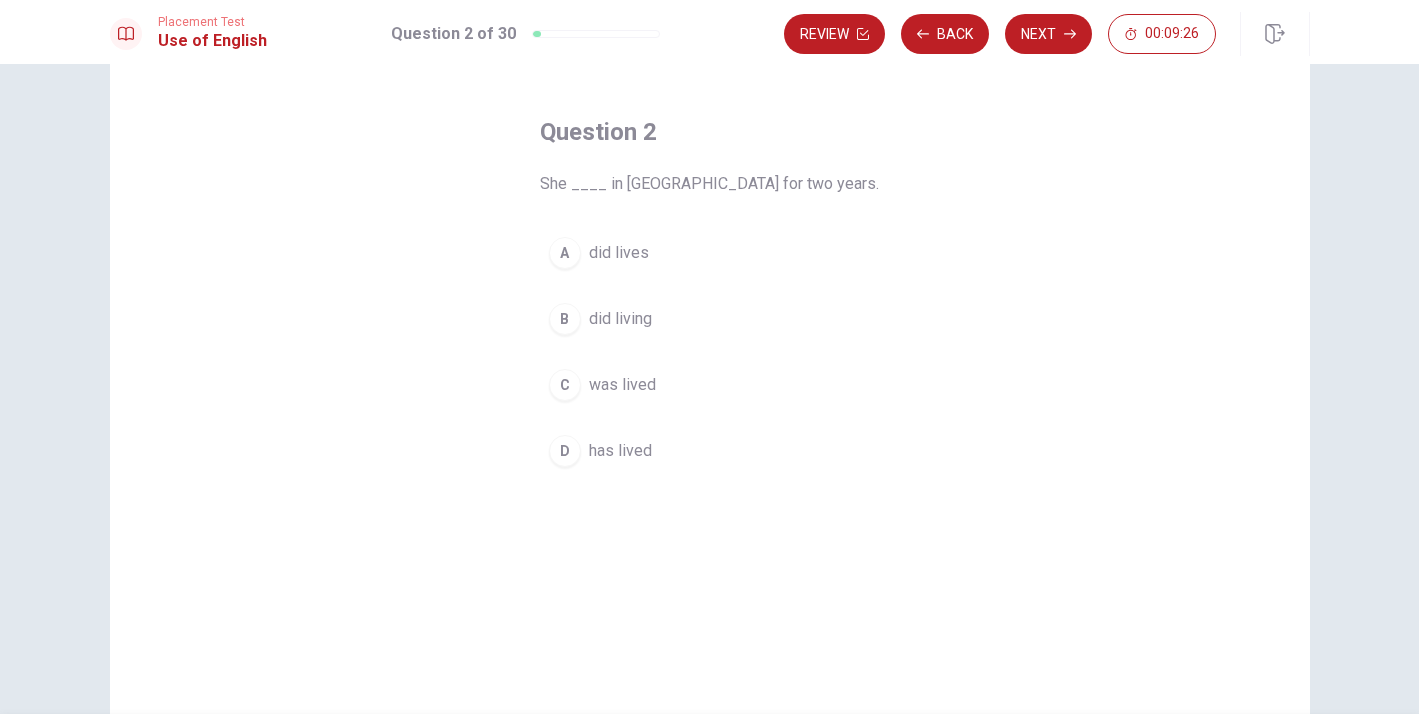click on "D" at bounding box center (565, 451) 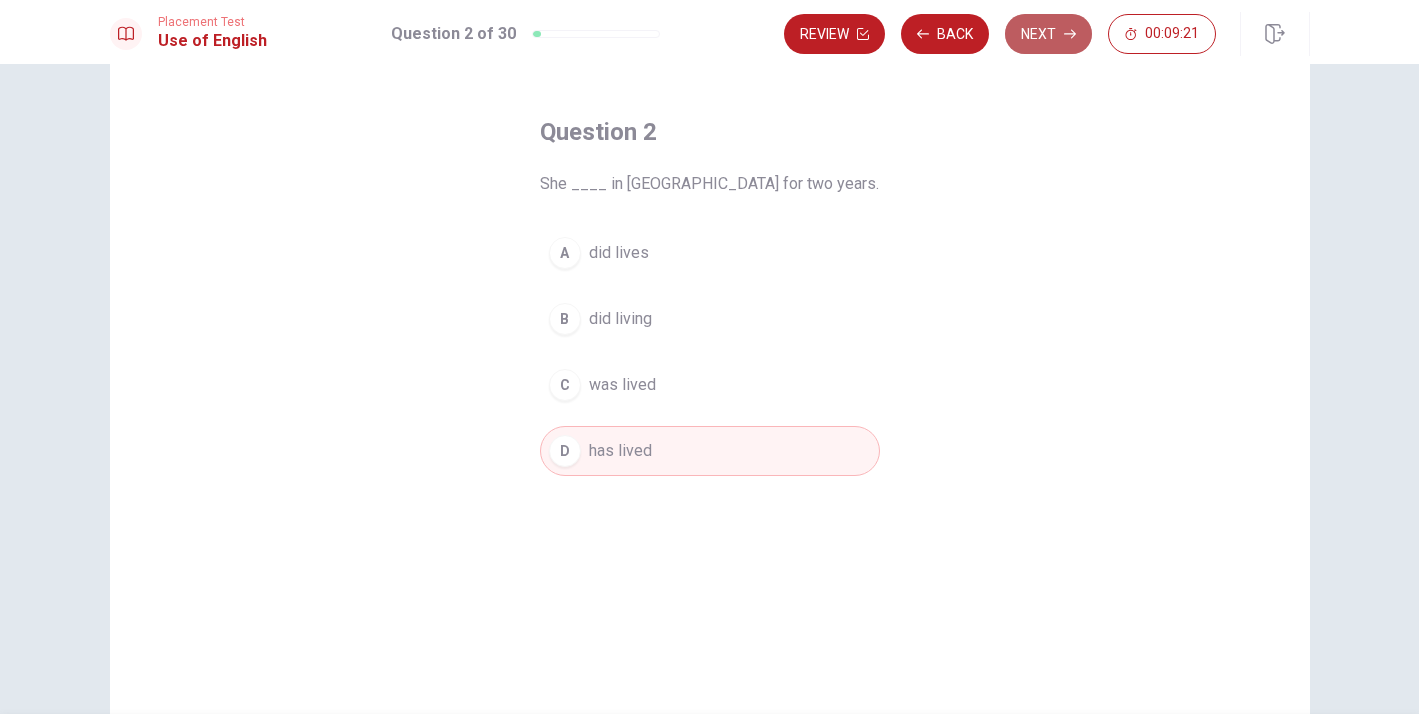 click on "Next" at bounding box center [1048, 34] 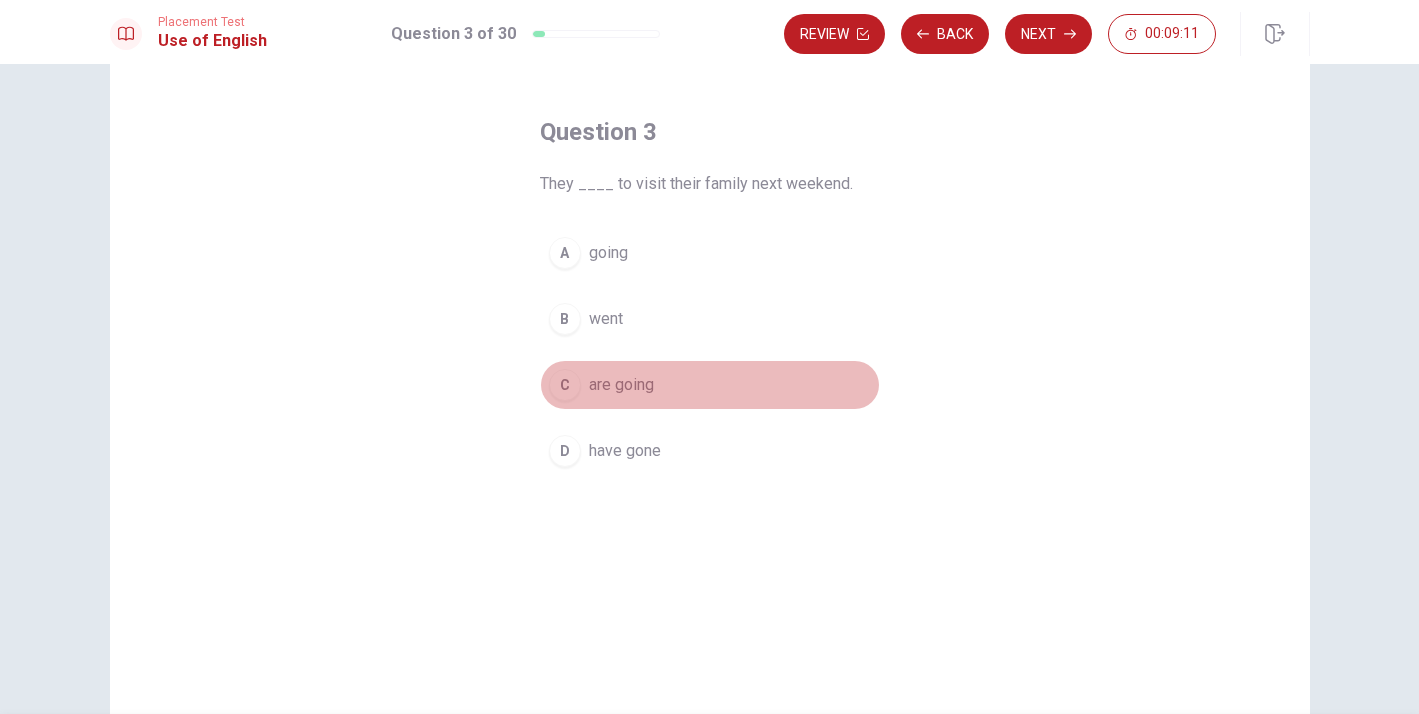 click on "are going" at bounding box center (621, 385) 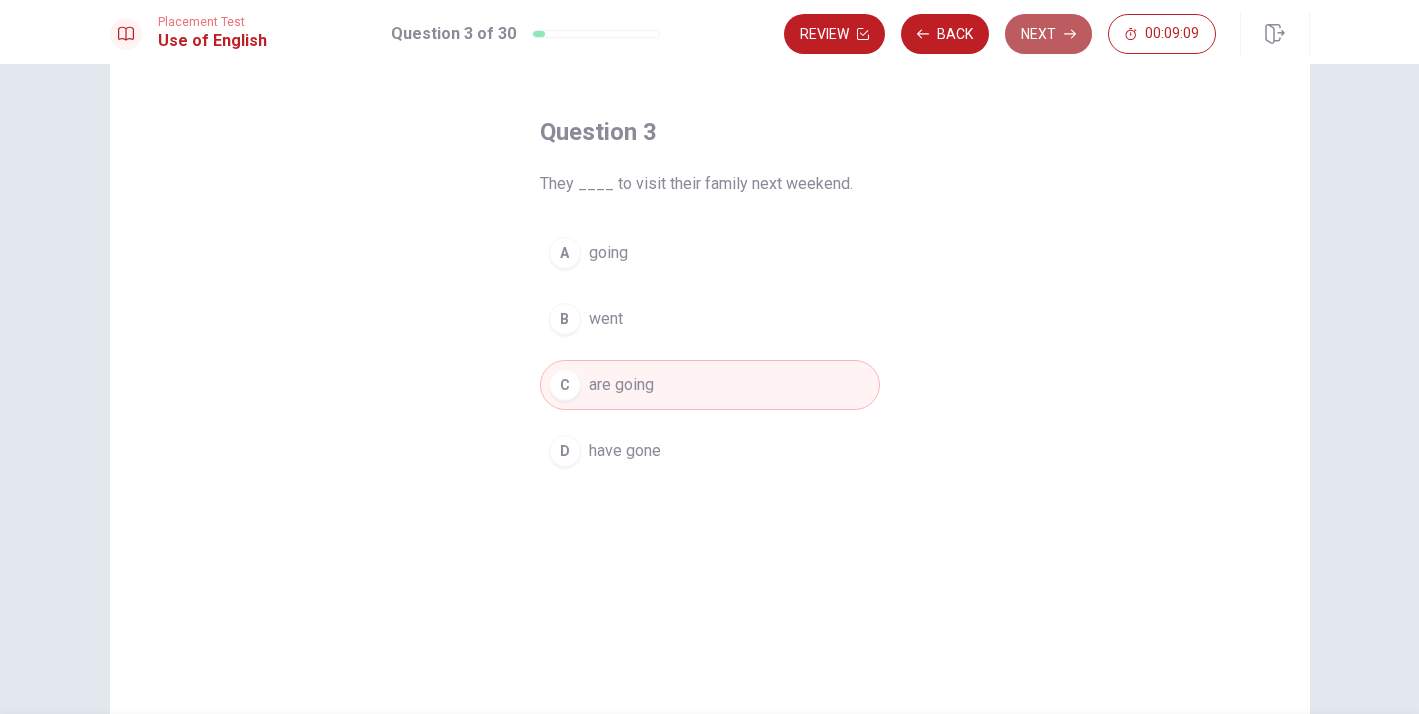click on "Next" at bounding box center (1048, 34) 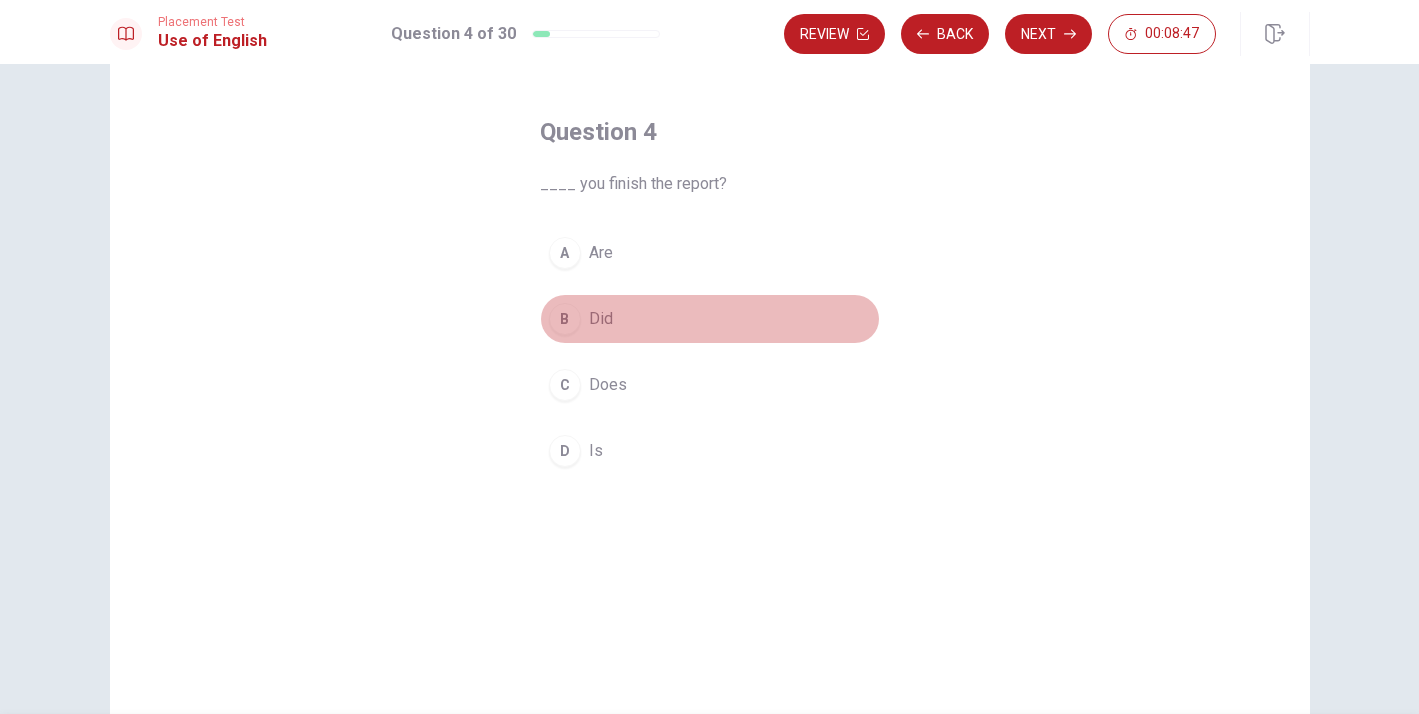 click on "B" at bounding box center [565, 319] 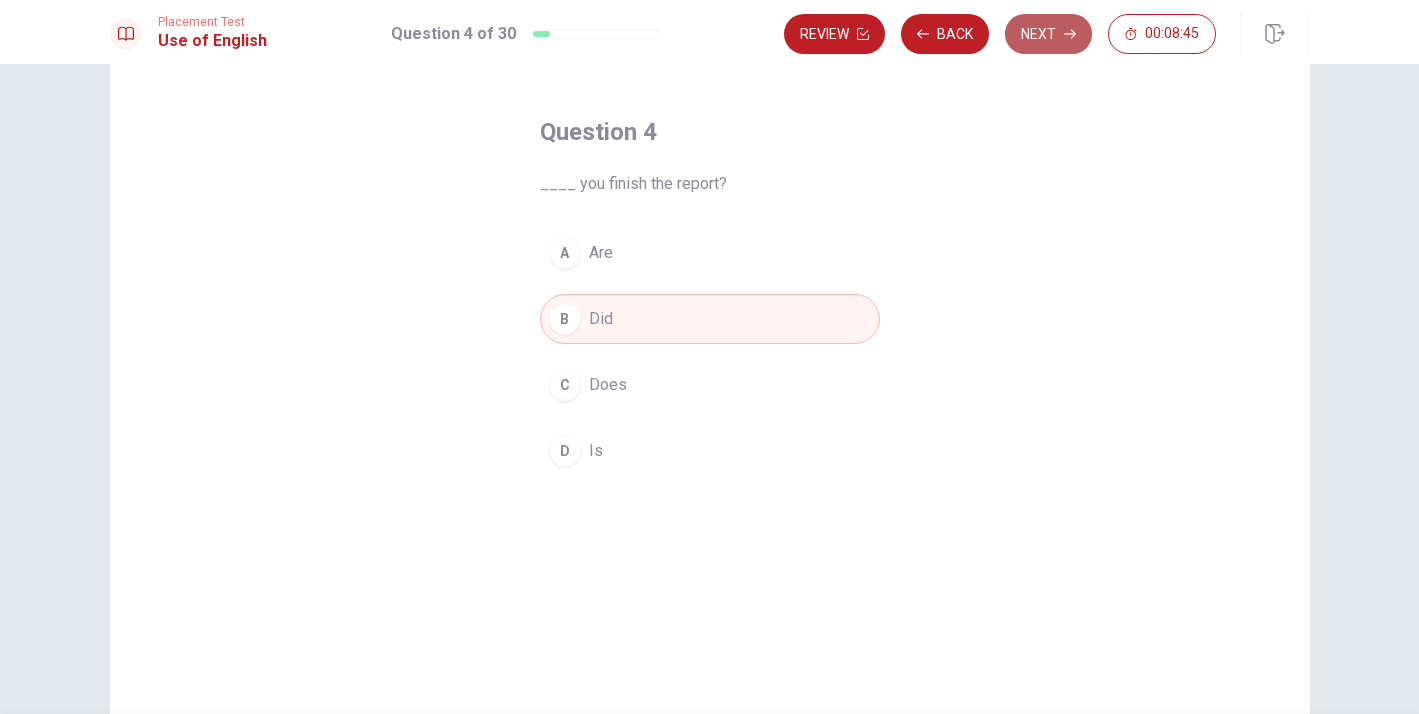 click on "Next" at bounding box center [1048, 34] 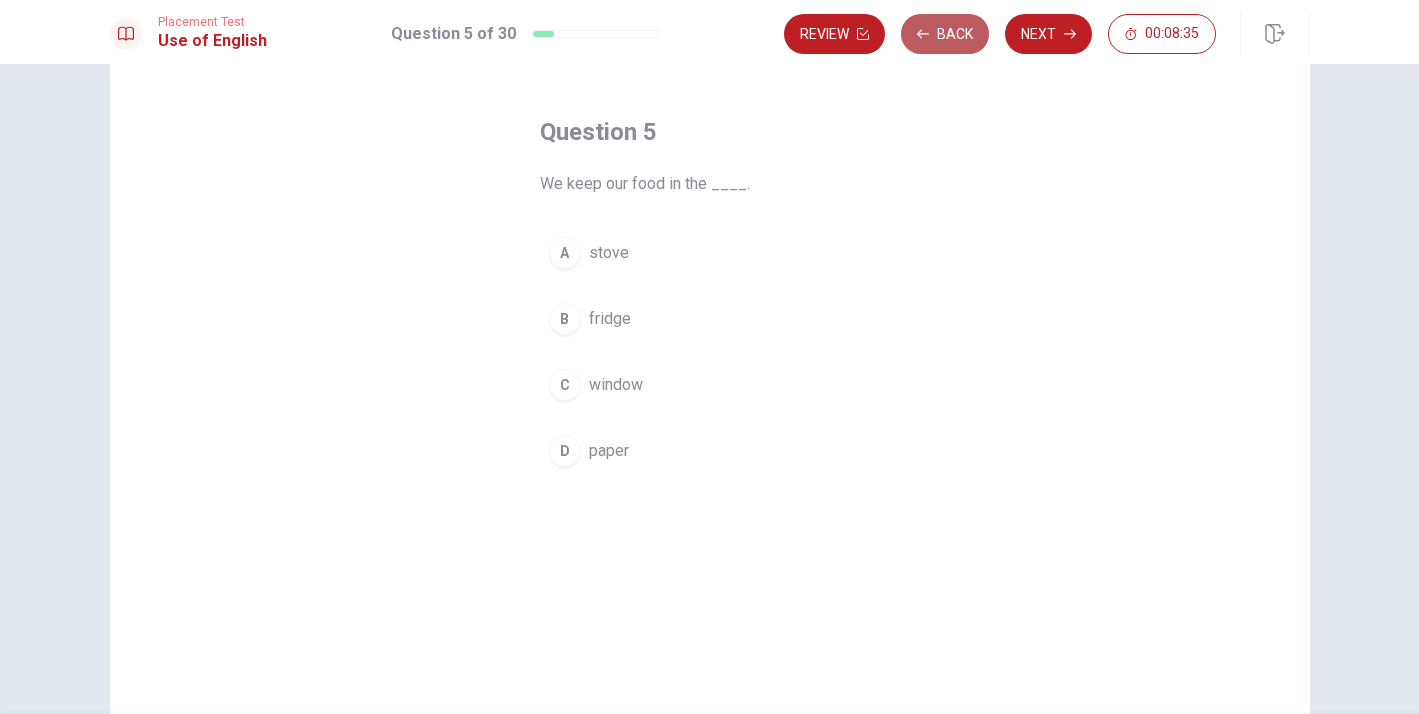 click on "Back" at bounding box center (945, 34) 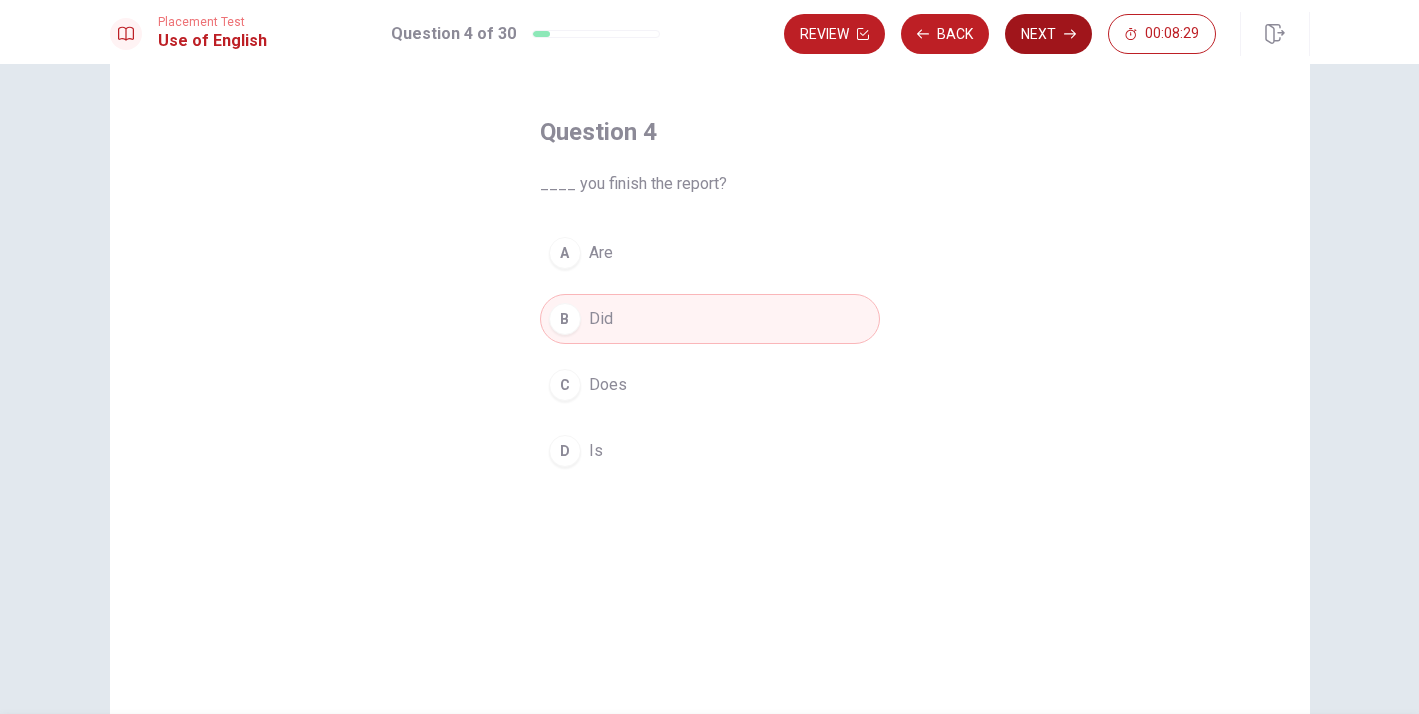 click on "Next" at bounding box center [1048, 34] 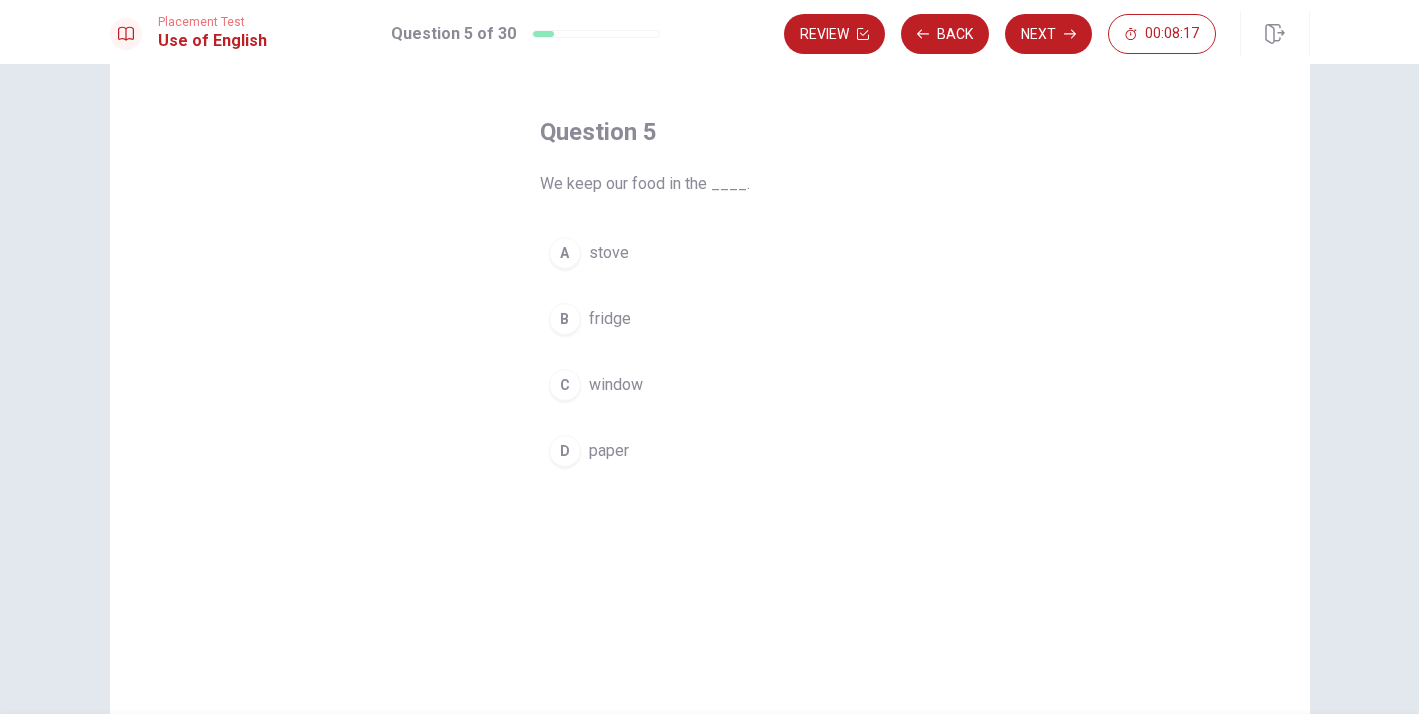 click on "fridge" at bounding box center [610, 319] 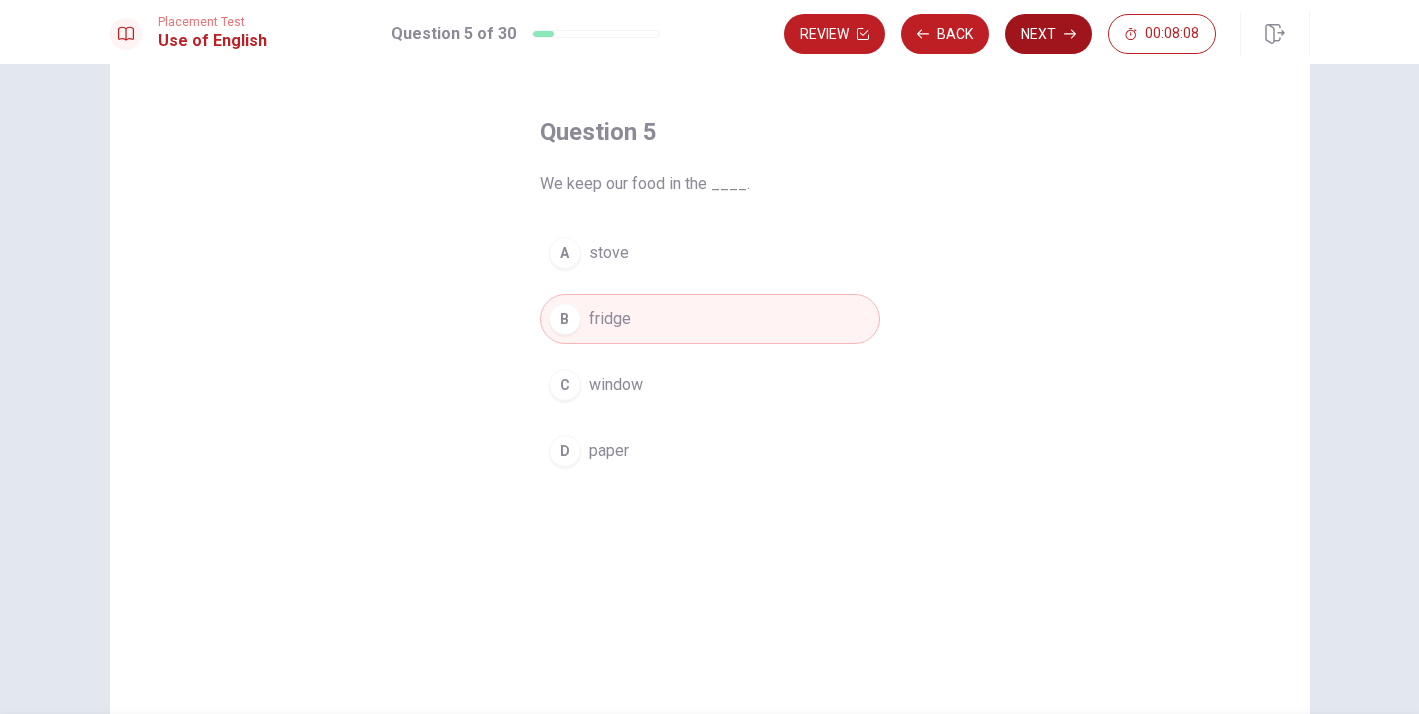 click on "Next" at bounding box center [1048, 34] 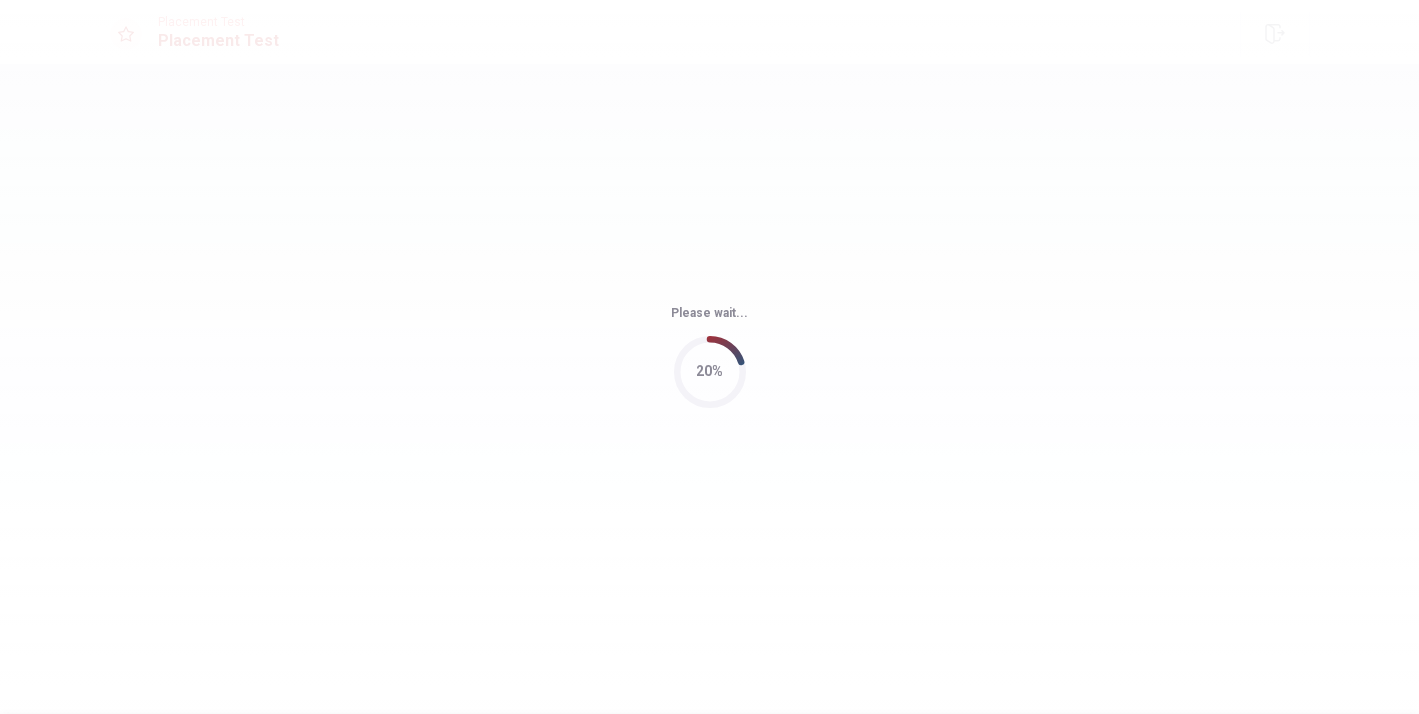 scroll, scrollTop: 0, scrollLeft: 0, axis: both 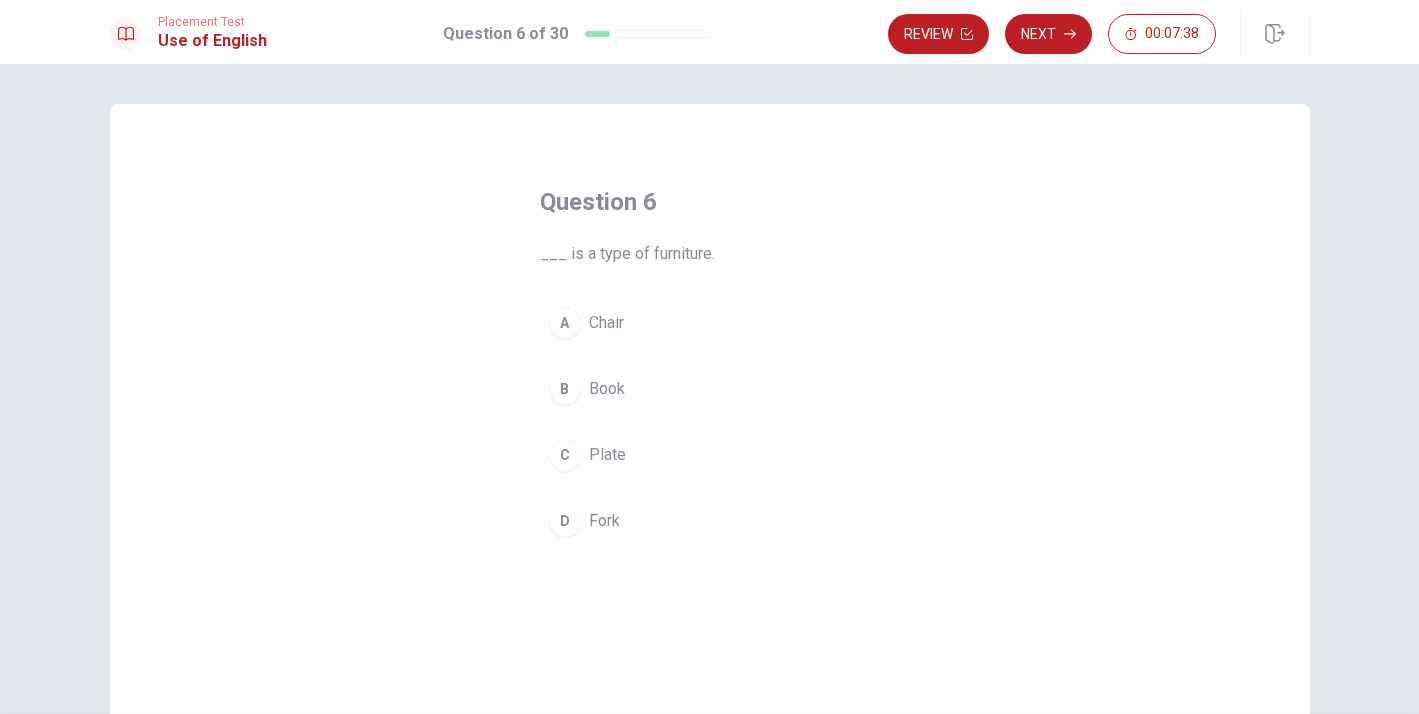 click on "Chair" at bounding box center [606, 323] 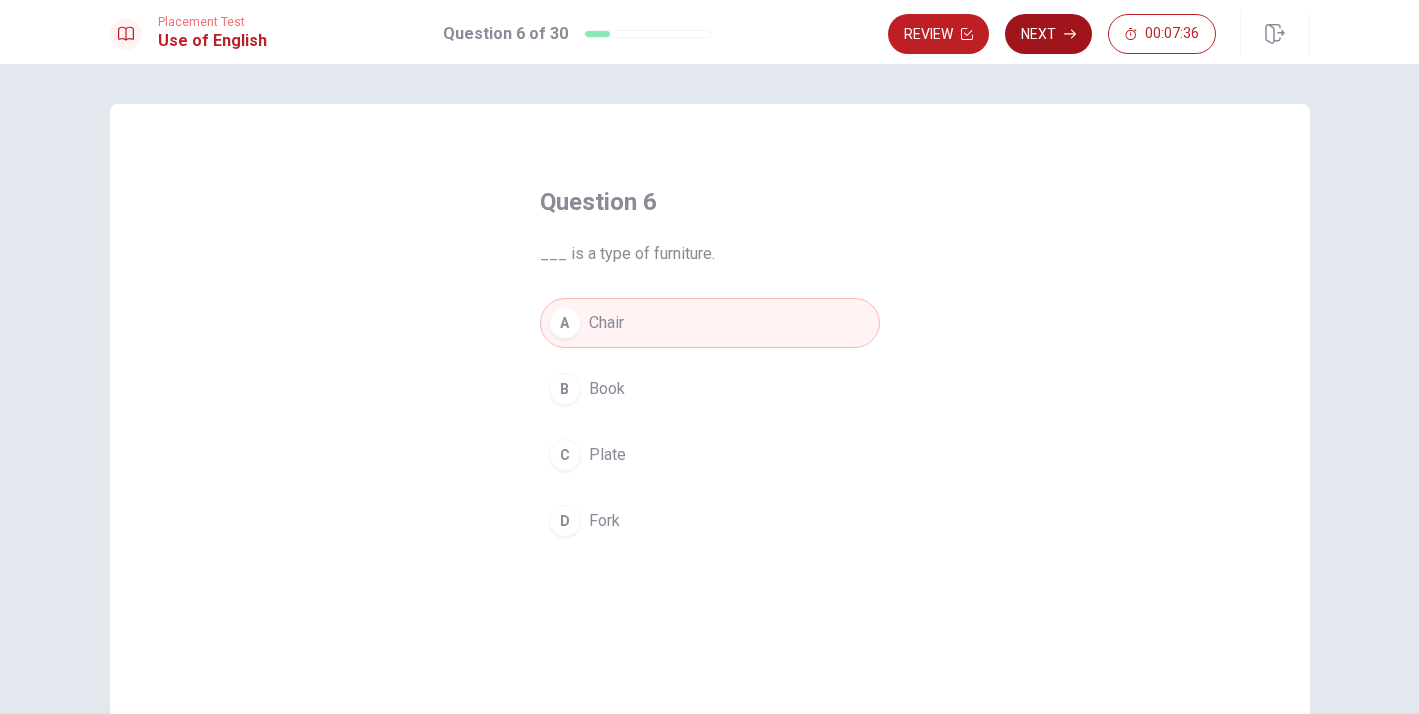 click on "Next" at bounding box center [1048, 34] 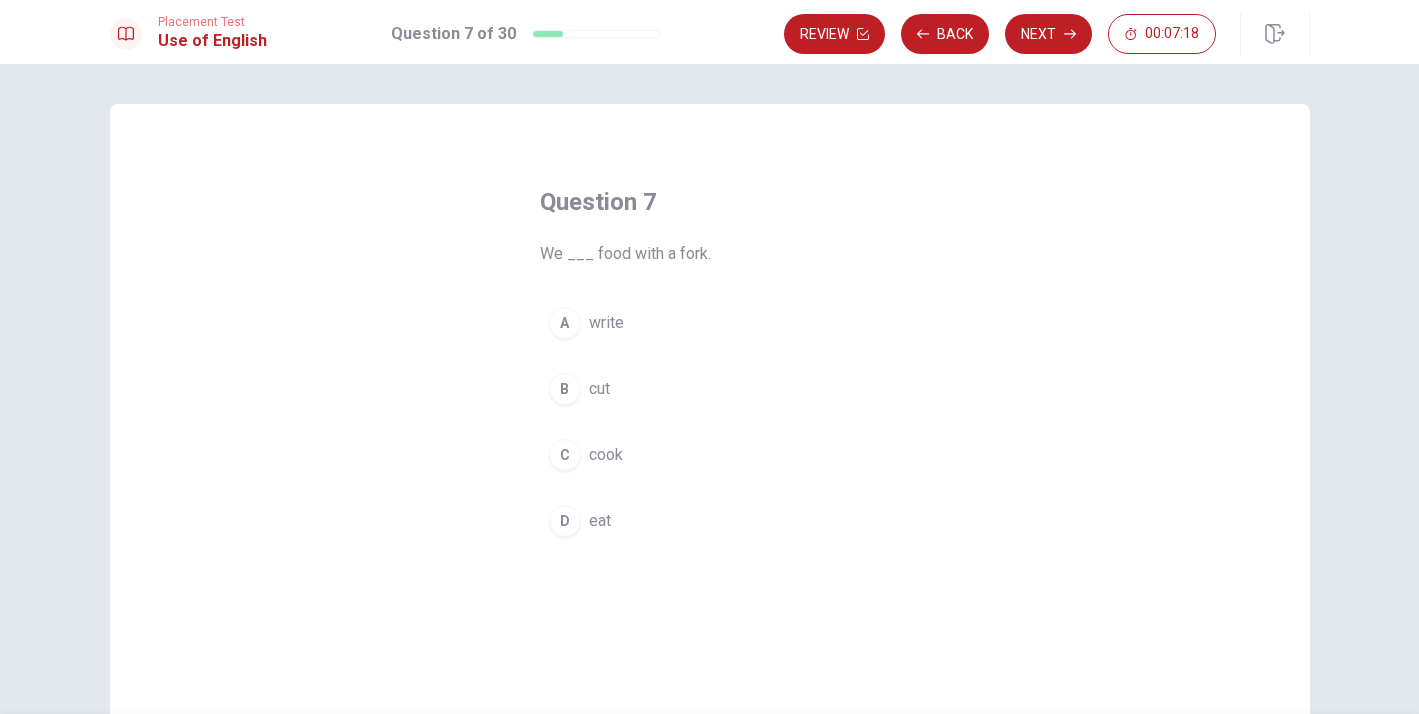 click on "eat" at bounding box center [600, 521] 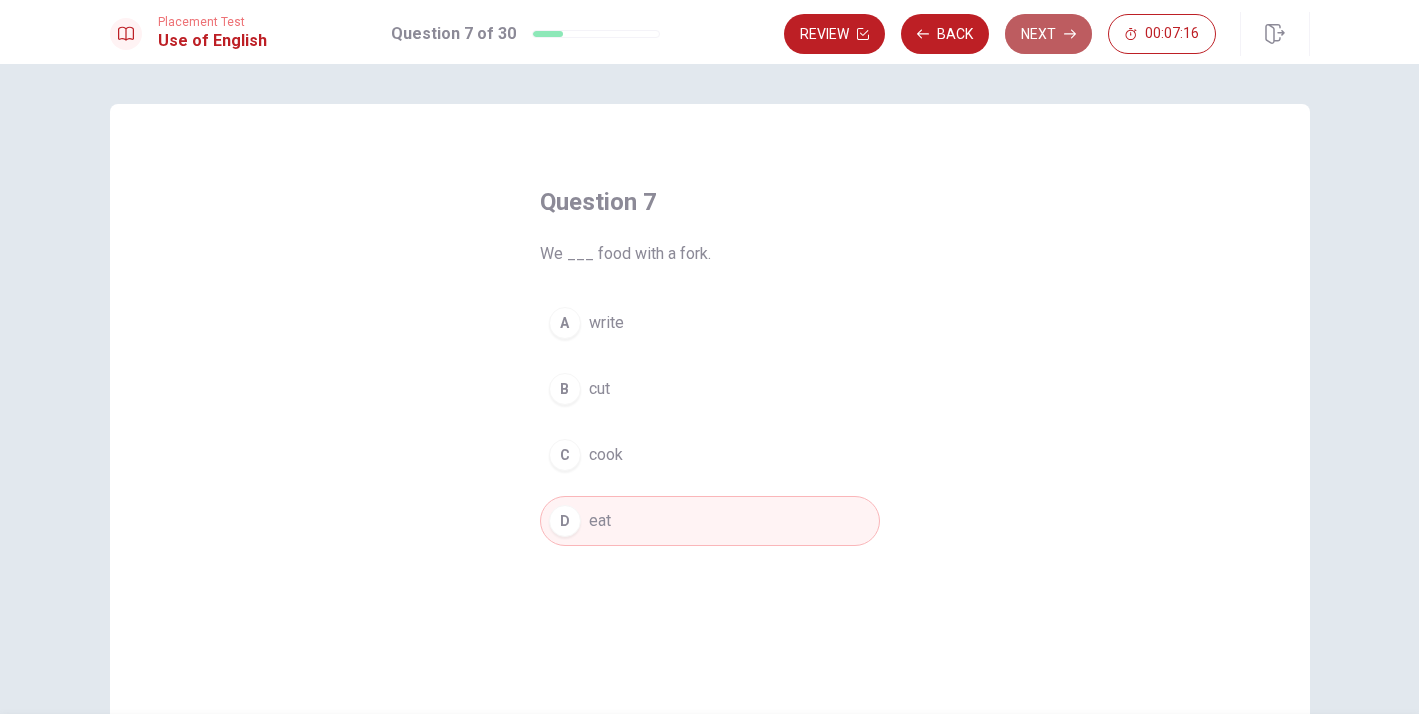 click on "Next" at bounding box center [1048, 34] 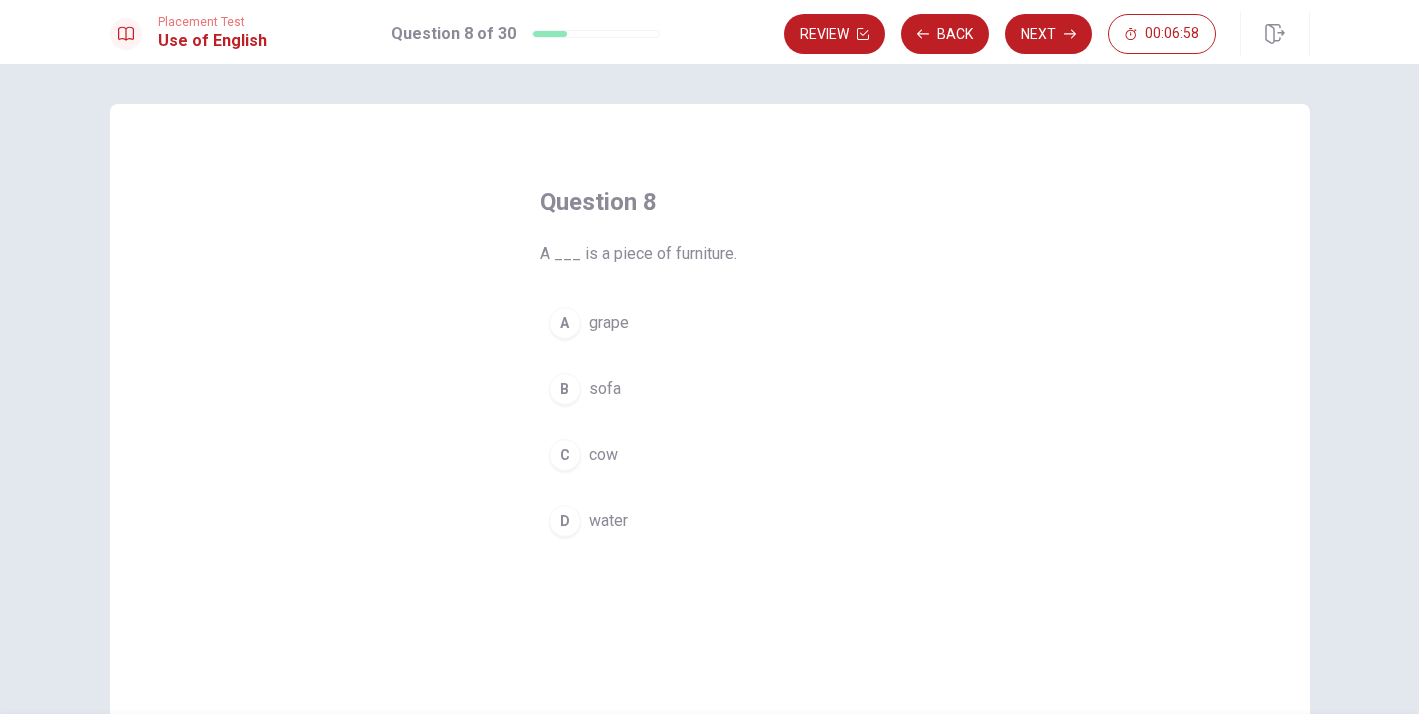 click on "sofa" at bounding box center (605, 389) 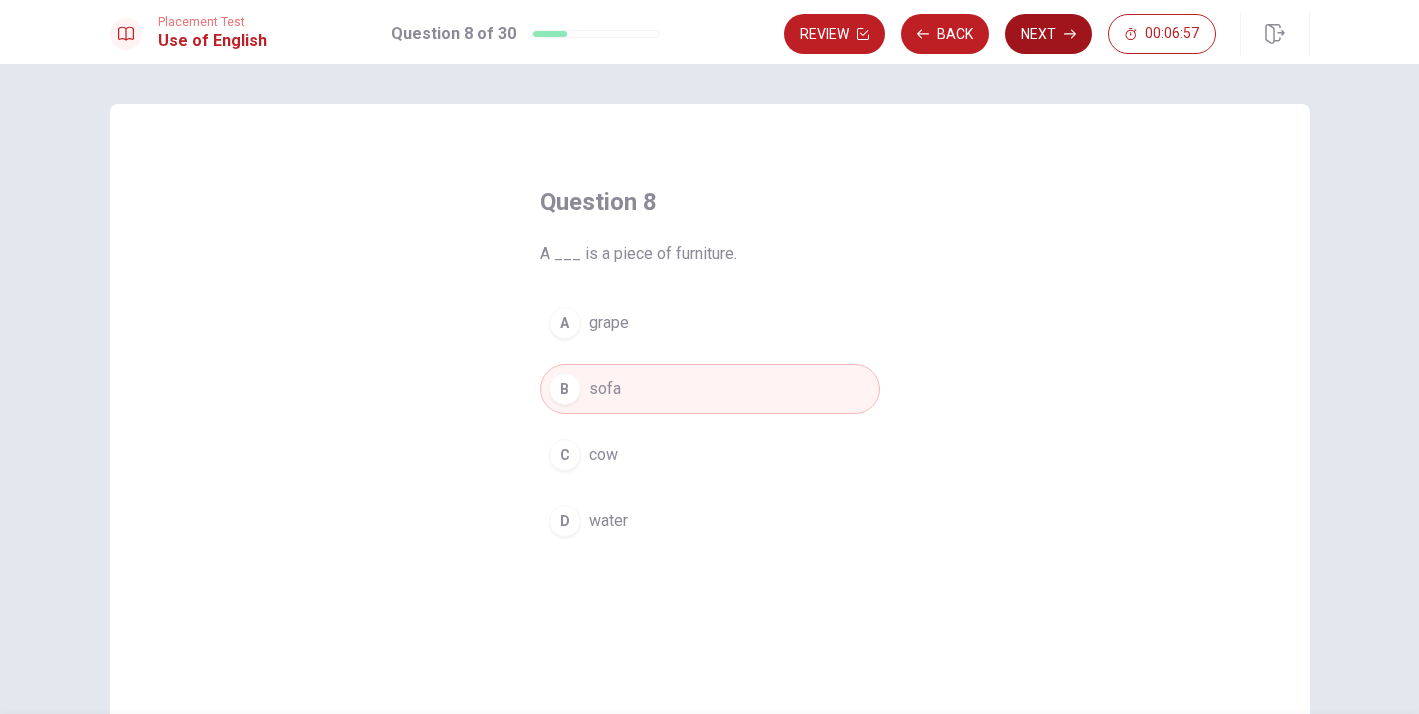 click on "Next" at bounding box center [1048, 34] 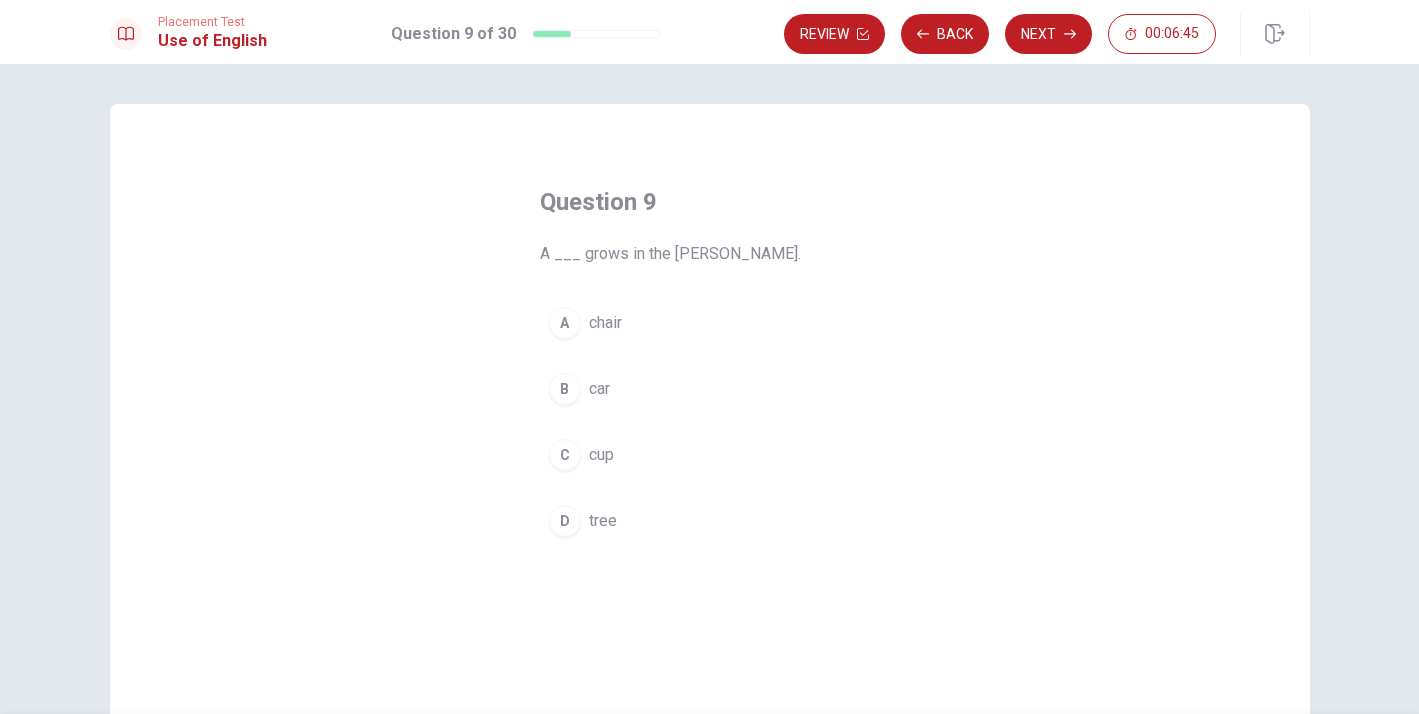 click on "tree" at bounding box center (603, 521) 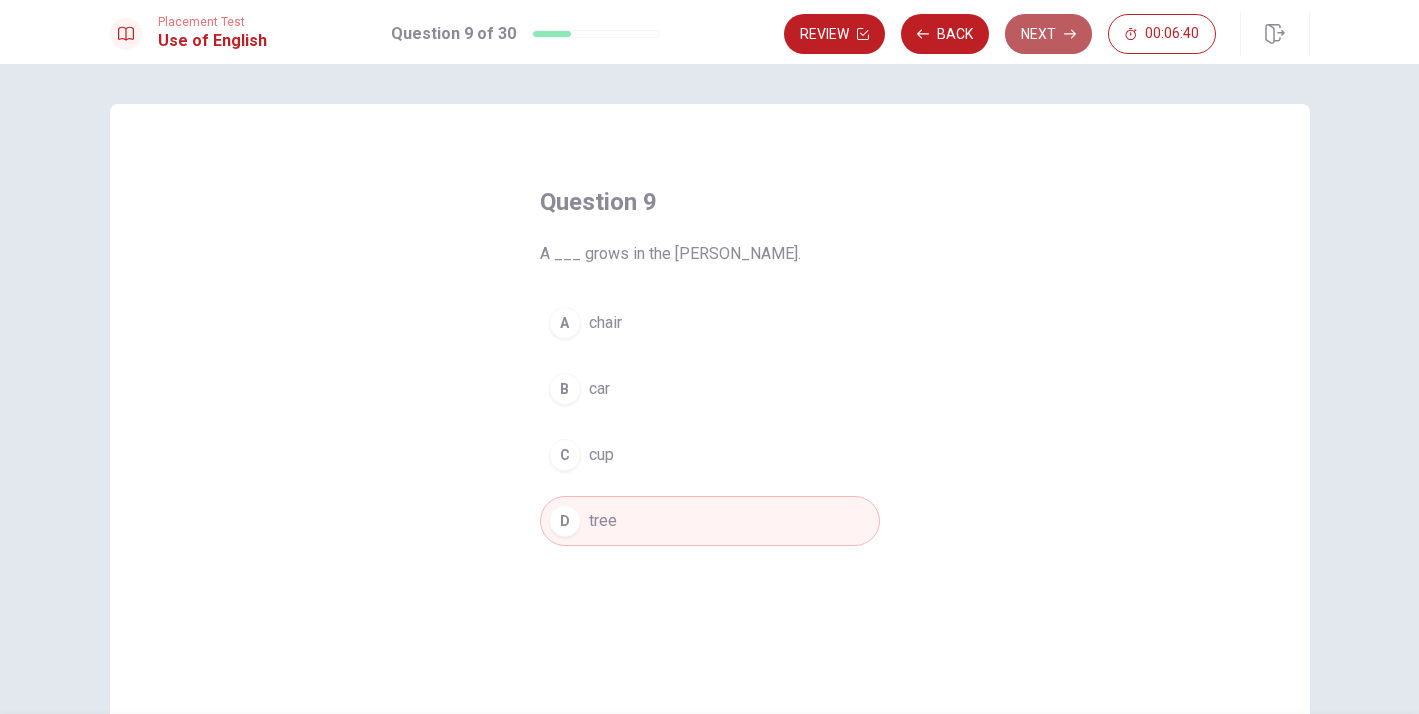 click on "Next" at bounding box center (1048, 34) 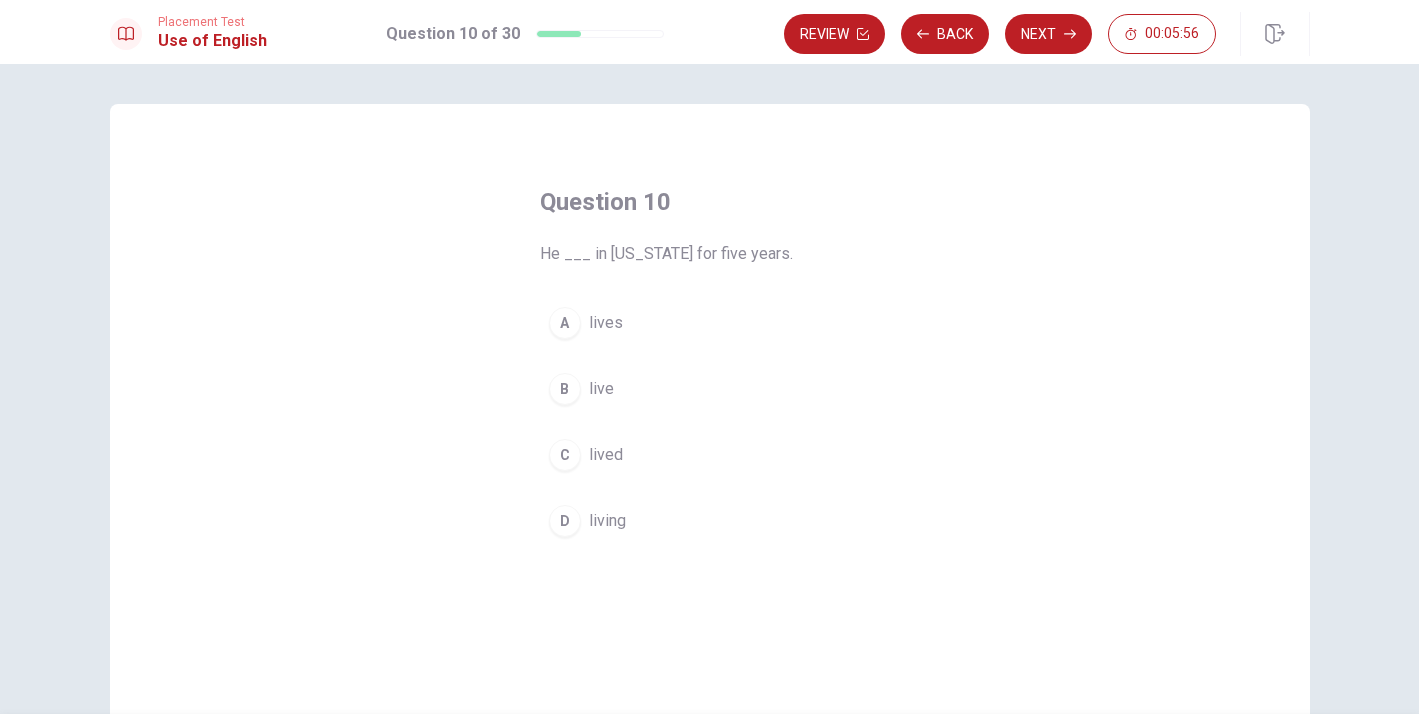 click on "lives" at bounding box center (606, 323) 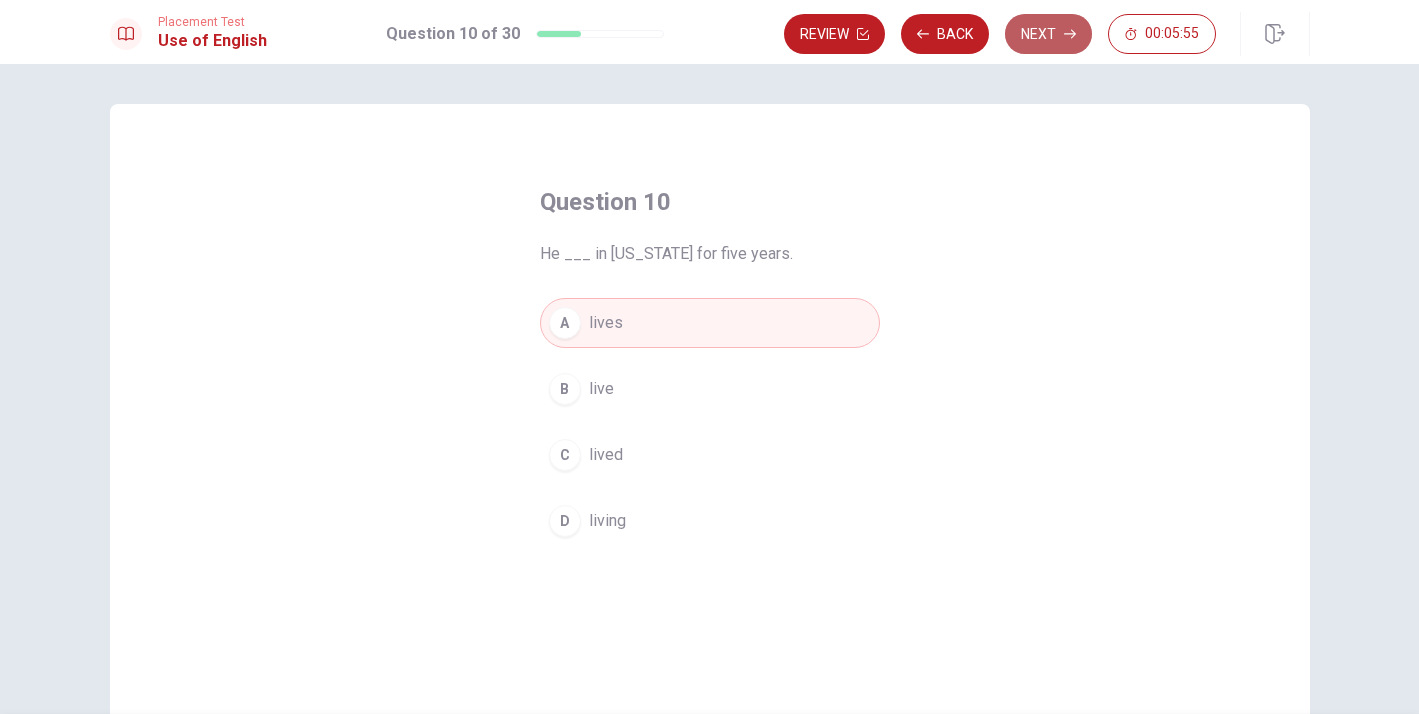 click on "Next" at bounding box center [1048, 34] 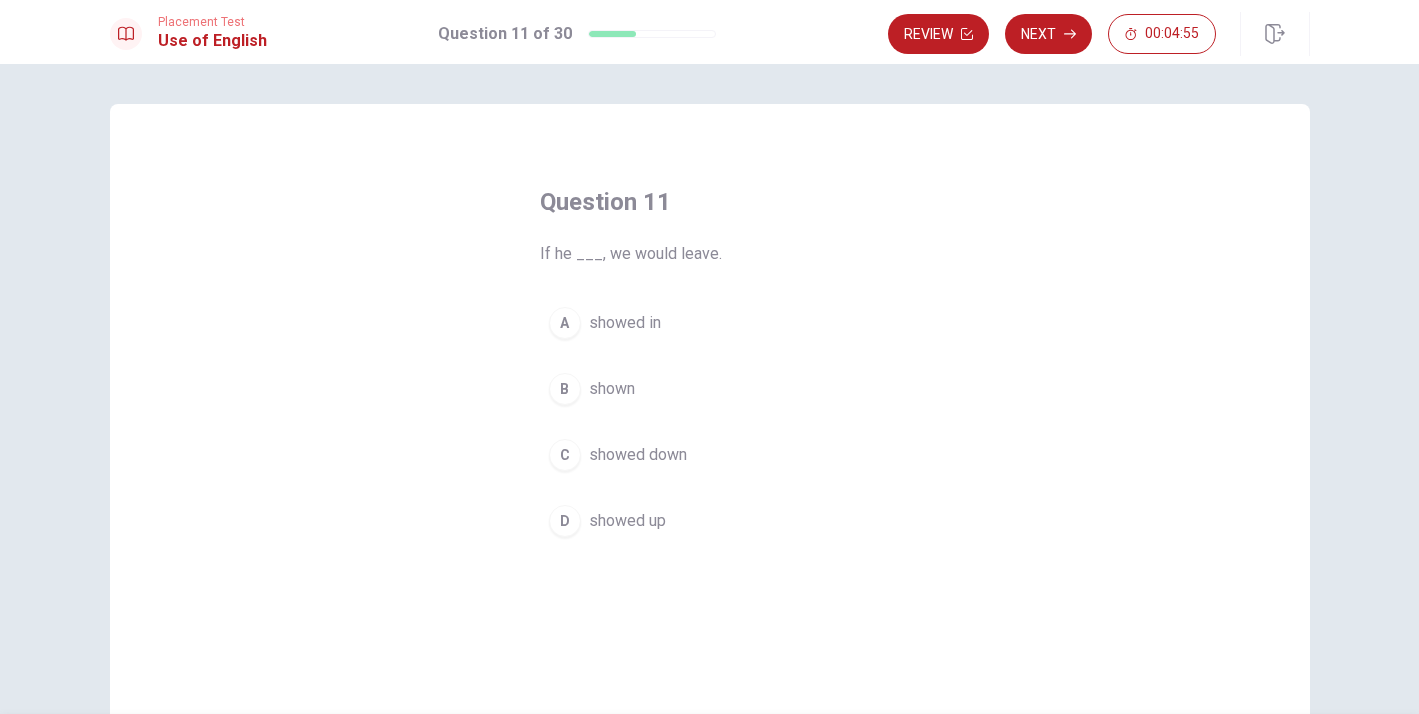 click on "showed down" at bounding box center [638, 455] 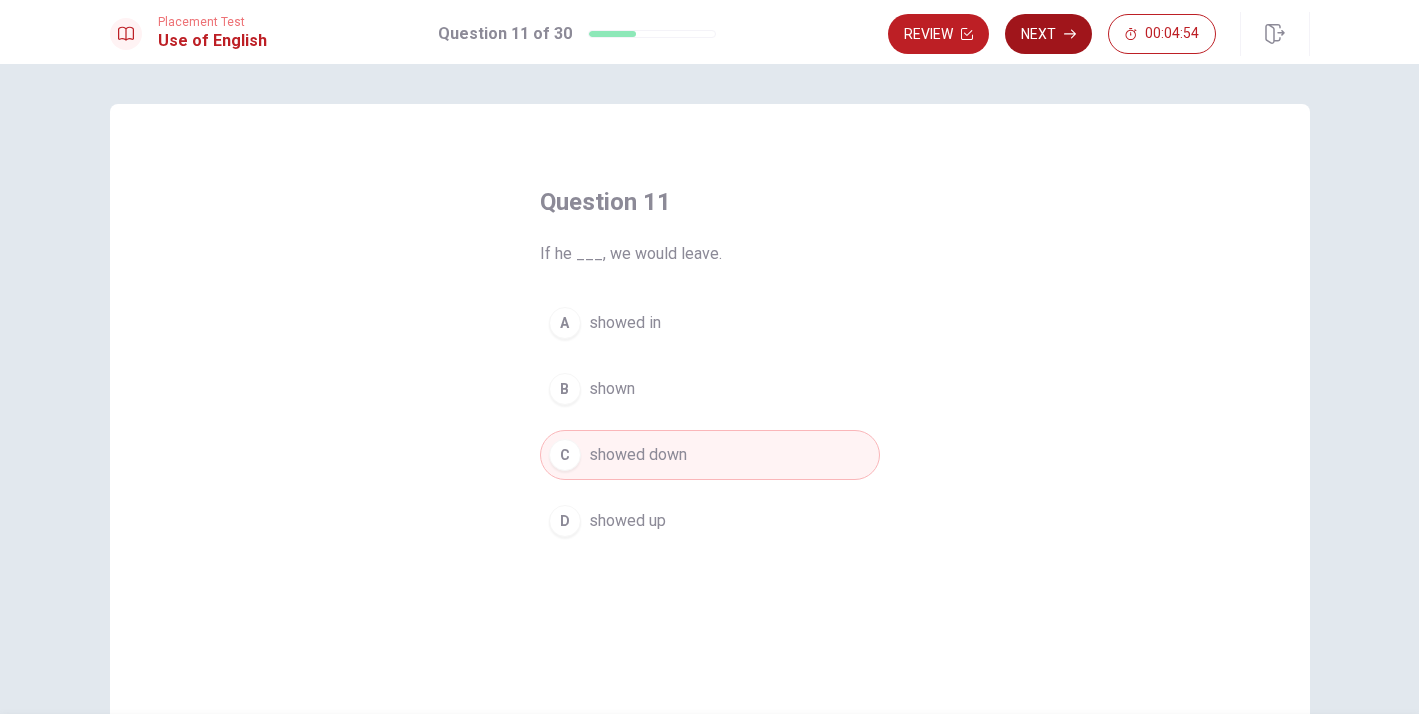 click on "Next" at bounding box center [1048, 34] 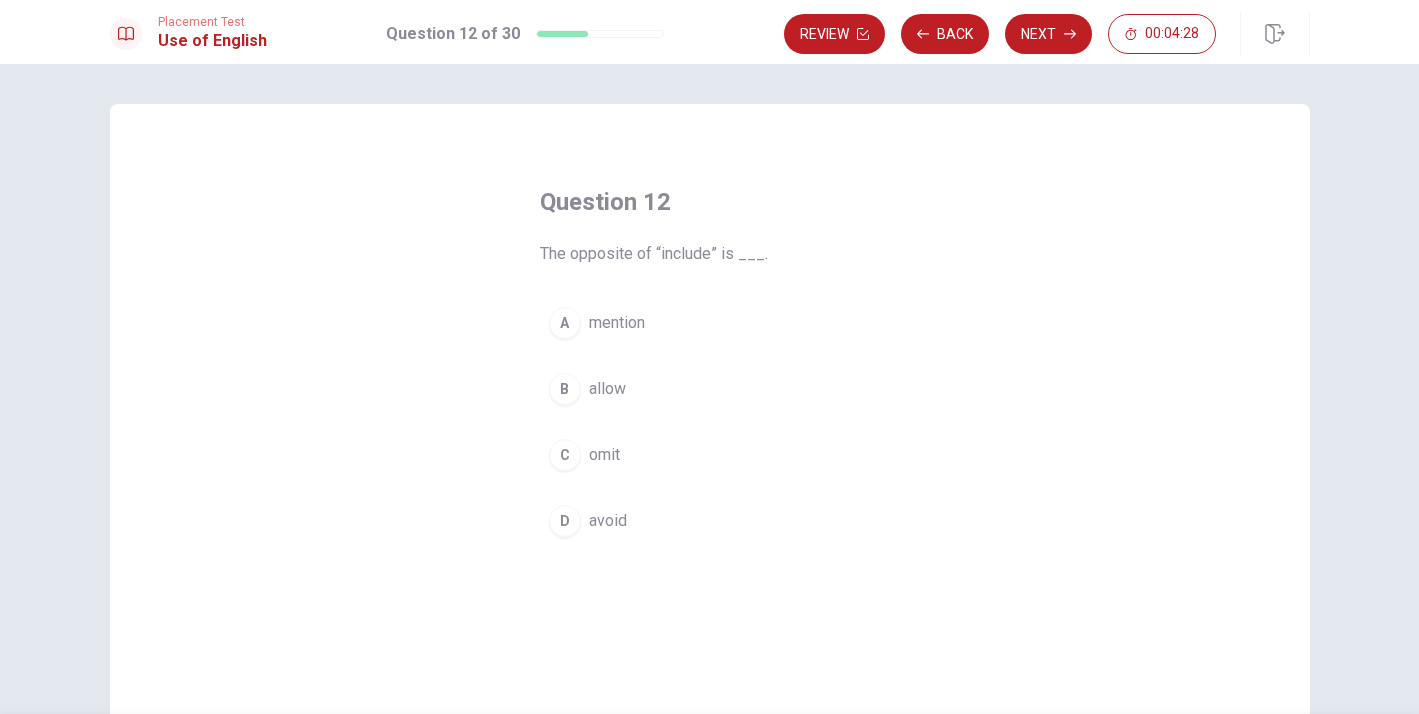 click on "C" at bounding box center (565, 455) 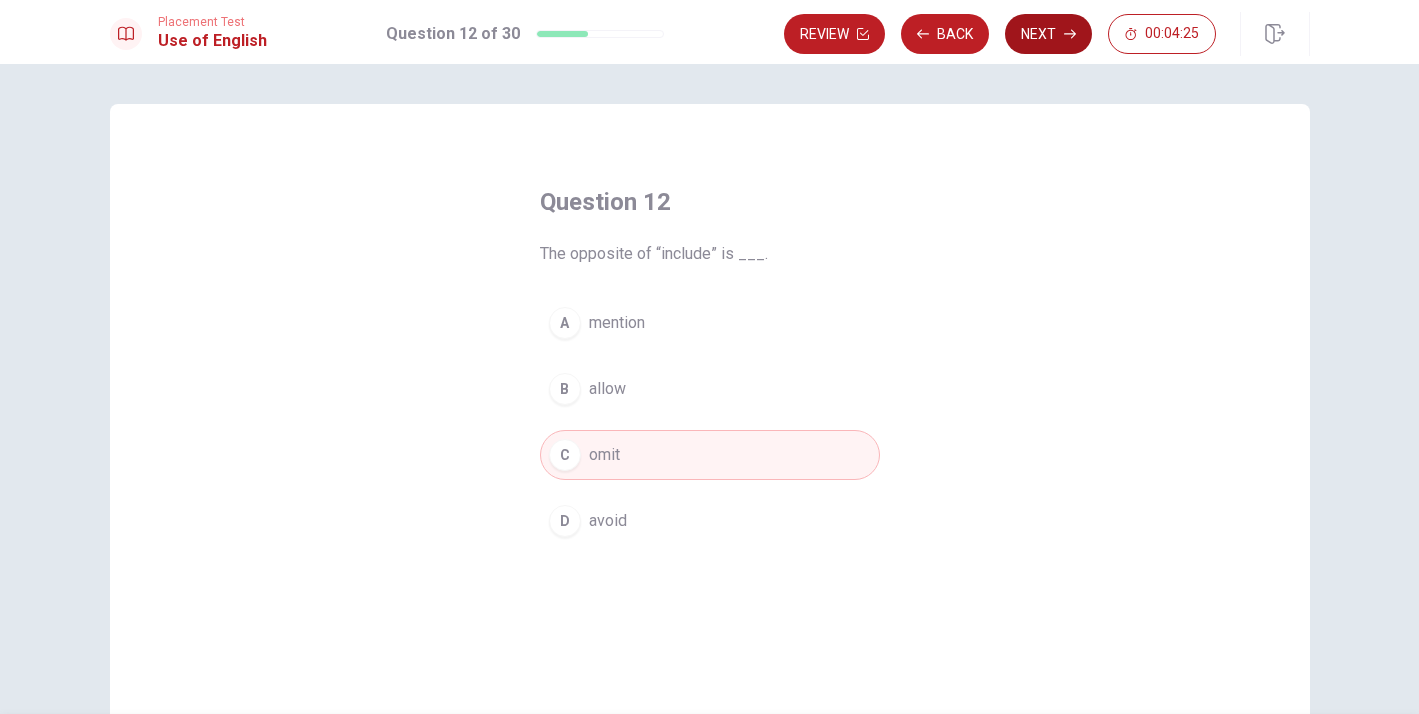 click on "Next" at bounding box center (1048, 34) 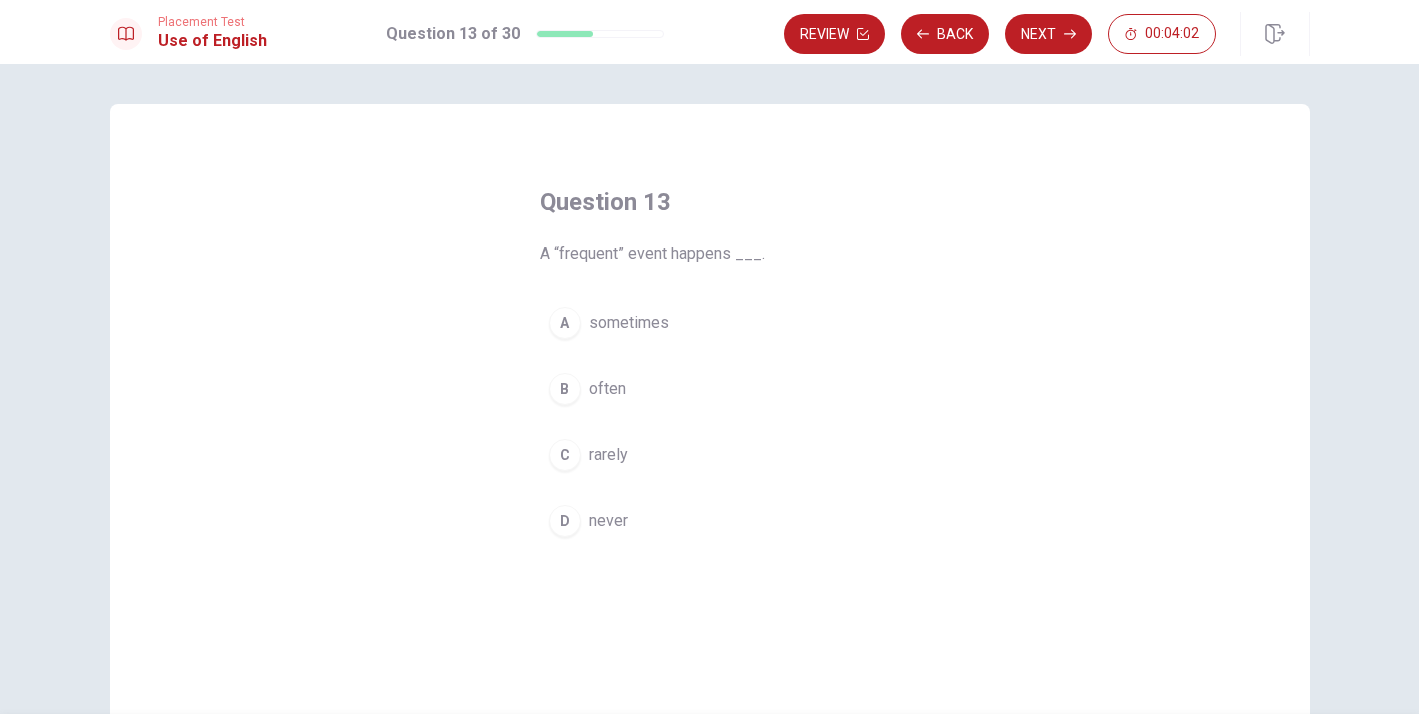click on "often" at bounding box center [607, 389] 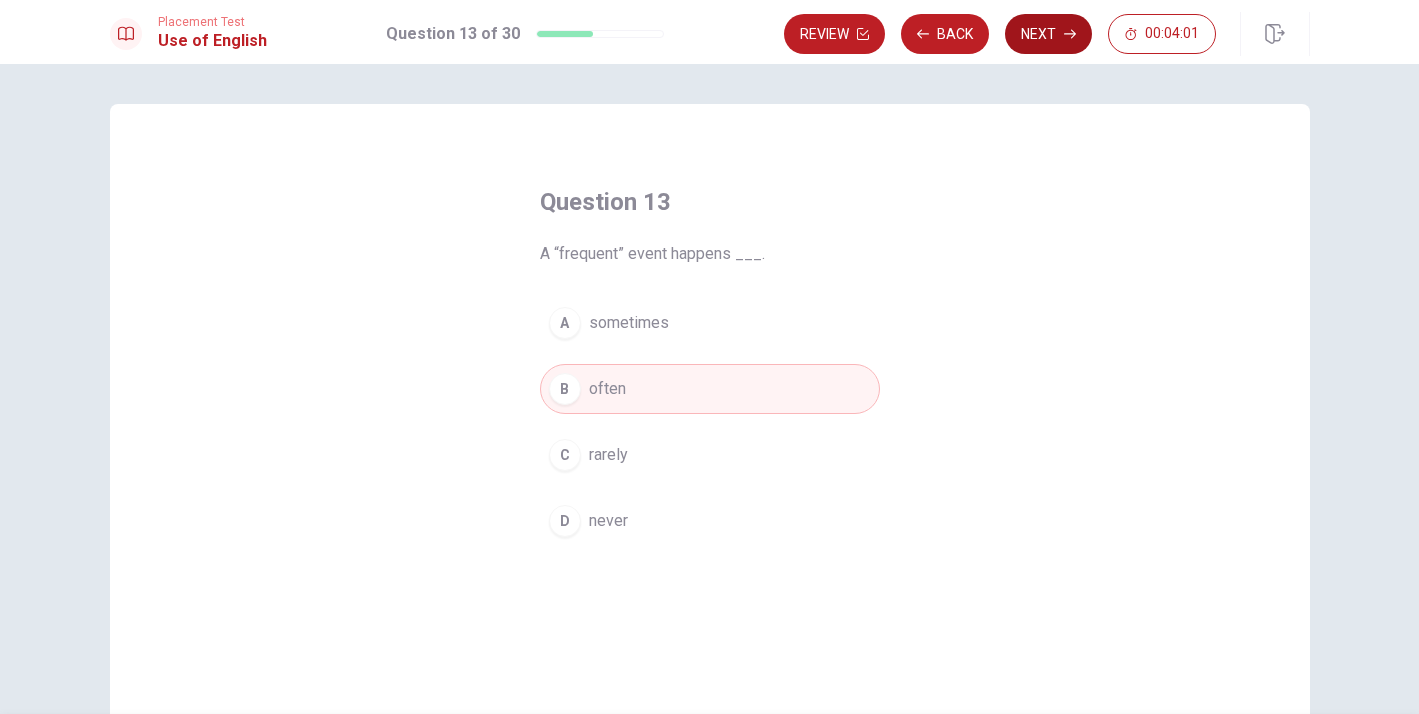 click on "Next" at bounding box center [1048, 34] 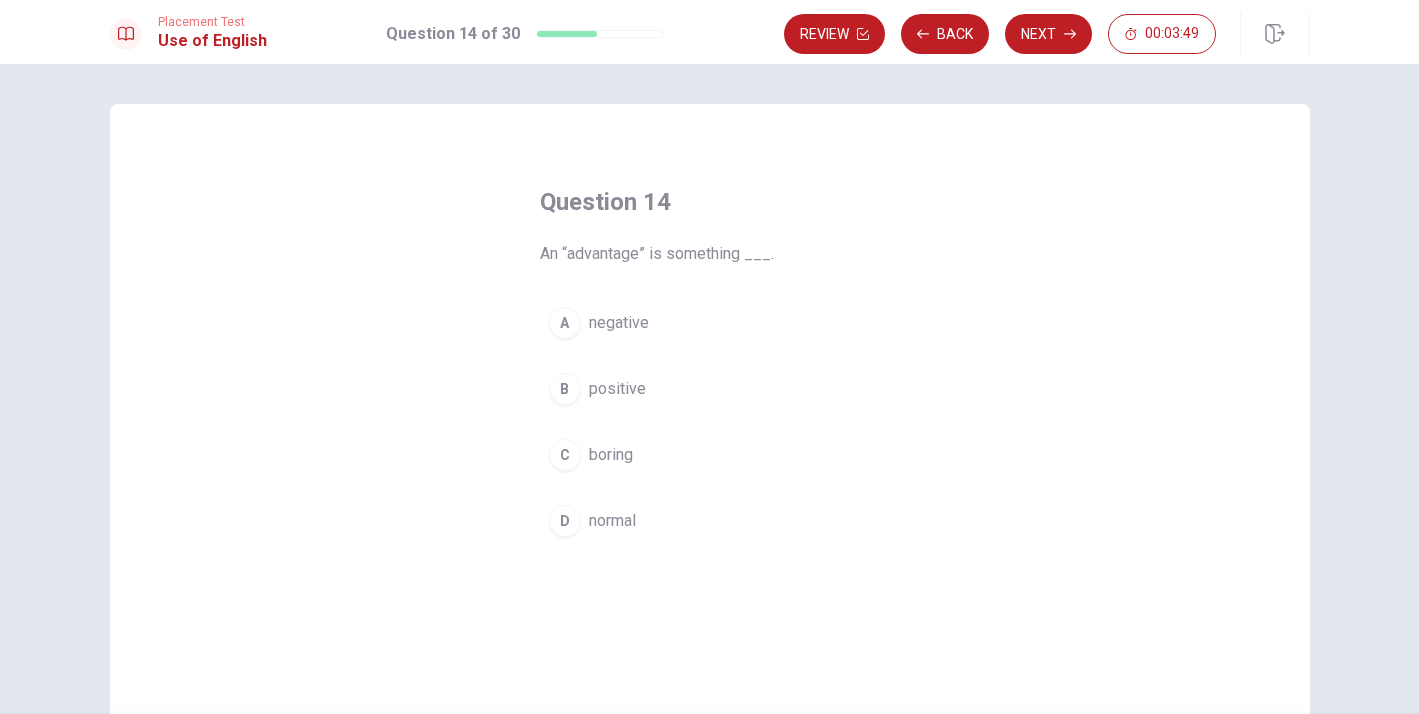 click on "positive" at bounding box center [617, 389] 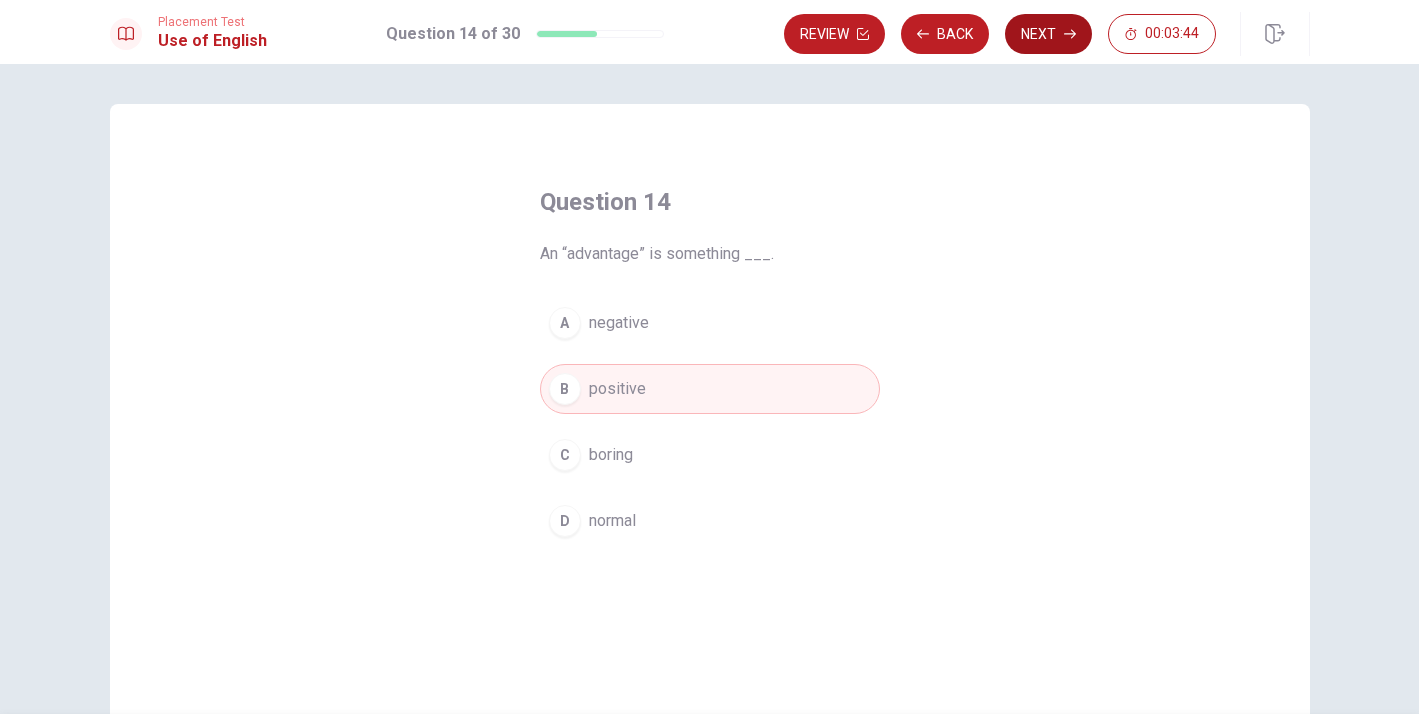click on "Next" at bounding box center [1048, 34] 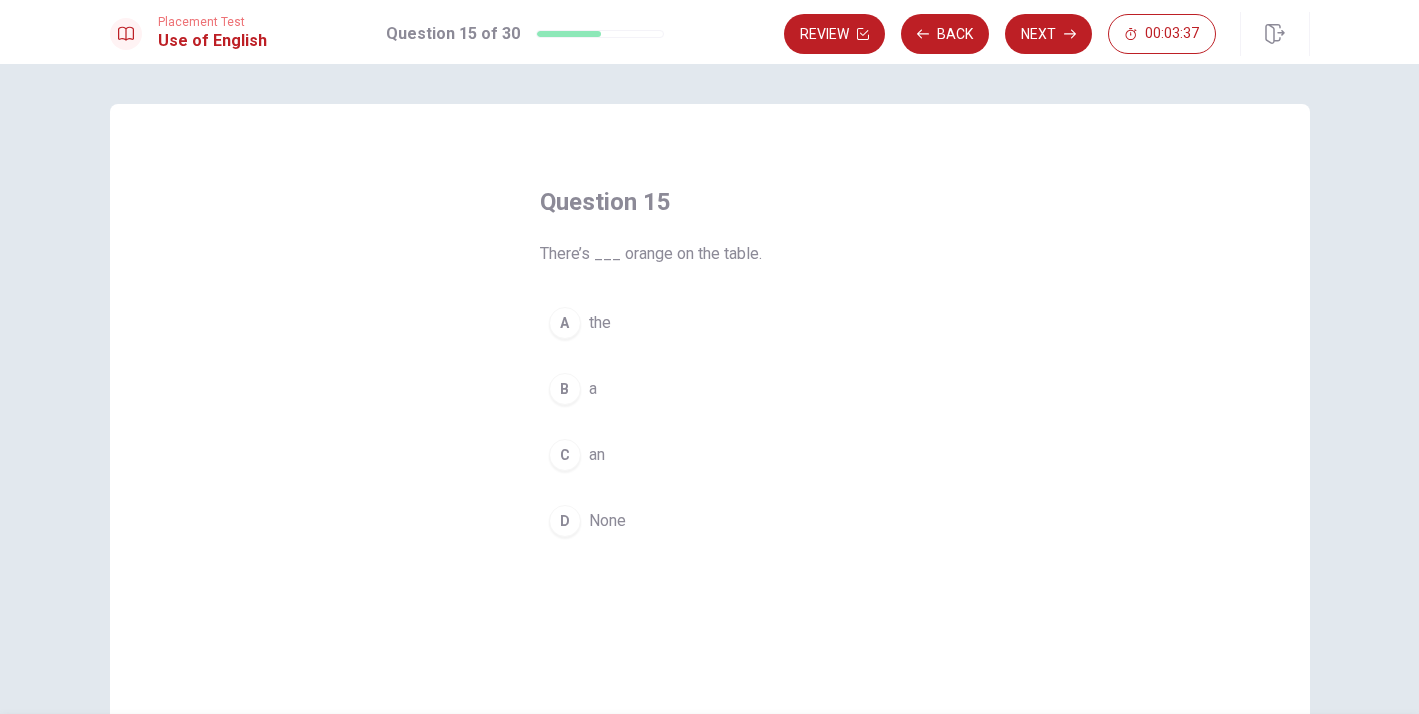 click on "C an" at bounding box center [710, 455] 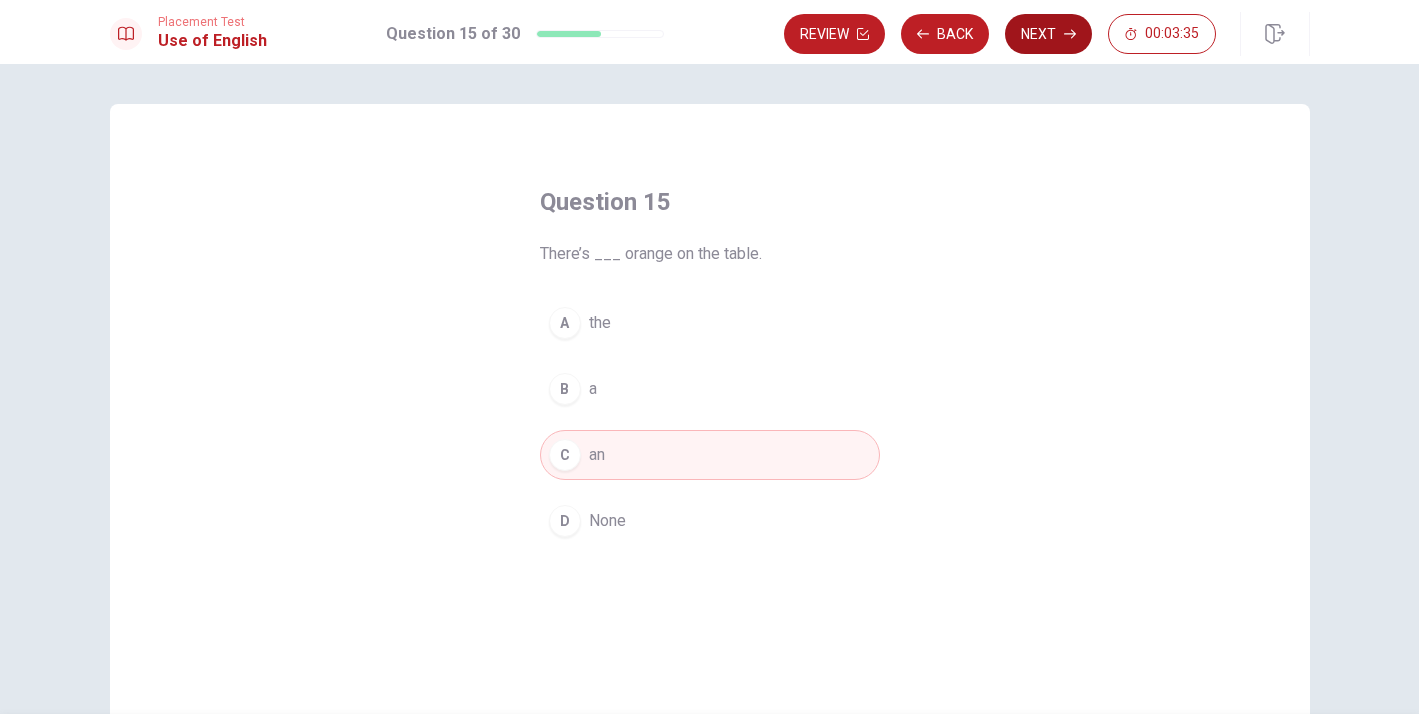click on "Next" at bounding box center [1048, 34] 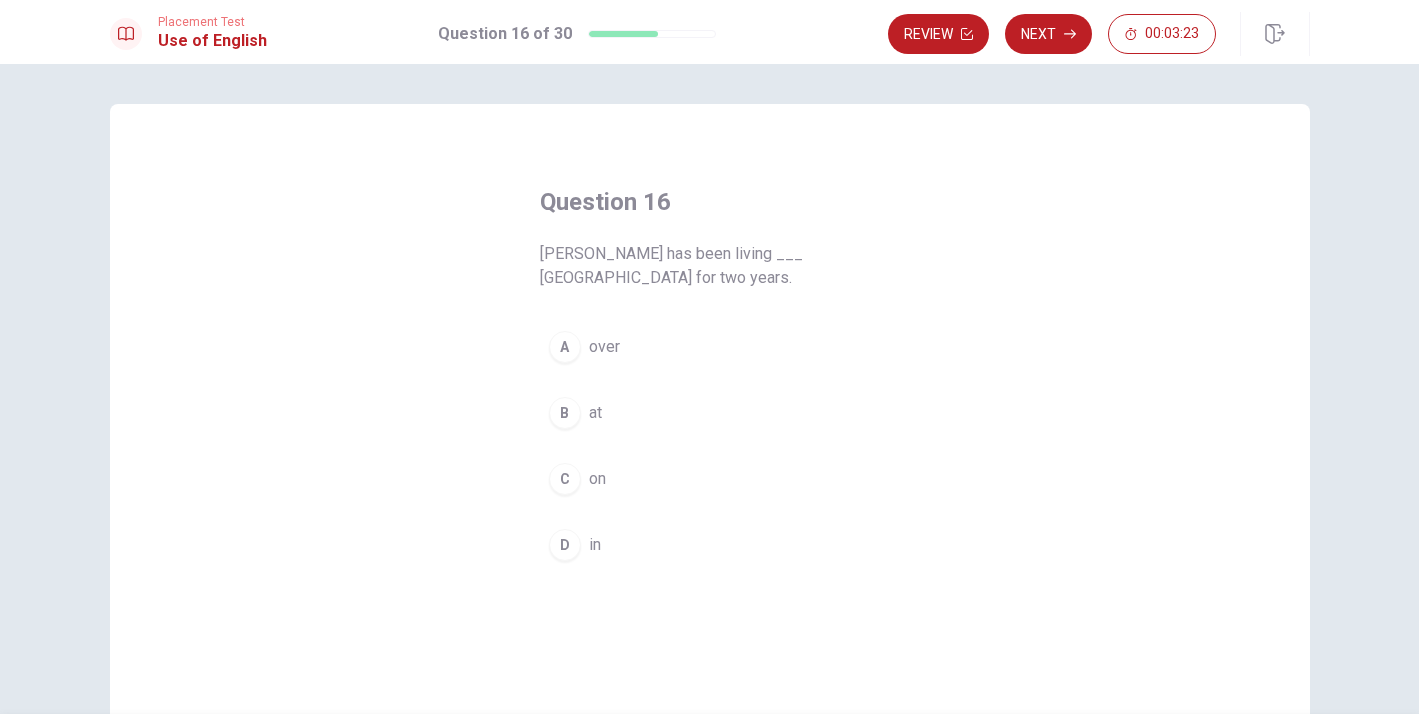 click on "D" at bounding box center (565, 545) 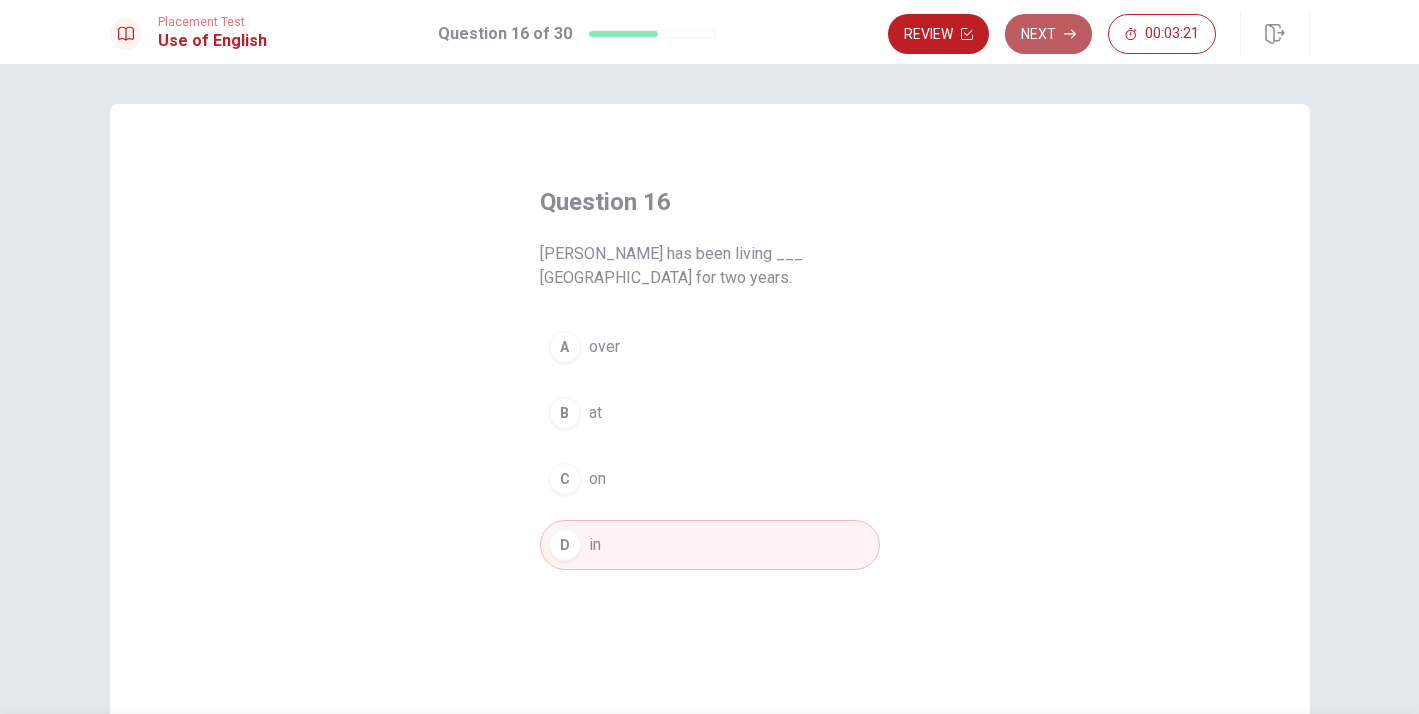 click on "Next" at bounding box center (1048, 34) 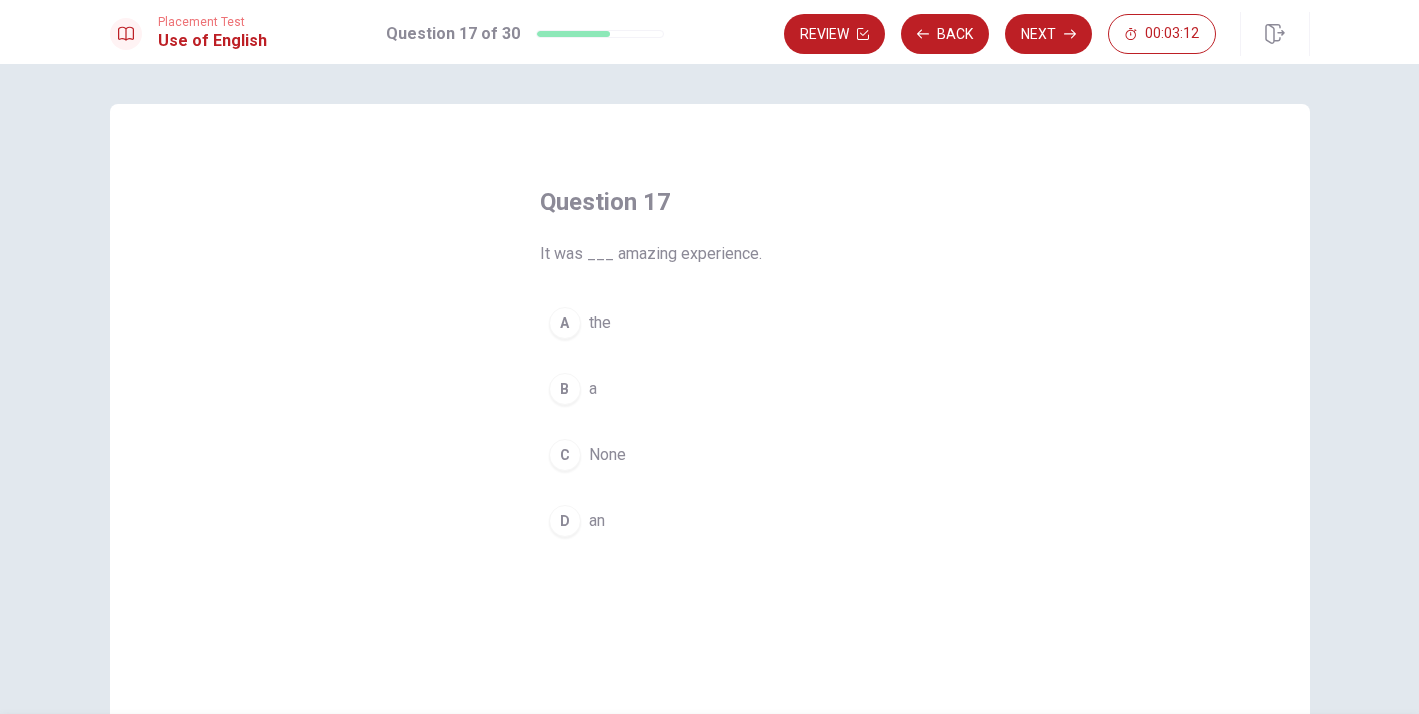 click on "an" at bounding box center (597, 521) 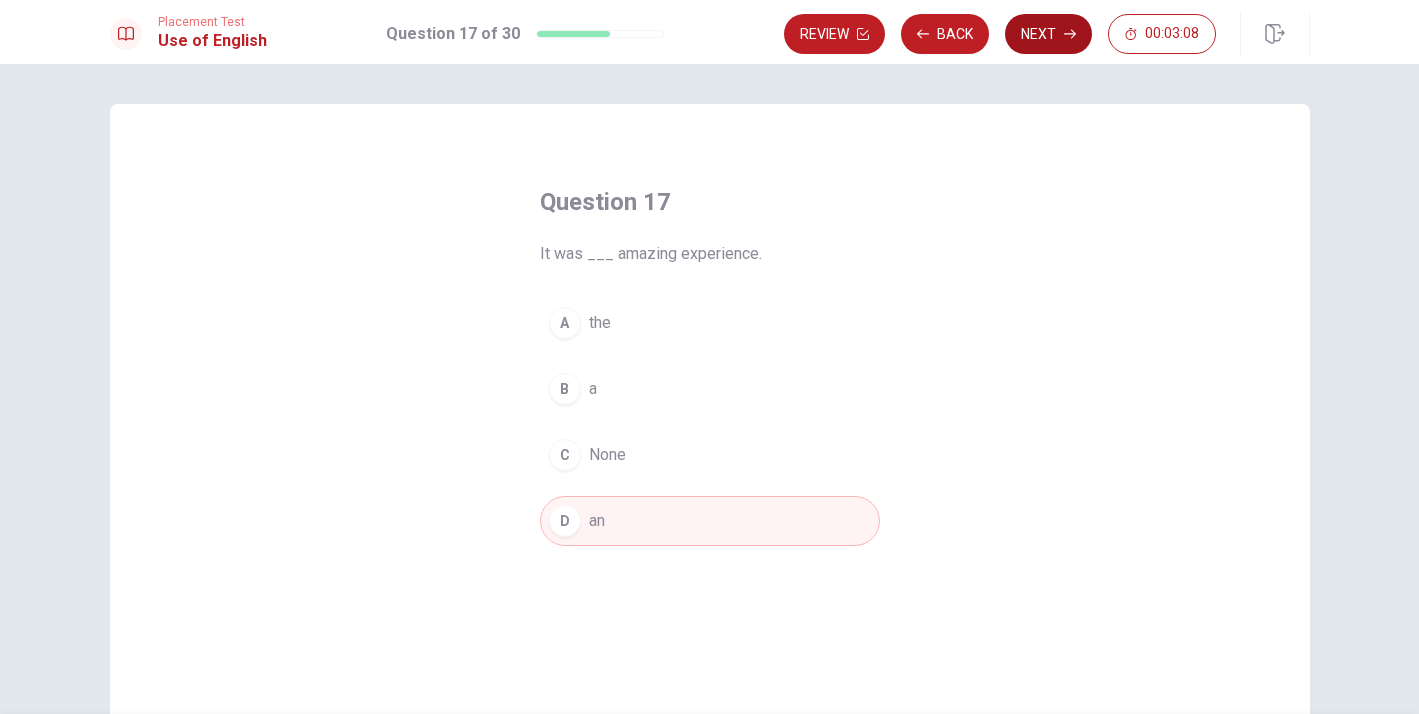 click on "Next" at bounding box center (1048, 34) 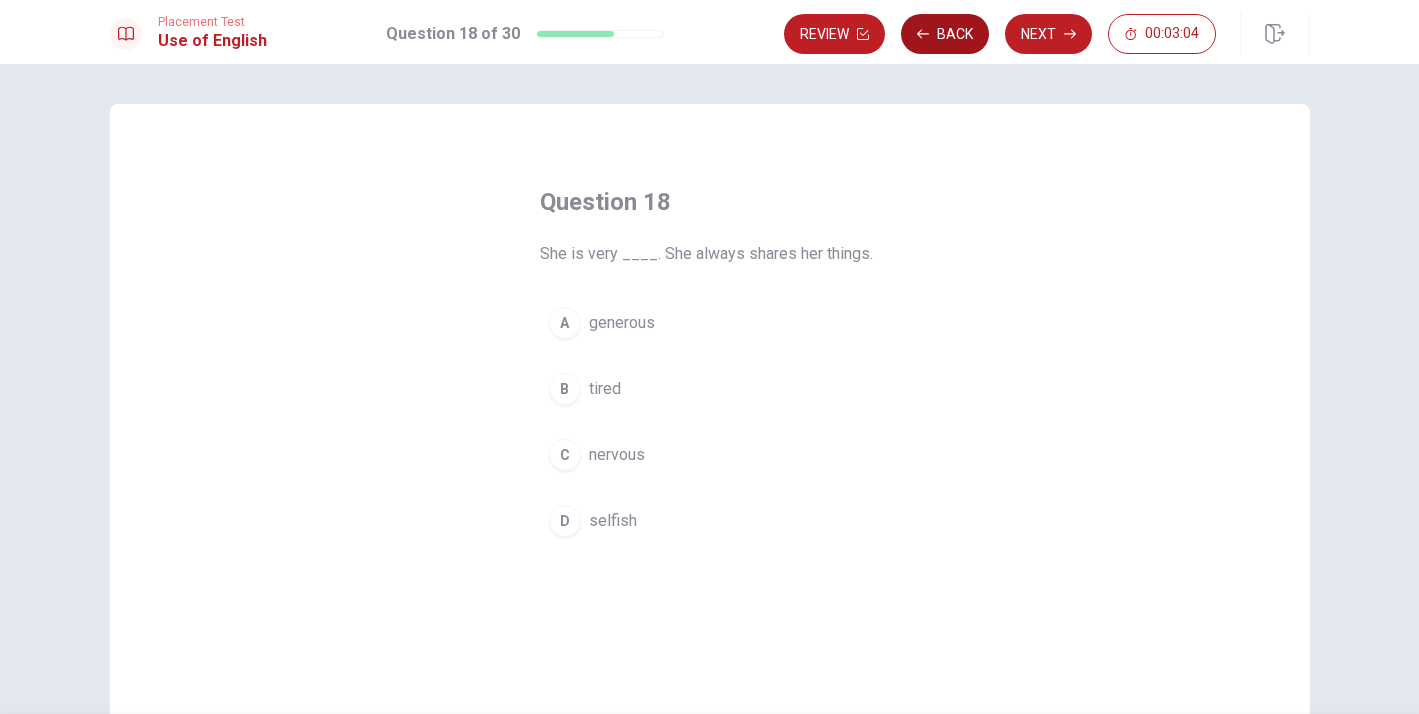click on "Back" at bounding box center (945, 34) 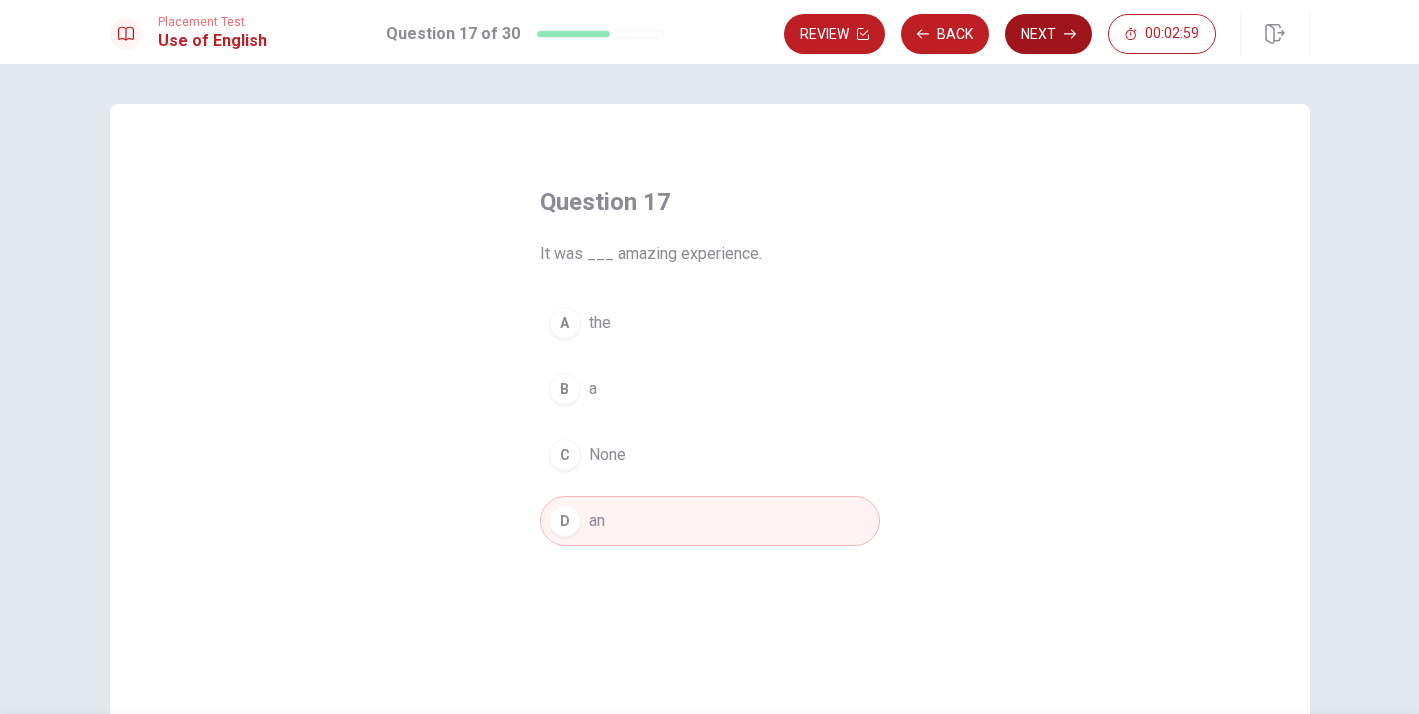 click on "Next" at bounding box center (1048, 34) 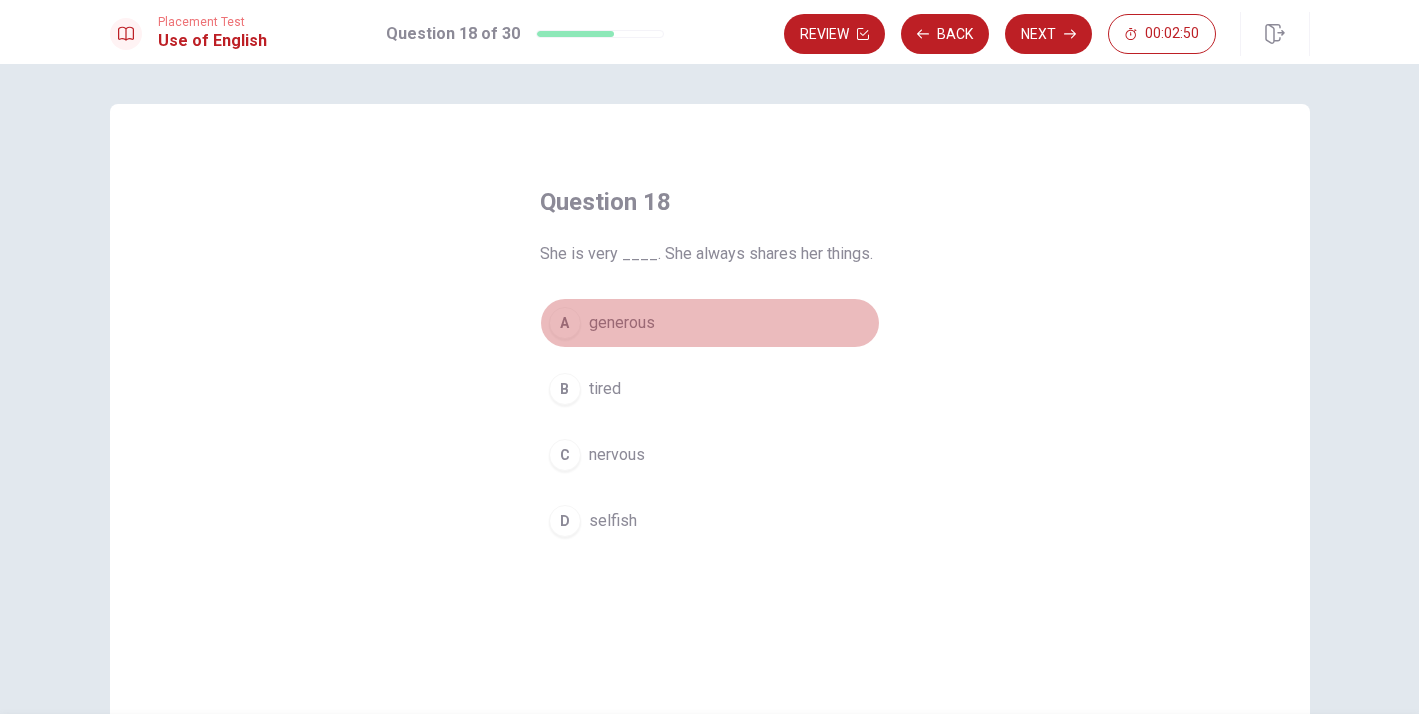 click on "generous" at bounding box center [622, 323] 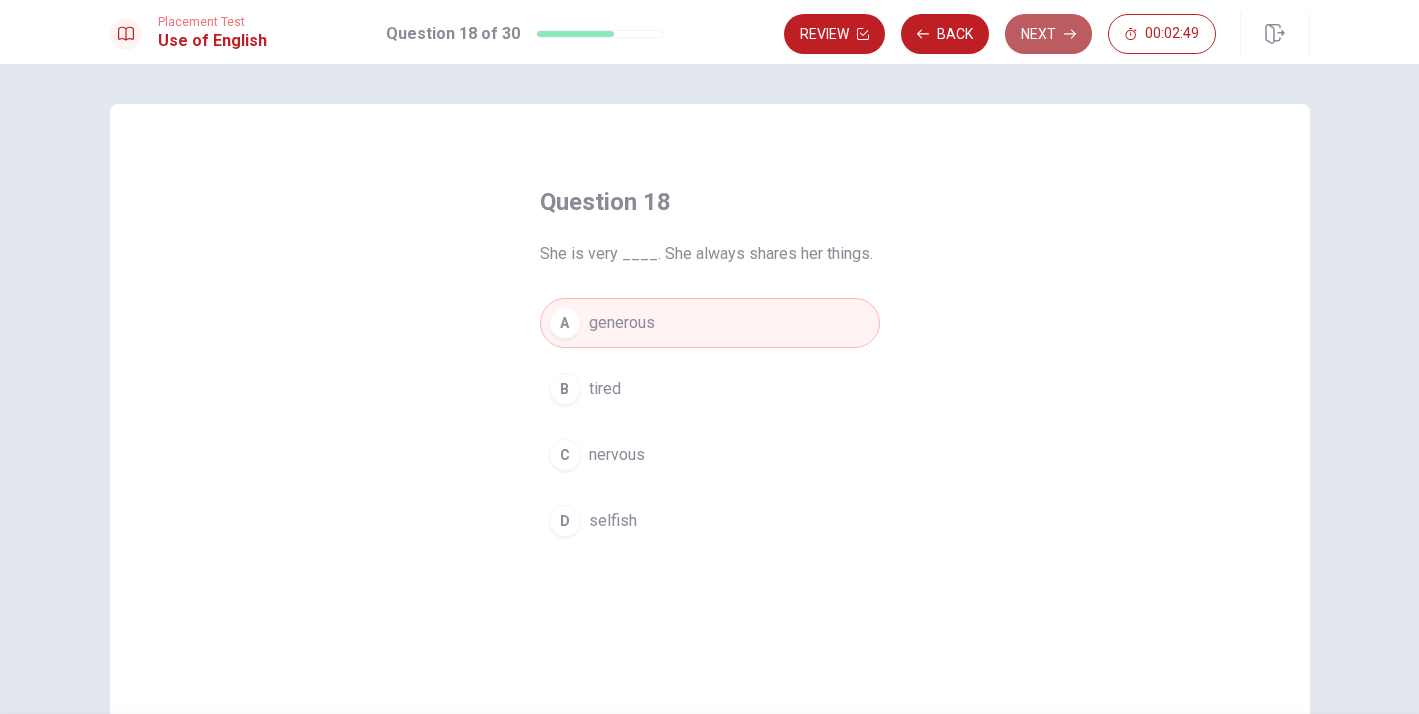 click on "Next" at bounding box center [1048, 34] 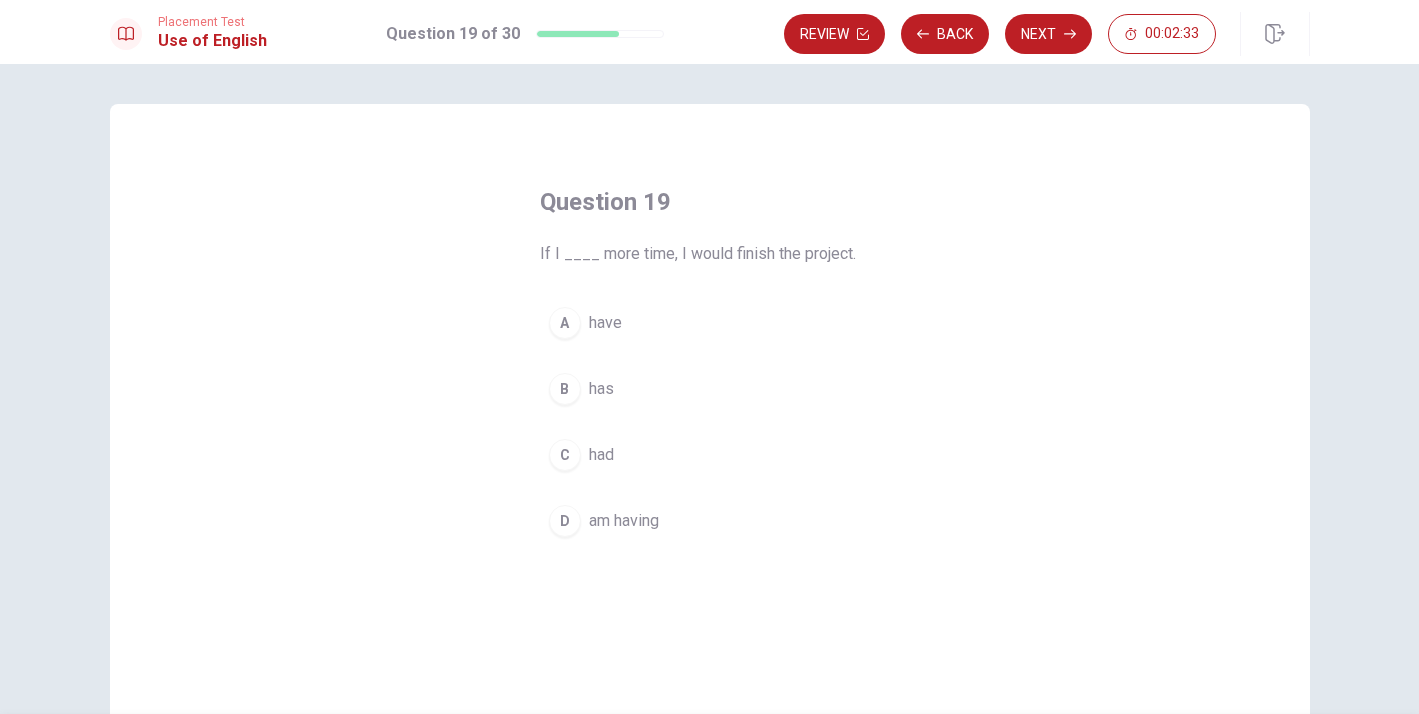 click on "had" at bounding box center (601, 455) 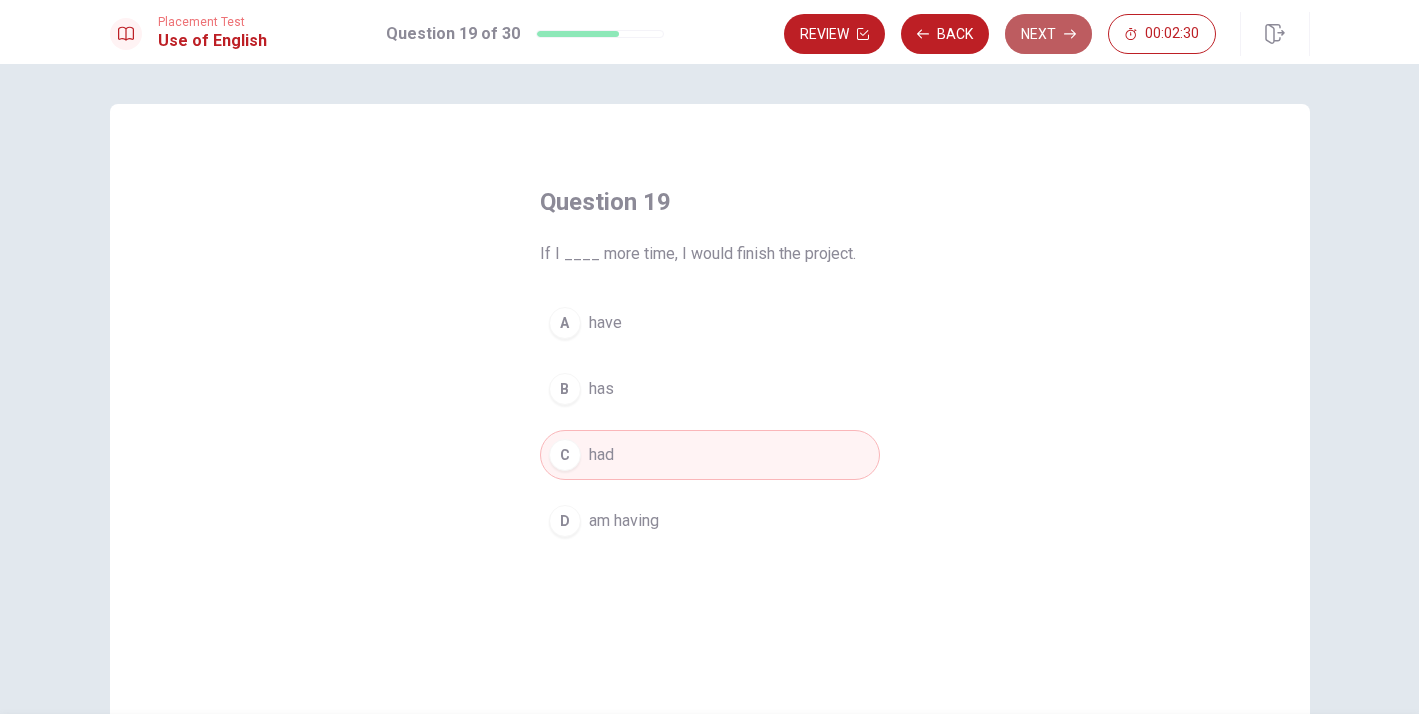 click on "Next" at bounding box center (1048, 34) 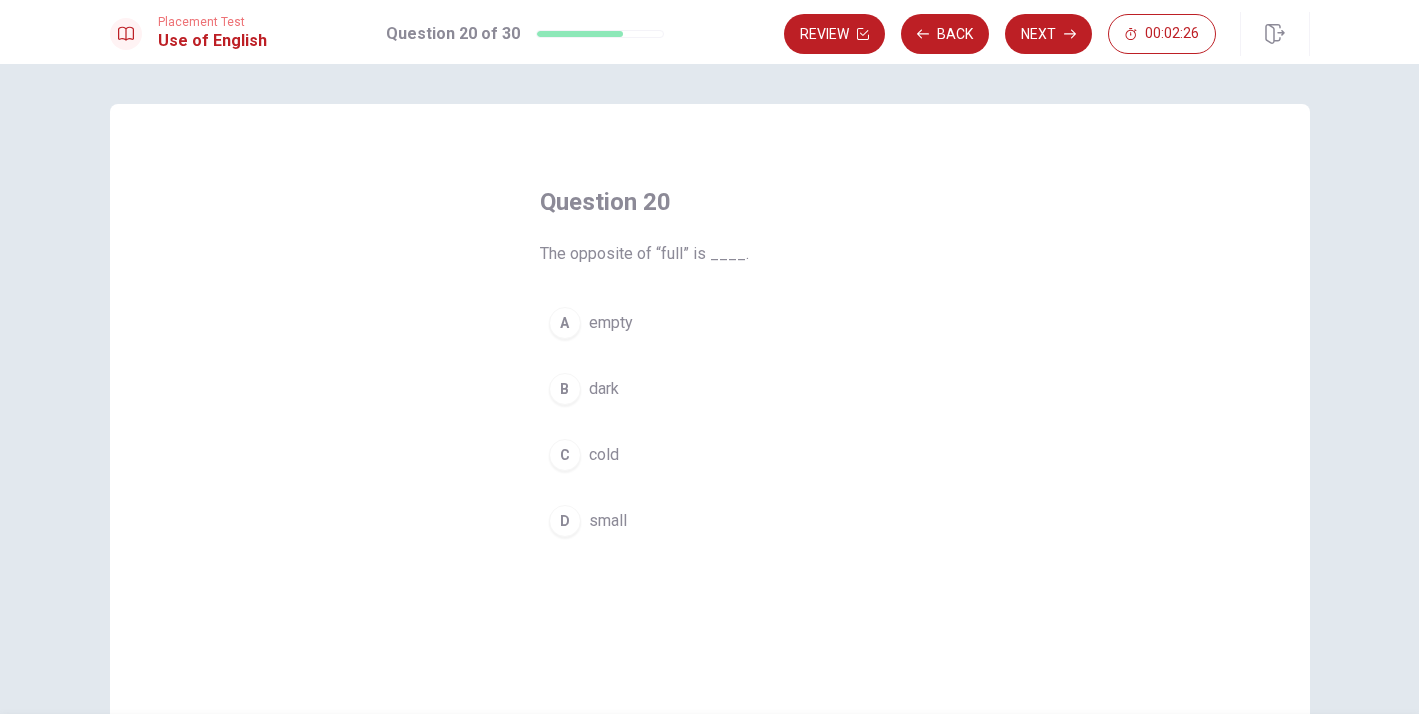 click on "empty" at bounding box center (611, 323) 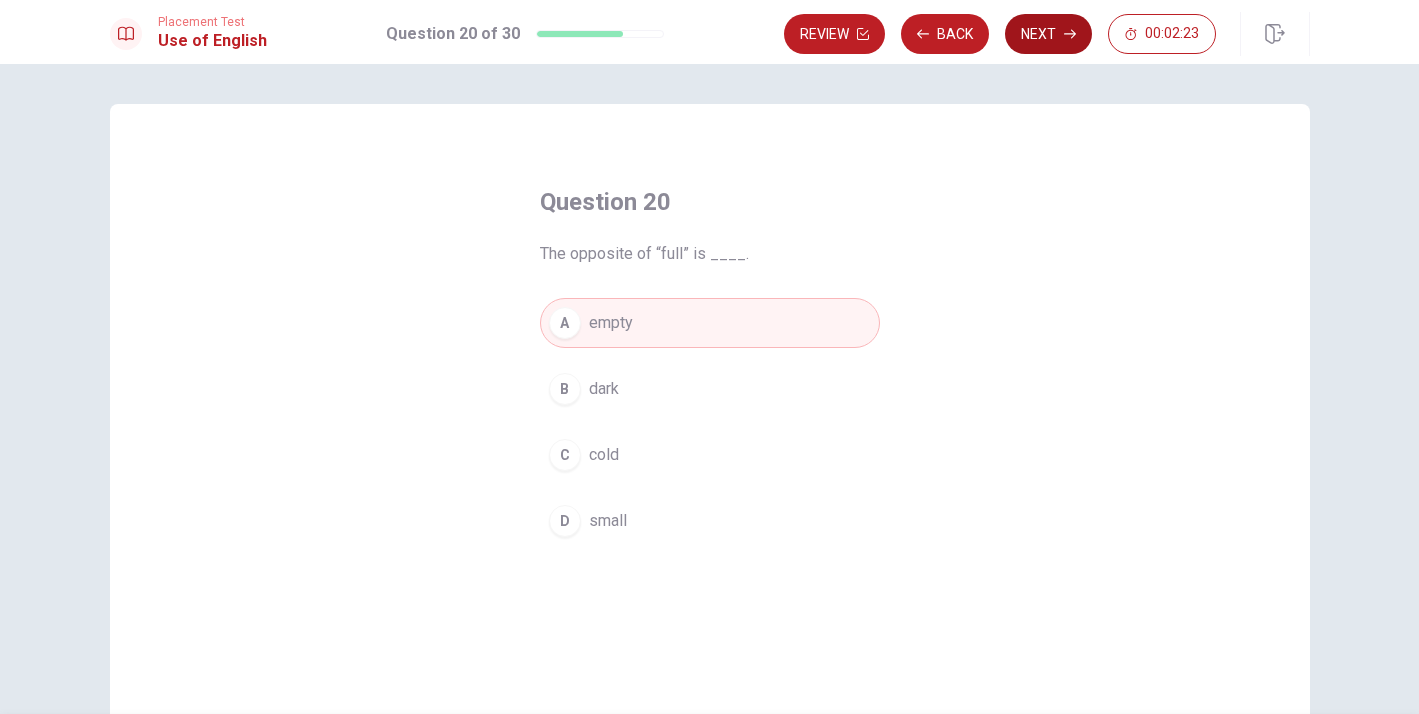 click on "Next" at bounding box center [1048, 34] 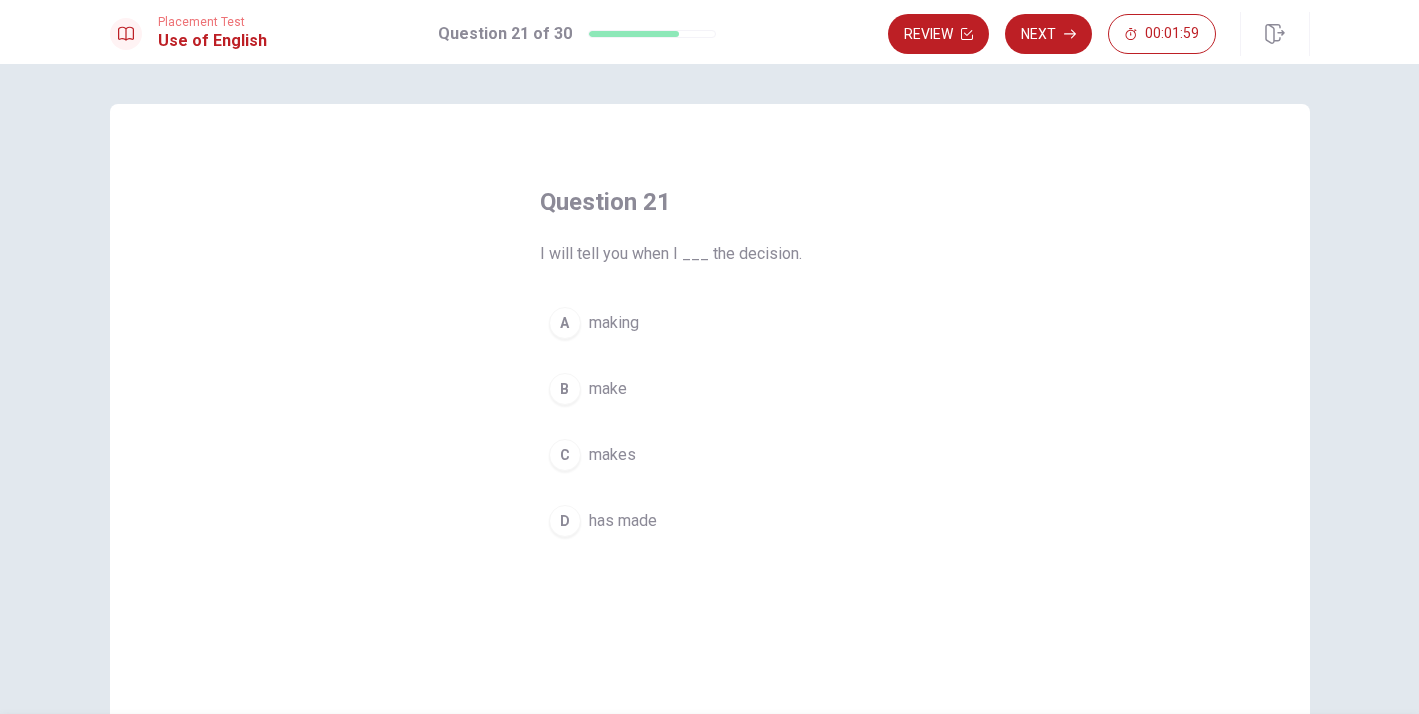 click on "has made" at bounding box center (623, 521) 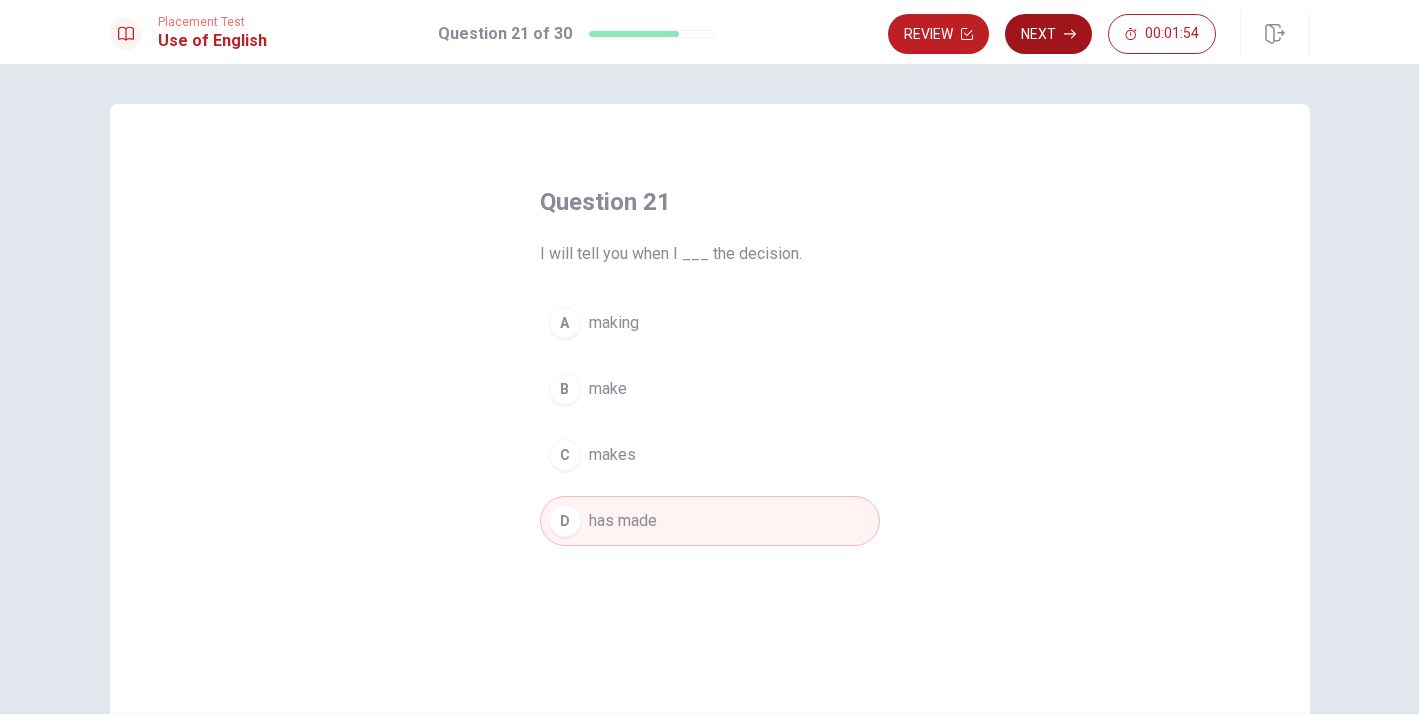 click on "Next" at bounding box center (1048, 34) 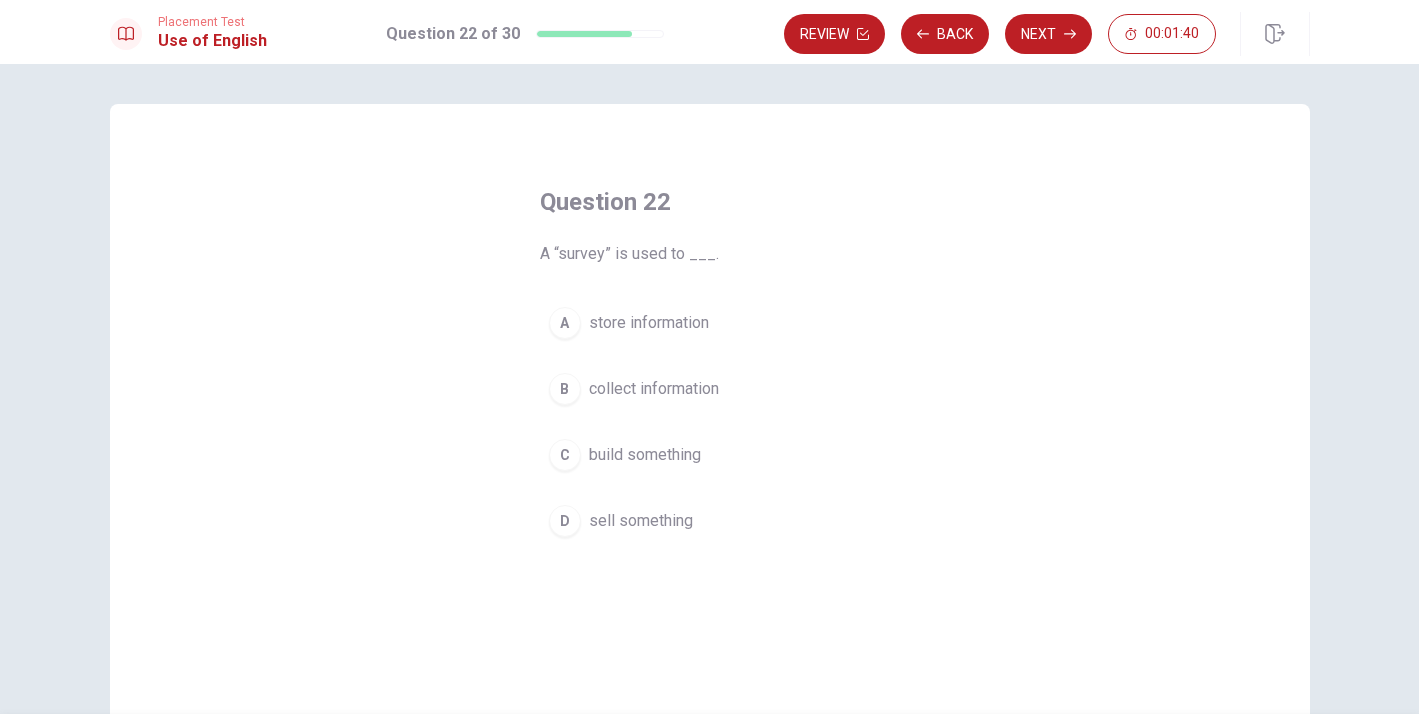 click on "collect information" at bounding box center [654, 389] 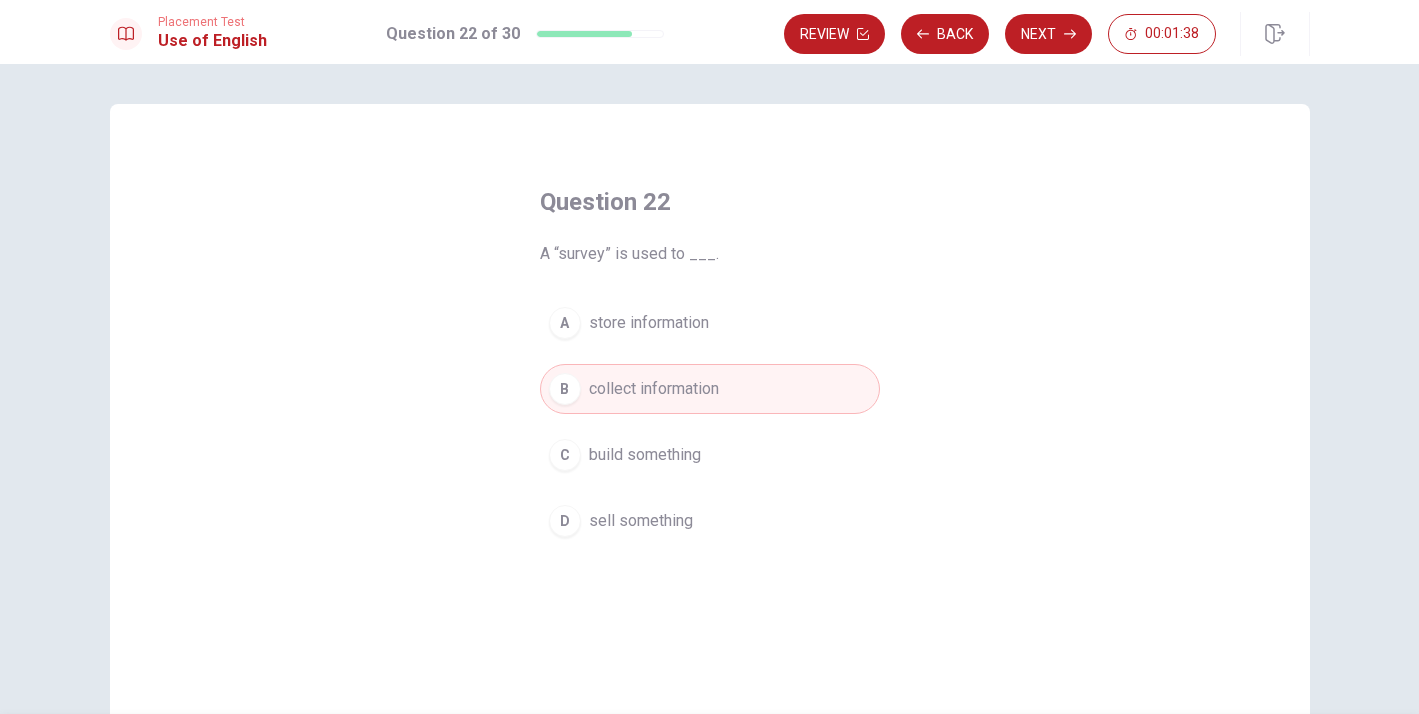 click on "Next" at bounding box center [1048, 34] 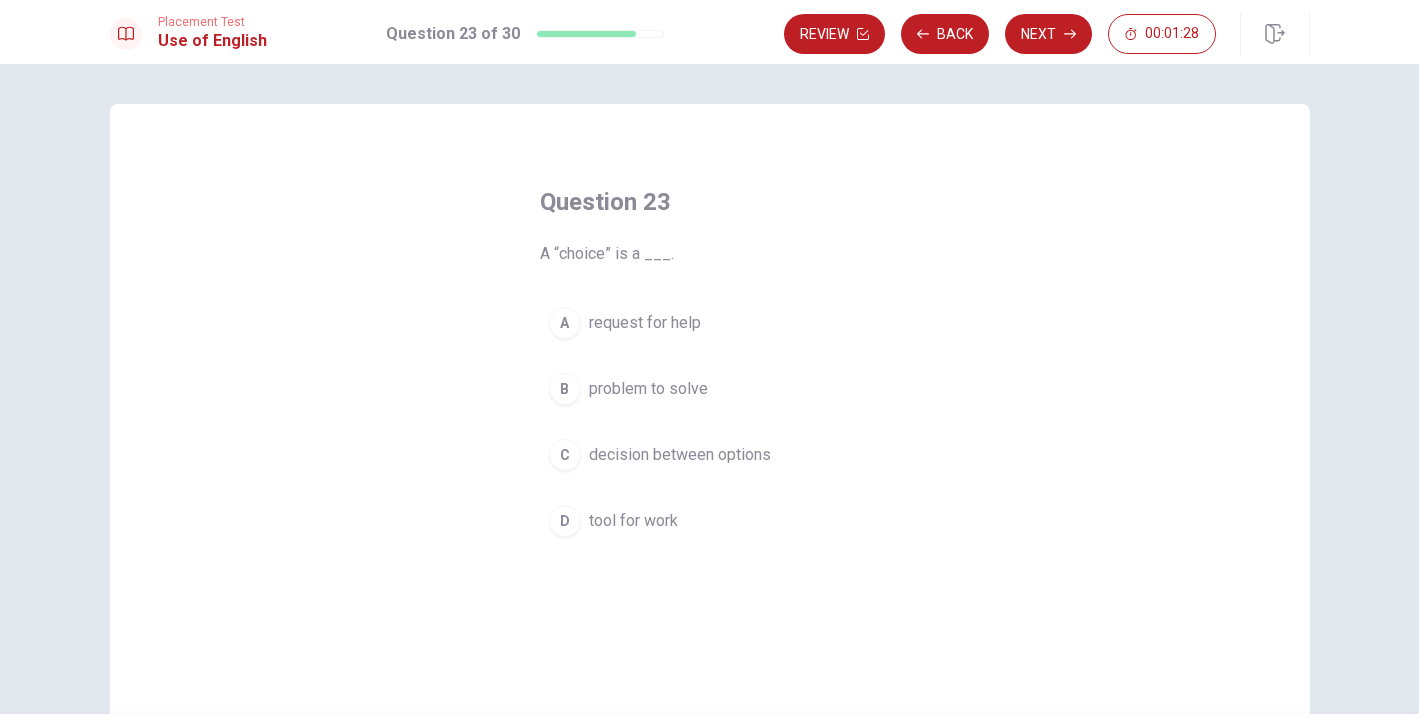 click on "decision between options" at bounding box center [680, 455] 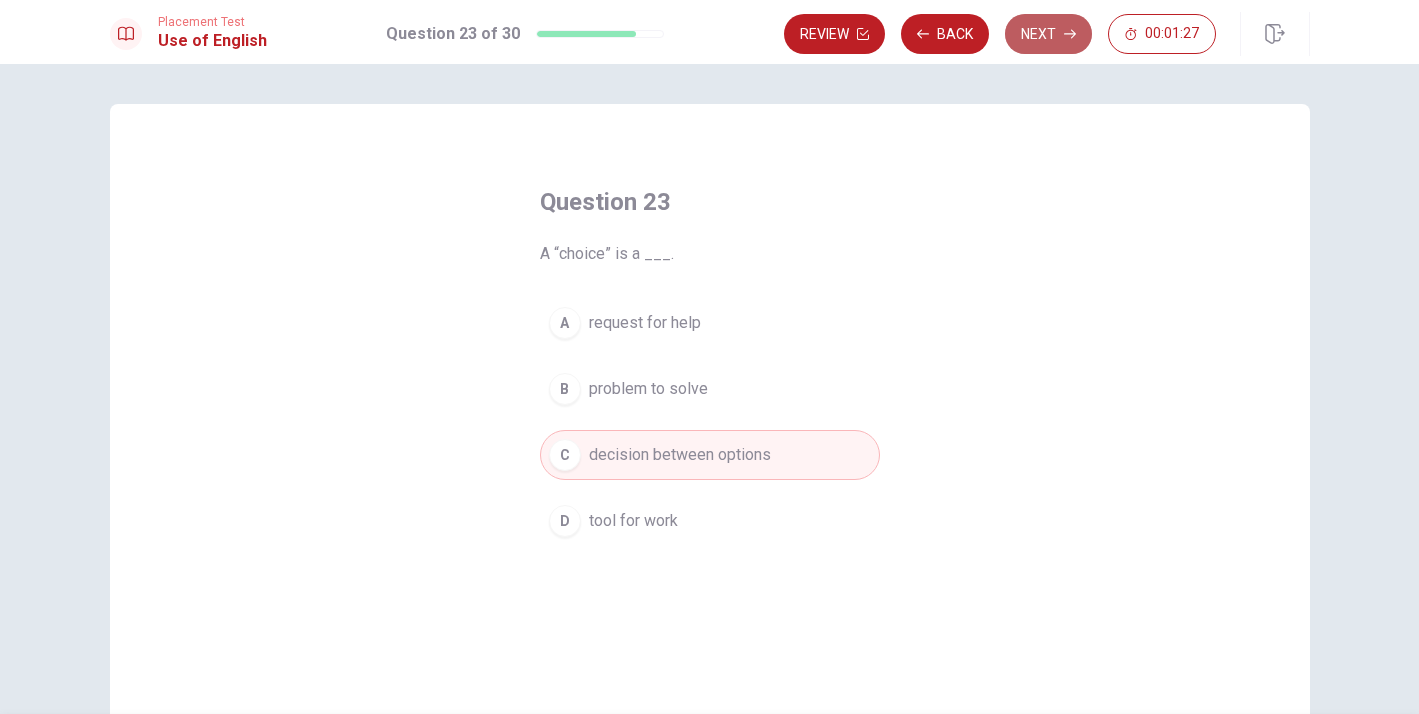 click on "Next" at bounding box center [1048, 34] 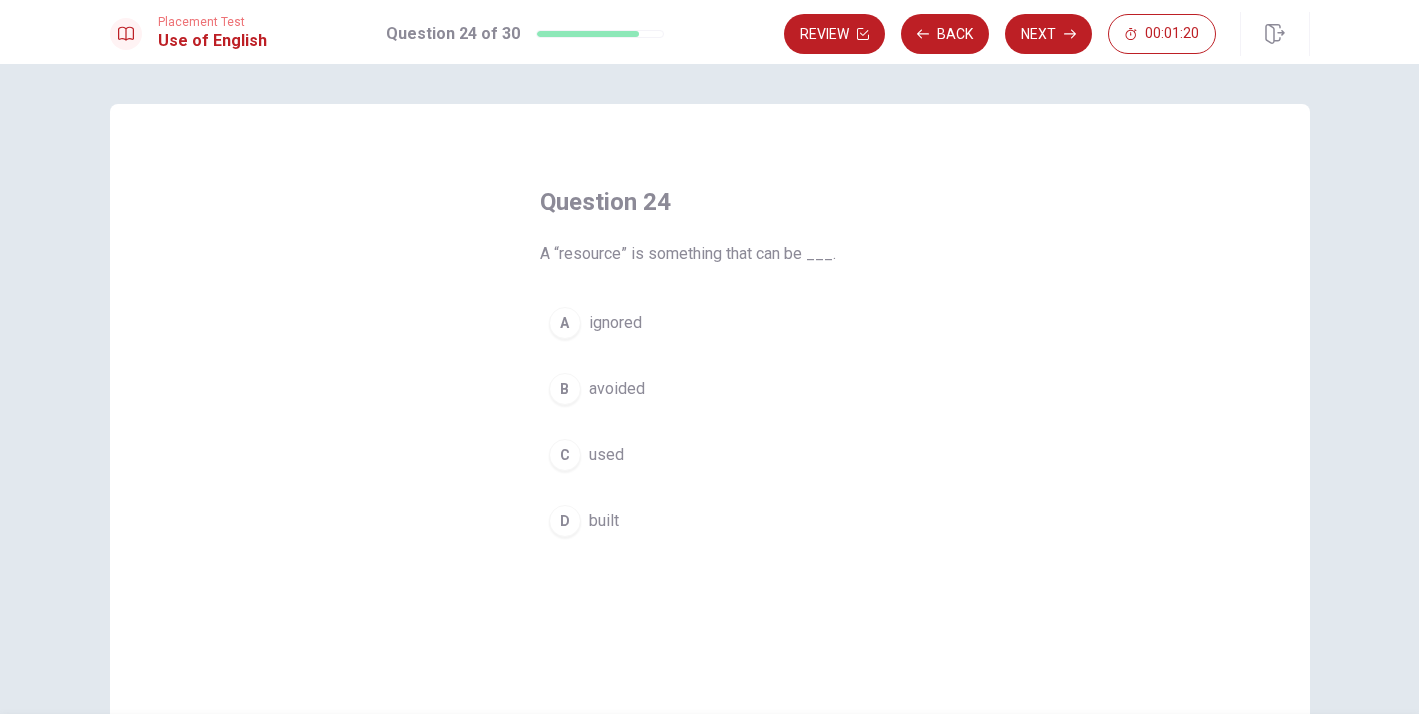 click on "used" at bounding box center [606, 455] 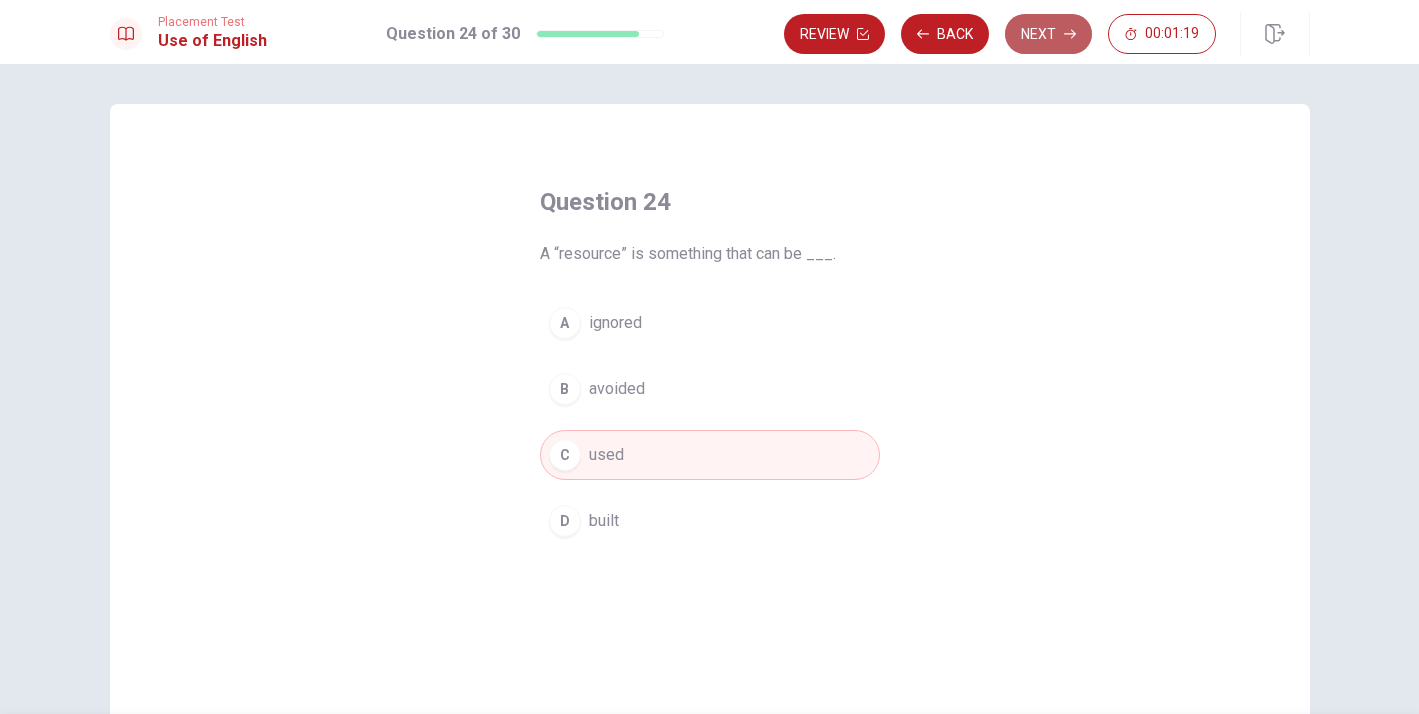 click on "Next" at bounding box center (1048, 34) 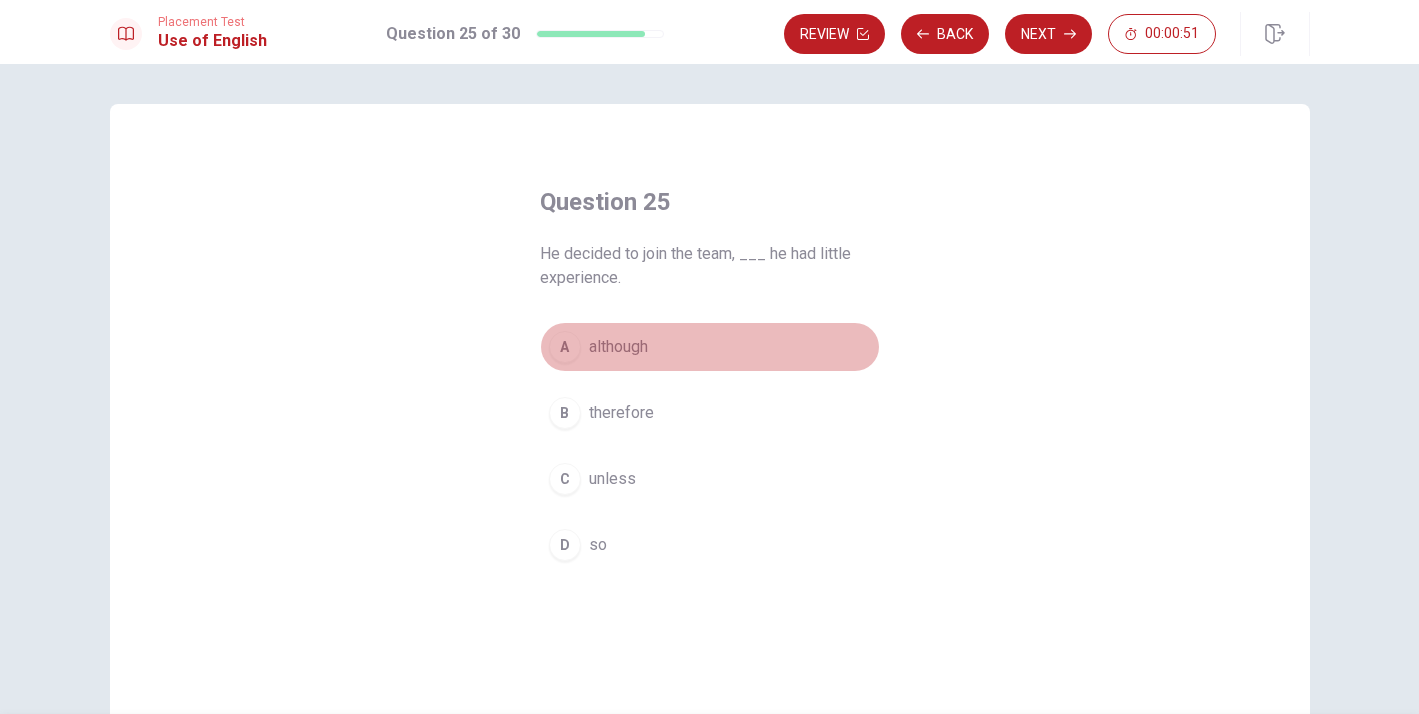 click on "although" at bounding box center [618, 347] 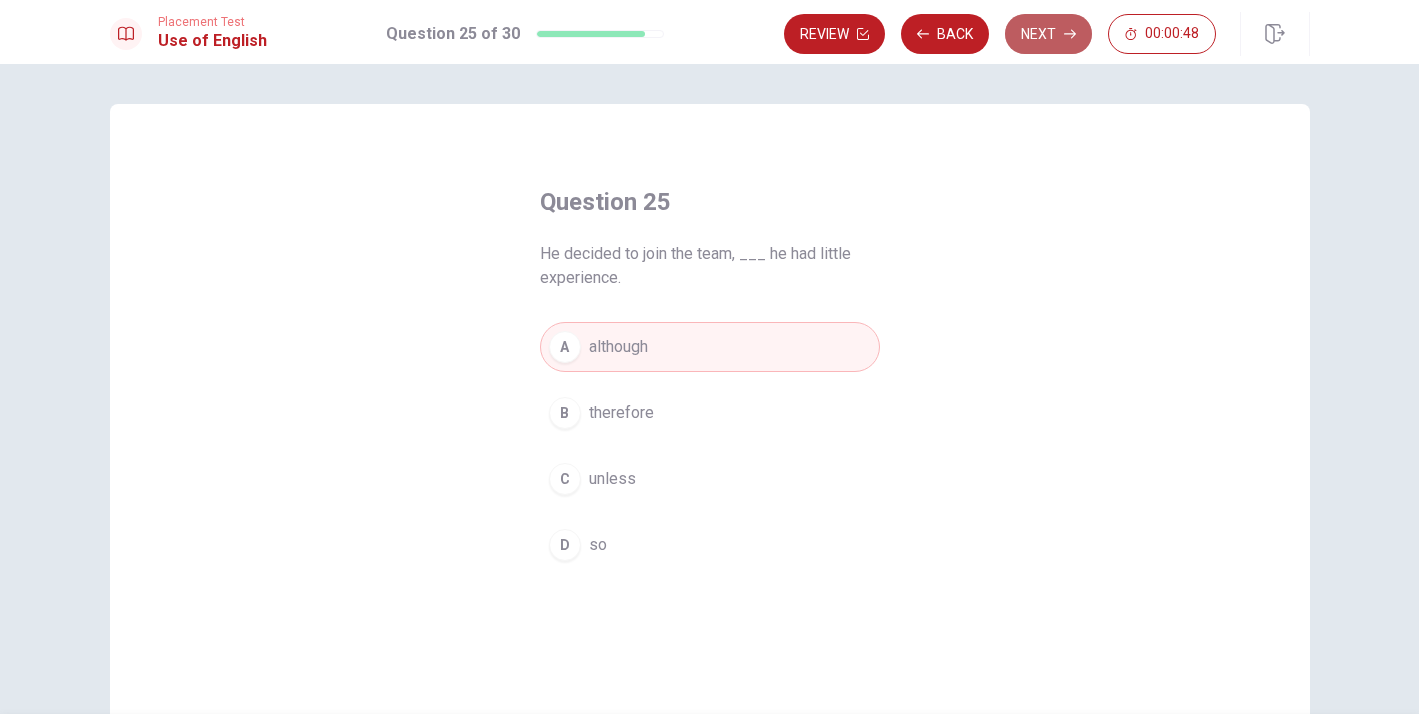click on "Next" at bounding box center (1048, 34) 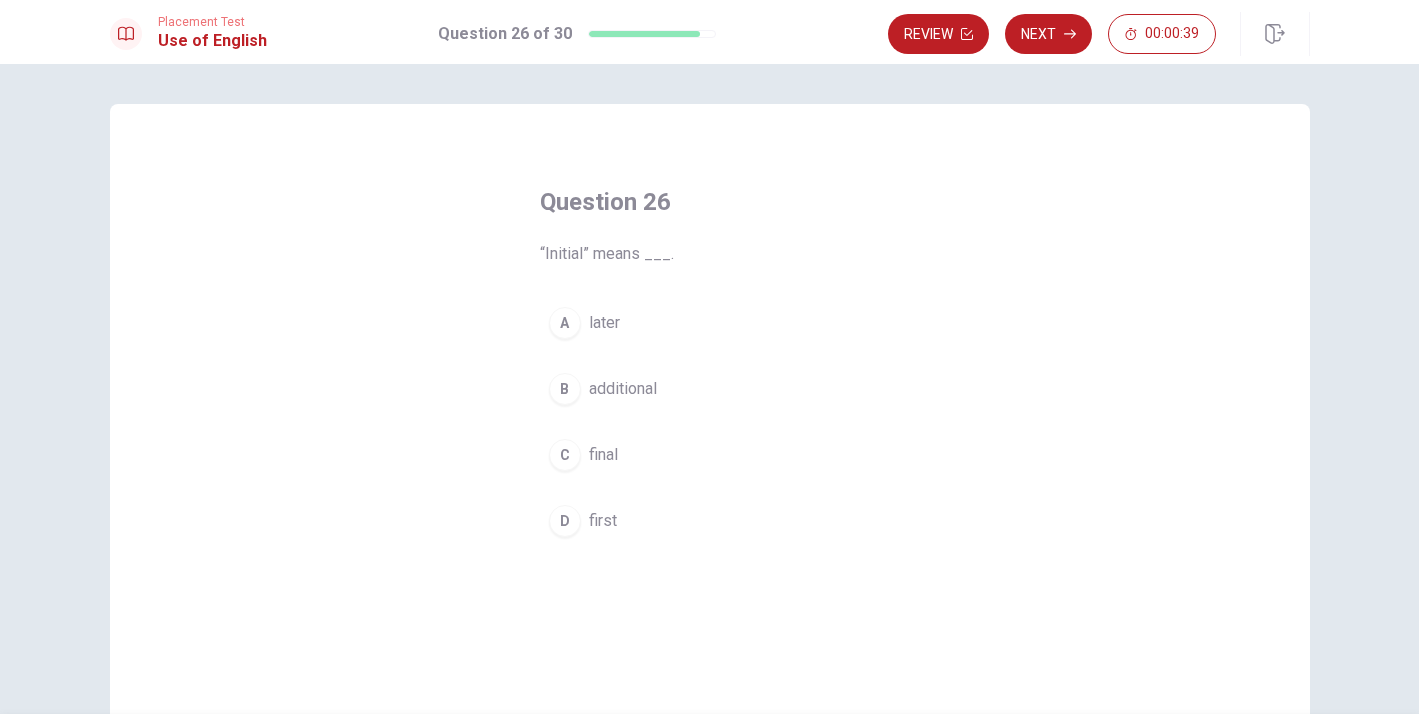 click on "first" at bounding box center (603, 521) 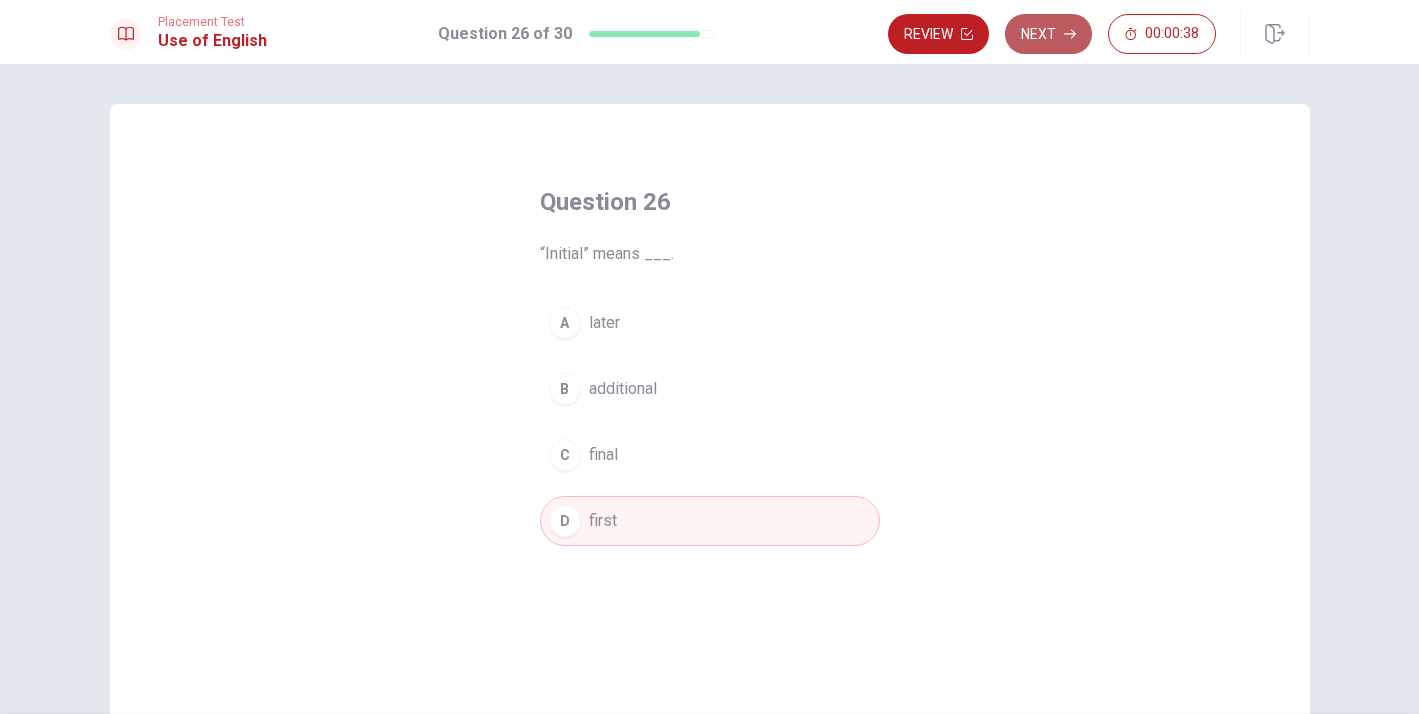 click on "Next" at bounding box center [1048, 34] 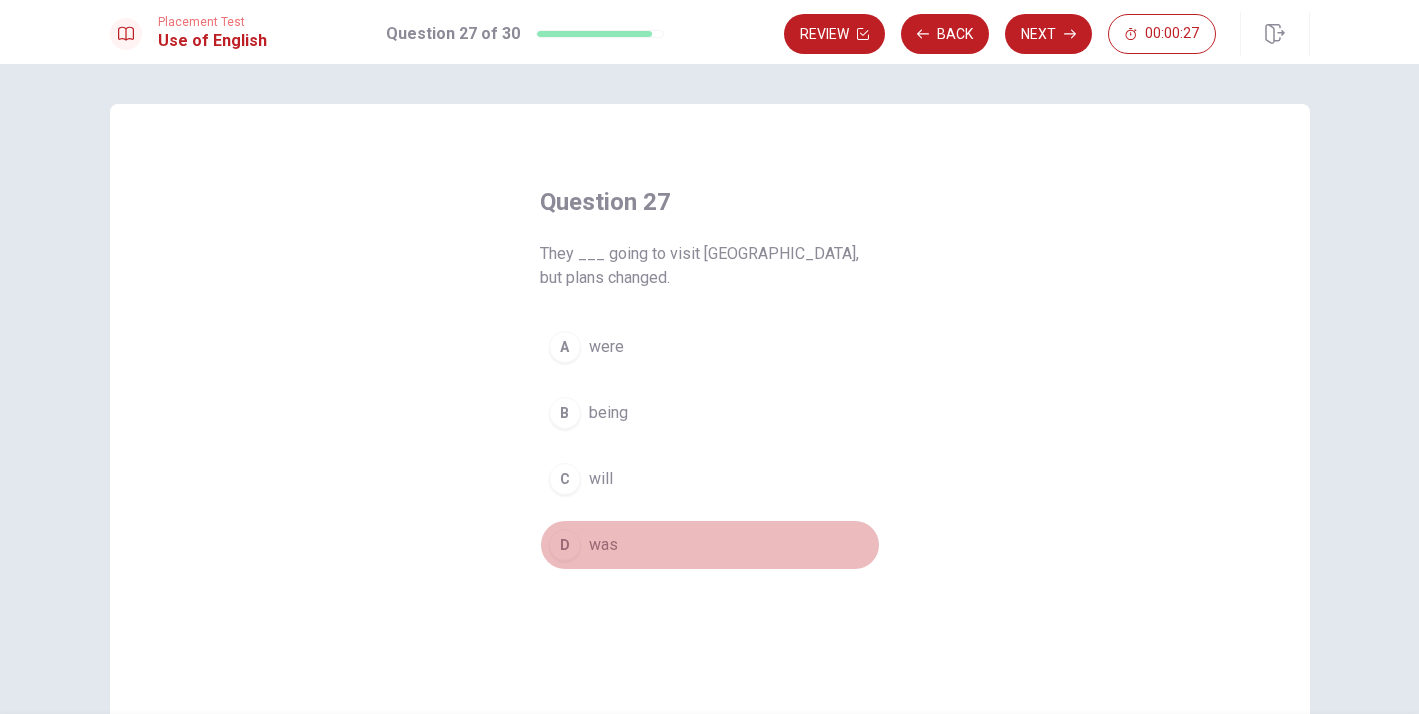 click on "was" at bounding box center [603, 545] 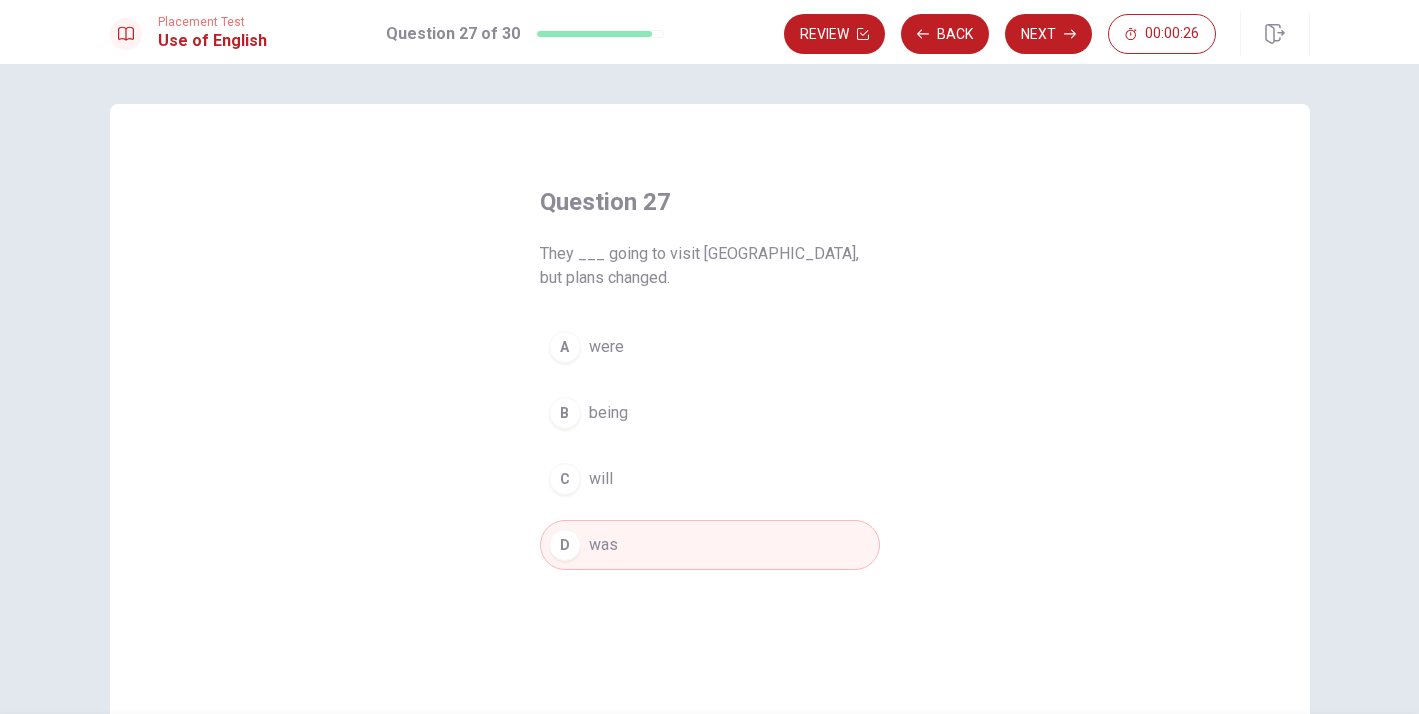 click on "were" at bounding box center [606, 347] 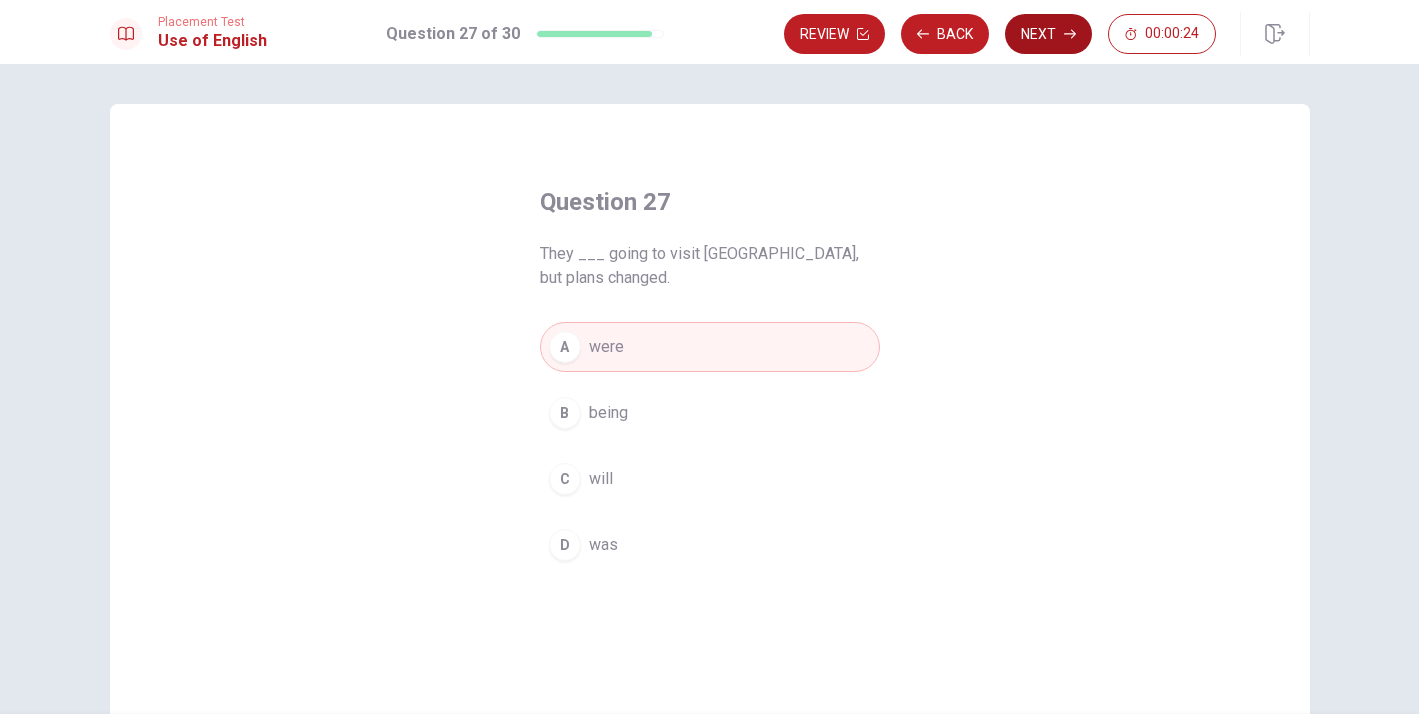 click on "Next" at bounding box center (1048, 34) 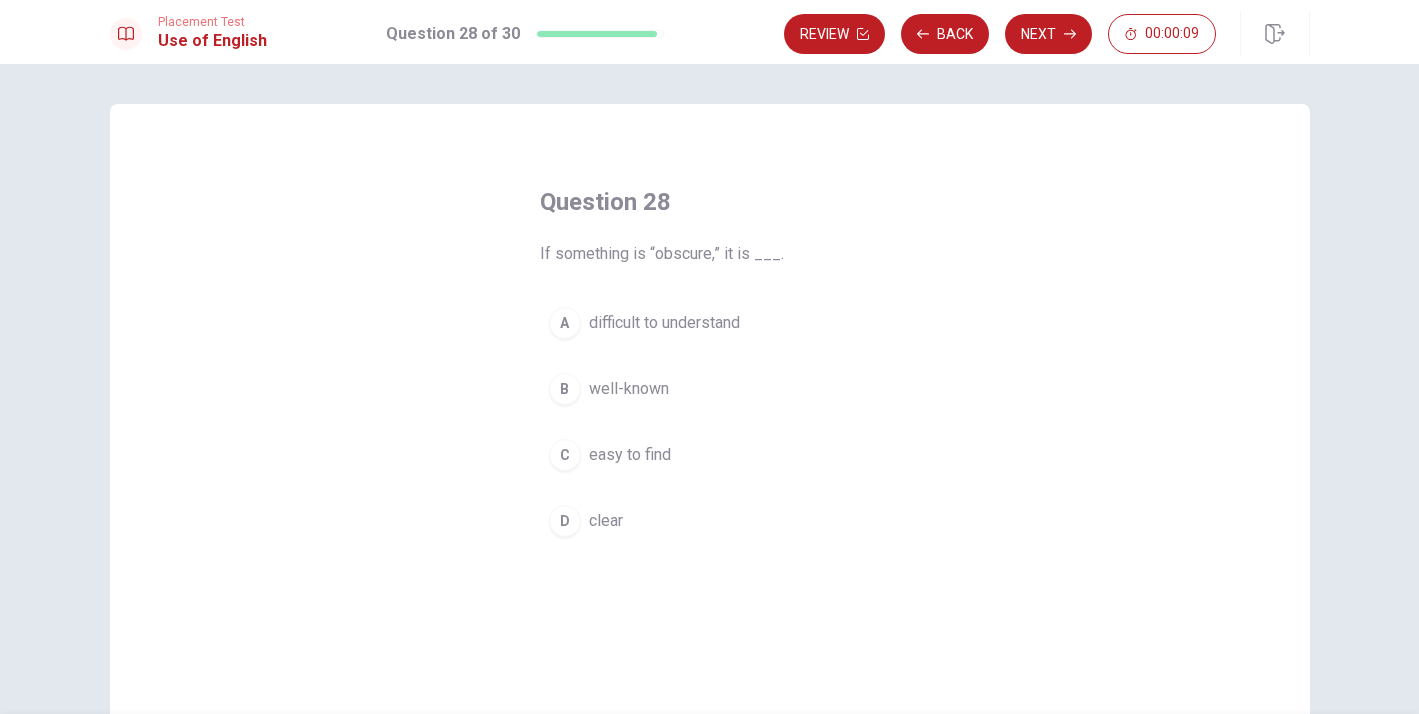 click on "difficult to understand" at bounding box center (664, 323) 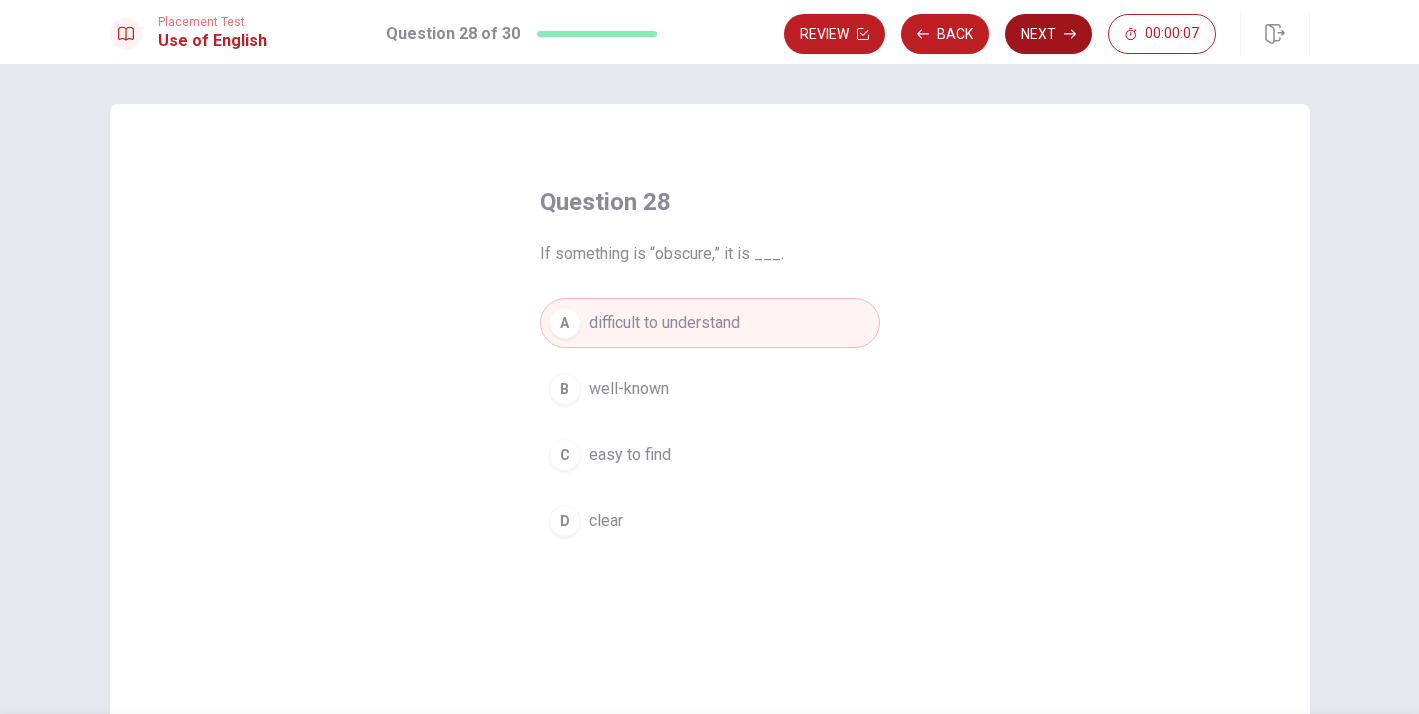 click on "Next" at bounding box center (1048, 34) 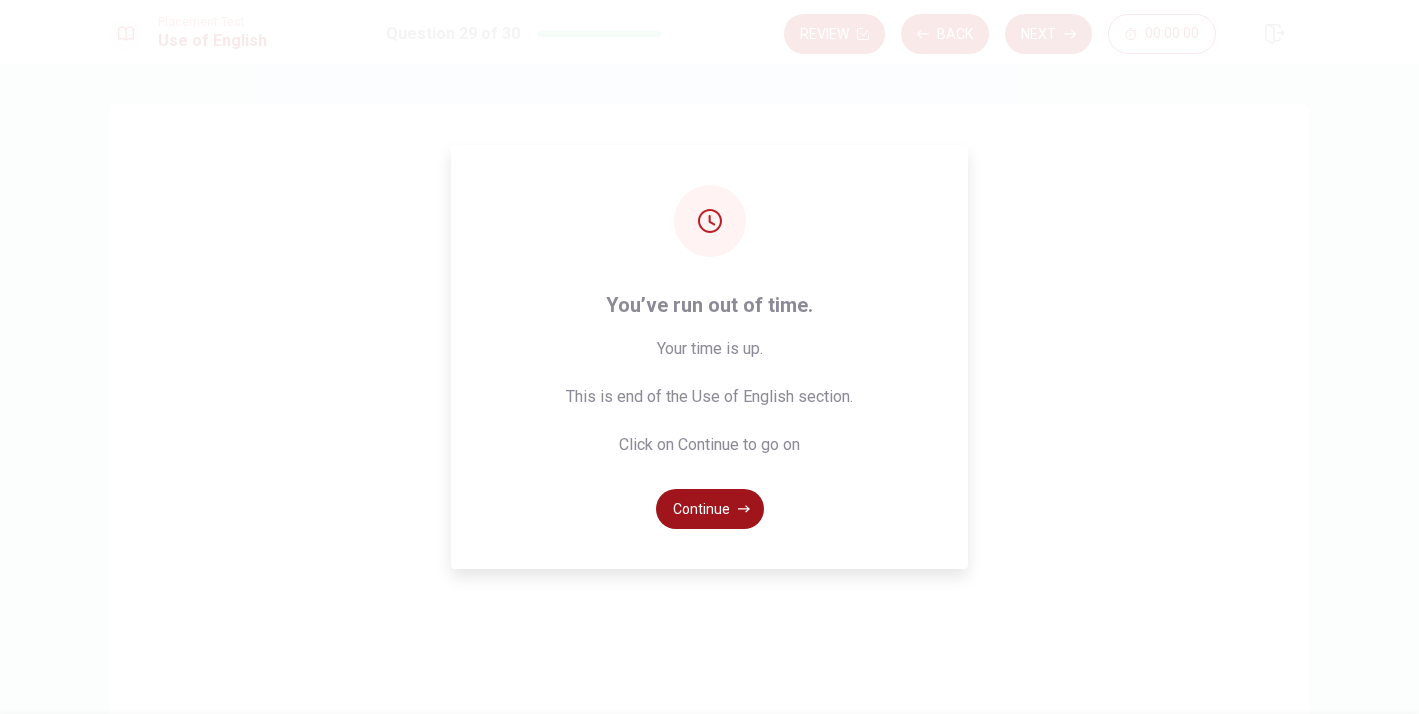click on "Continue" at bounding box center (710, 509) 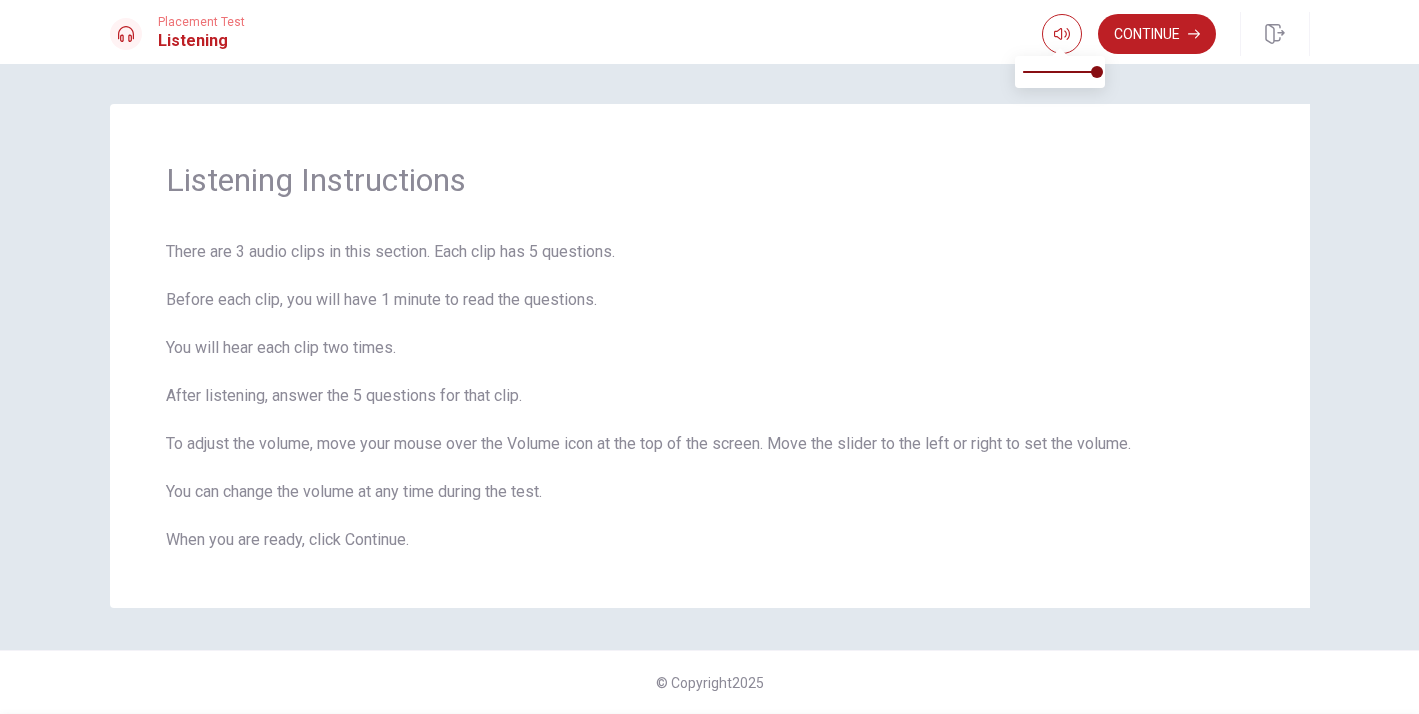 click on "This site uses cookies, as explained in our  Privacy Policy . If you agree to the use of cookies, please click the Accept button and continue to browse our site.   Privacy Policy Accept Placement Test   Listening Continue Continue Listening Instructions
There are 3 audio clips in this section. Each clip has 5 questions.
Before each clip, you will have 1 minute to read the questions.
You will hear each clip two times.
After listening, answer the 5 questions for that clip.
To adjust the volume, move your mouse over the Volume icon at the top of the screen. Move the slider to the left or right to set the volume.
You can change the volume at any time during the test.
When you are ready, click Continue. © Copyright  2025 Going somewhere? You are not allowed to open other tabs/pages or switch windows during a test. Doing this will be reported as cheating to the Administrators. Are you sure you want to leave this page? Please continue until you finish your test. You have 10 minutes to reconnect. 00:00" at bounding box center (709, 357) 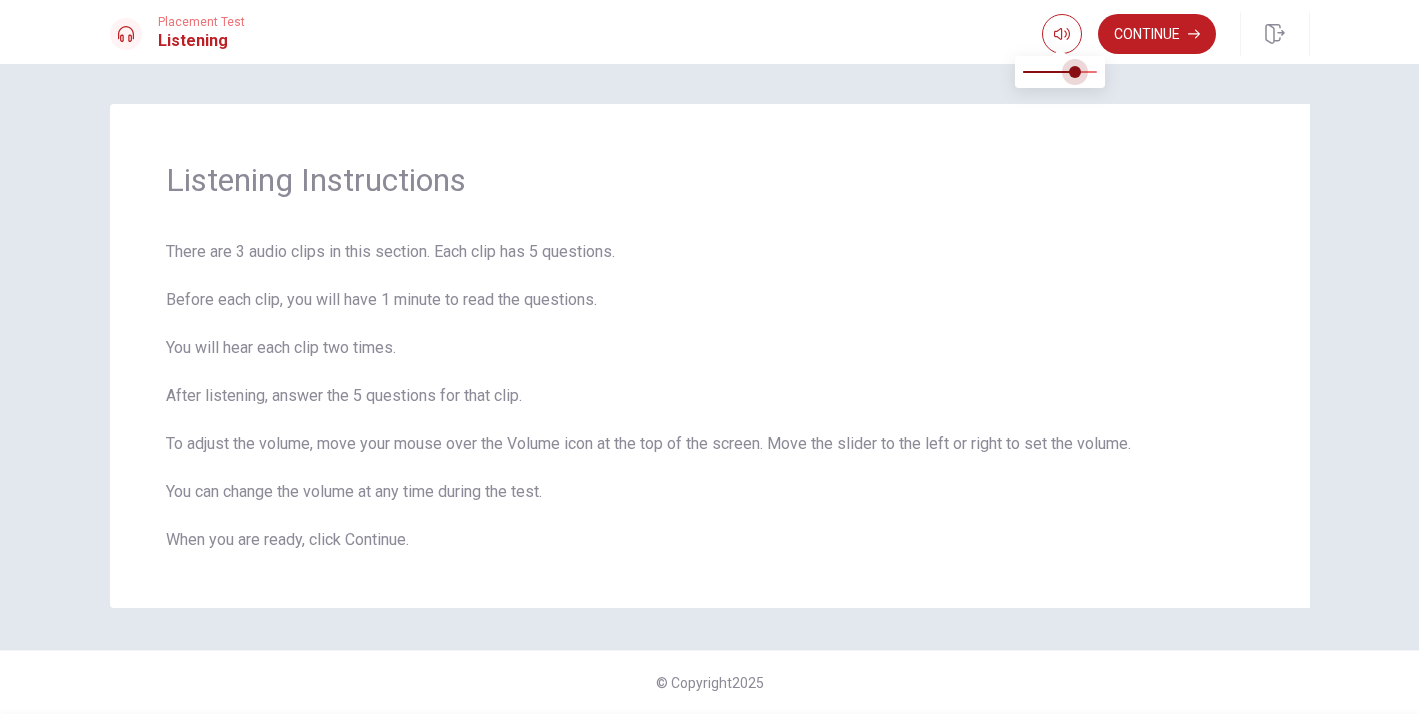 drag, startPoint x: 1094, startPoint y: 72, endPoint x: 1072, endPoint y: 73, distance: 22.022715 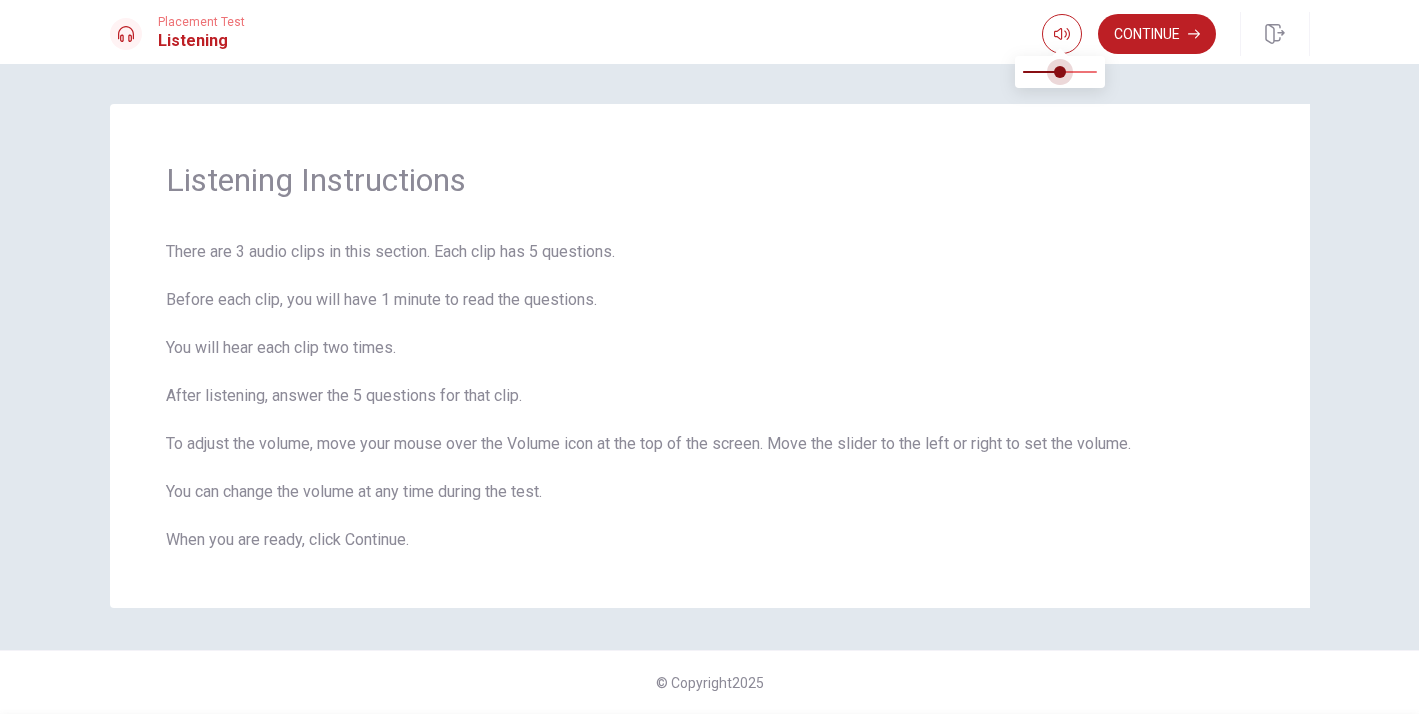 type on "1" 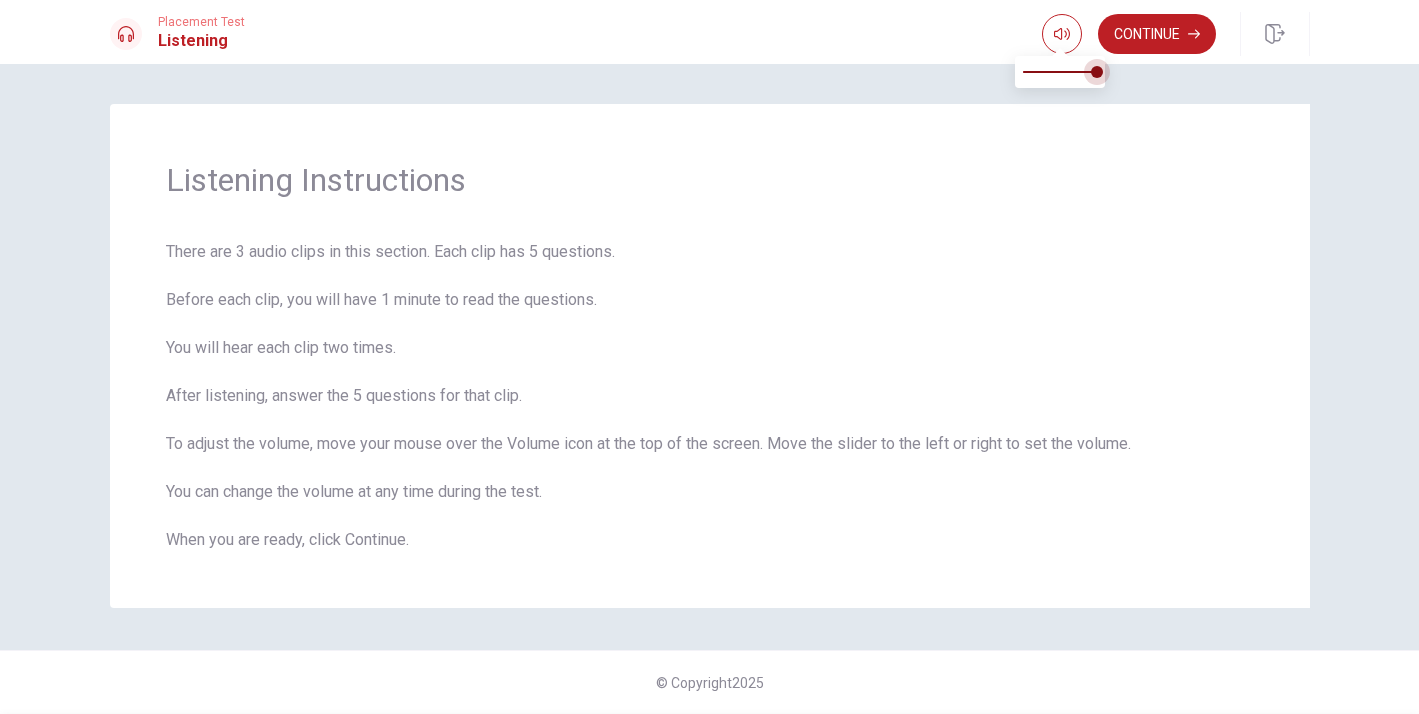 drag, startPoint x: 1072, startPoint y: 73, endPoint x: 1102, endPoint y: 78, distance: 30.413813 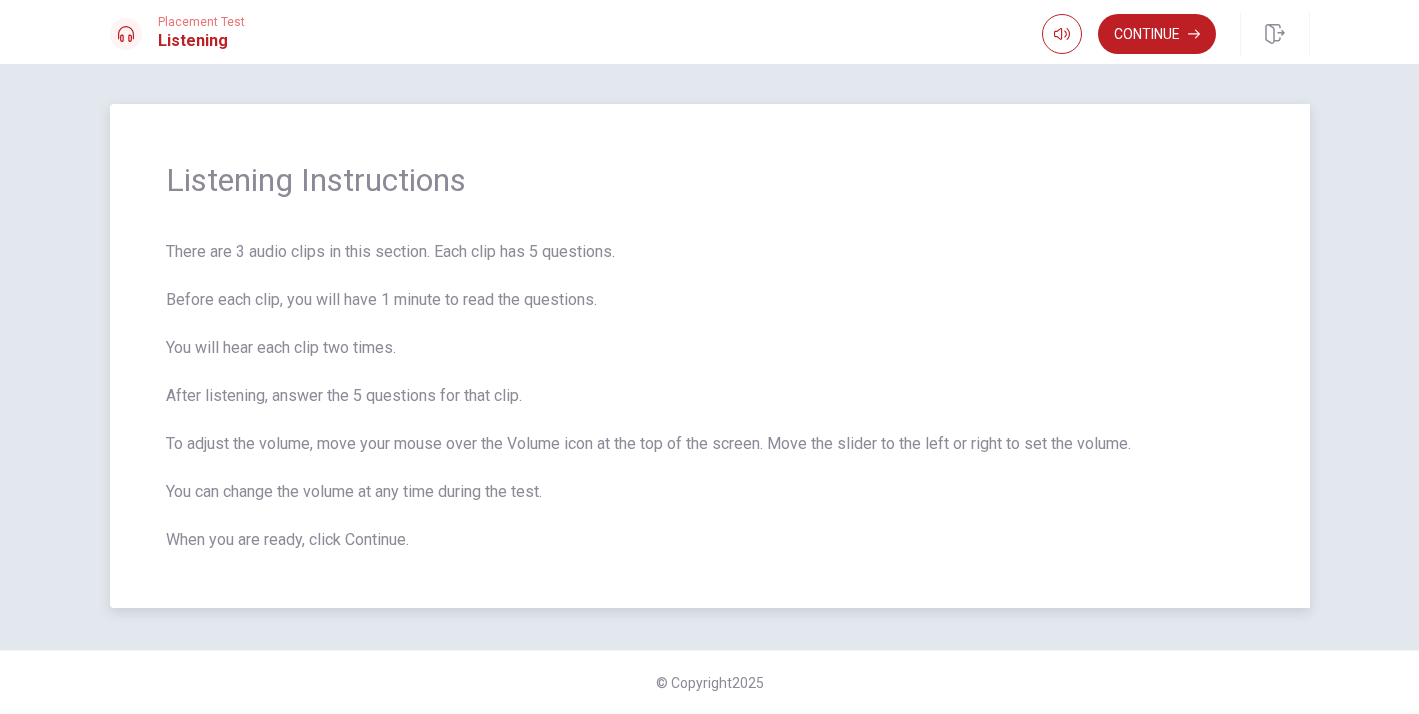 click on "Listening Instructions
There are 3 audio clips in this section. Each clip has 5 questions.
Before each clip, you will have 1 minute to read the questions.
You will hear each clip two times.
After listening, answer the 5 questions for that clip.
To adjust the volume, move your mouse over the Volume icon at the top of the screen. Move the slider to the left or right to set the volume.
You can change the volume at any time during the test.
When you are ready, click Continue." at bounding box center [710, 356] 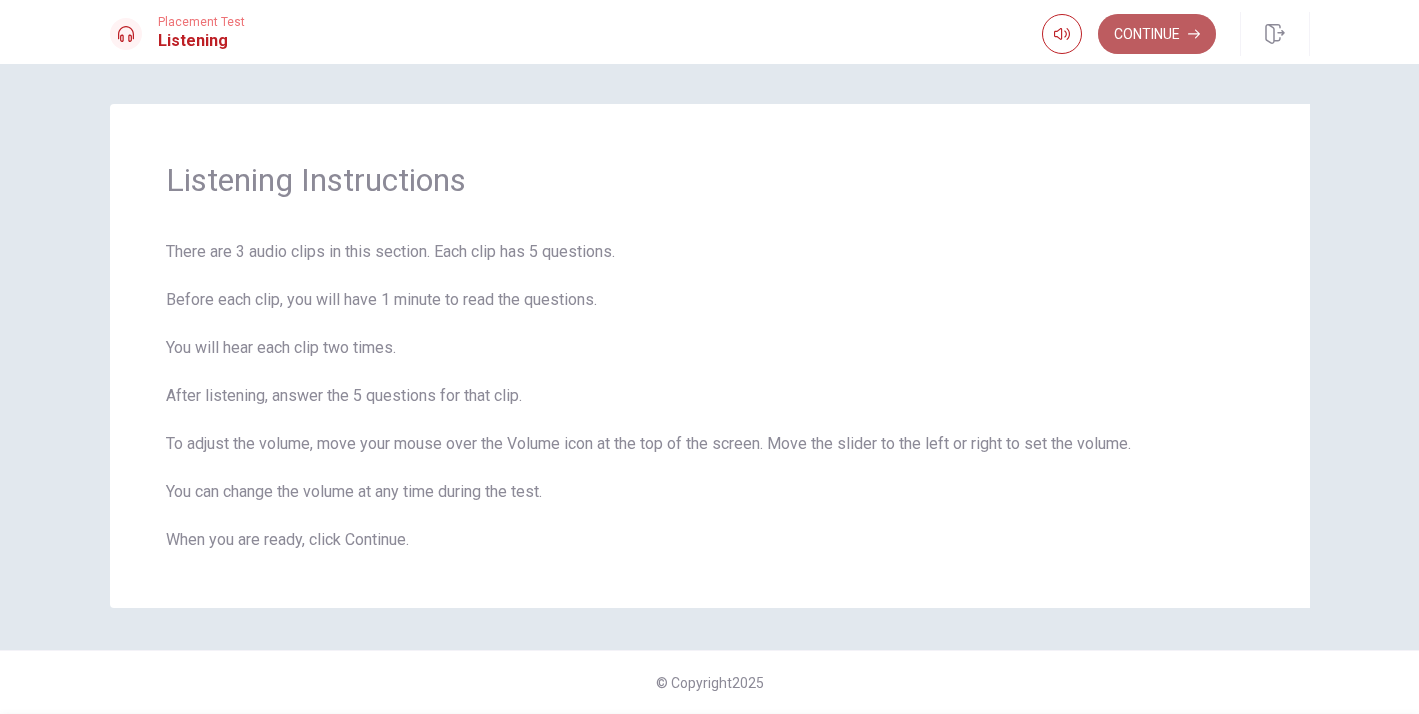 click on "Continue" at bounding box center (1157, 34) 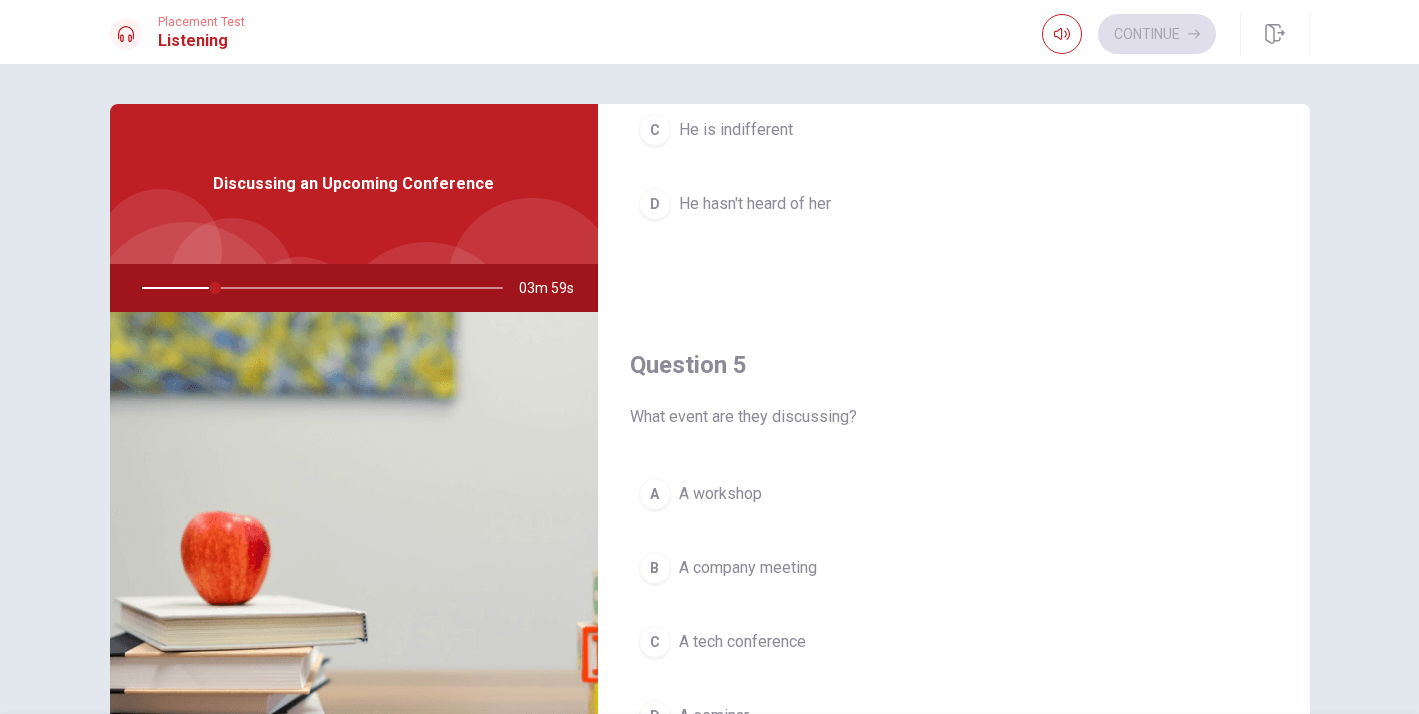 scroll, scrollTop: 1865, scrollLeft: 0, axis: vertical 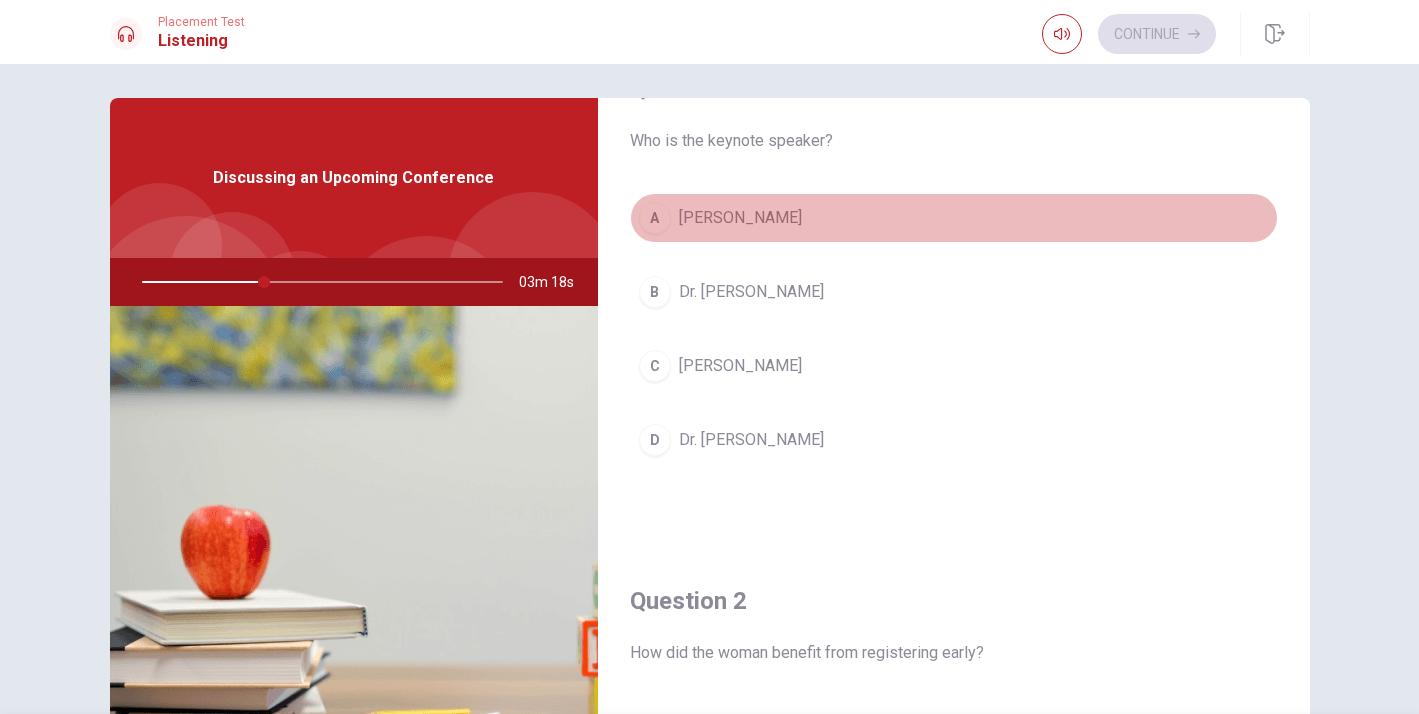 click on "[PERSON_NAME]" at bounding box center (740, 218) 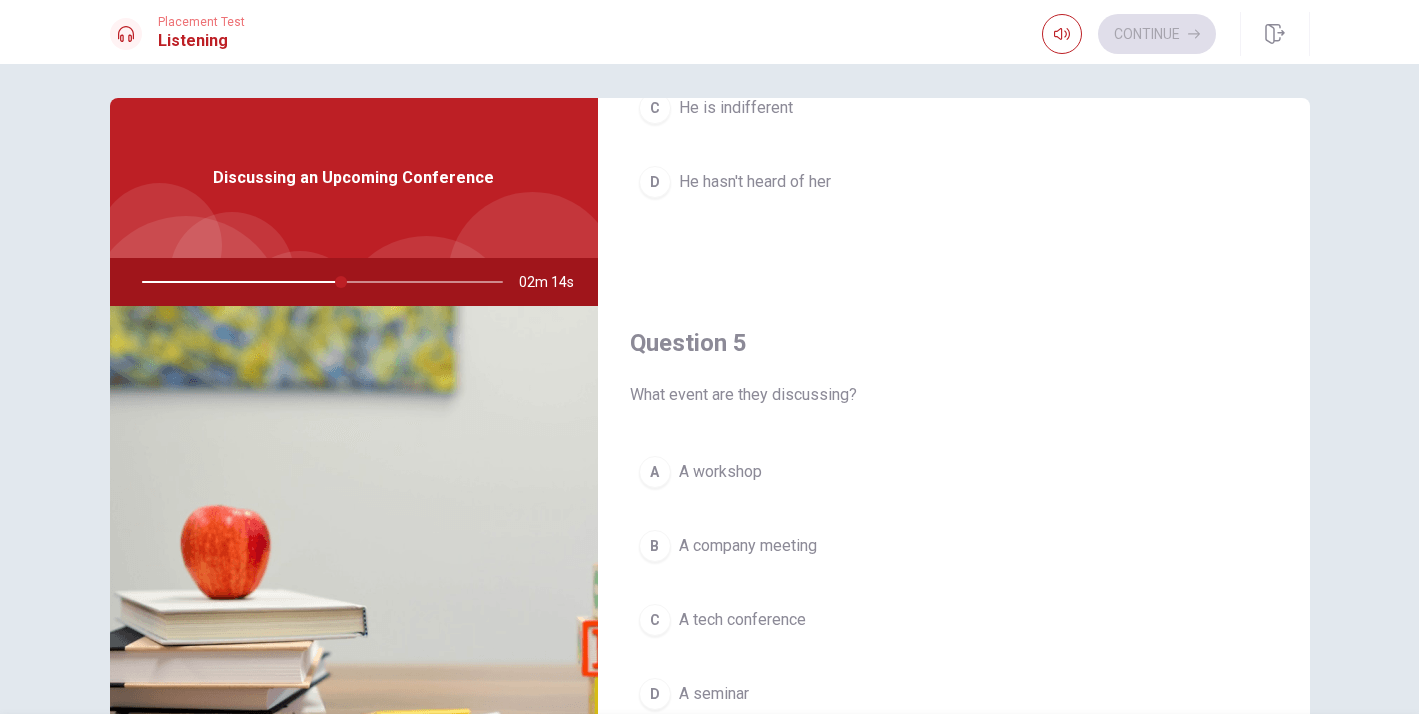 scroll, scrollTop: 1865, scrollLeft: 0, axis: vertical 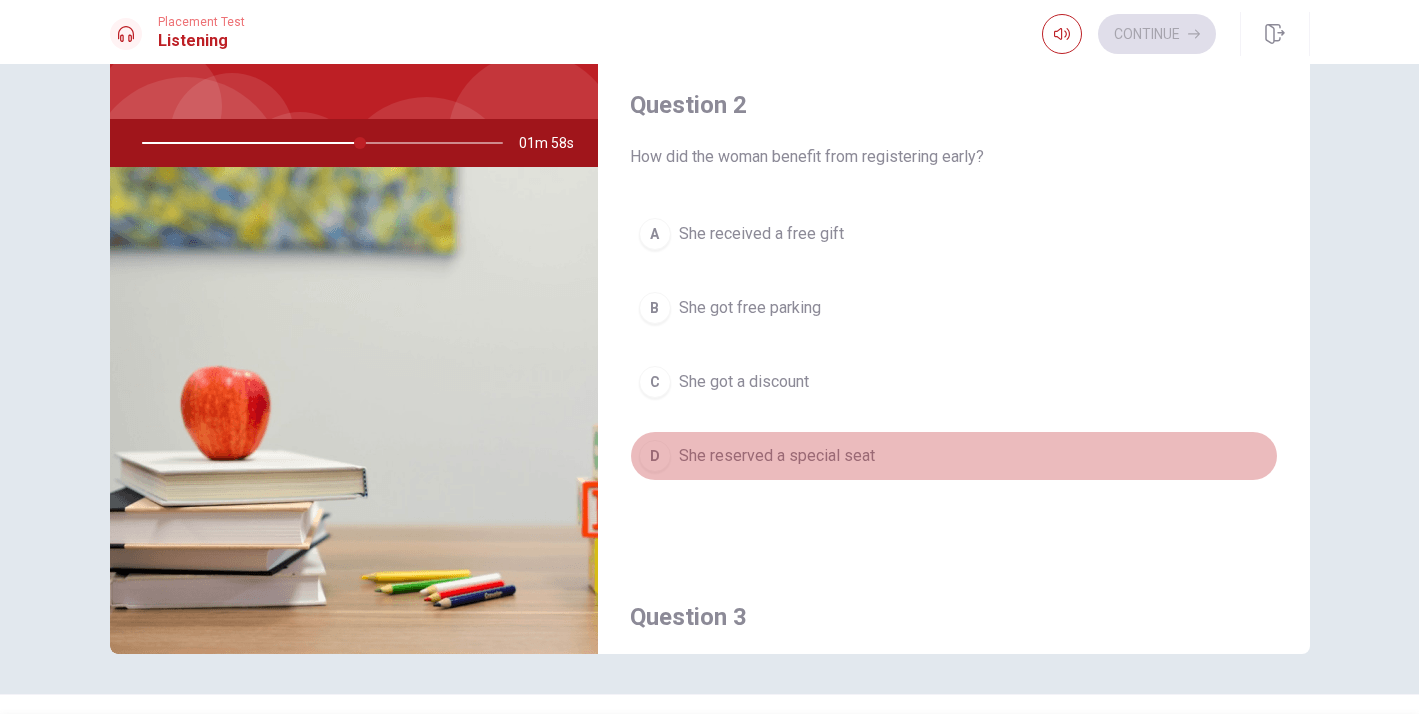 click on "She reserved a special seat" at bounding box center [777, 456] 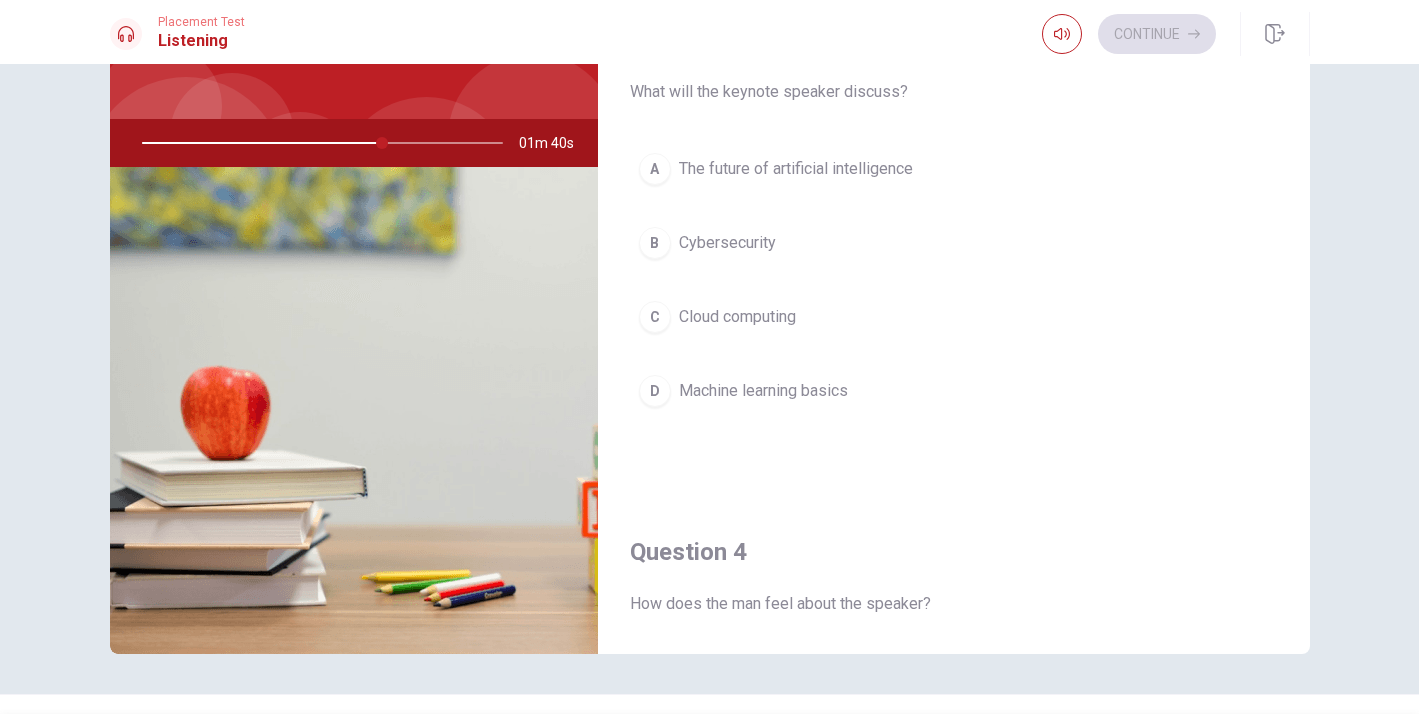 scroll, scrollTop: 993, scrollLeft: 0, axis: vertical 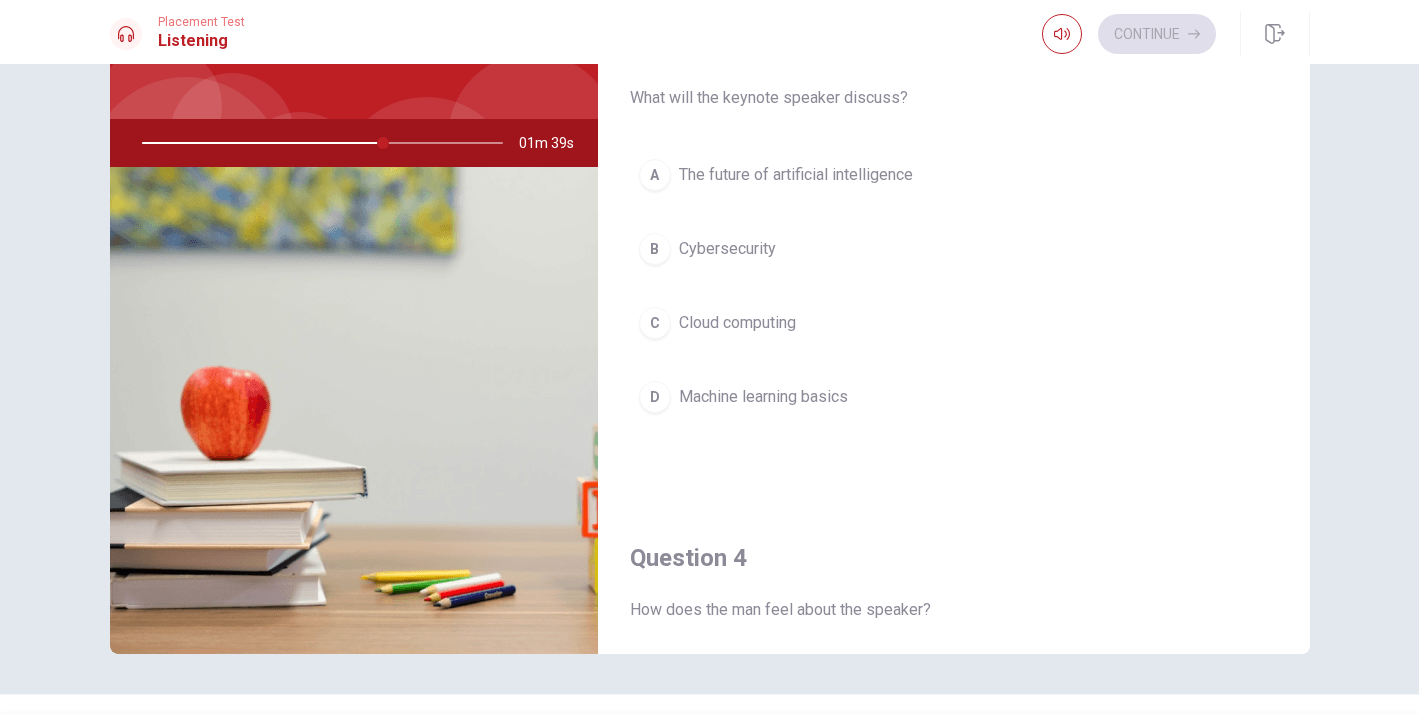 click on "The future of artificial intelligence" at bounding box center (796, 175) 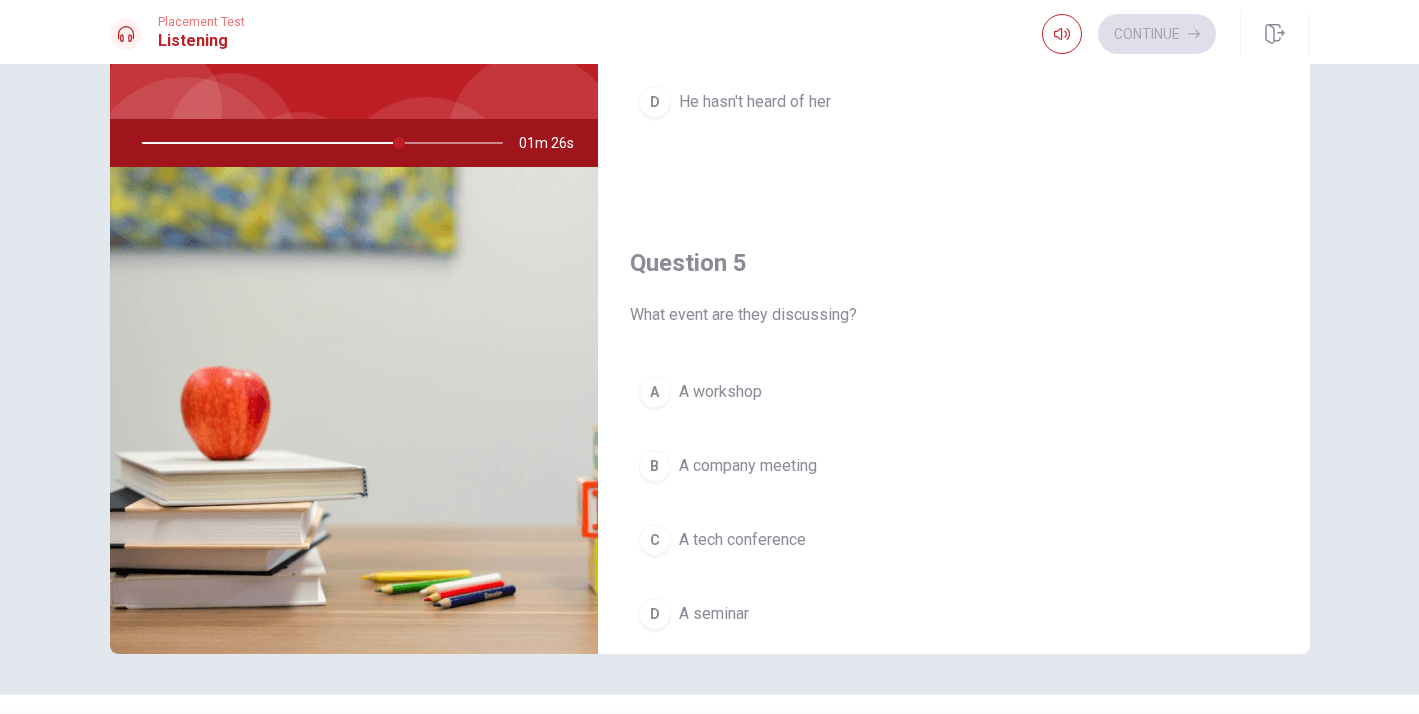 scroll, scrollTop: 1865, scrollLeft: 0, axis: vertical 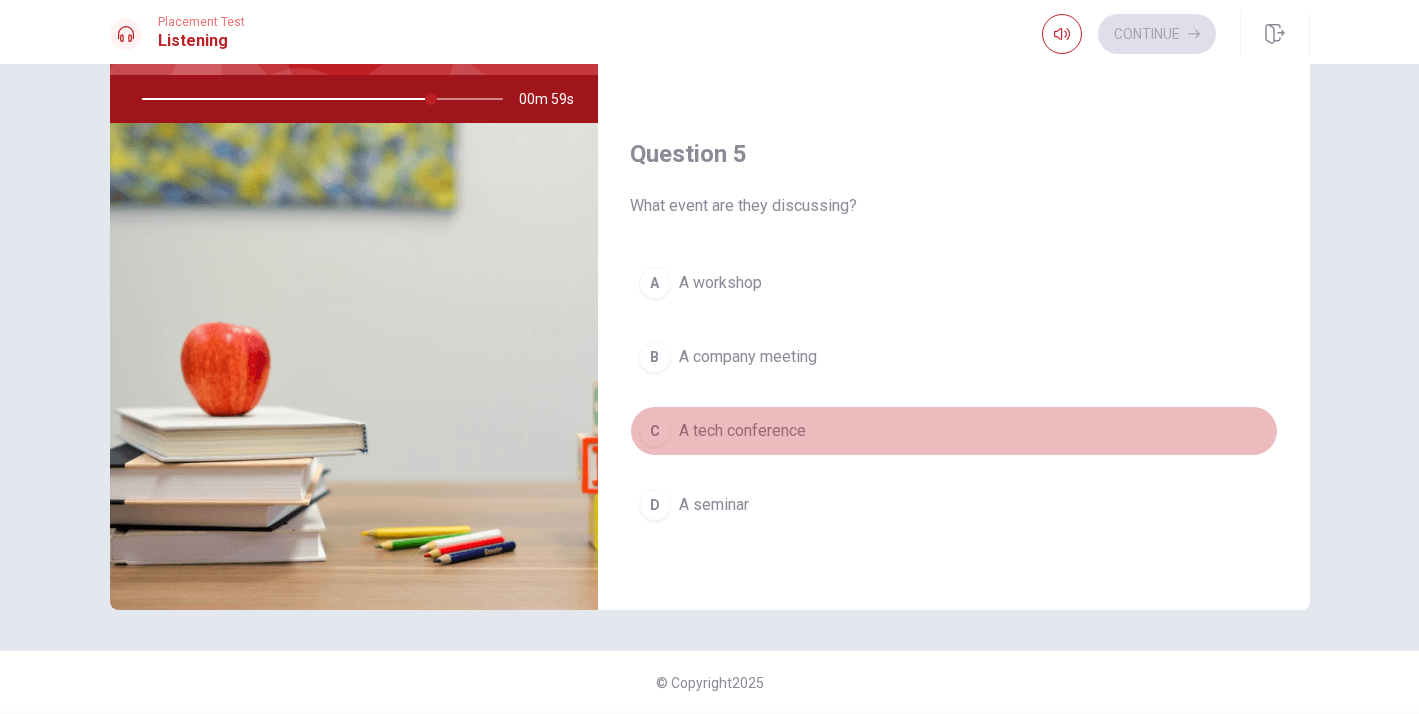 click on "A tech conference" at bounding box center (742, 431) 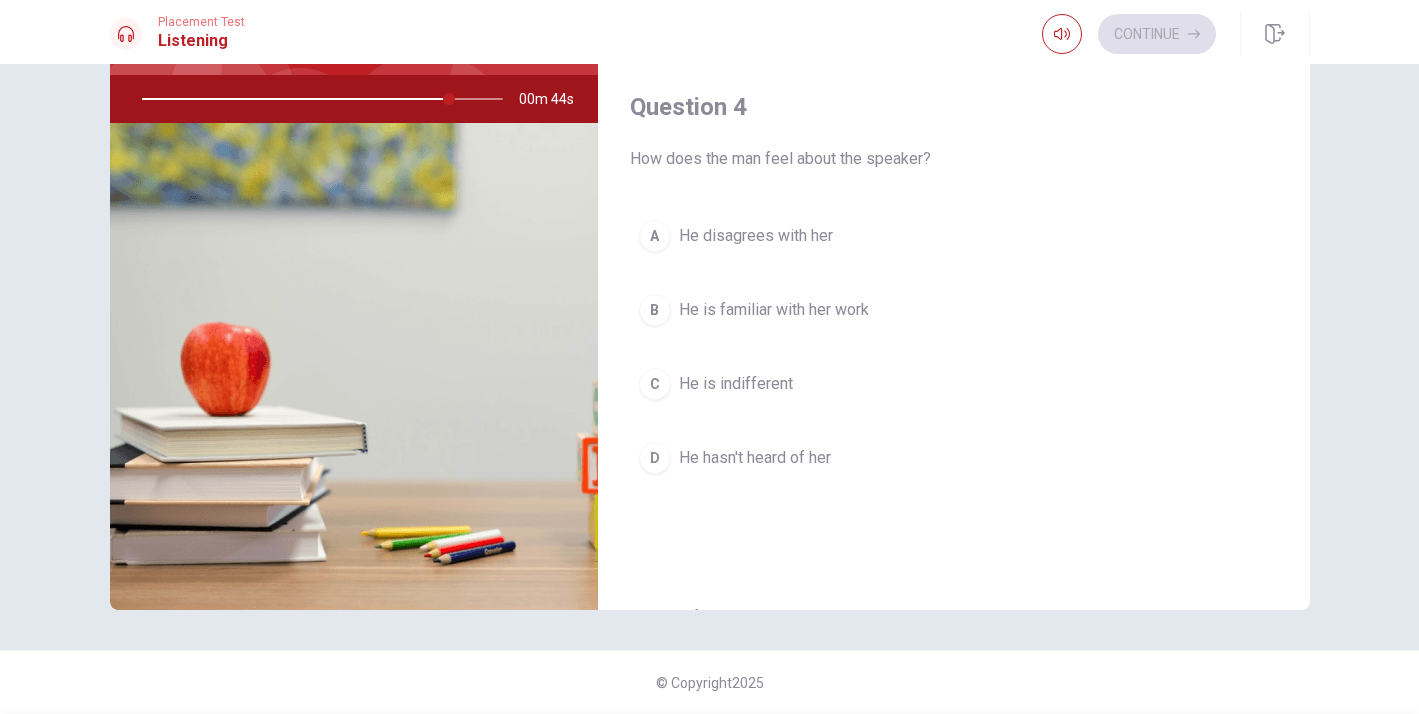 scroll, scrollTop: 1394, scrollLeft: 0, axis: vertical 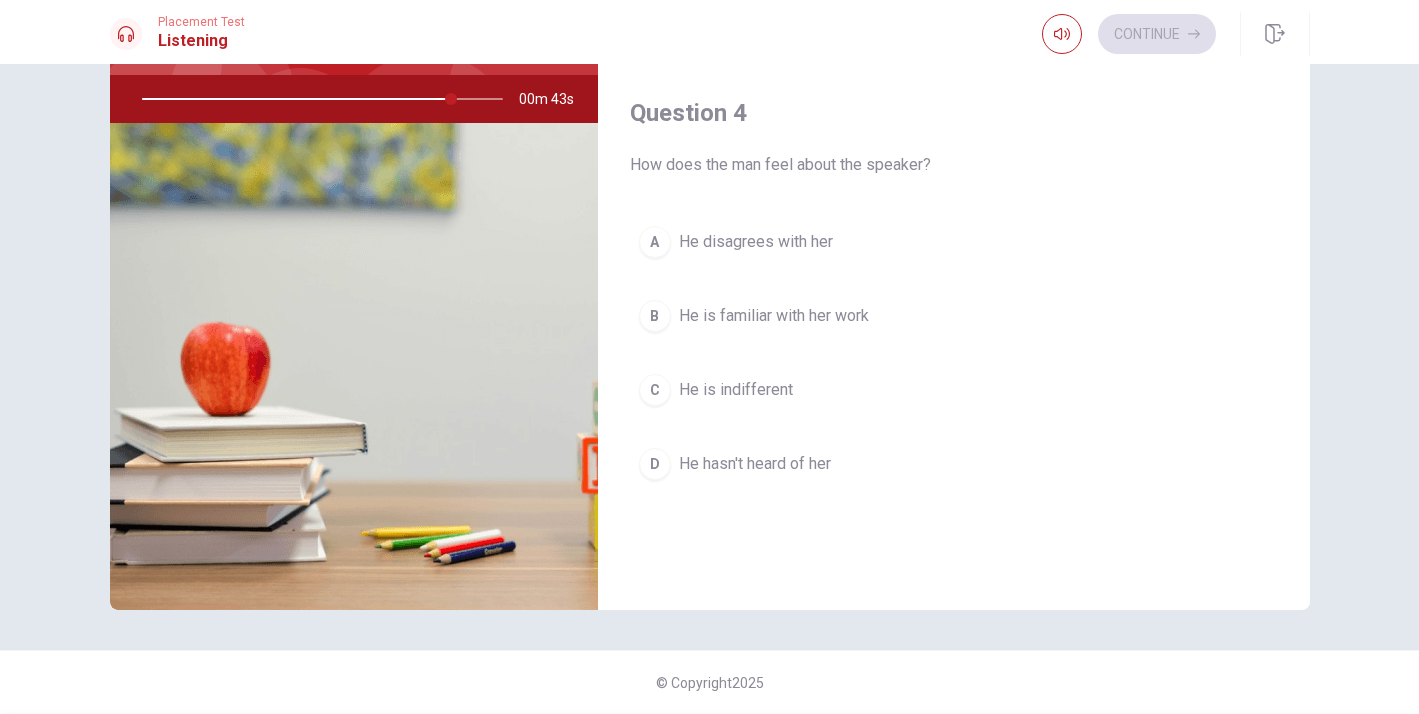 click on "He is familiar with her work" at bounding box center [774, 316] 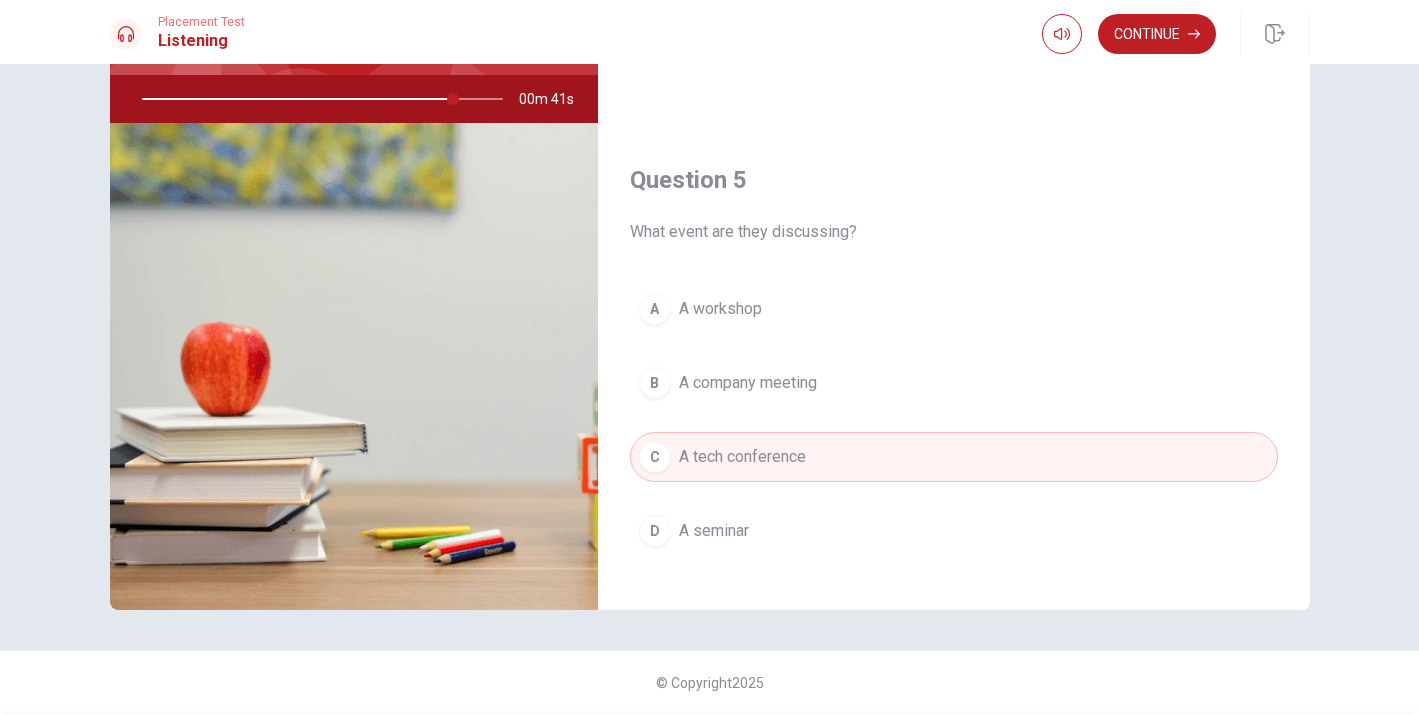 scroll, scrollTop: 1865, scrollLeft: 0, axis: vertical 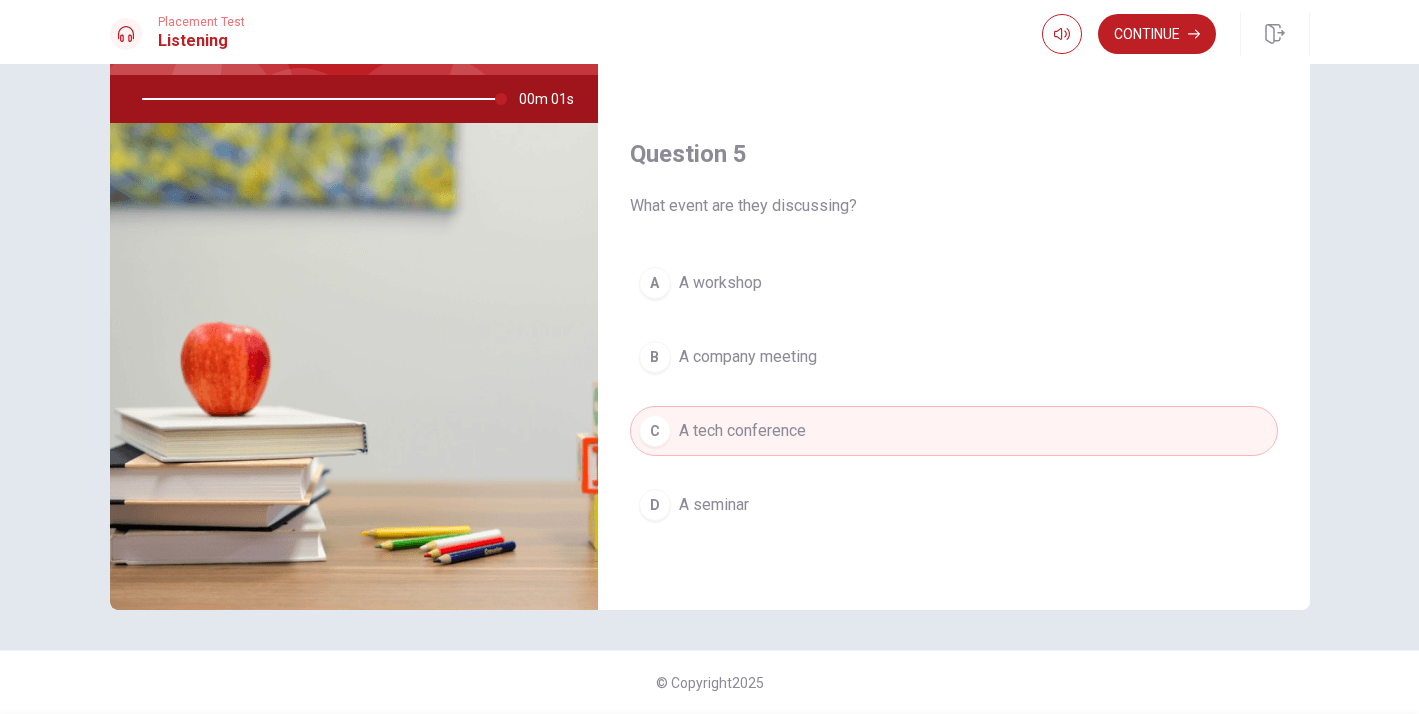 type on "0" 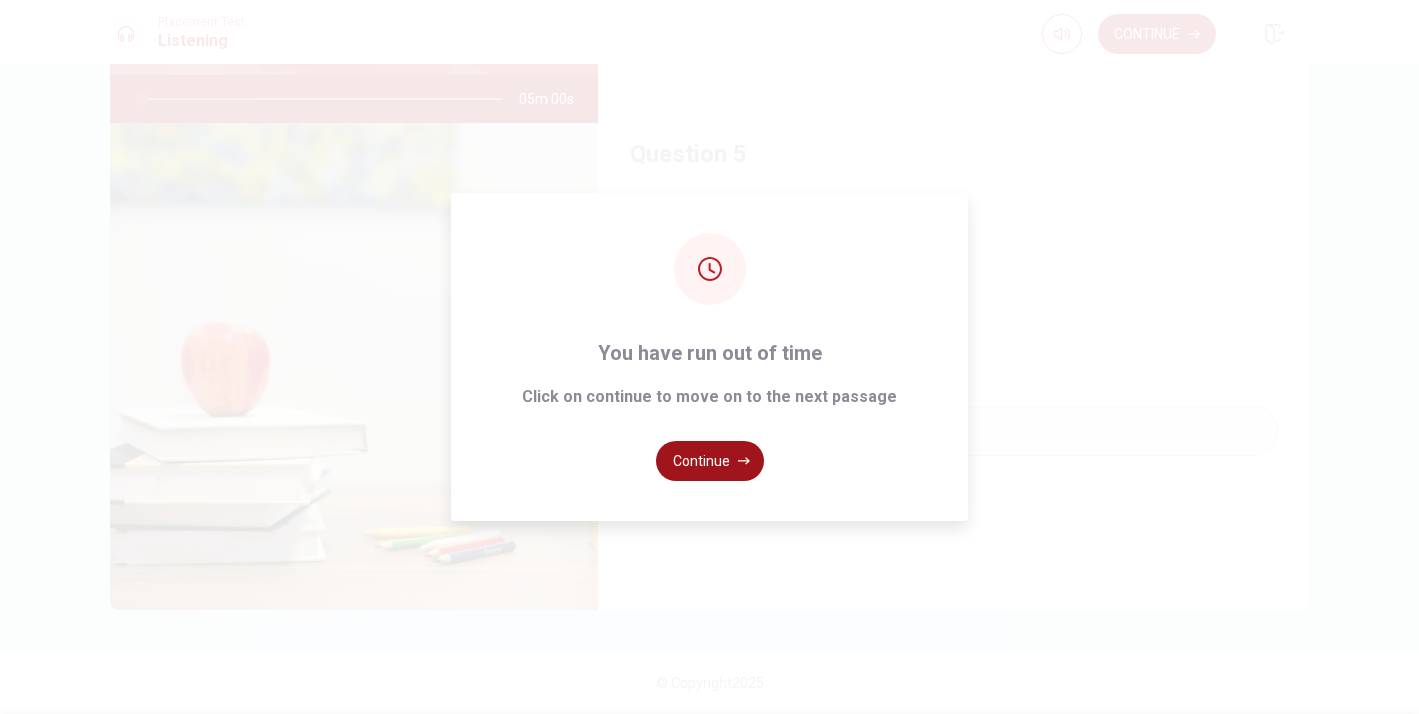 click on "Continue" at bounding box center (710, 461) 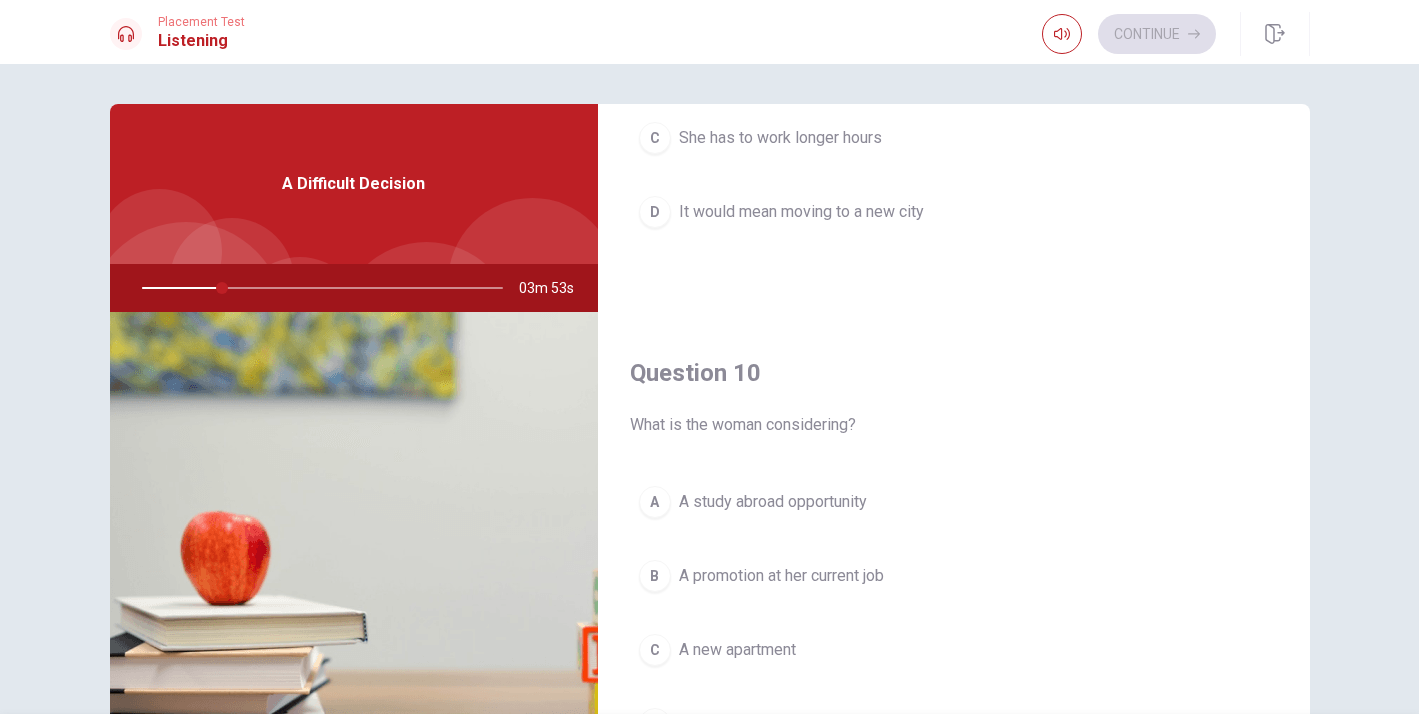 scroll, scrollTop: 1865, scrollLeft: 0, axis: vertical 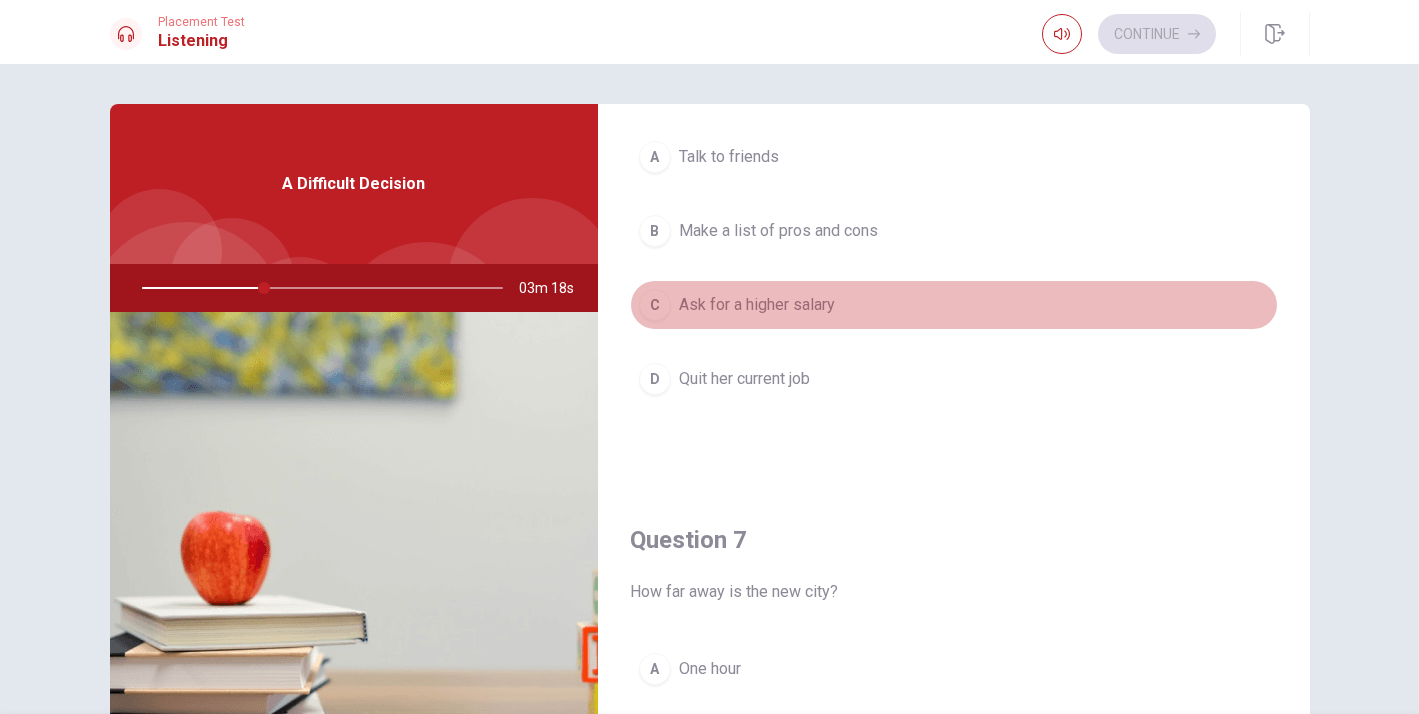click on "Ask for a higher salary" at bounding box center [757, 305] 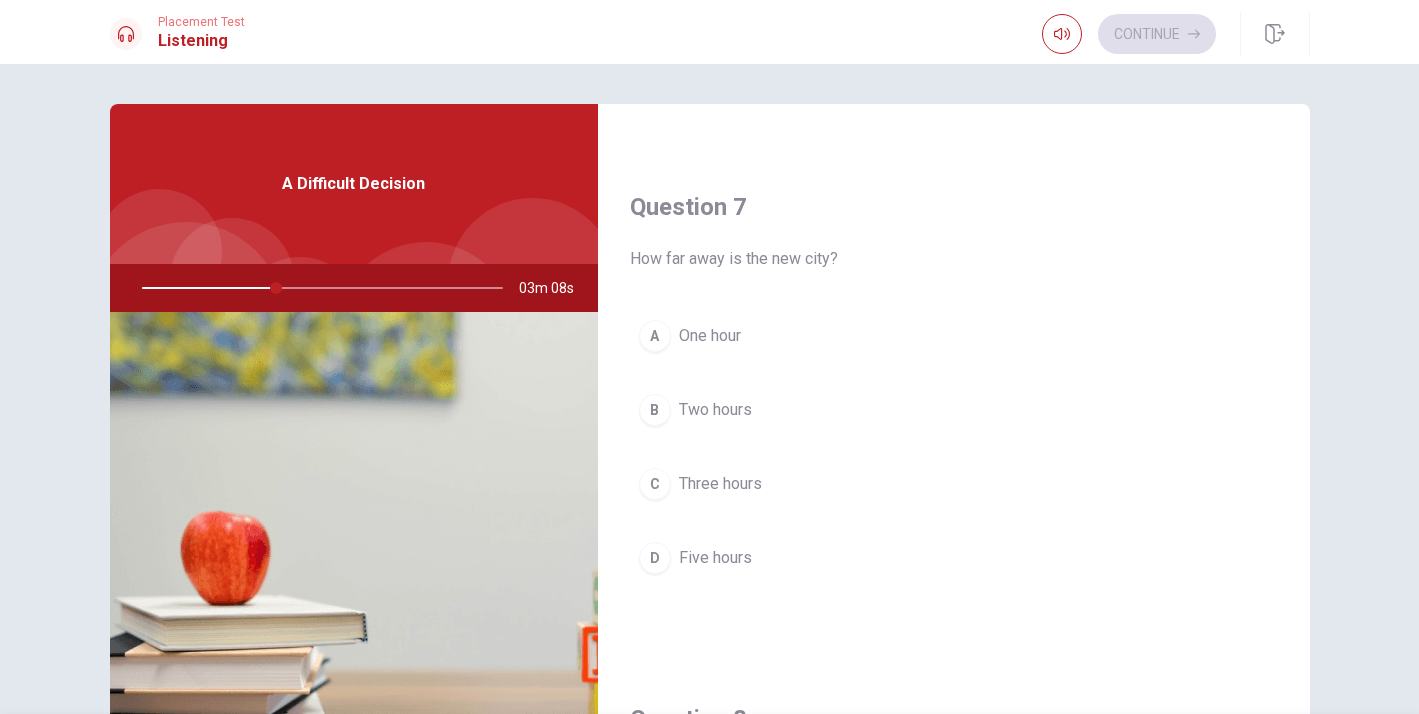scroll, scrollTop: 473, scrollLeft: 0, axis: vertical 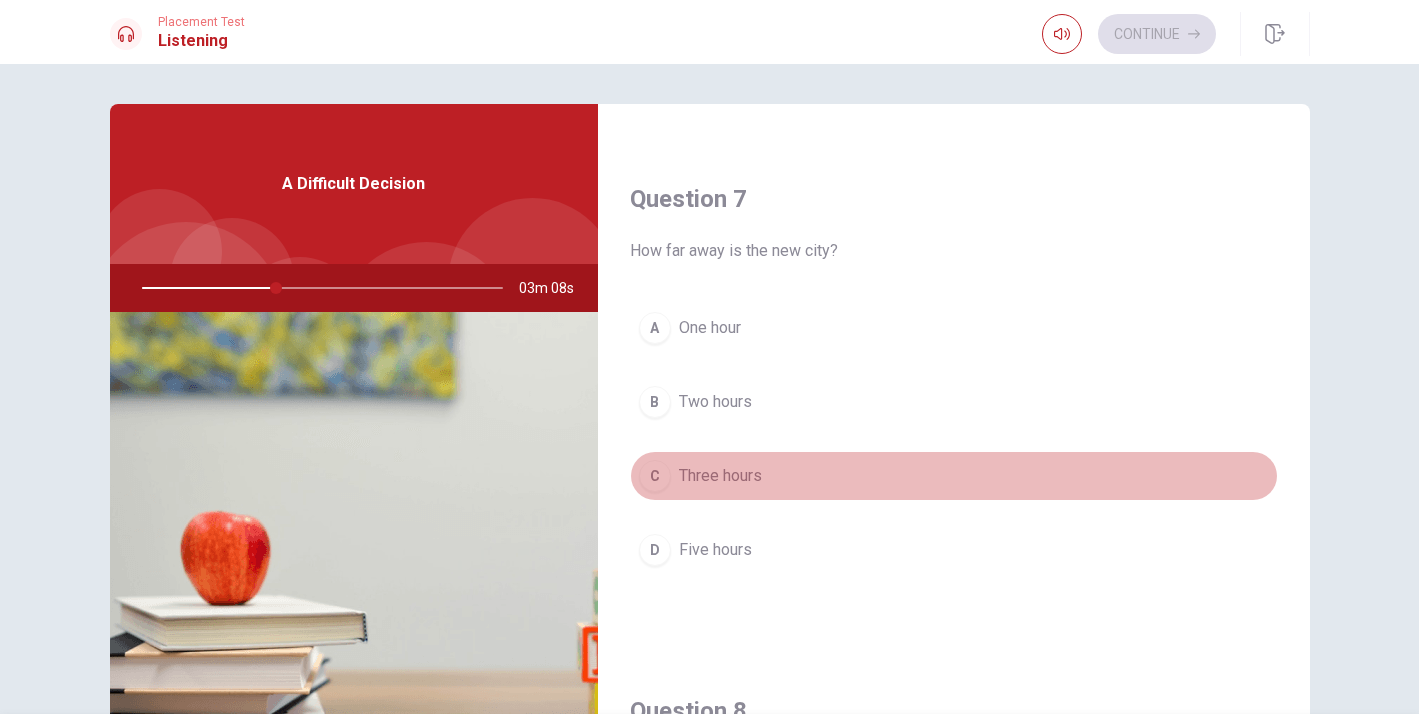 click on "Three hours" at bounding box center [720, 476] 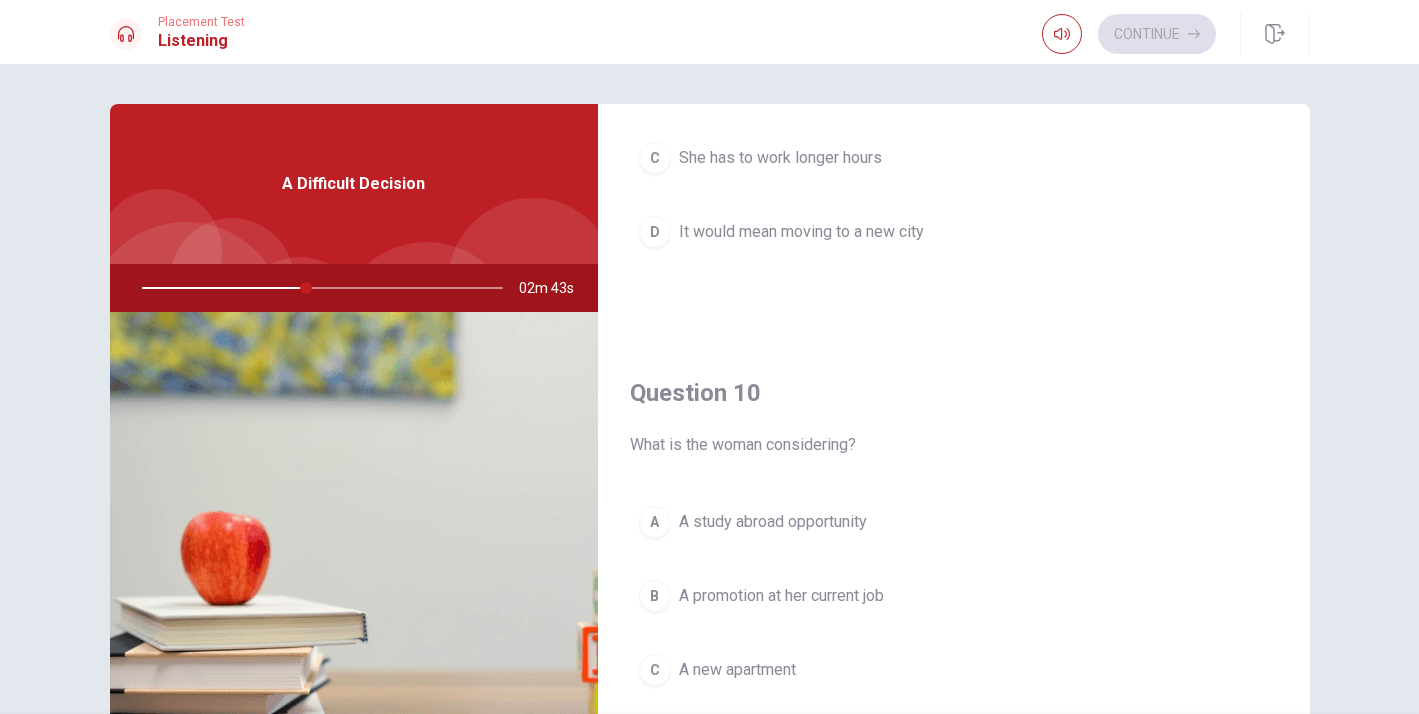 scroll, scrollTop: 1865, scrollLeft: 0, axis: vertical 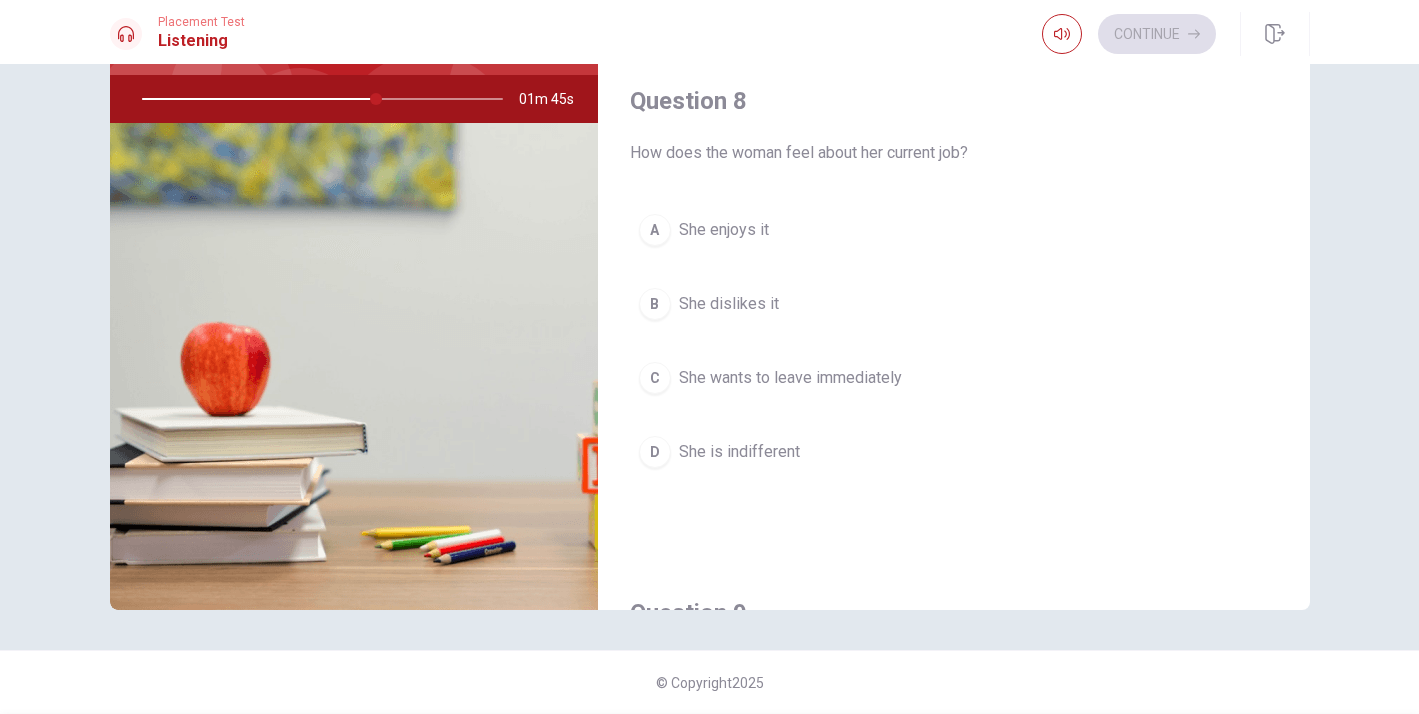 click at bounding box center (318, 99) 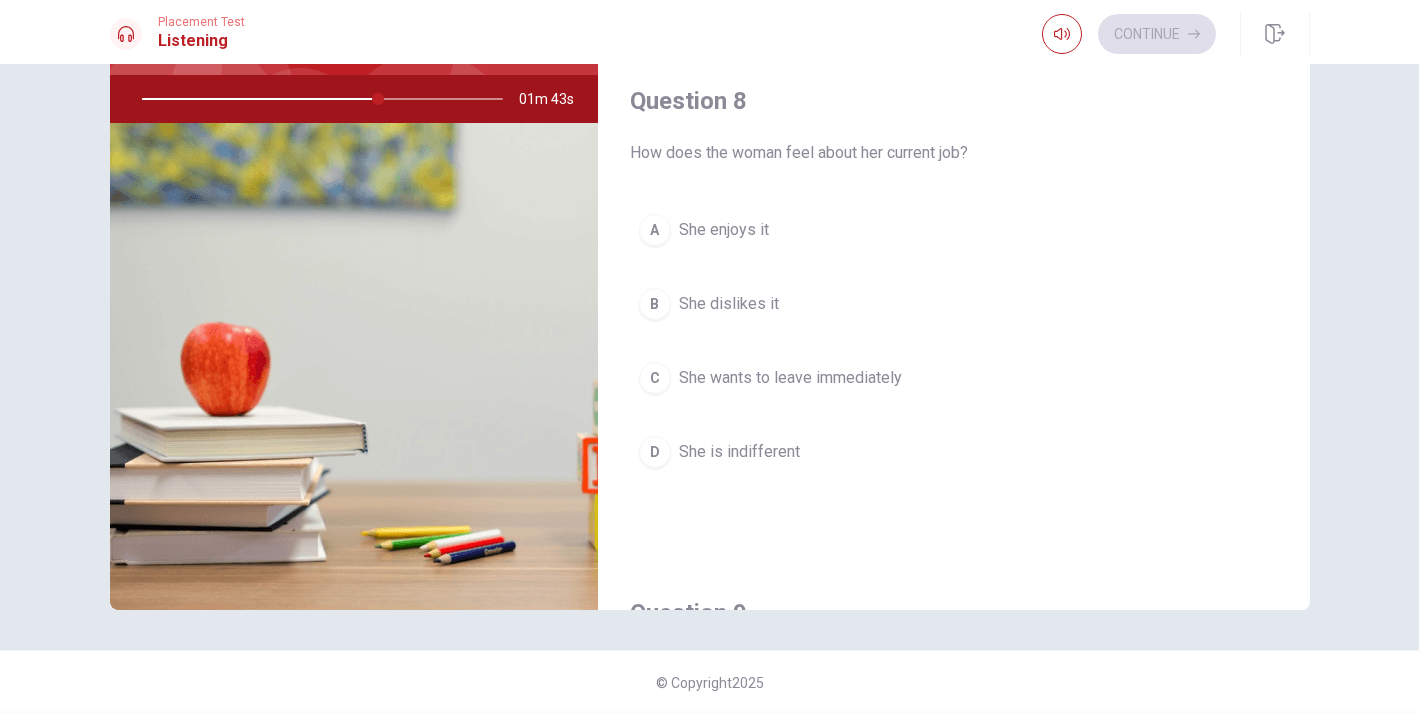 drag, startPoint x: 380, startPoint y: 98, endPoint x: 324, endPoint y: 103, distance: 56.22277 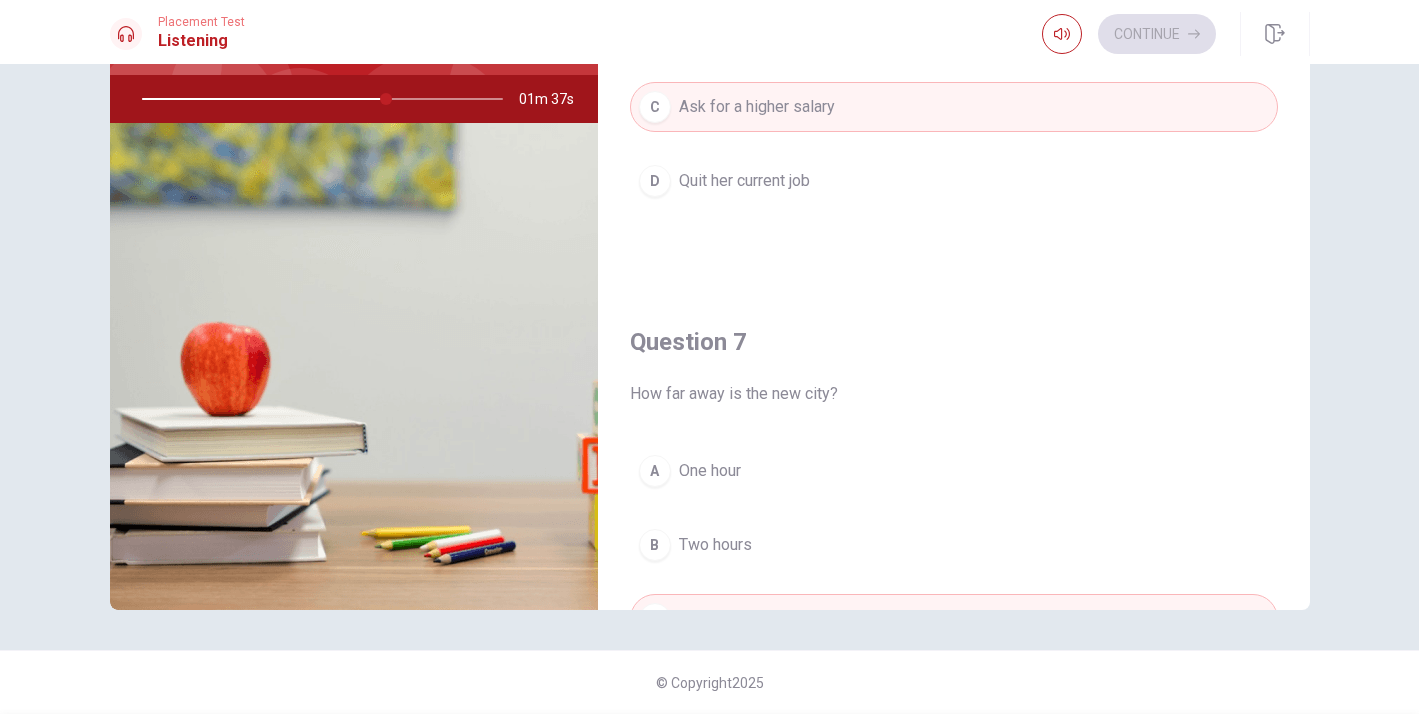 scroll, scrollTop: 0, scrollLeft: 0, axis: both 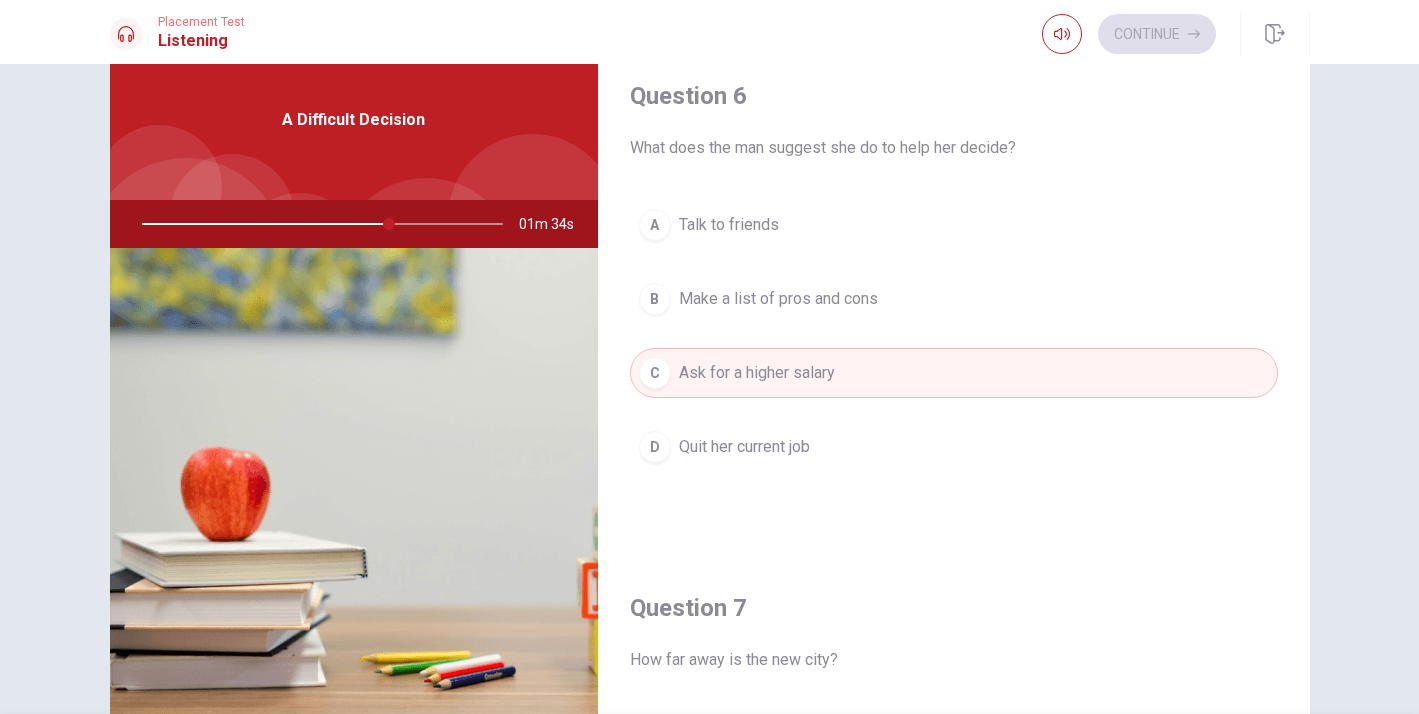 click on "Talk to friends" at bounding box center [729, 225] 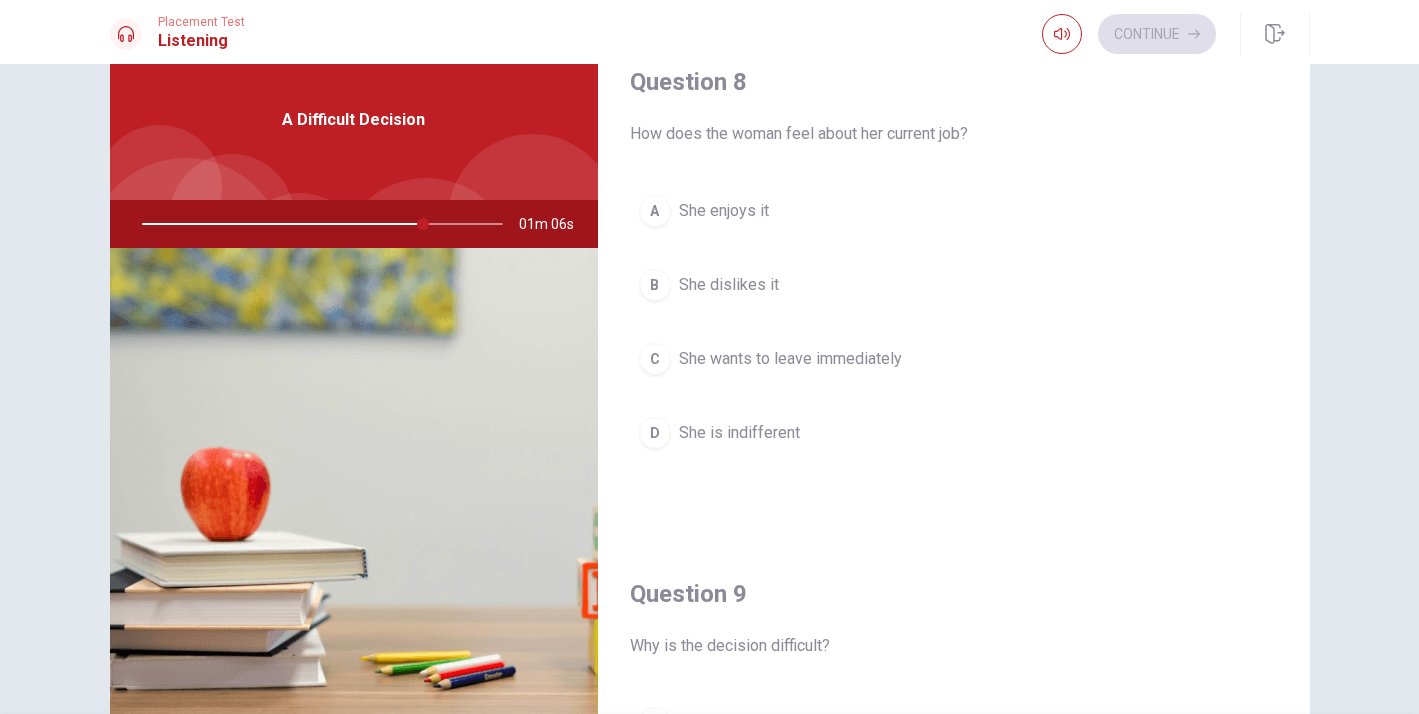scroll, scrollTop: 1050, scrollLeft: 0, axis: vertical 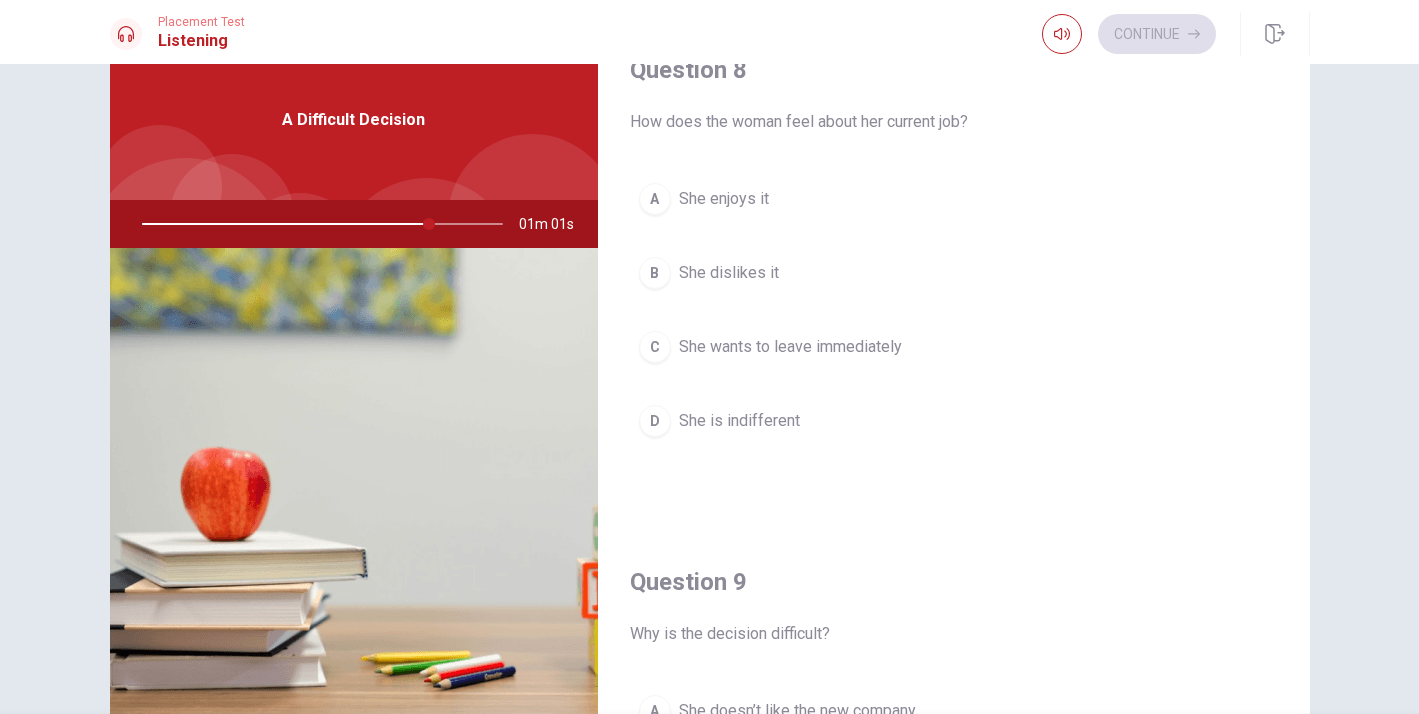 click on "She is indifferent" at bounding box center [739, 421] 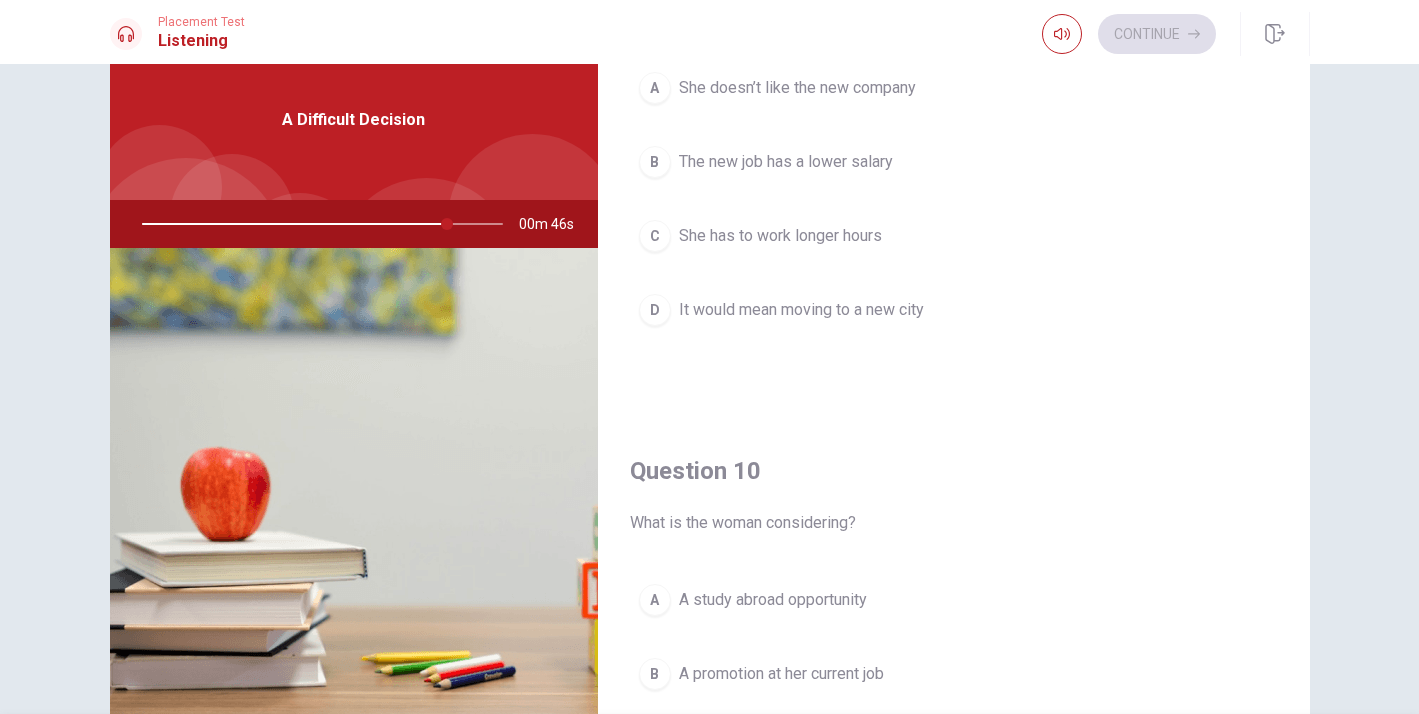 scroll, scrollTop: 1674, scrollLeft: 0, axis: vertical 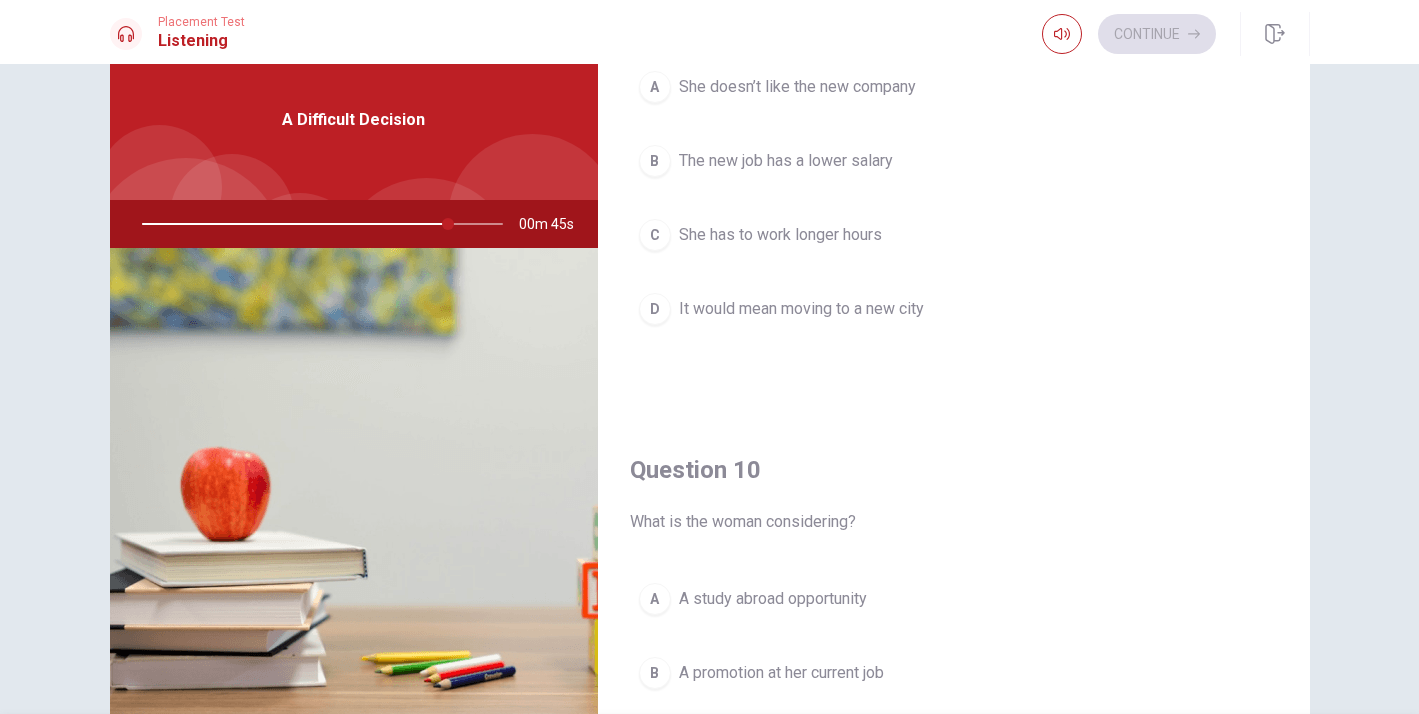 click on "It would mean moving to a new city" at bounding box center (801, 309) 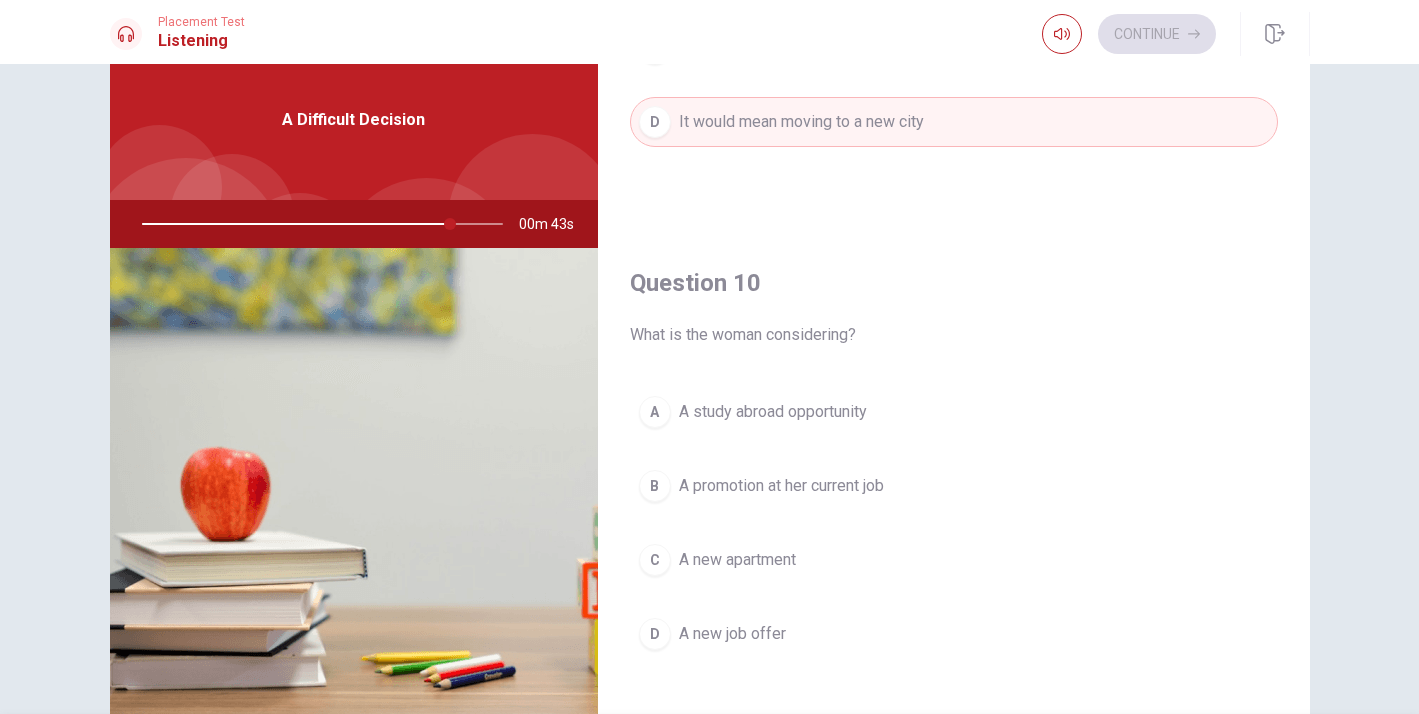scroll, scrollTop: 1865, scrollLeft: 0, axis: vertical 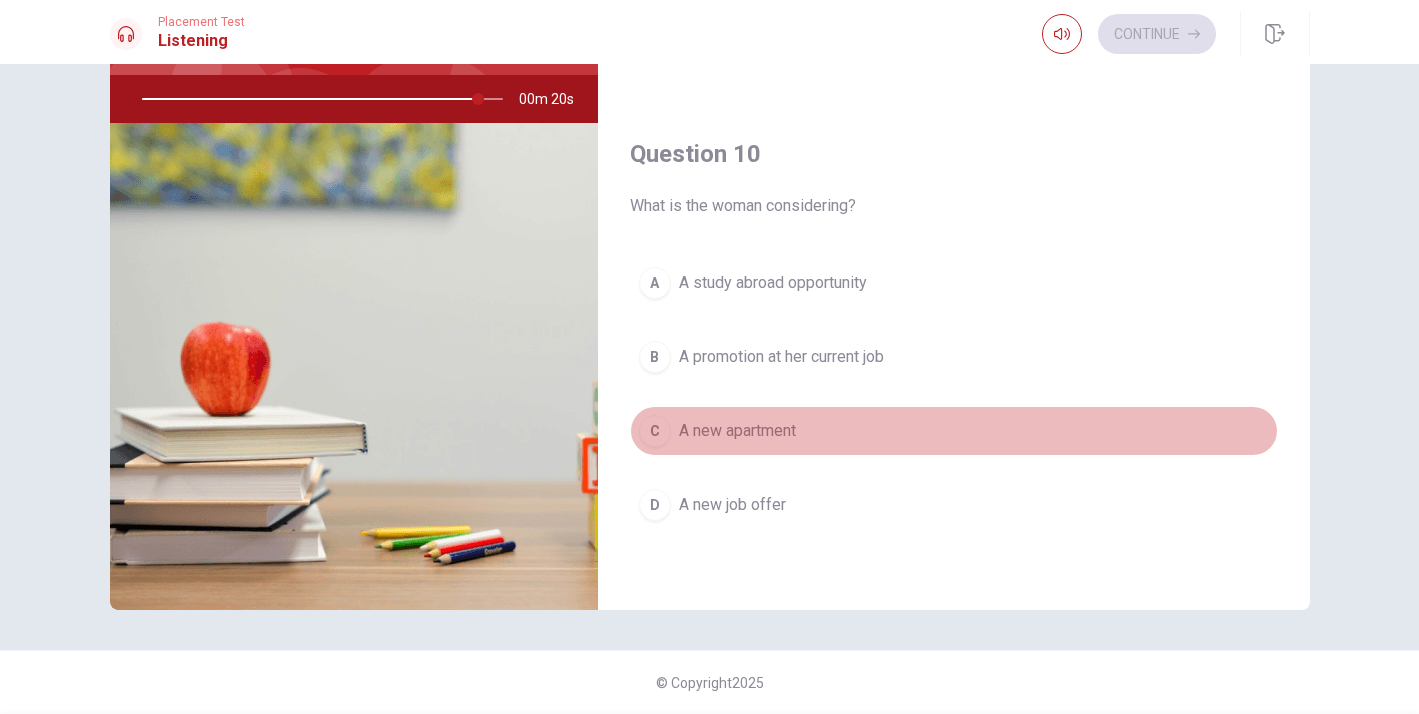 click on "A new apartment" at bounding box center [737, 431] 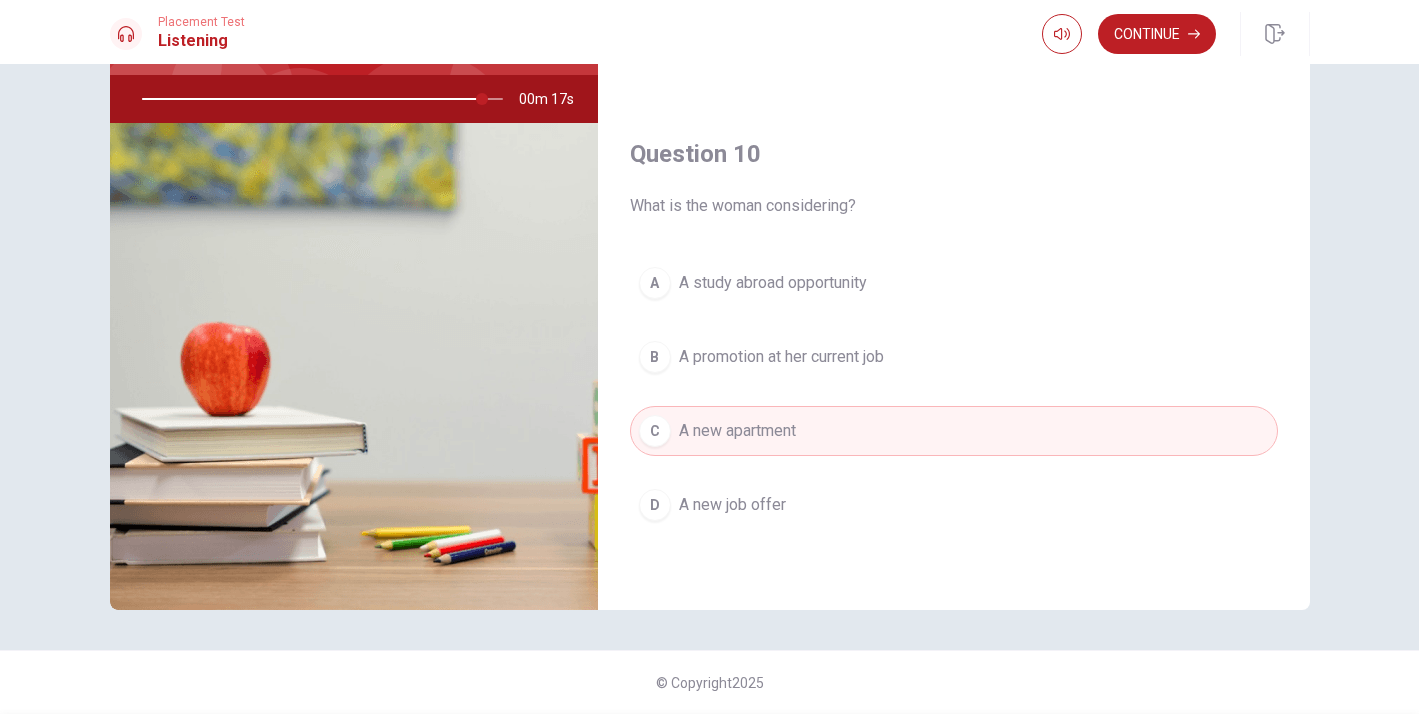 click on "A new job offer" at bounding box center [732, 505] 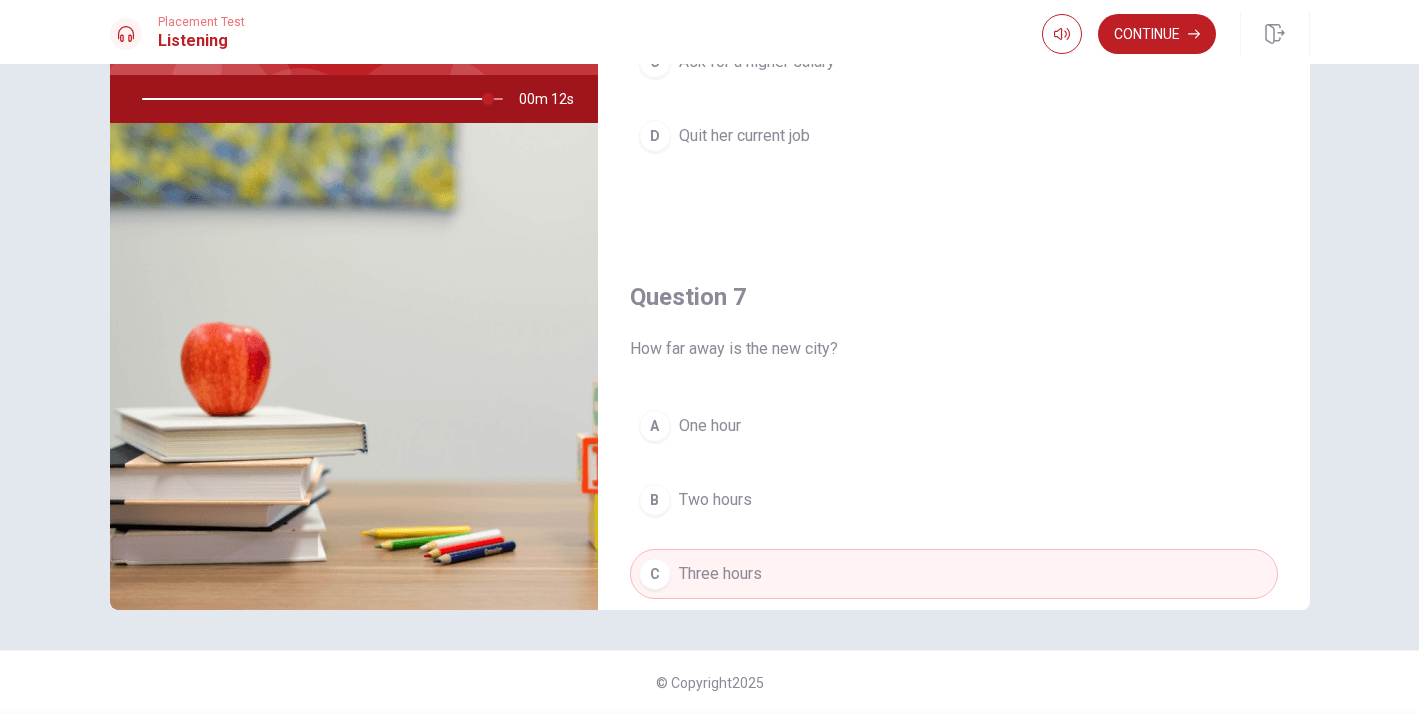 scroll, scrollTop: 0, scrollLeft: 0, axis: both 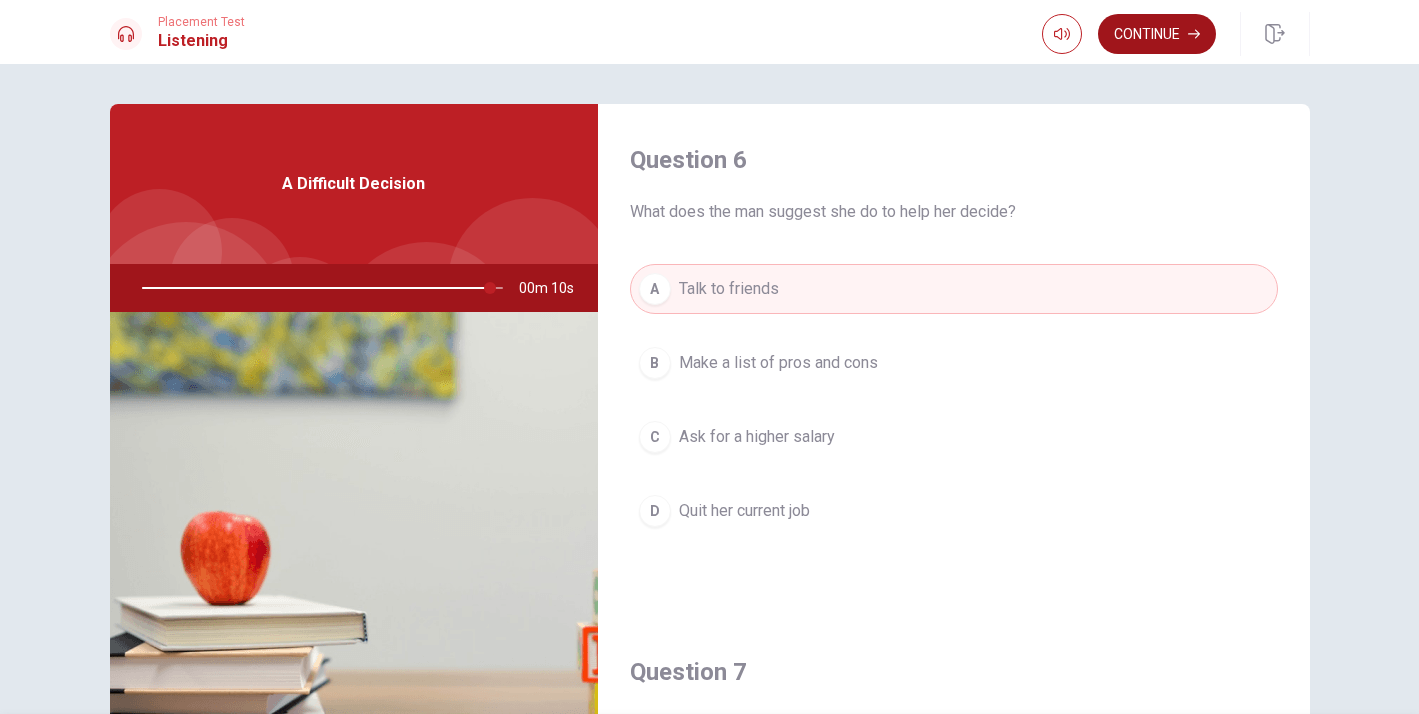 click on "Continue" at bounding box center (1157, 34) 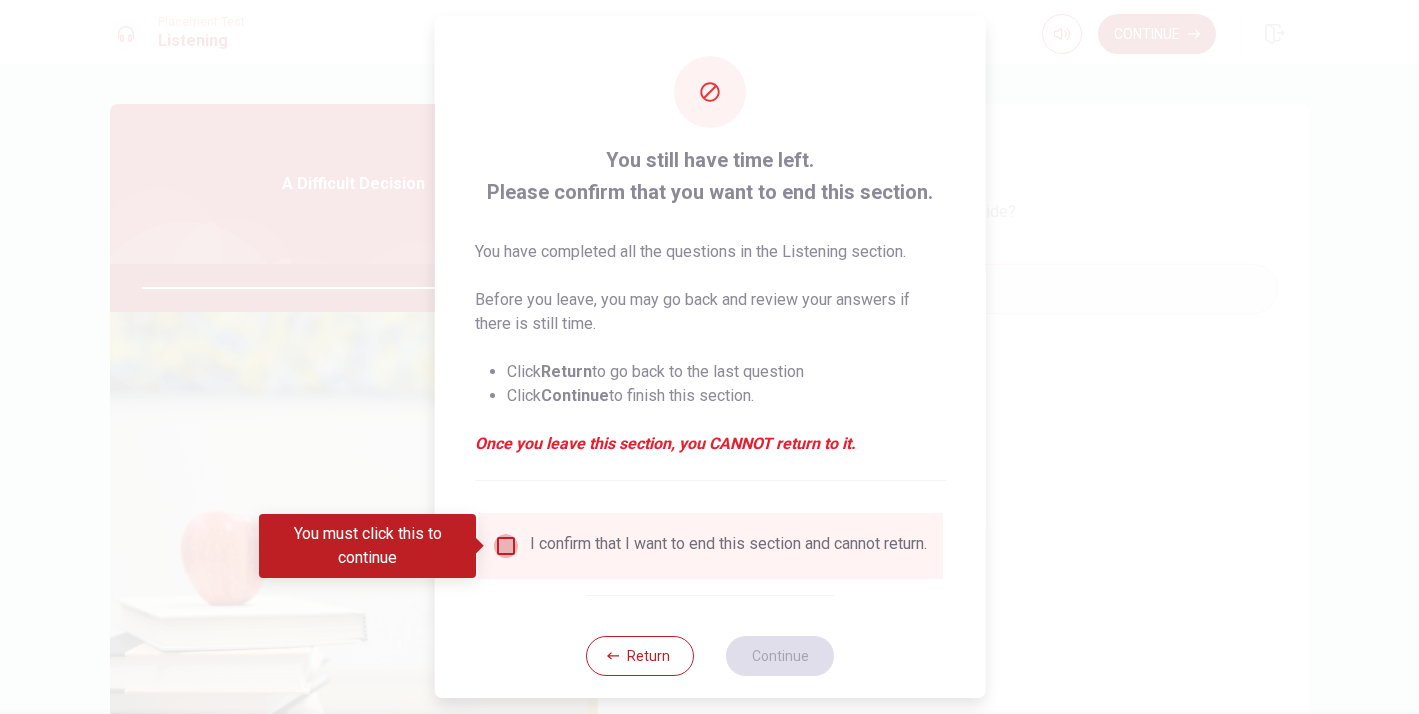 click at bounding box center [505, 546] 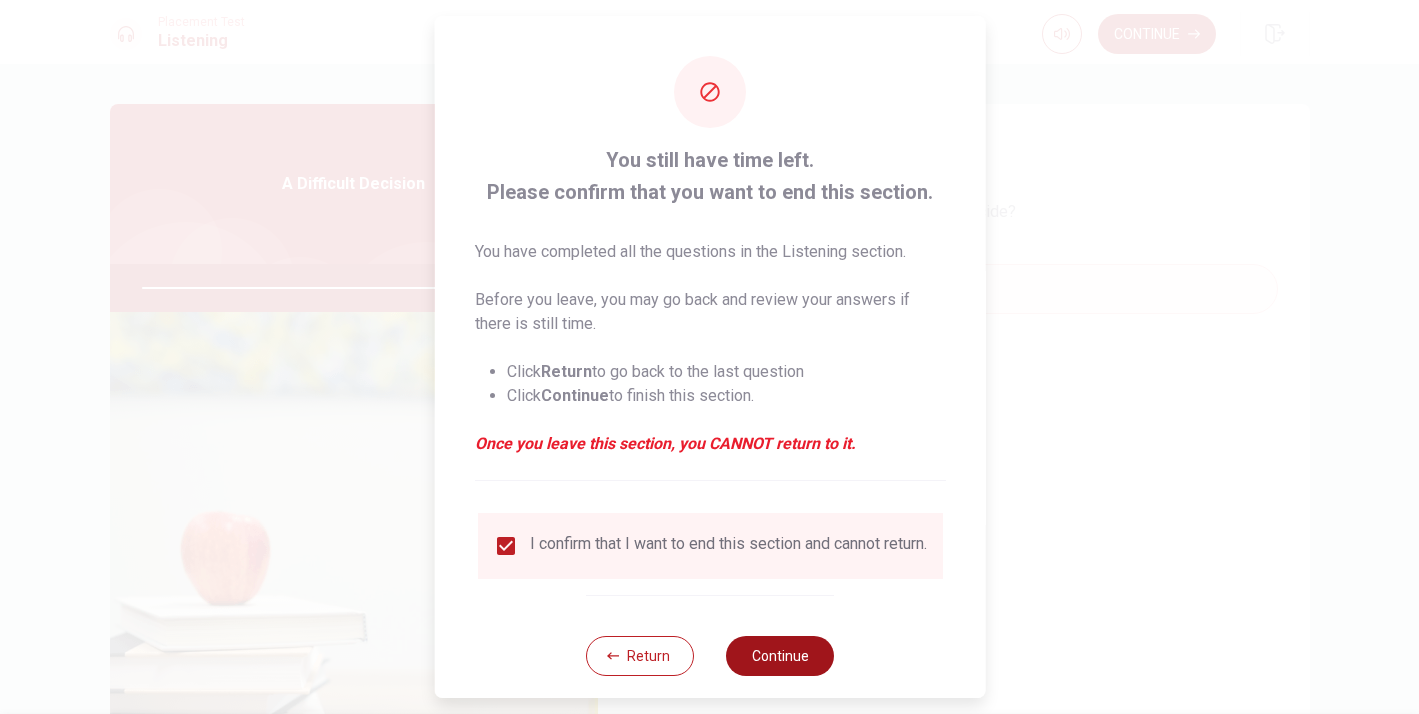 click on "Continue" at bounding box center (780, 656) 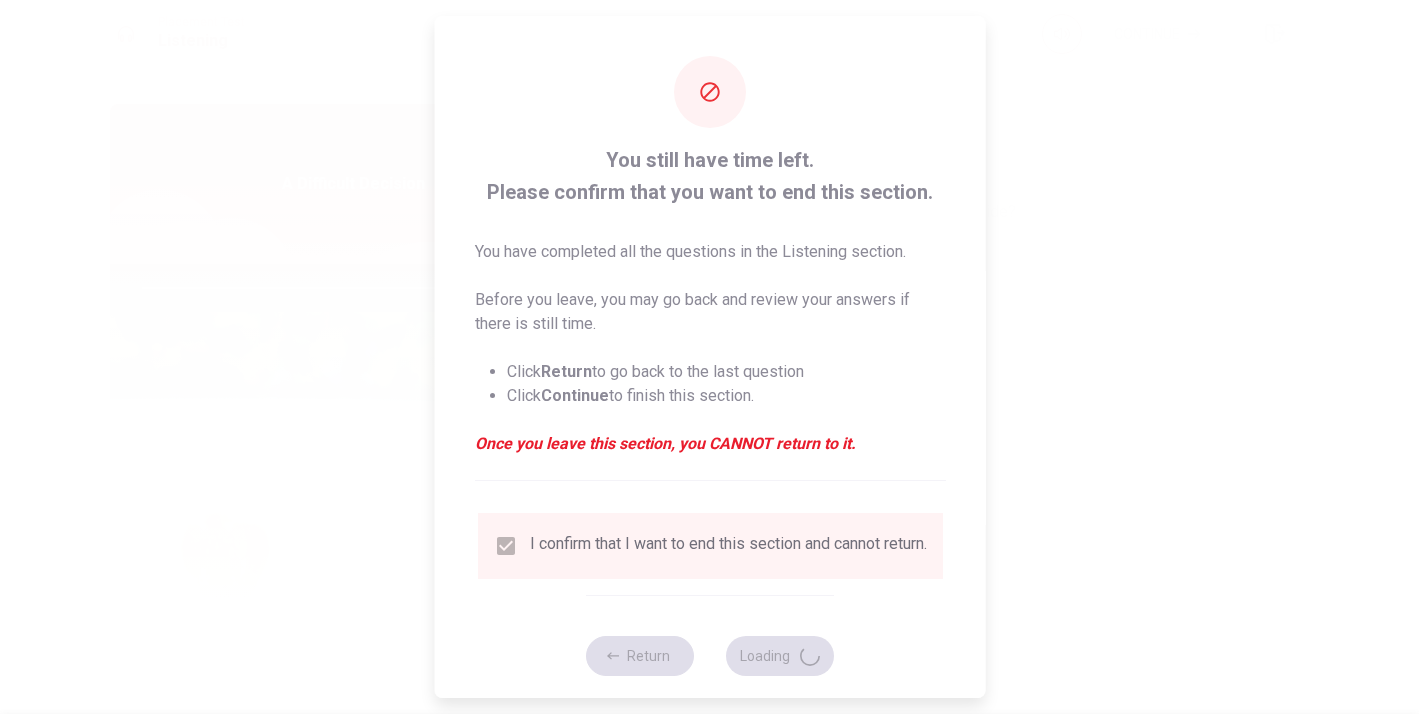 type on "100" 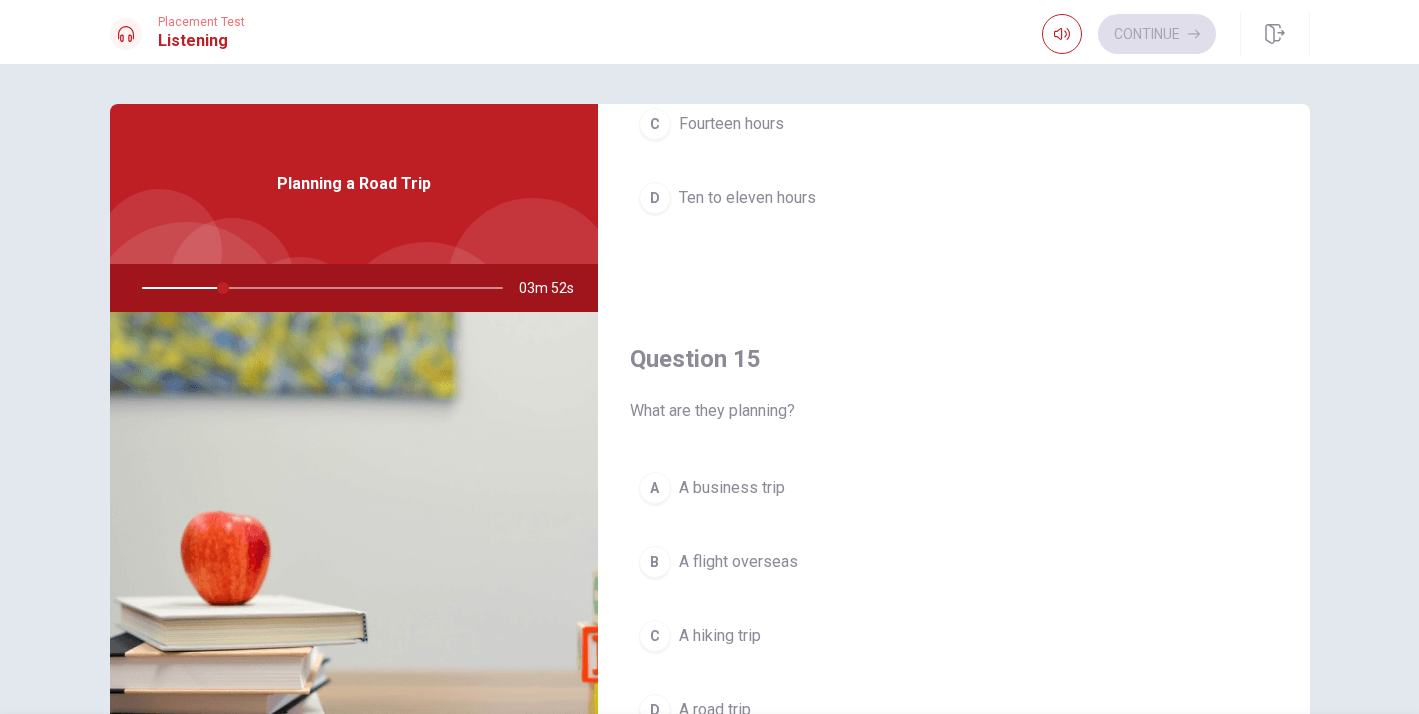 scroll, scrollTop: 1865, scrollLeft: 0, axis: vertical 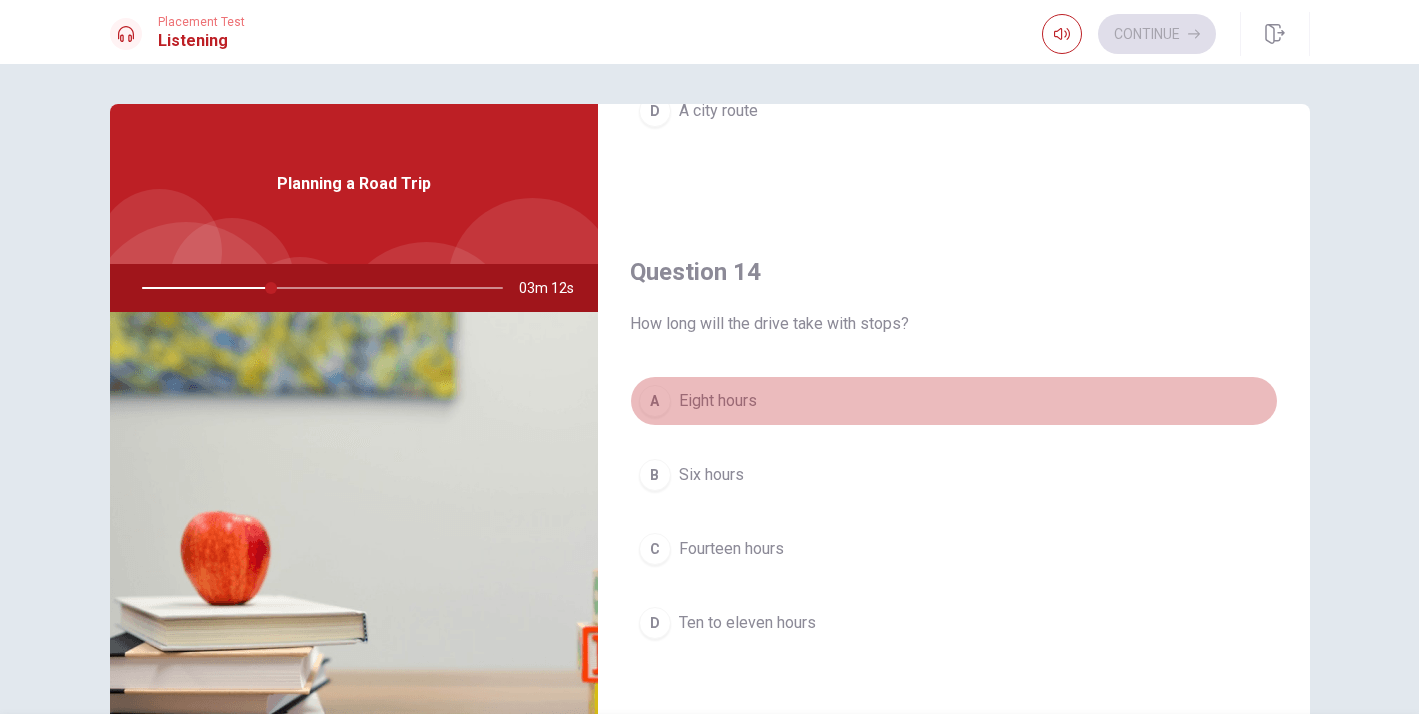 click on "Eight hours" at bounding box center [718, 401] 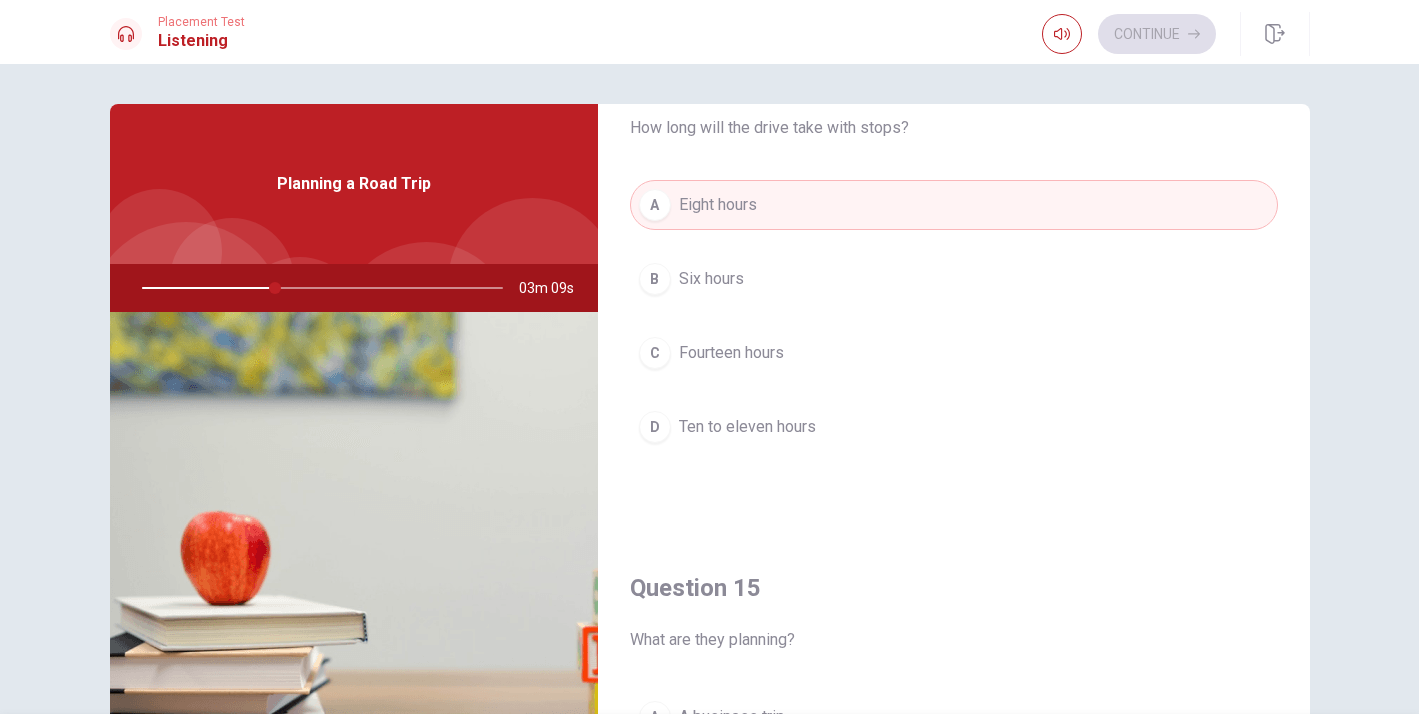 scroll, scrollTop: 1642, scrollLeft: 0, axis: vertical 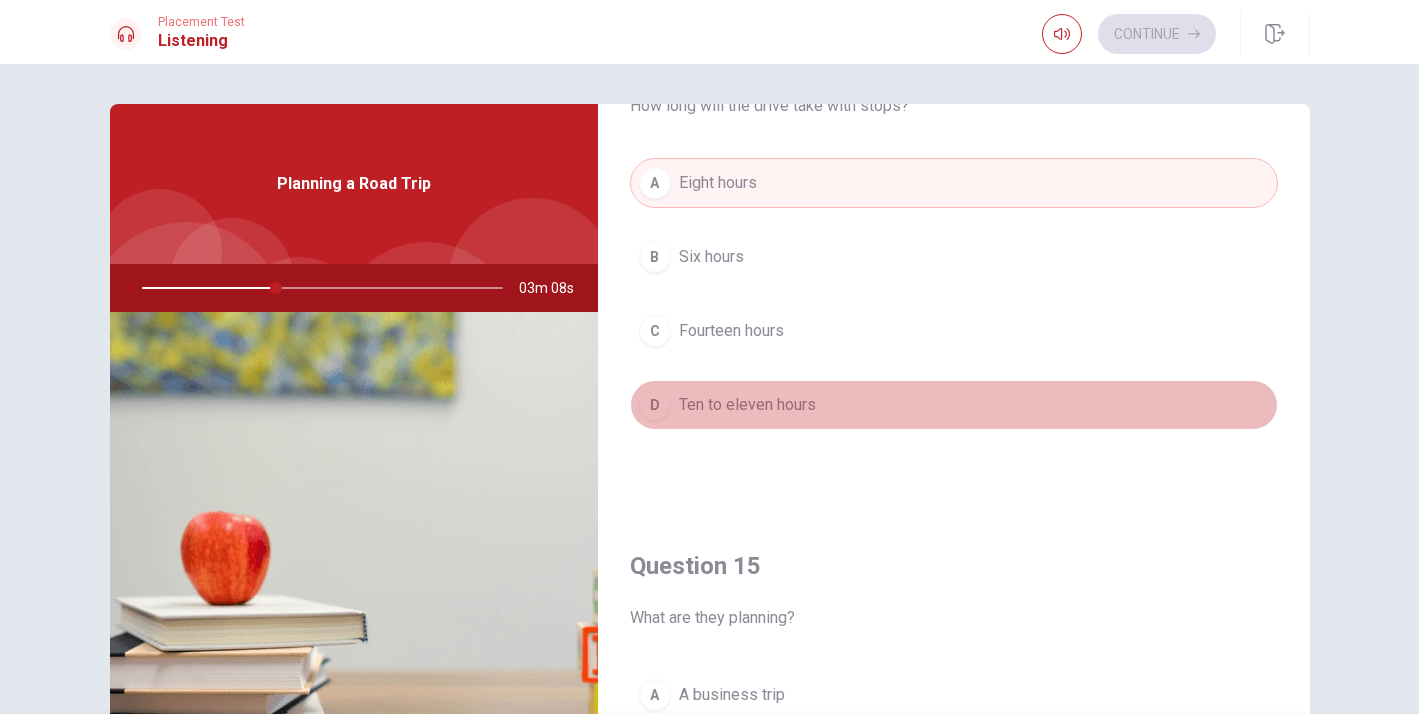 click on "Ten to eleven hours" at bounding box center (747, 405) 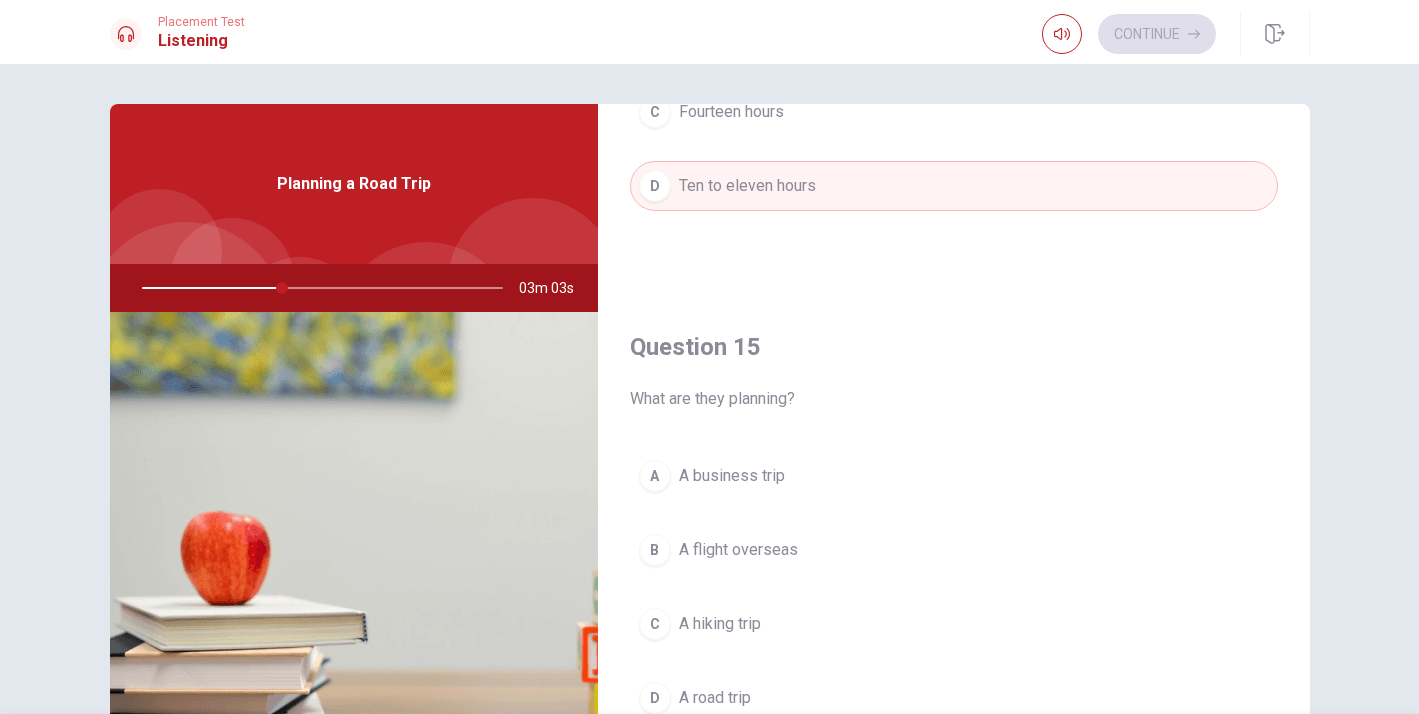 scroll, scrollTop: 1865, scrollLeft: 0, axis: vertical 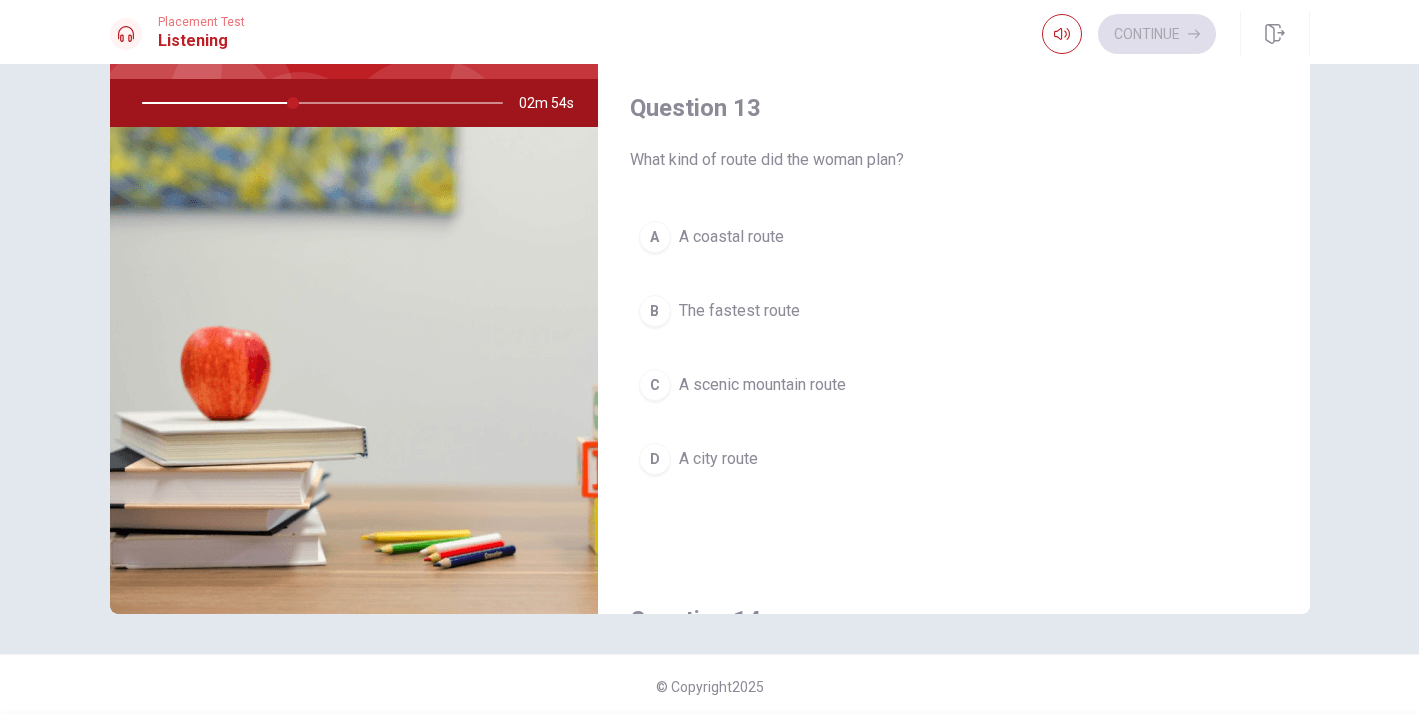 click on "A scenic mountain route" at bounding box center (762, 385) 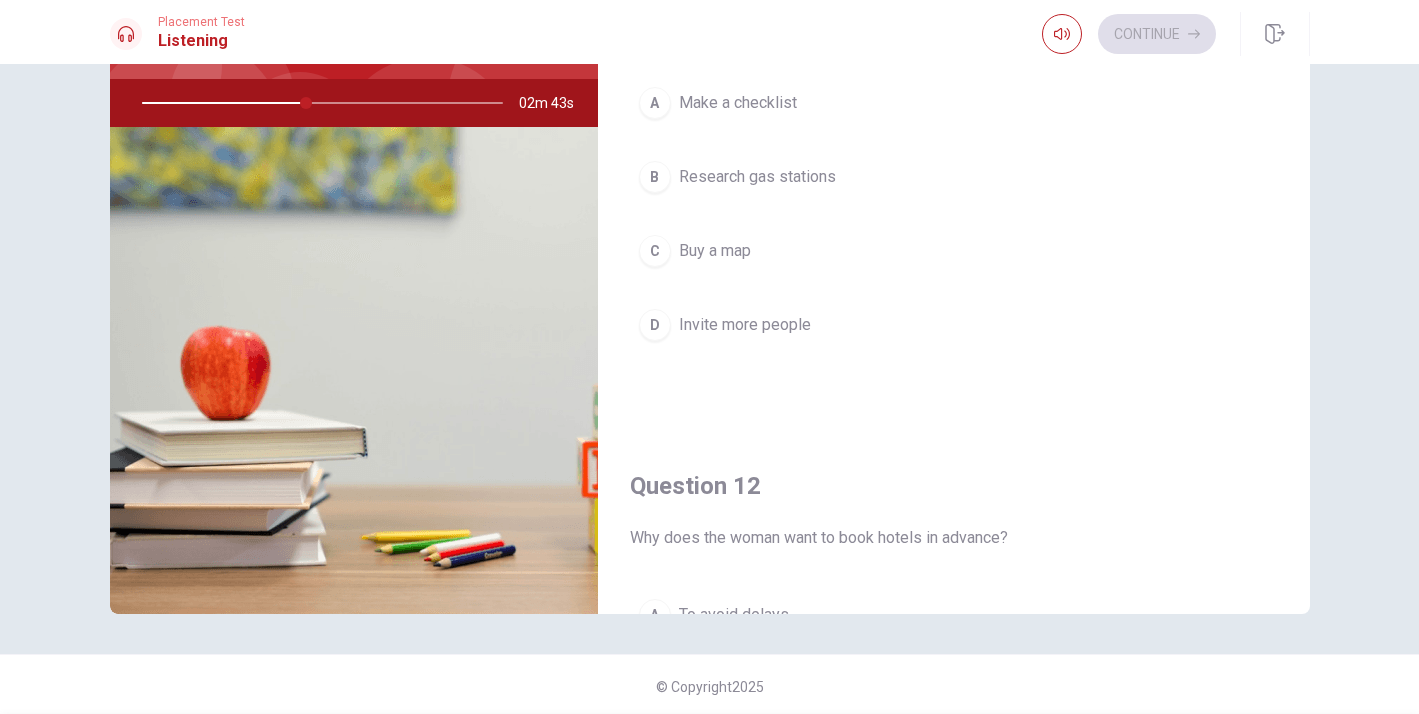 scroll, scrollTop: 0, scrollLeft: 0, axis: both 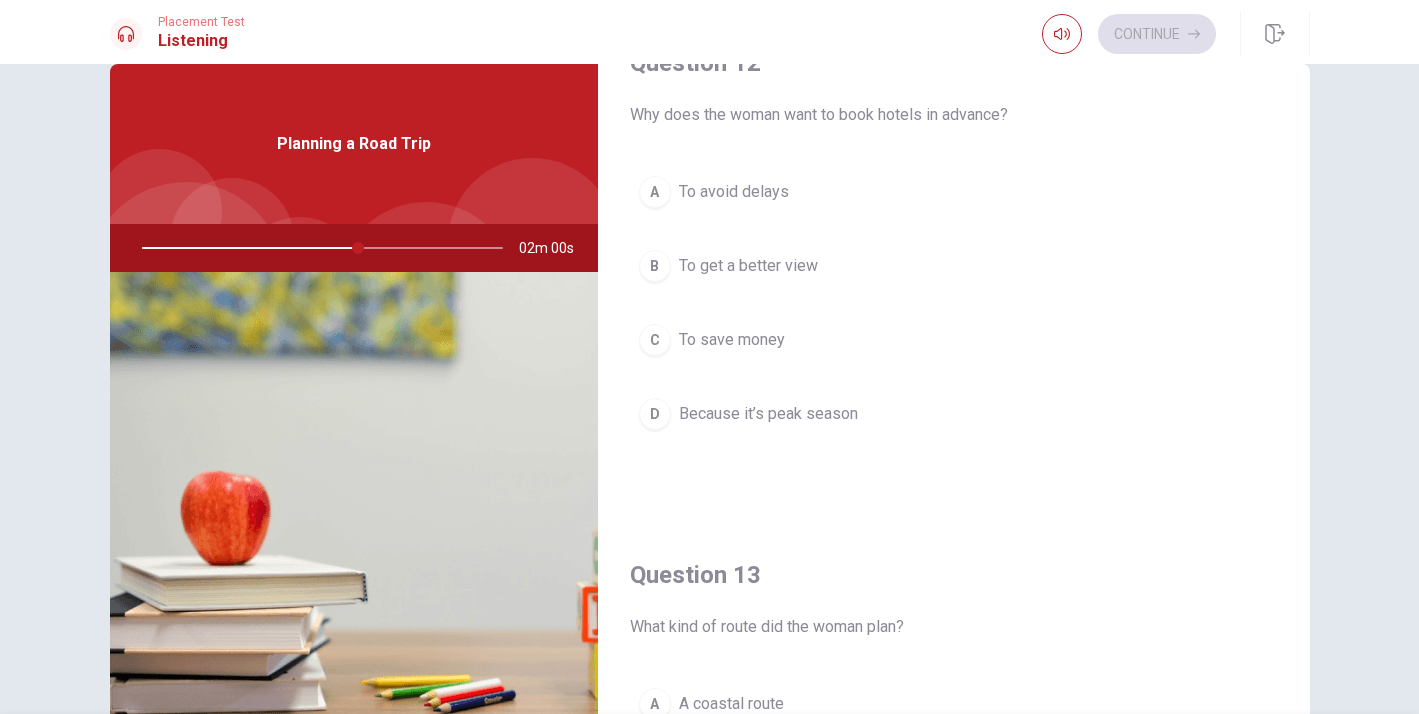 click on "Because it’s peak season" at bounding box center [768, 414] 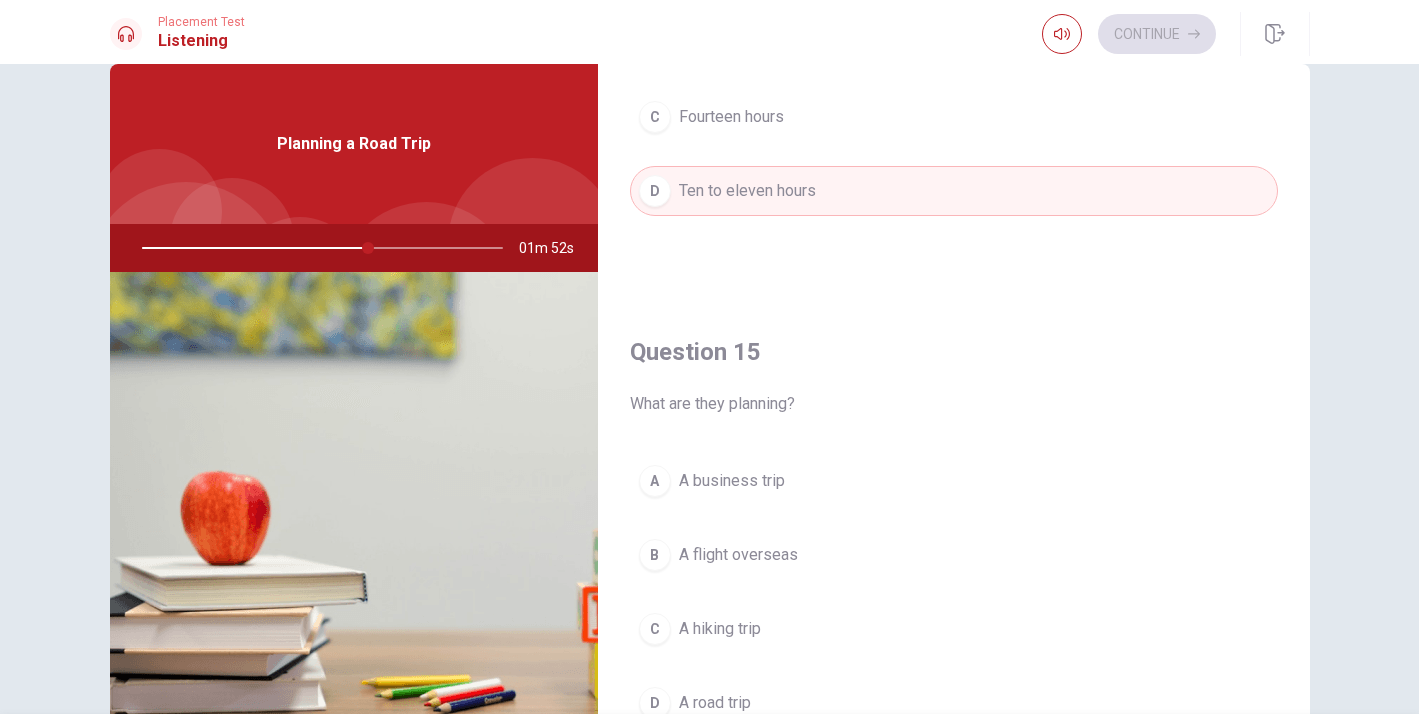 scroll, scrollTop: 1865, scrollLeft: 0, axis: vertical 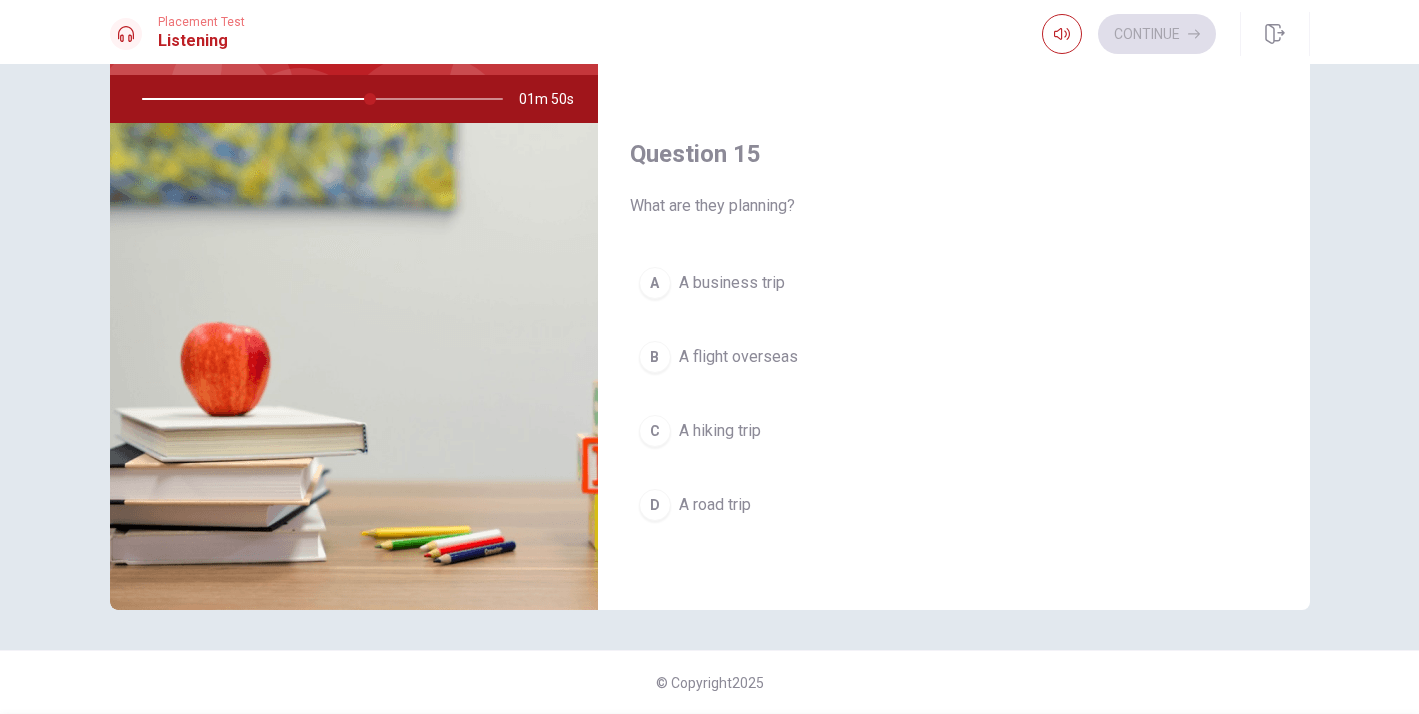 click on "A hiking trip" at bounding box center (720, 431) 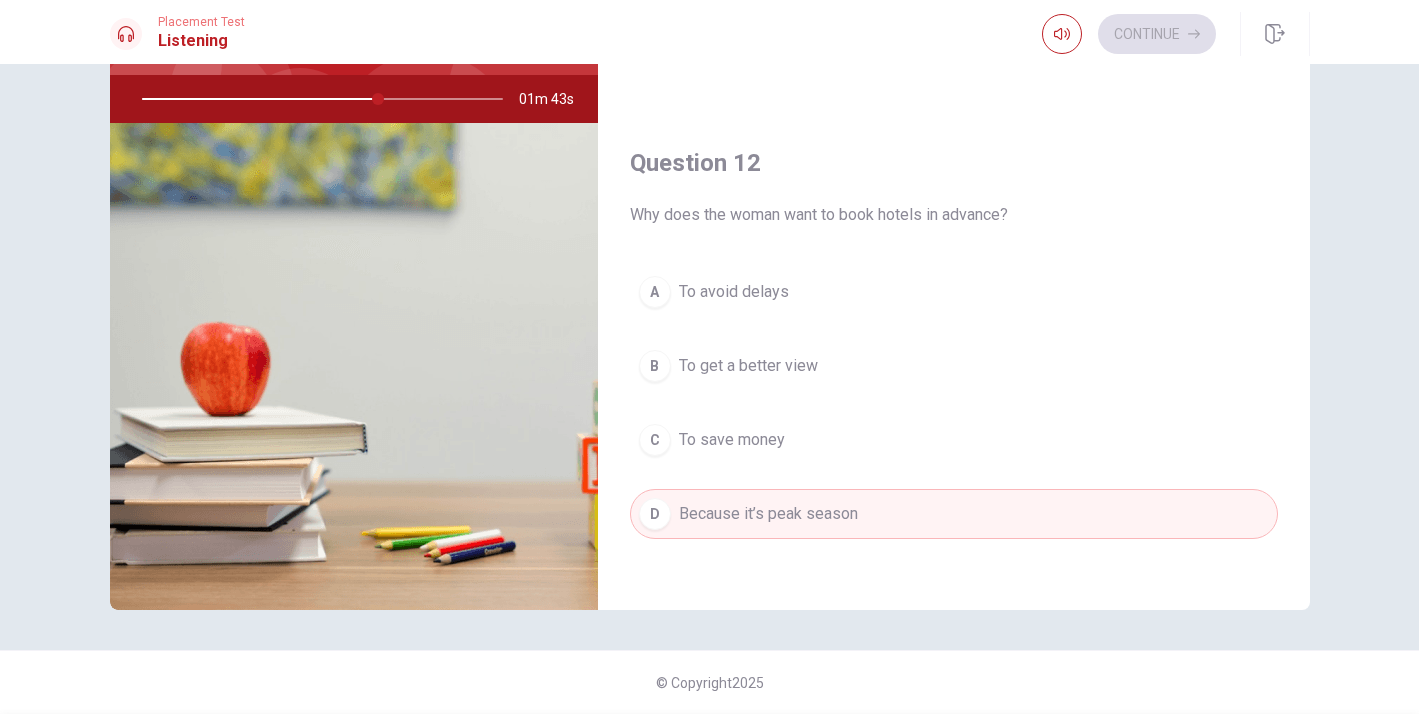 scroll, scrollTop: 0, scrollLeft: 0, axis: both 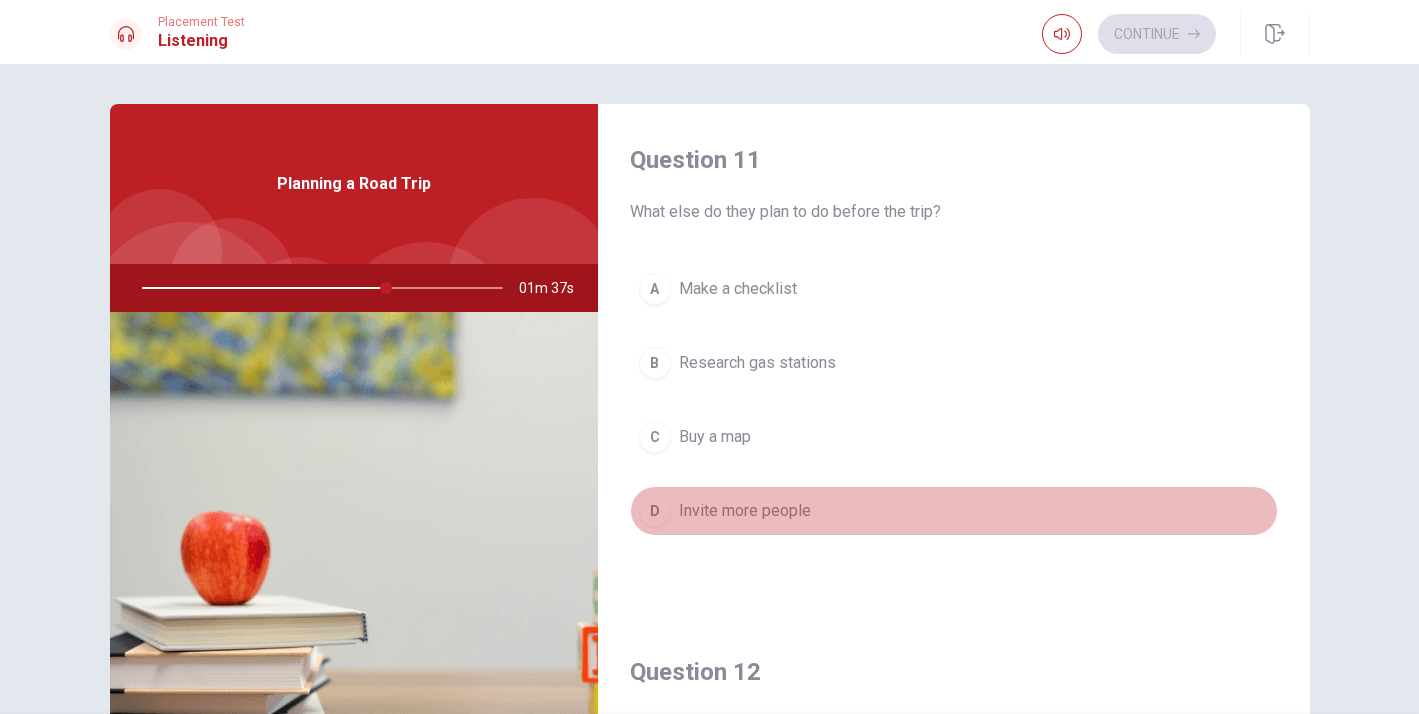 click on "Invite more people" at bounding box center [745, 511] 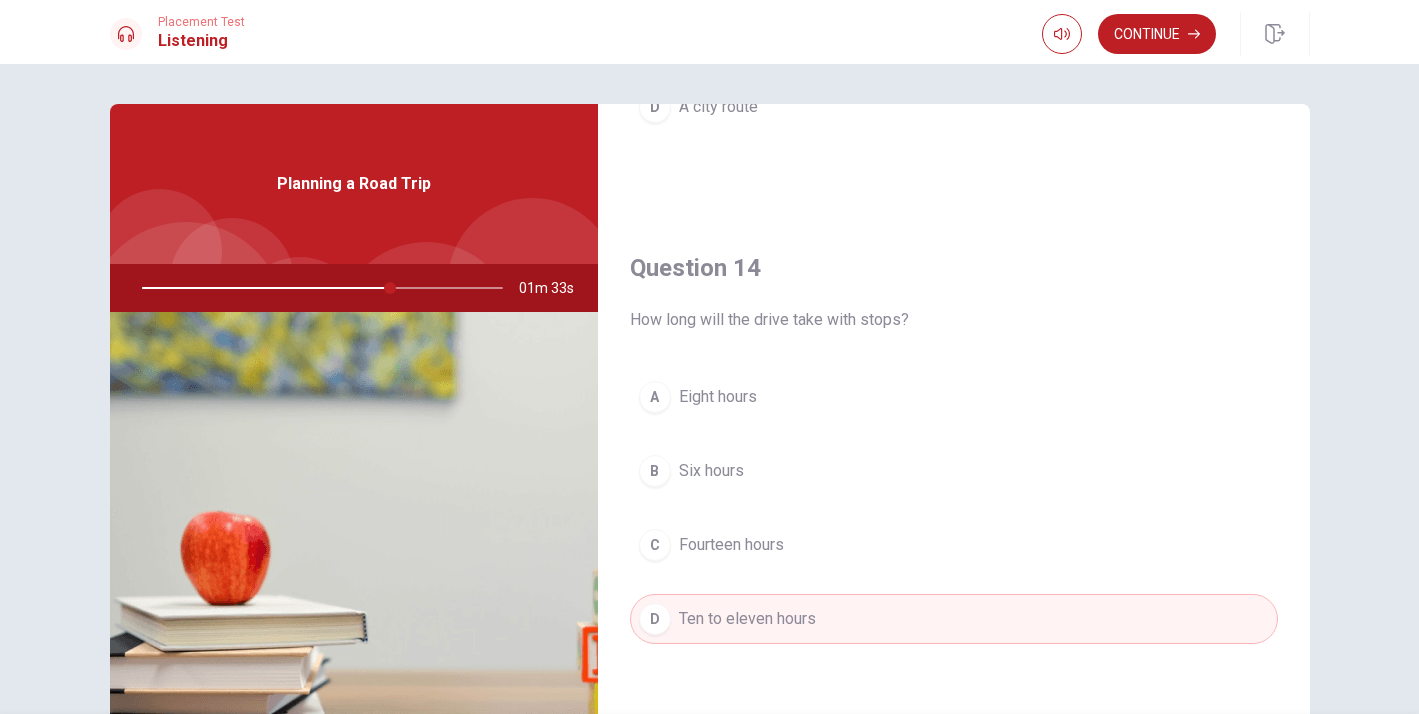 scroll, scrollTop: 1865, scrollLeft: 0, axis: vertical 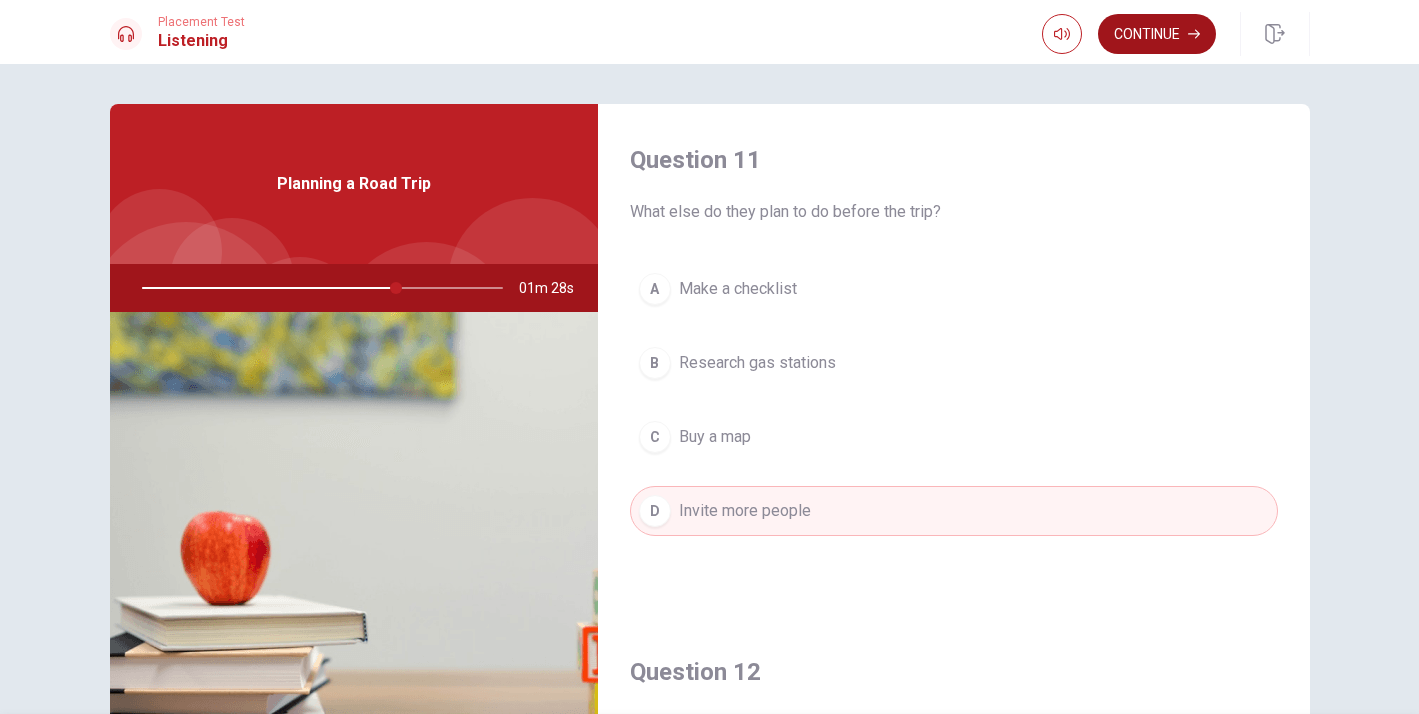 click on "Continue" at bounding box center (1157, 34) 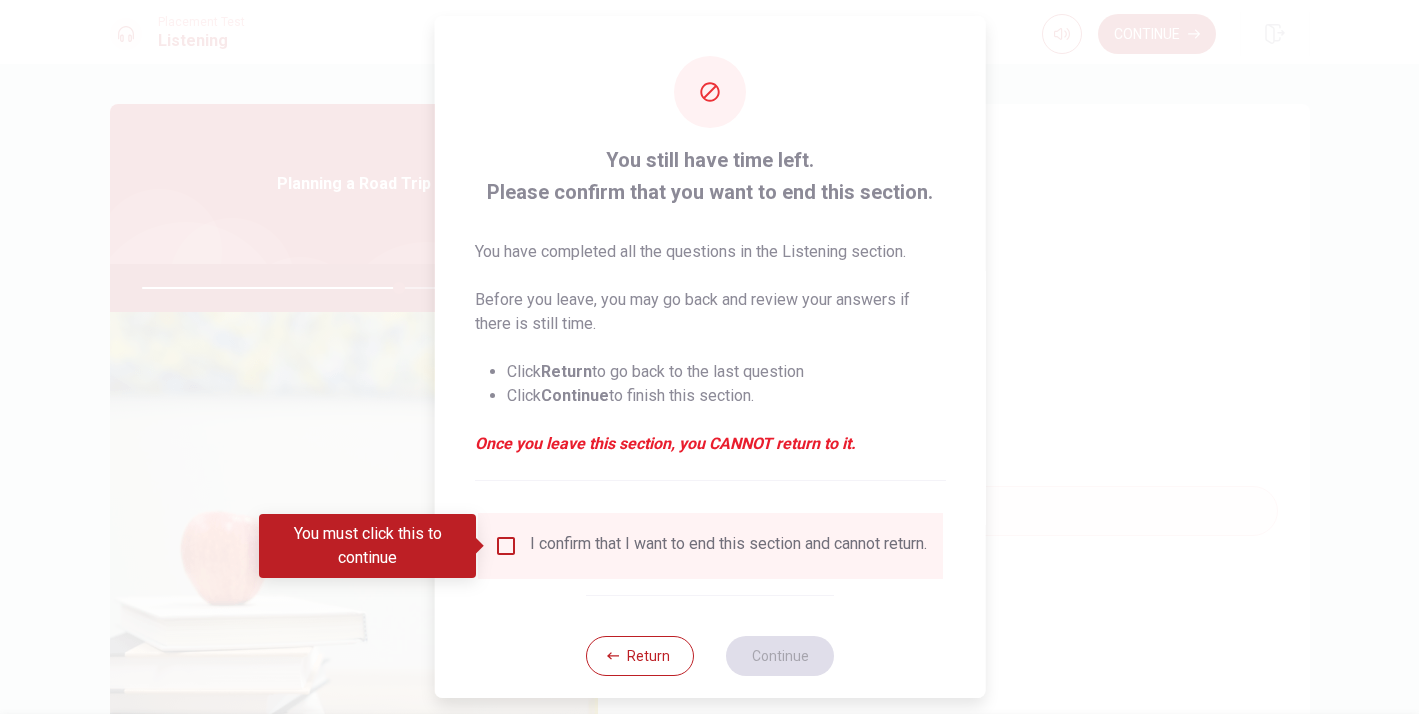 click at bounding box center [505, 546] 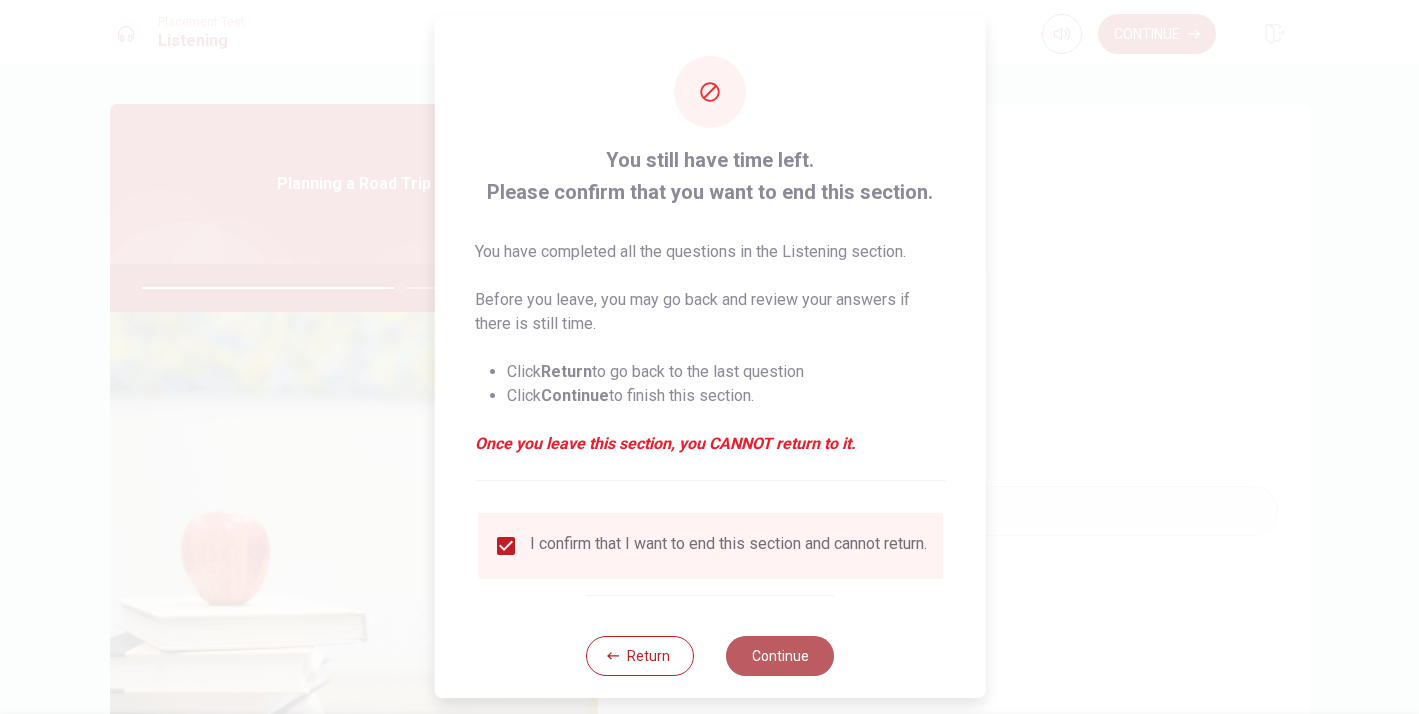 click on "Continue" at bounding box center (780, 656) 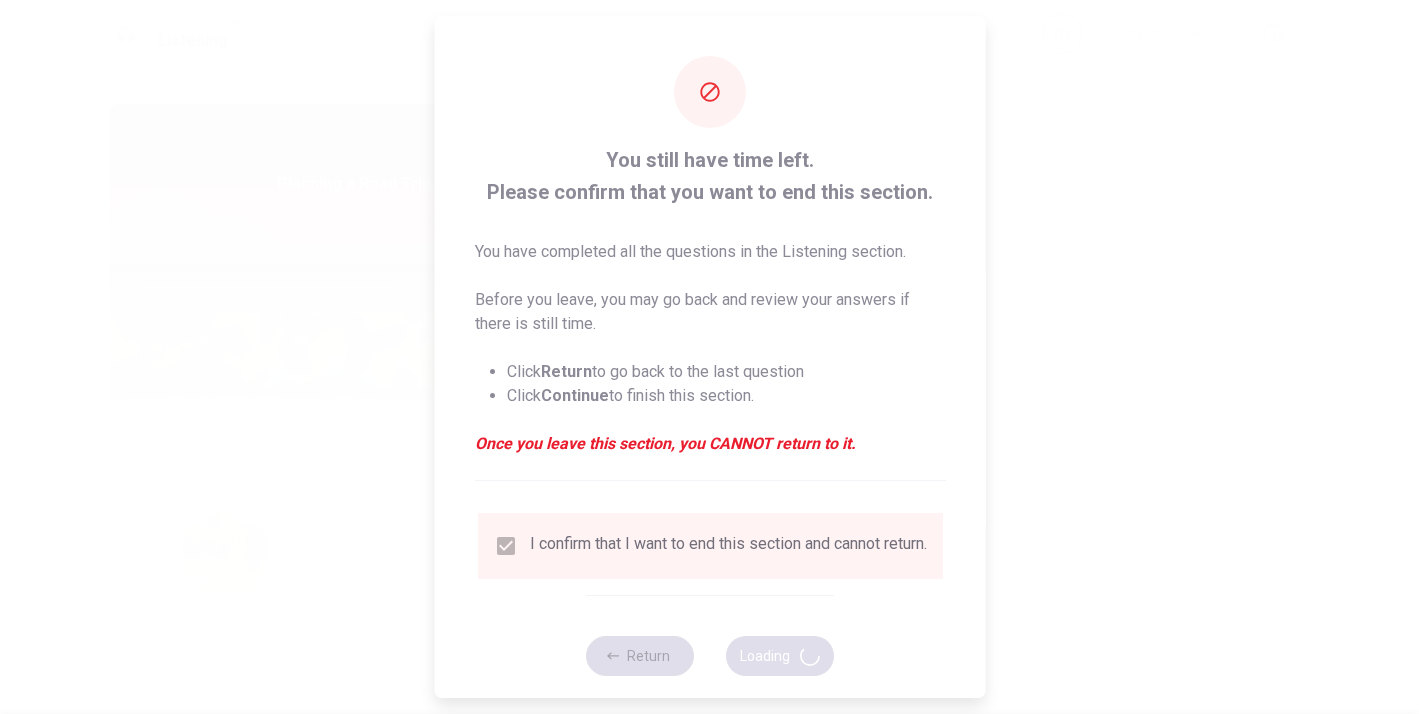 type on "73" 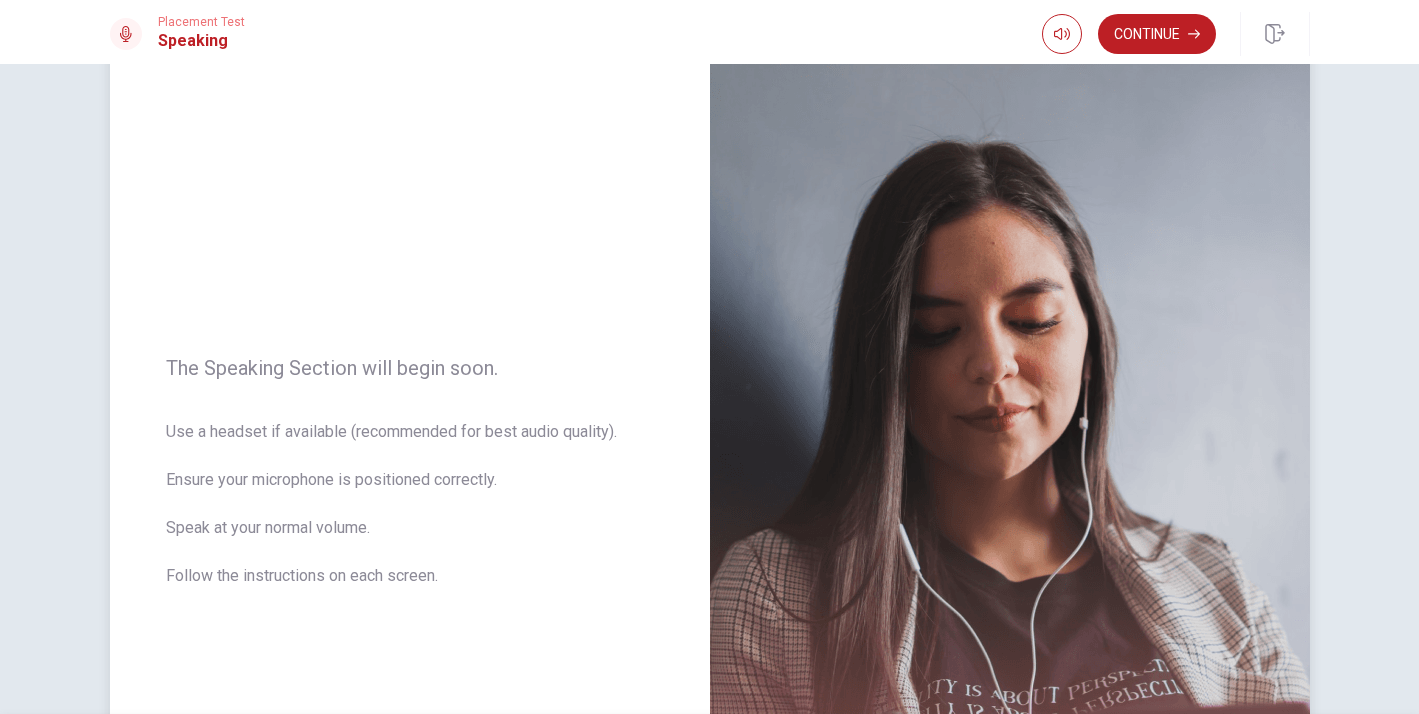 scroll, scrollTop: 0, scrollLeft: 0, axis: both 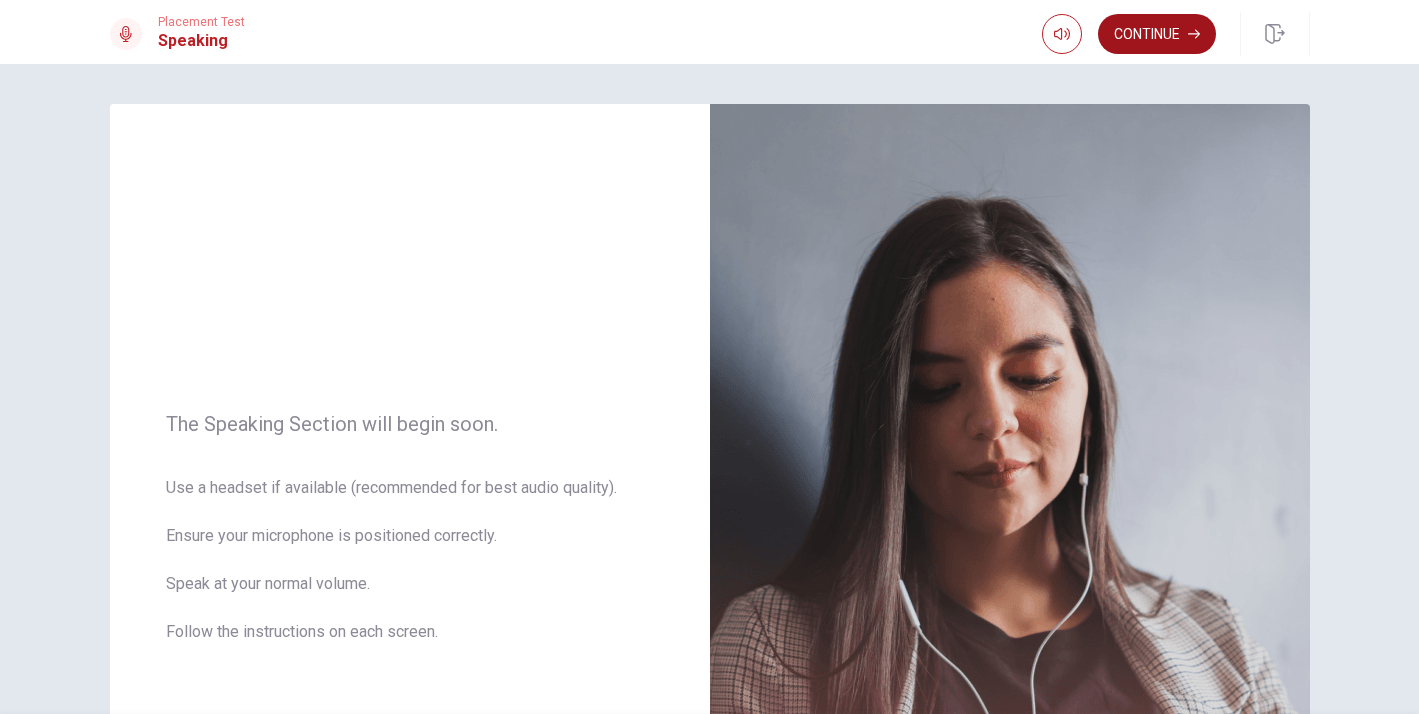 click on "Continue" at bounding box center (1157, 34) 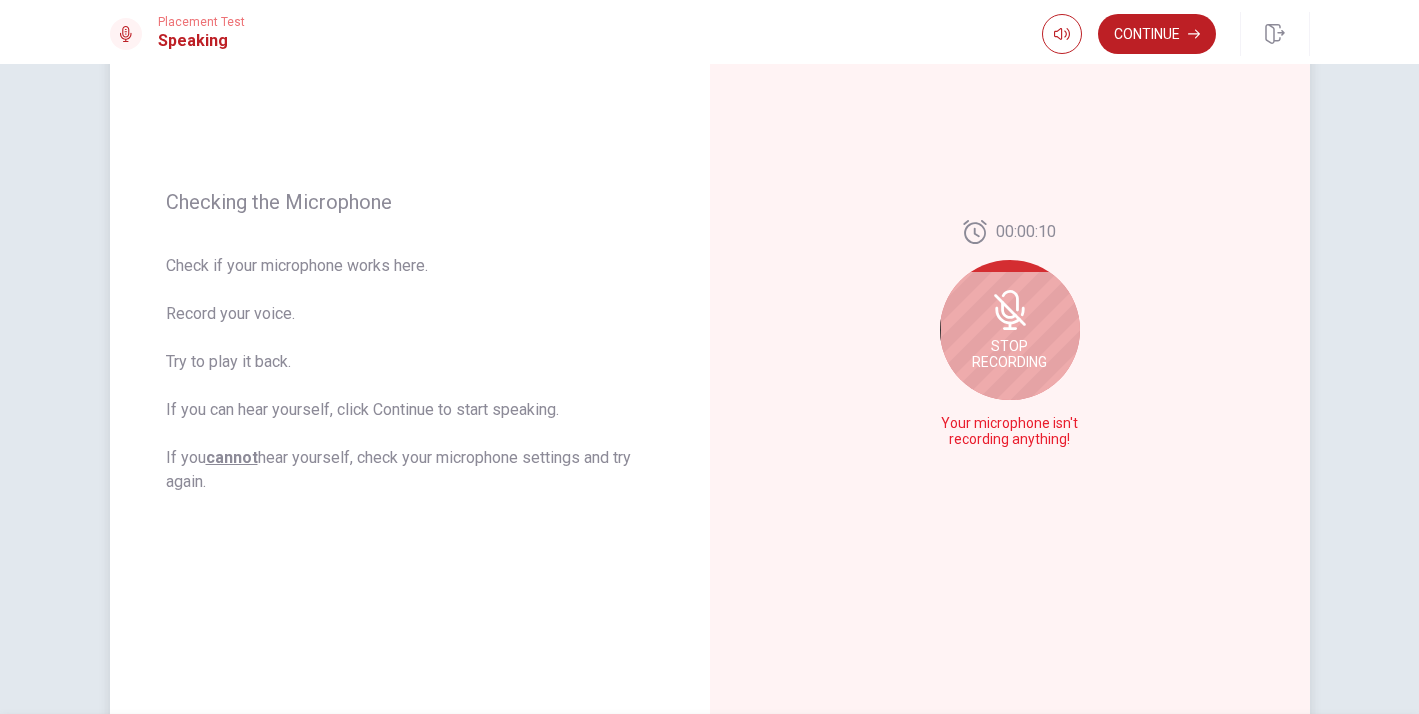 scroll, scrollTop: 203, scrollLeft: 0, axis: vertical 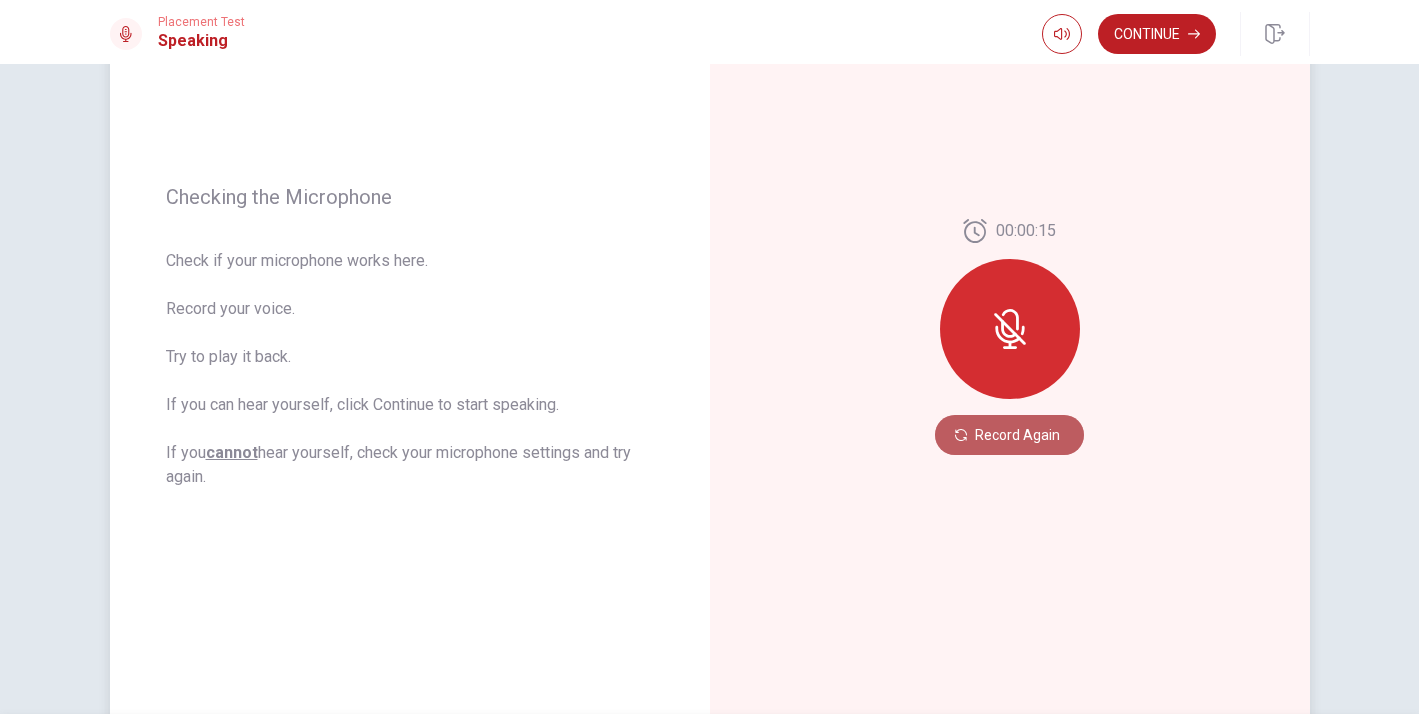 click on "Record Again" at bounding box center [1009, 435] 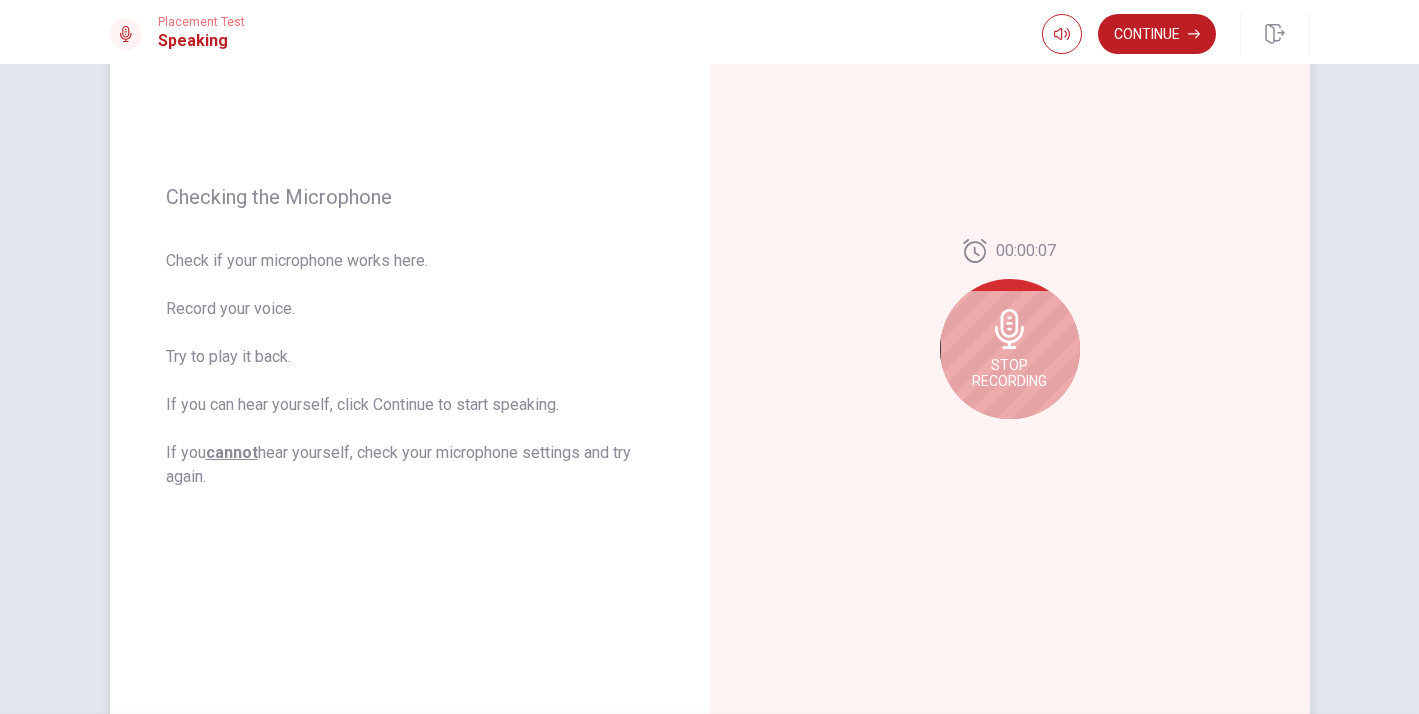 click on "Stop   Recording" at bounding box center (1009, 373) 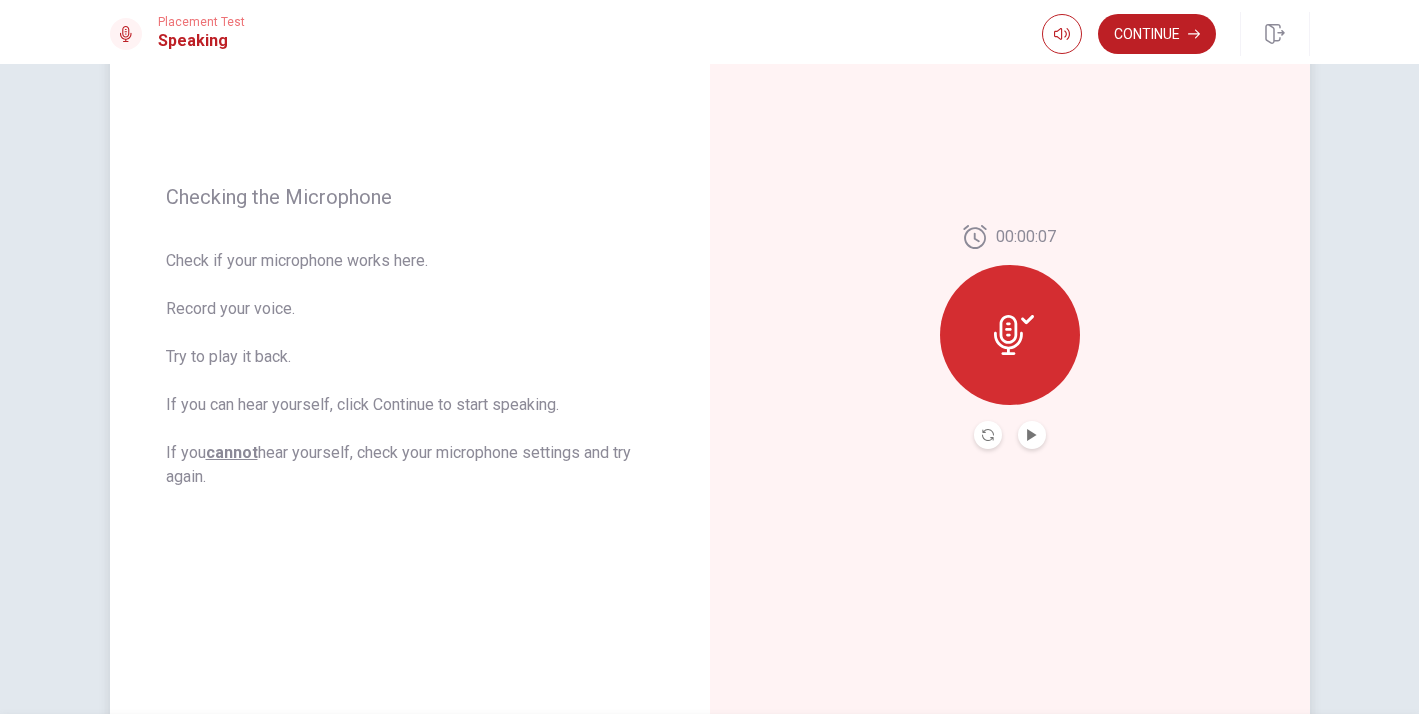 click at bounding box center (1032, 435) 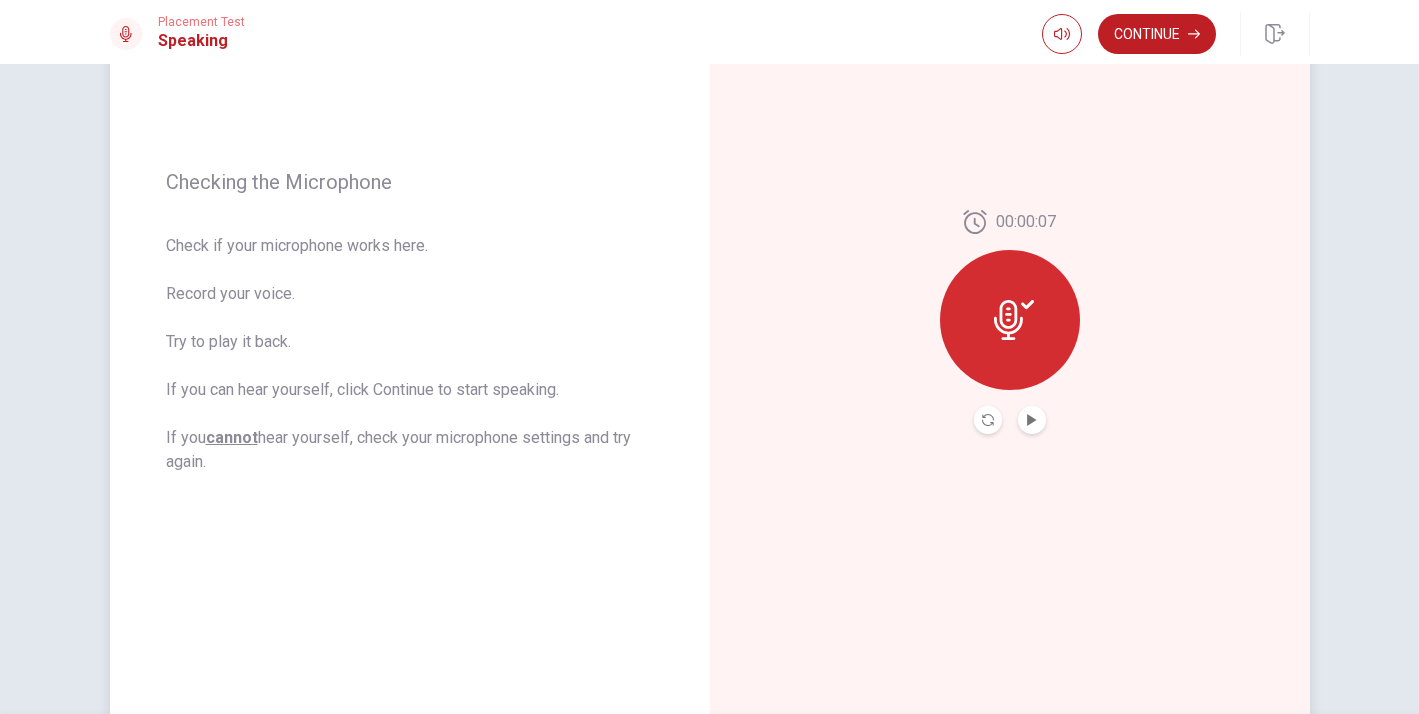 scroll, scrollTop: 217, scrollLeft: 0, axis: vertical 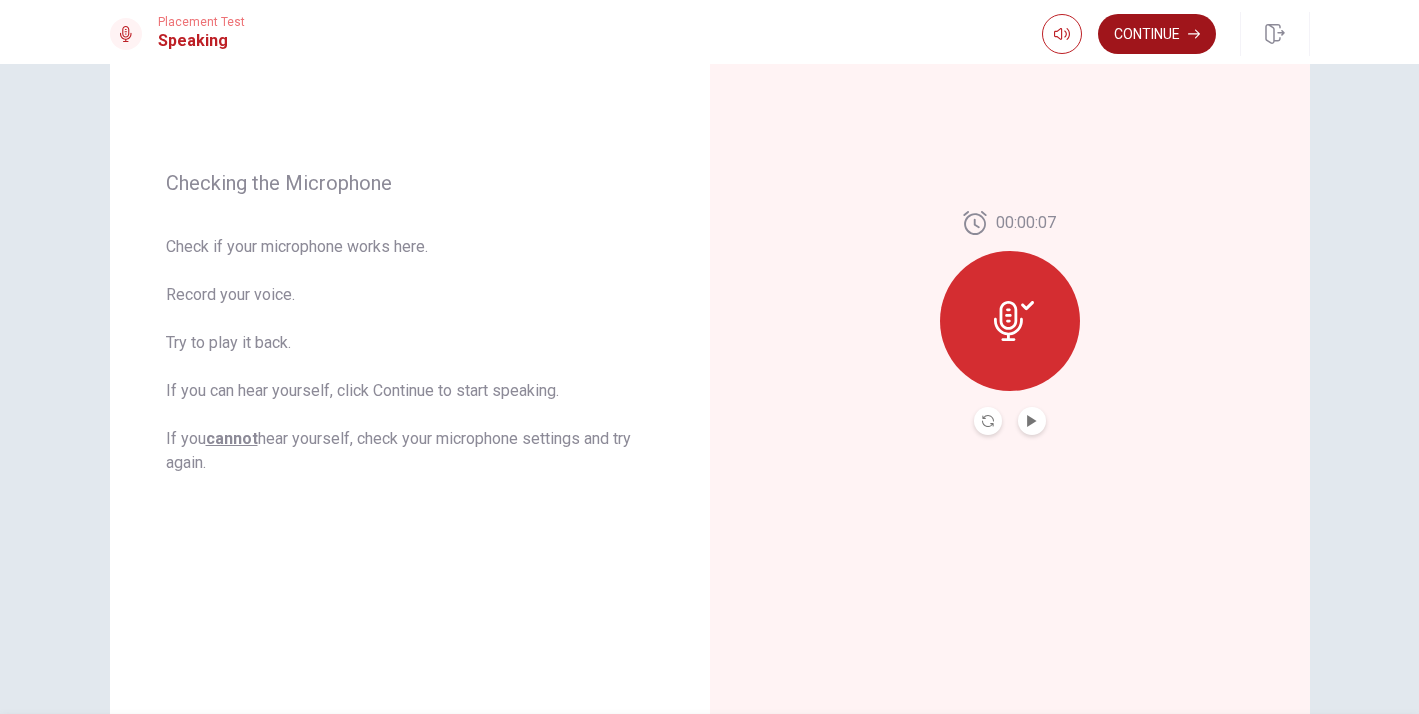 click on "Continue" at bounding box center [1157, 34] 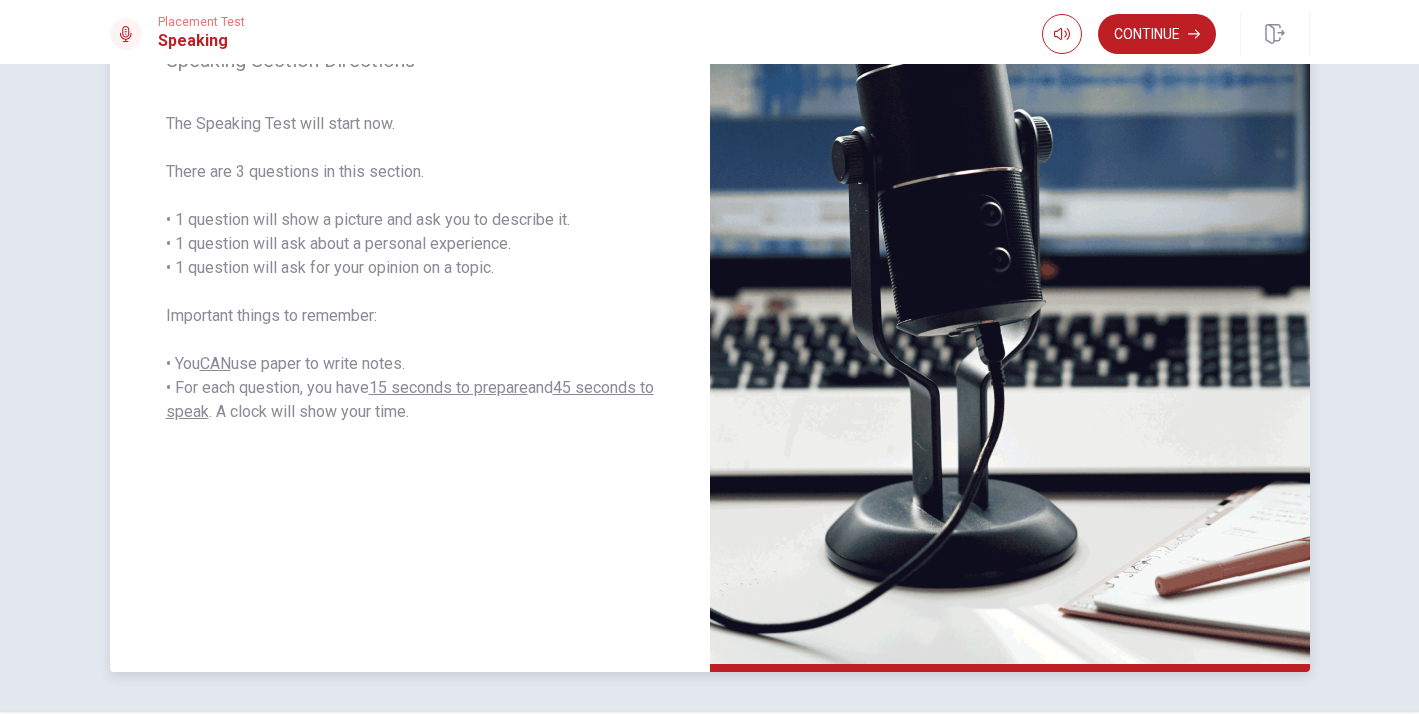 scroll, scrollTop: 0, scrollLeft: 0, axis: both 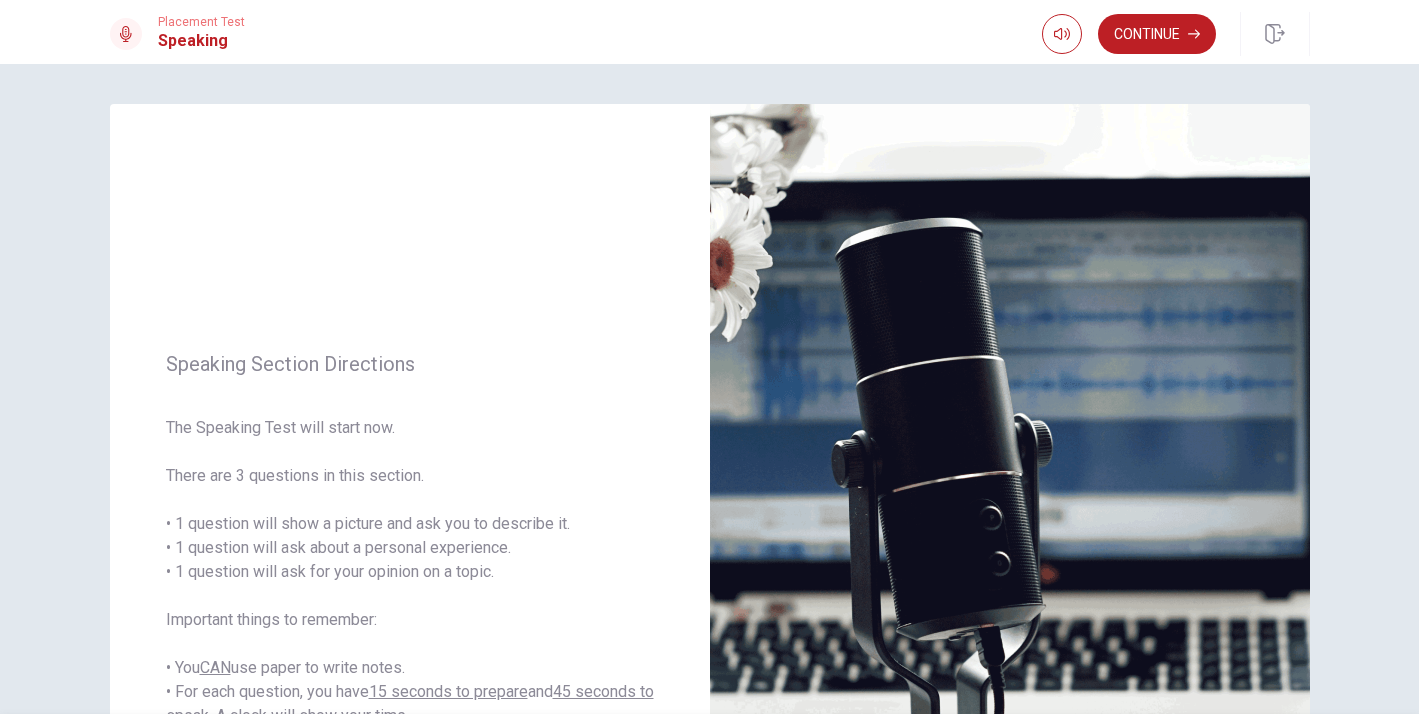 click on "Continue" at bounding box center (1157, 34) 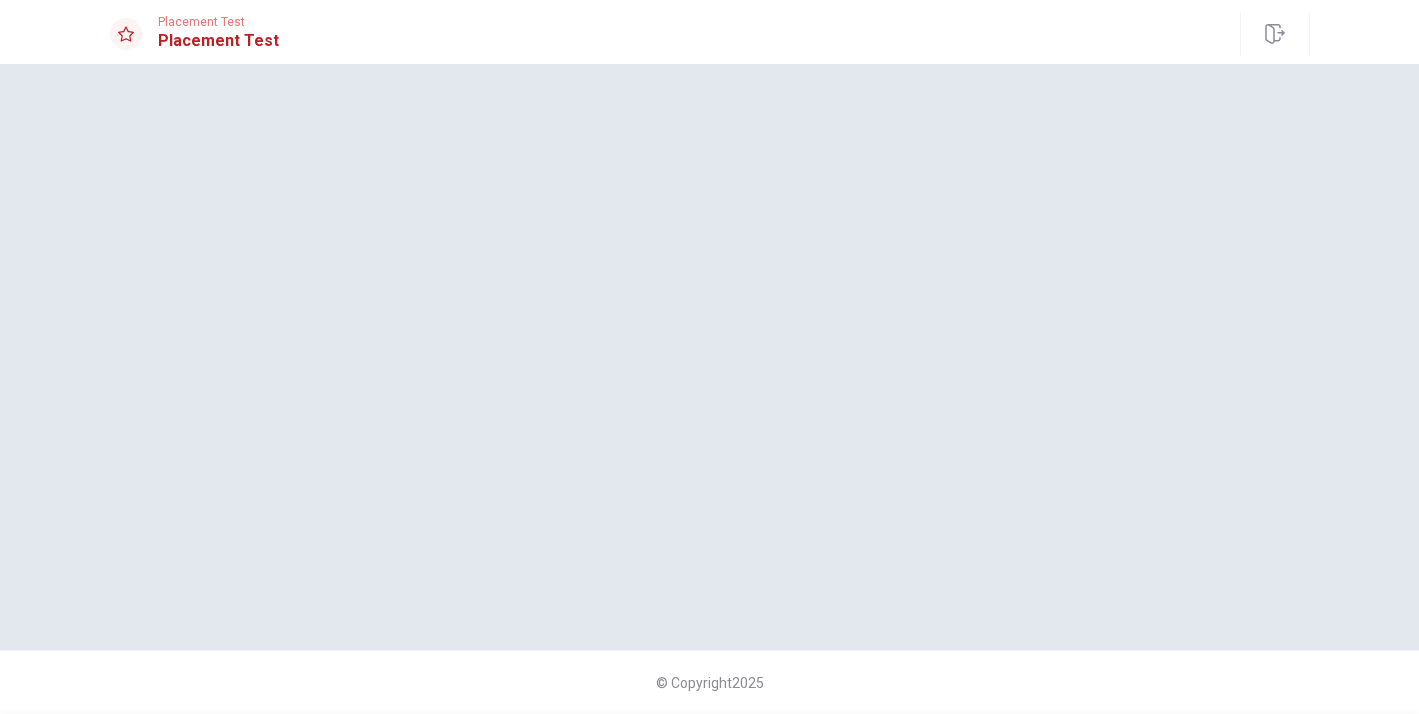 scroll, scrollTop: 0, scrollLeft: 0, axis: both 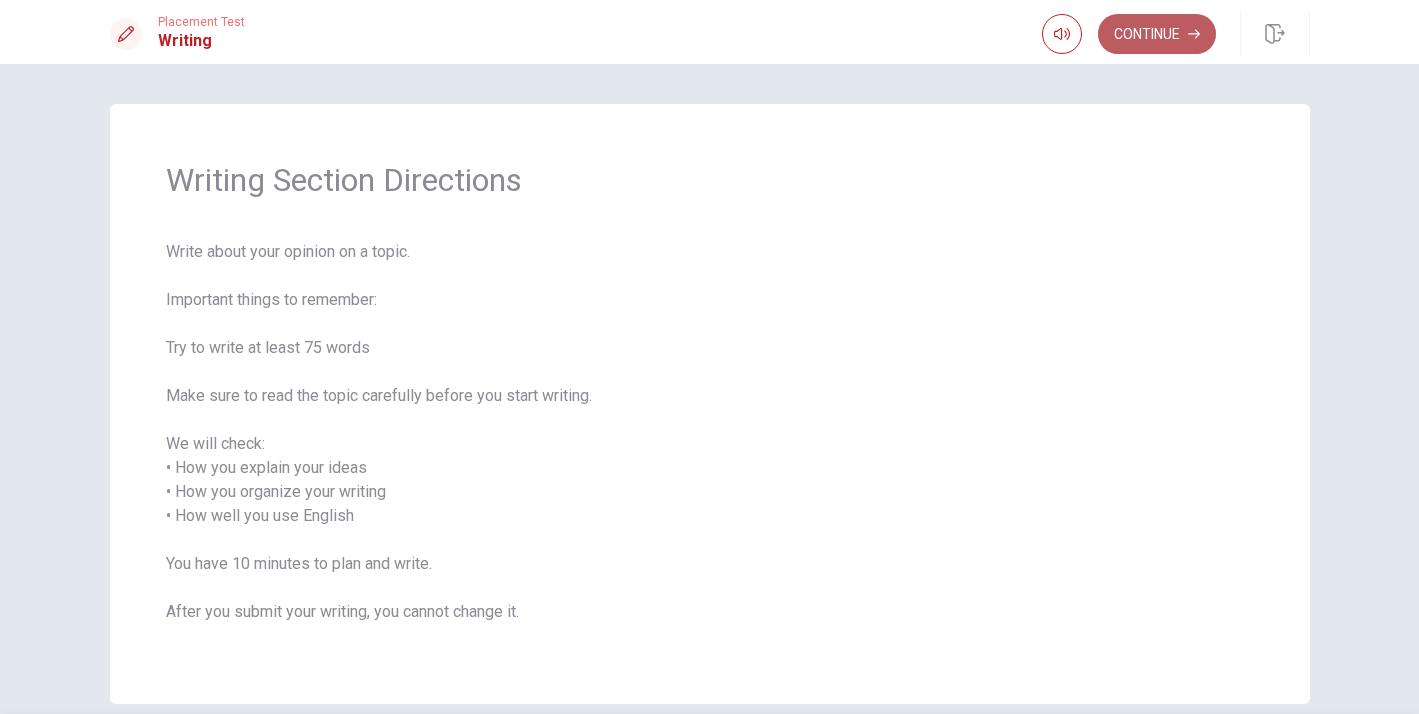 click on "Continue" at bounding box center [1157, 34] 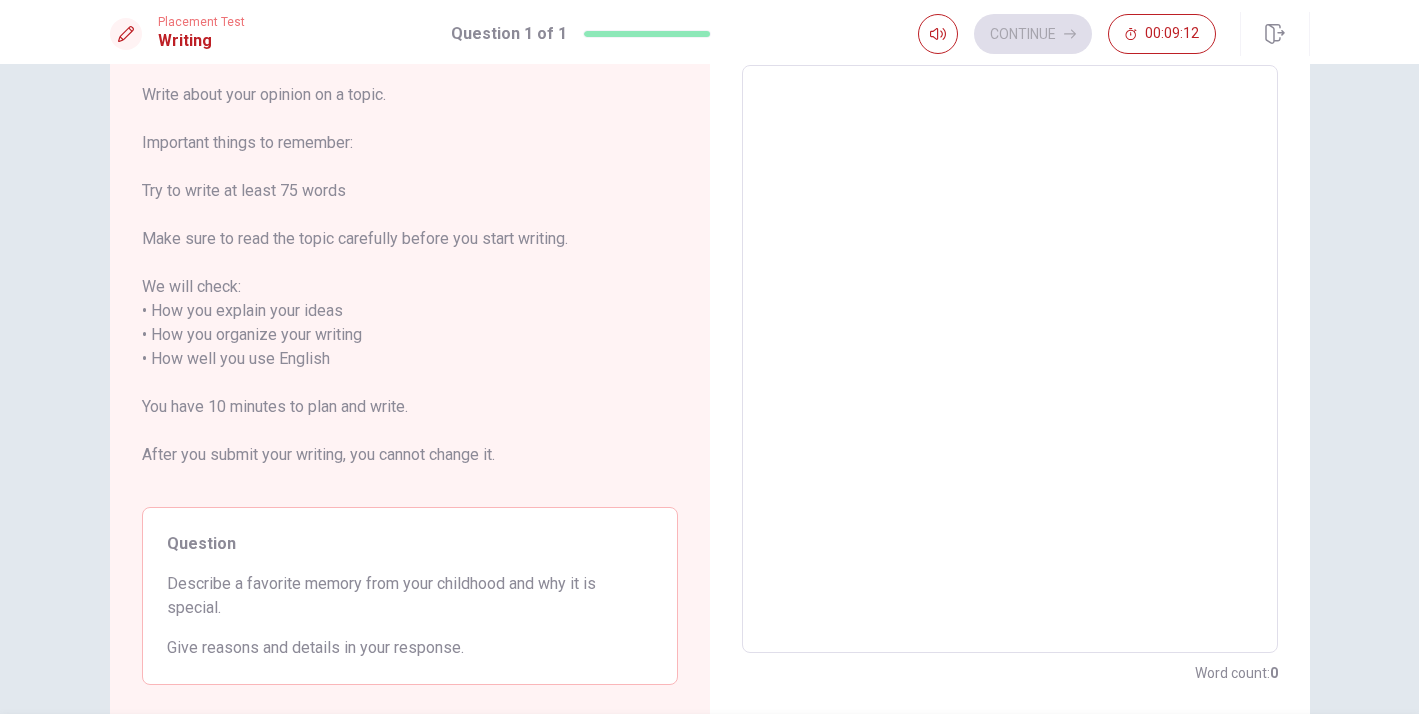 scroll, scrollTop: 0, scrollLeft: 0, axis: both 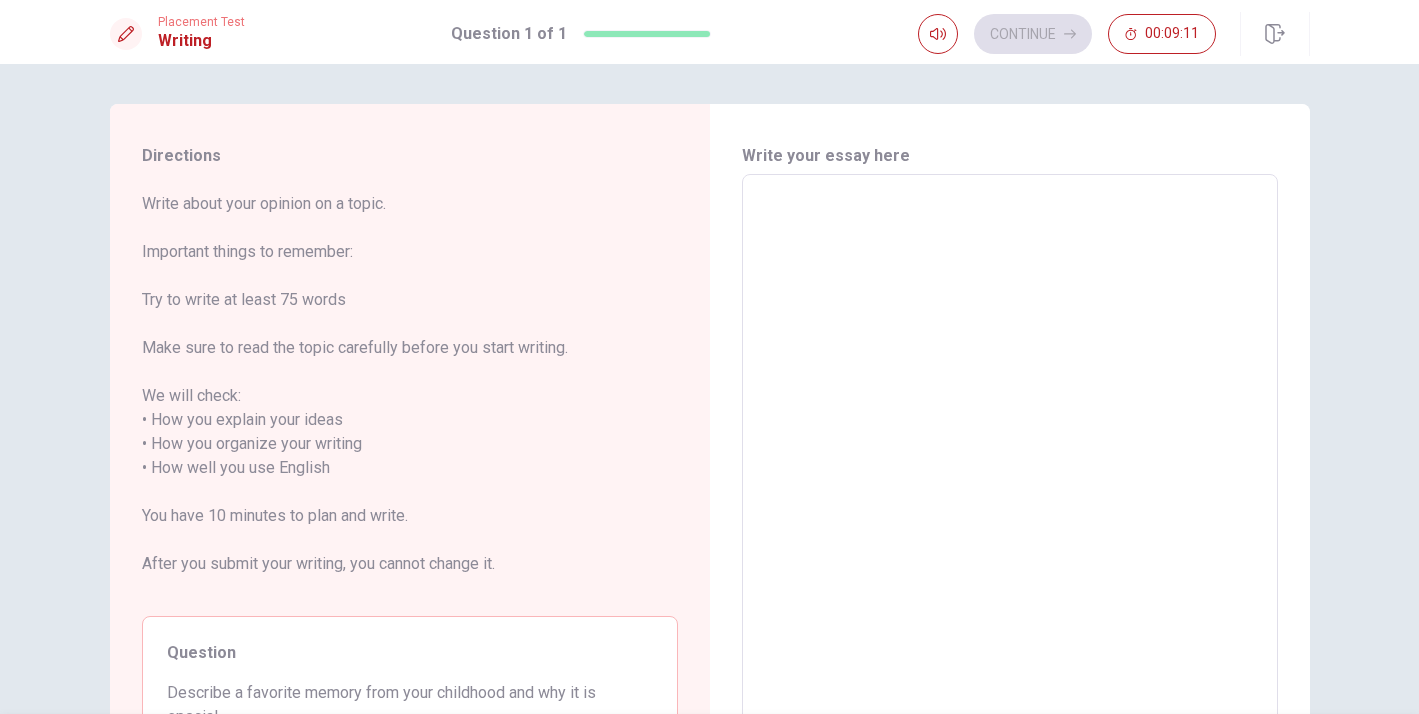 click at bounding box center [1010, 468] 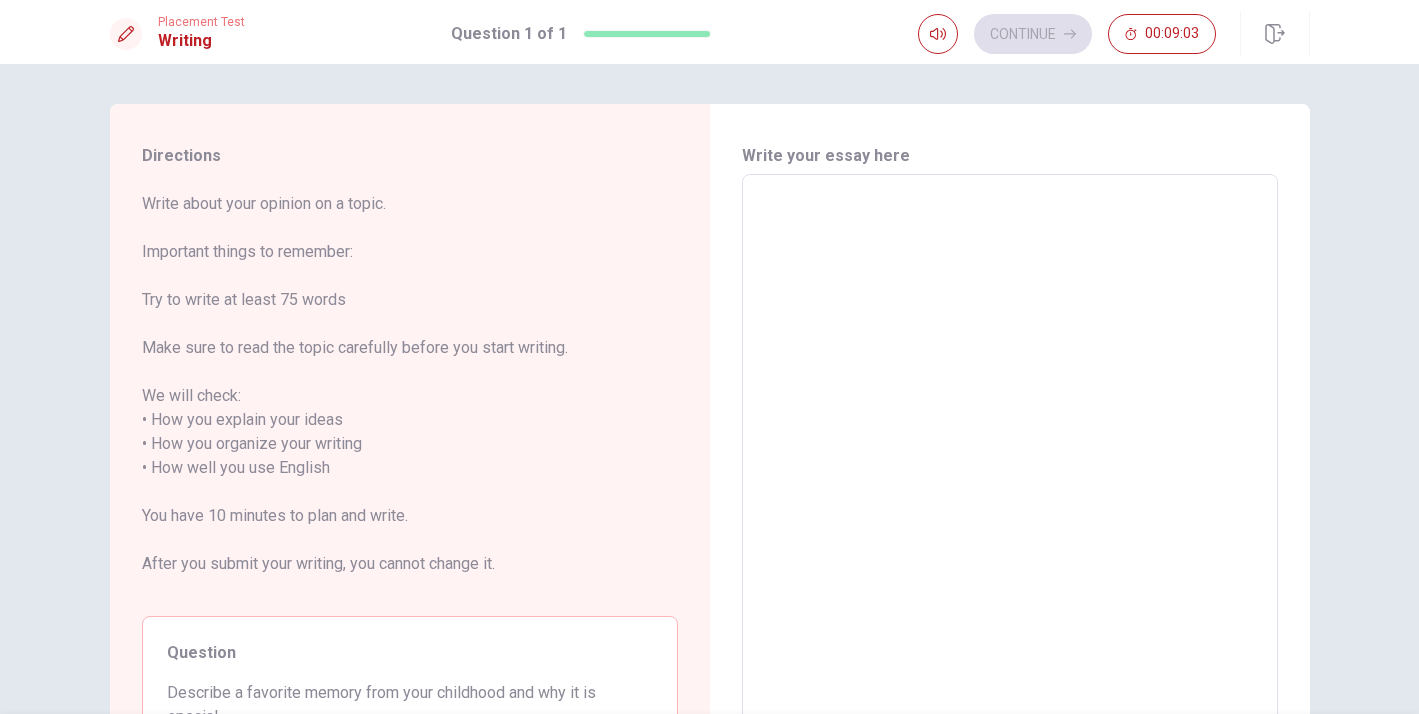 type on "M" 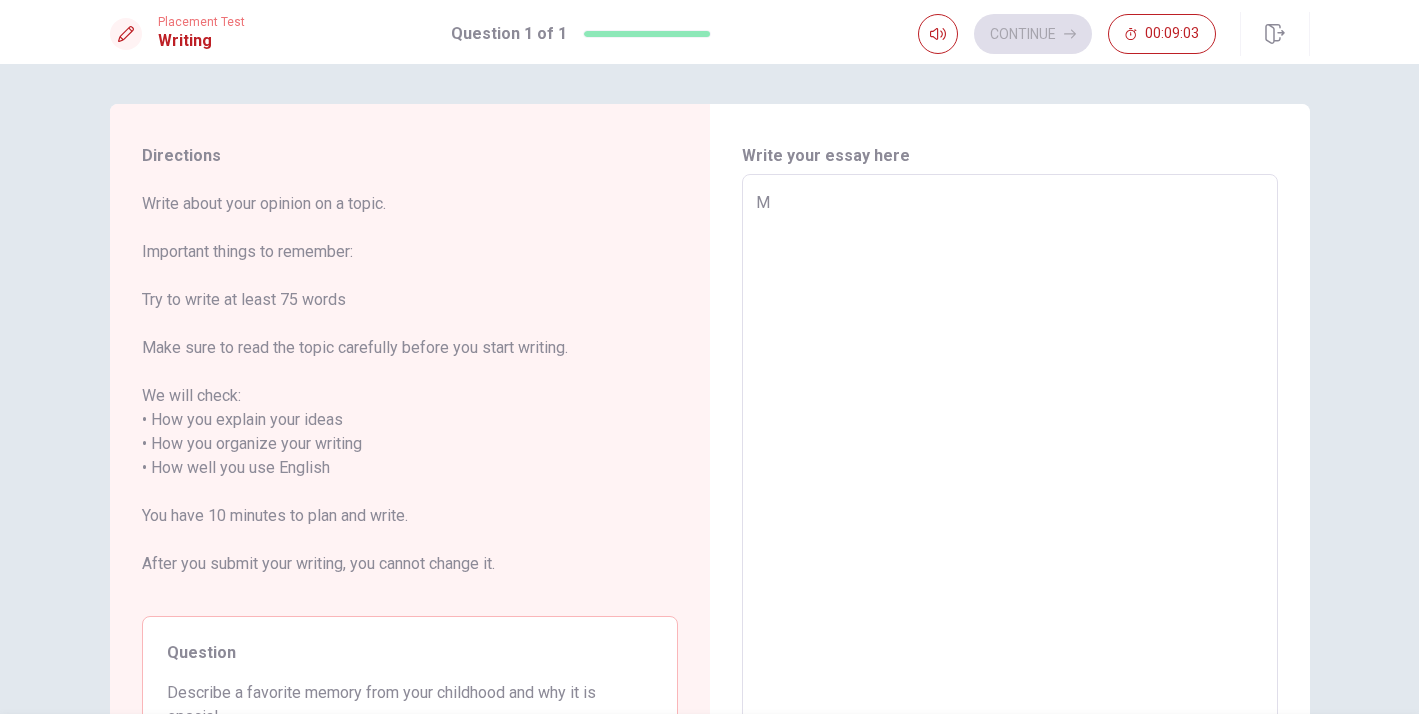 type on "x" 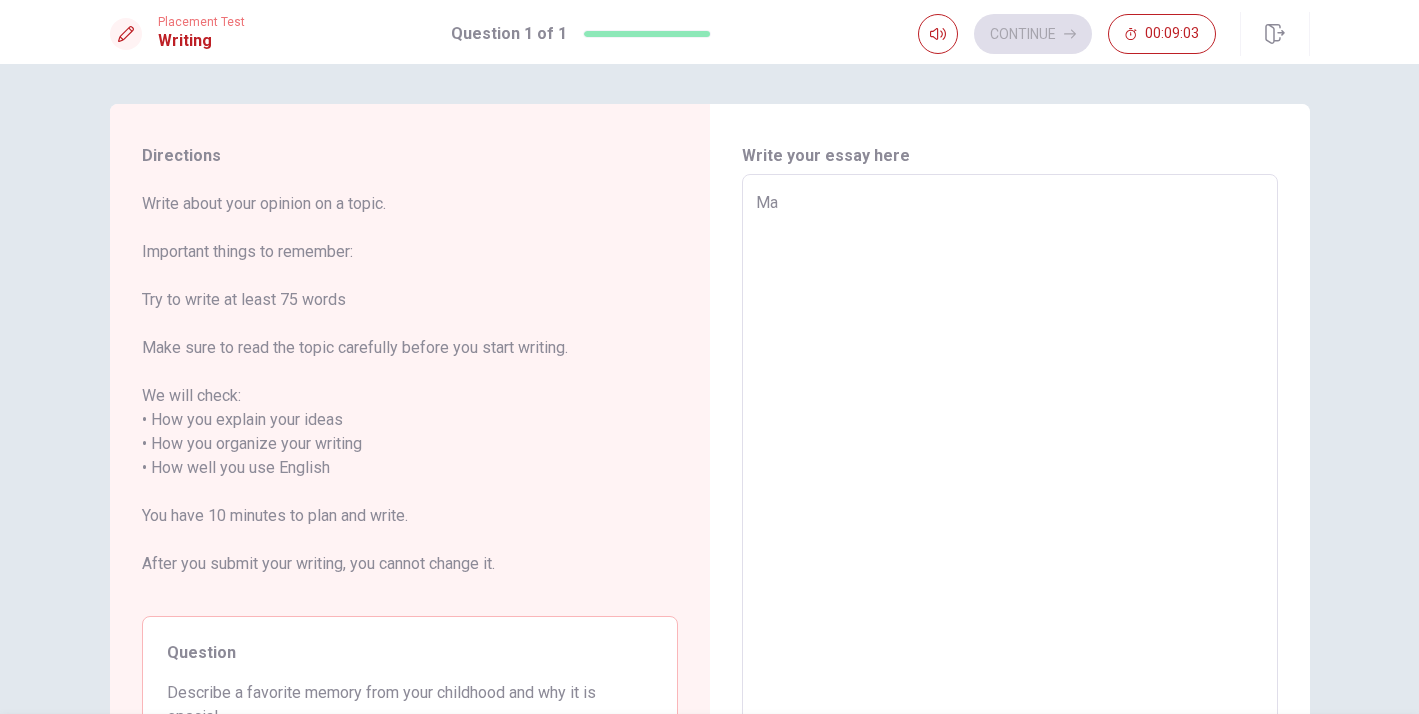 type on "x" 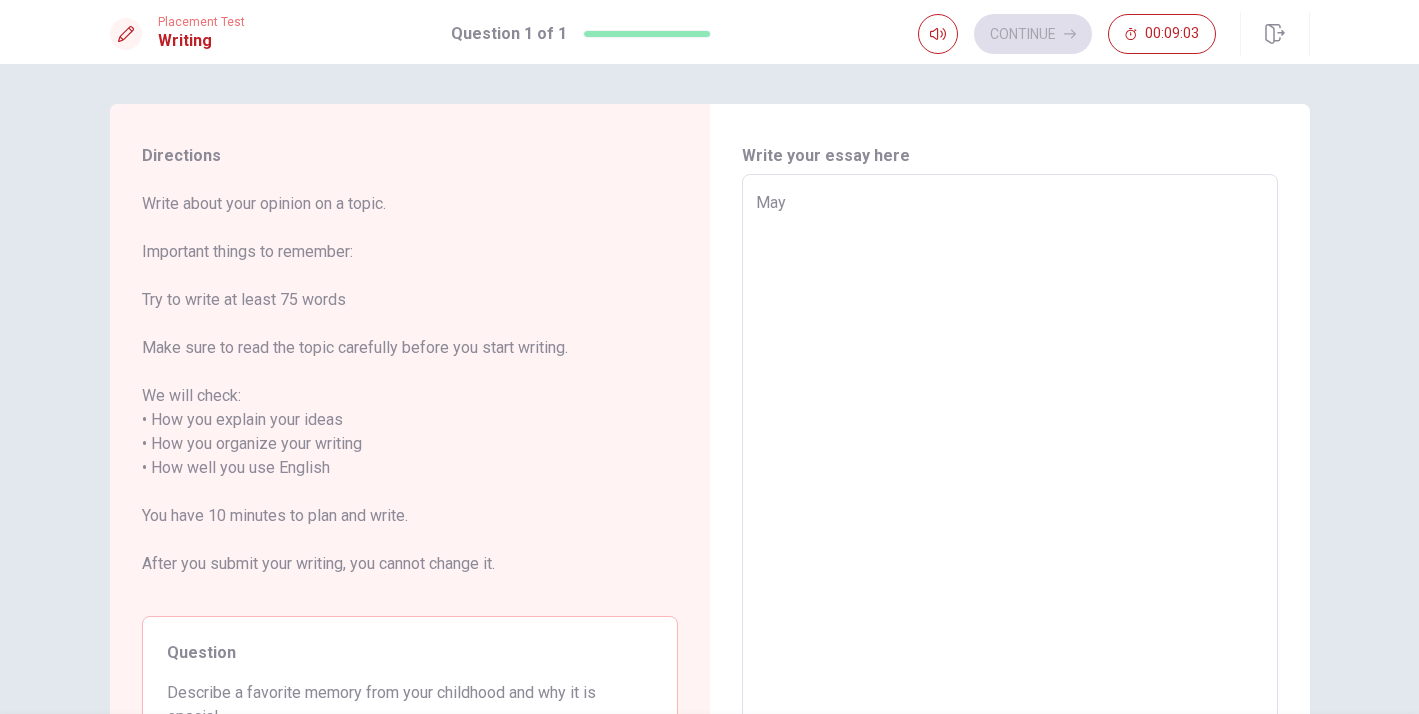 type on "x" 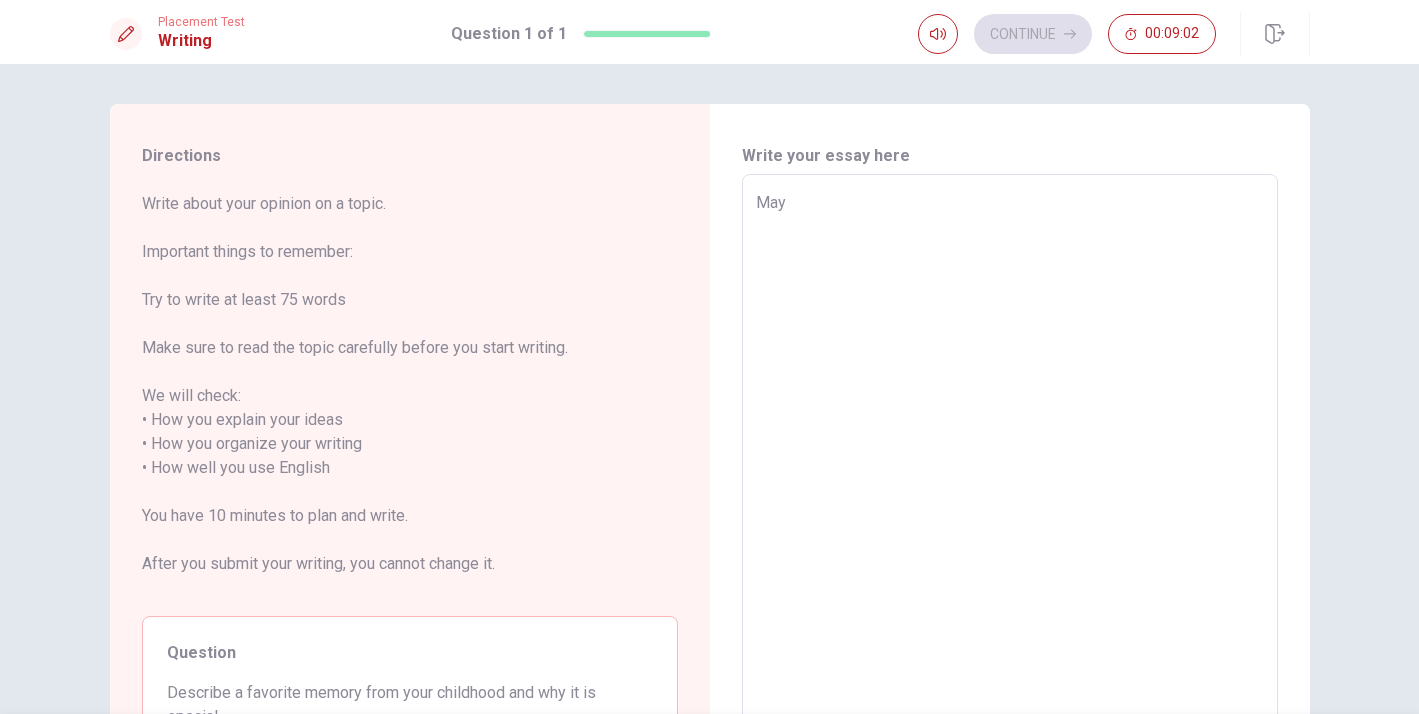 type on "May" 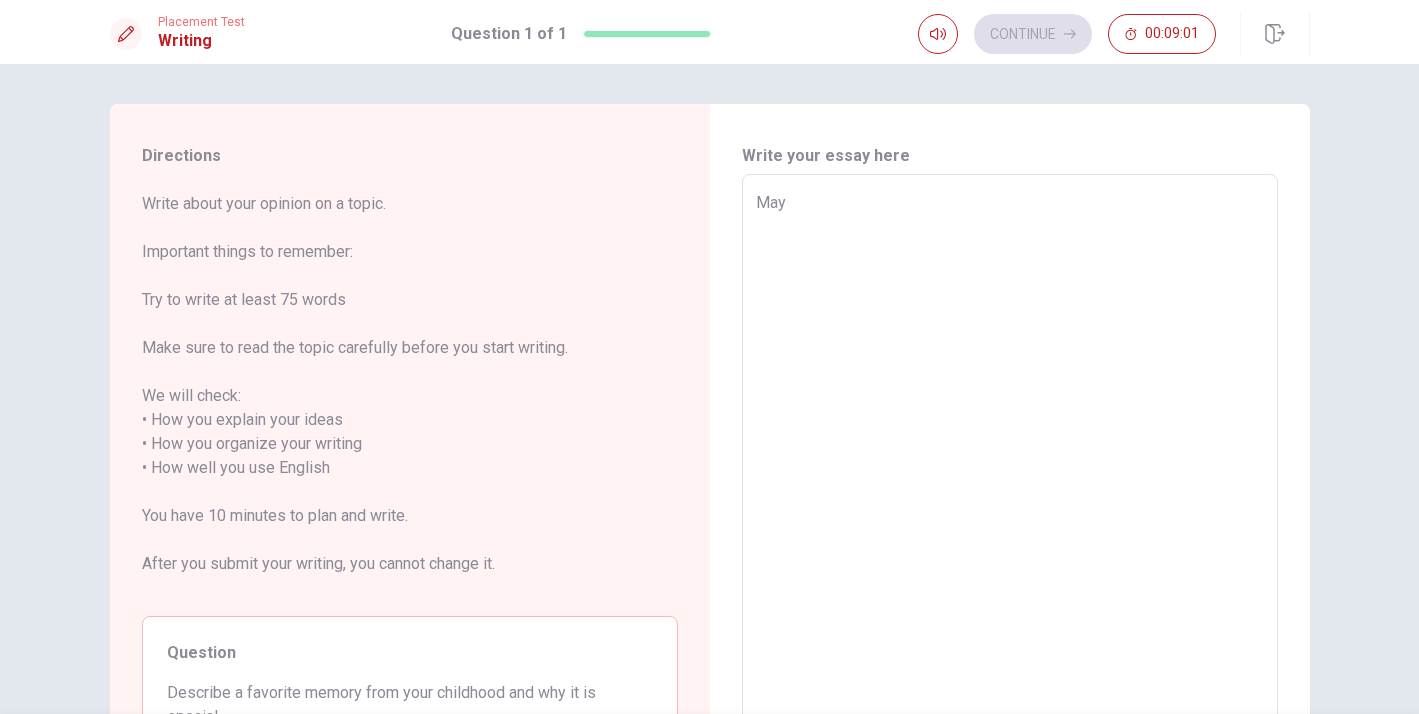 type on "May" 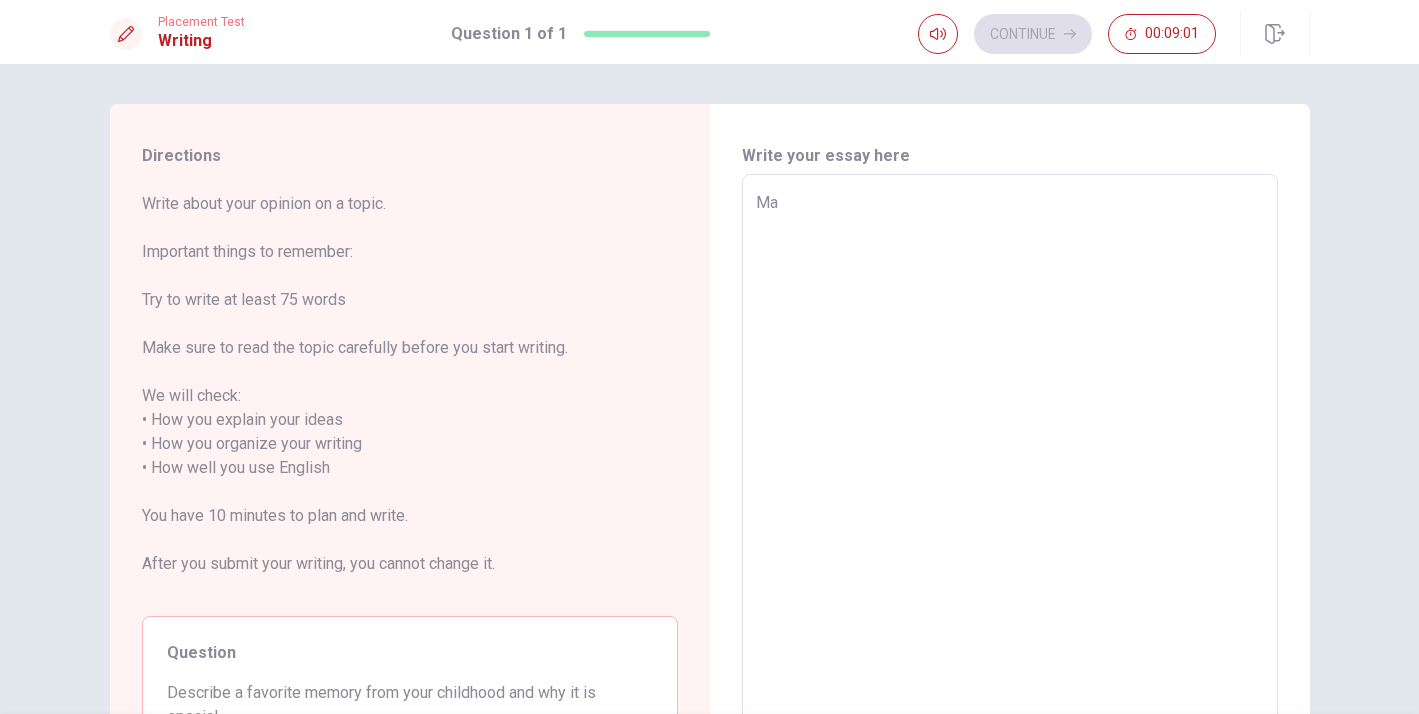 type on "x" 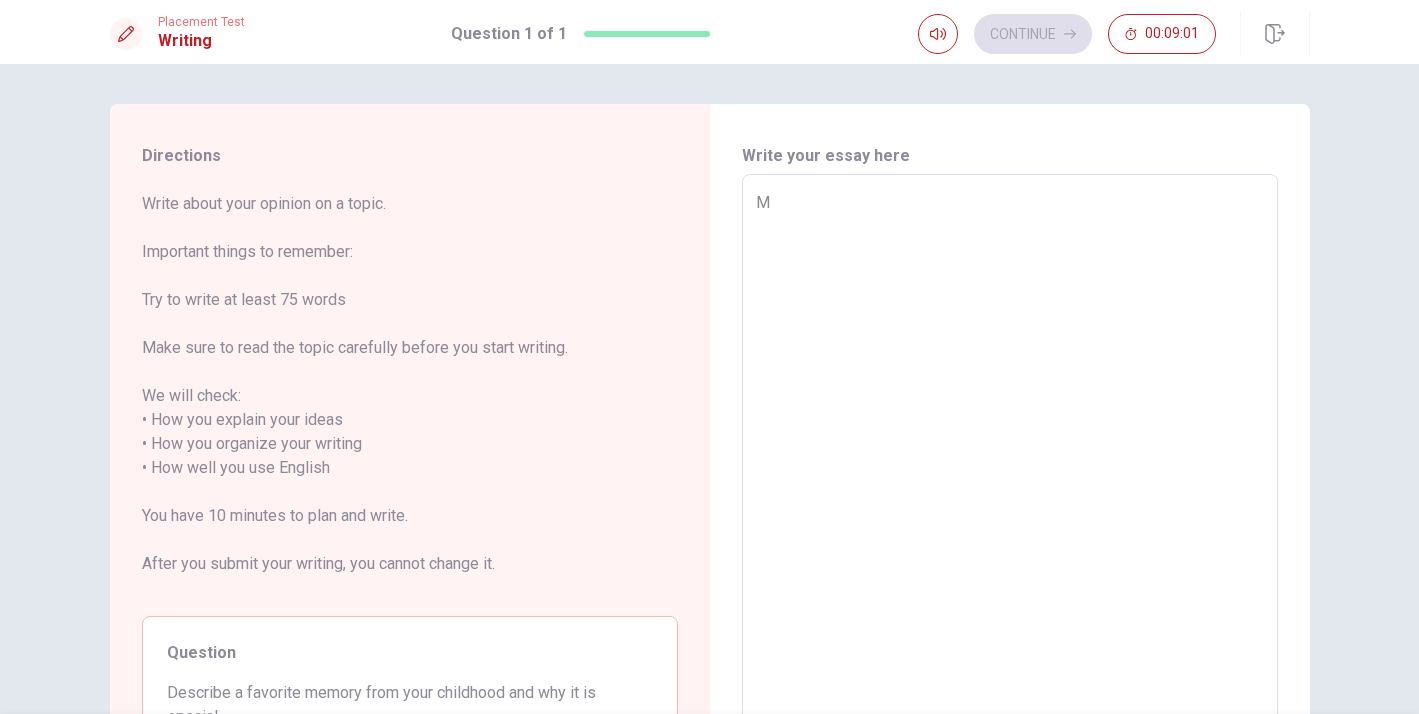 type on "x" 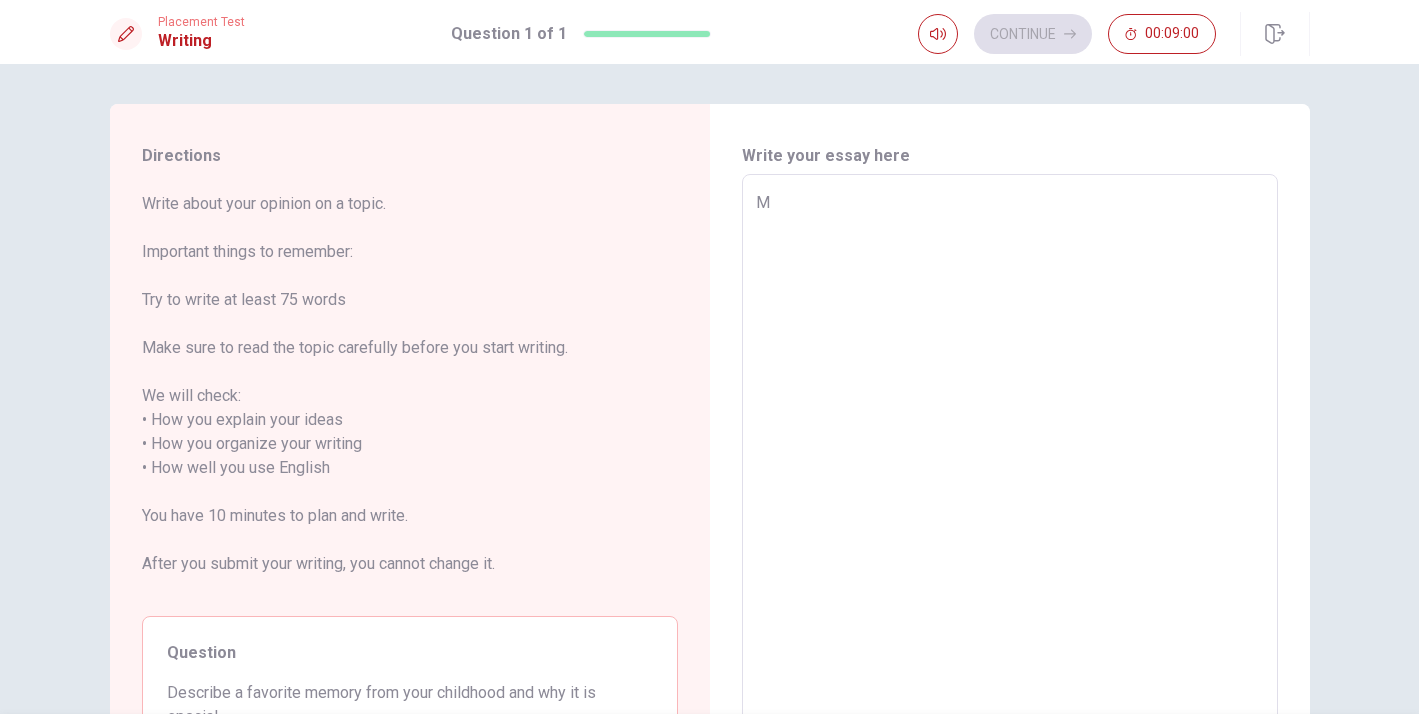 type on "My" 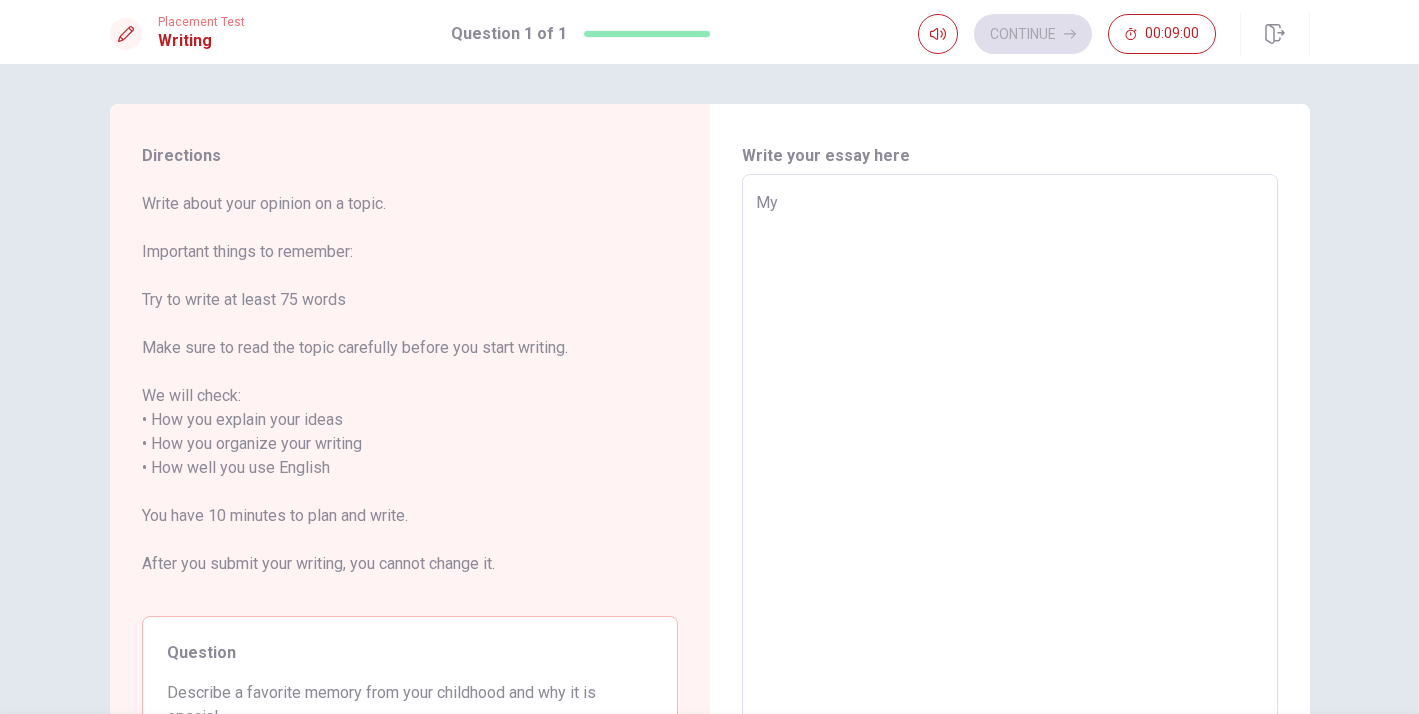 type on "x" 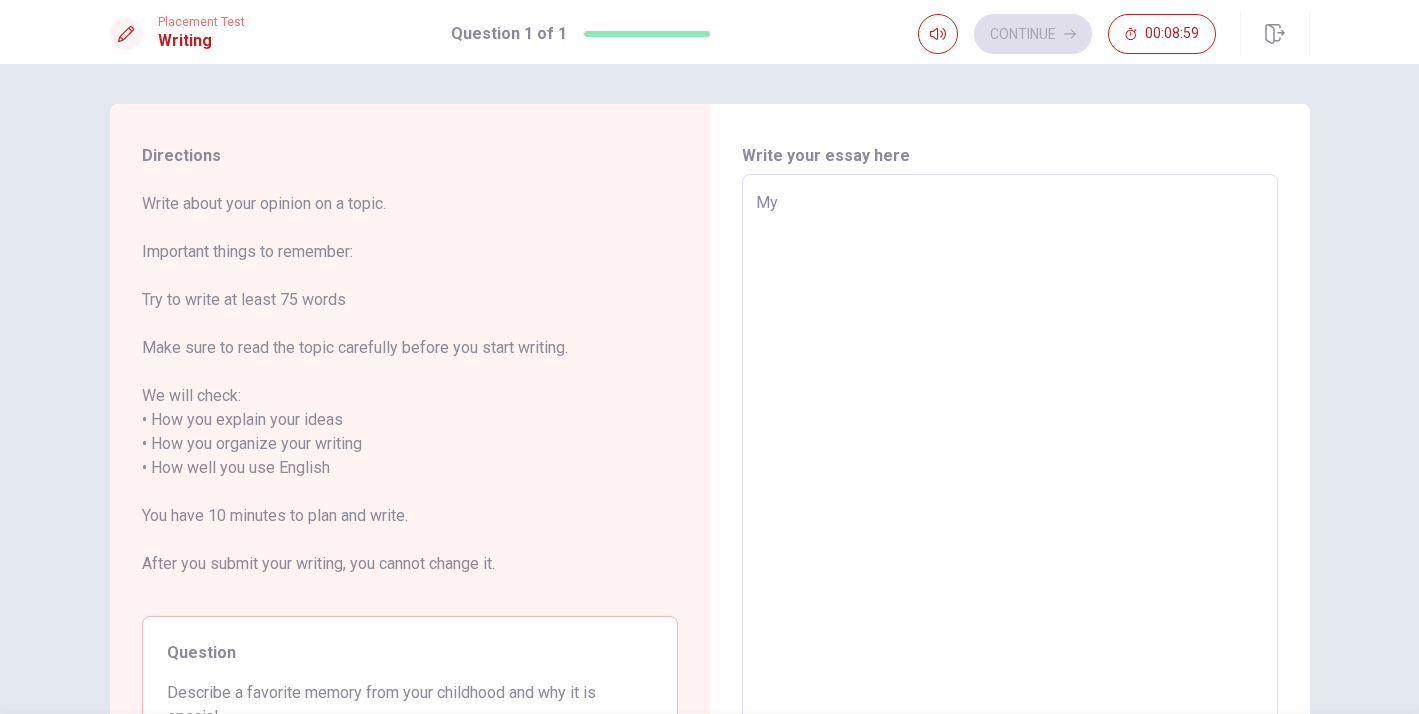 type on "x" 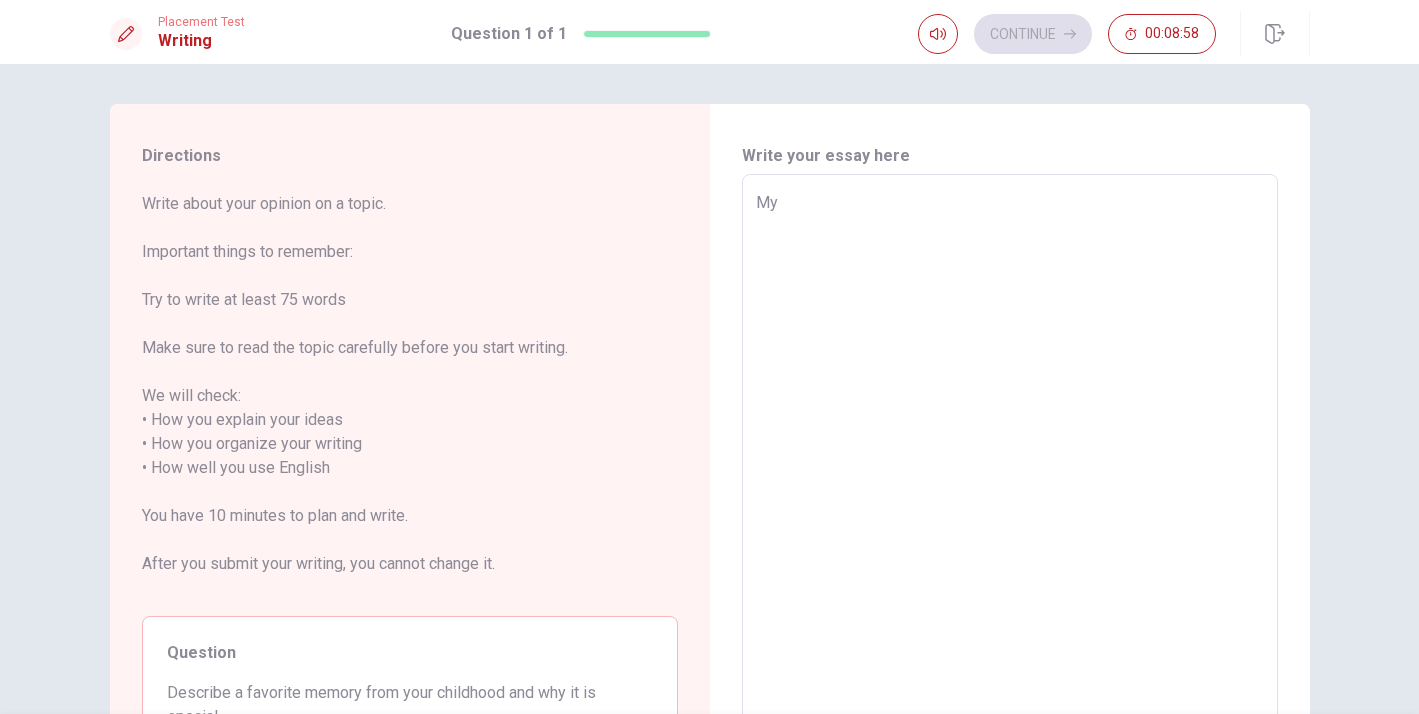 type on "My f" 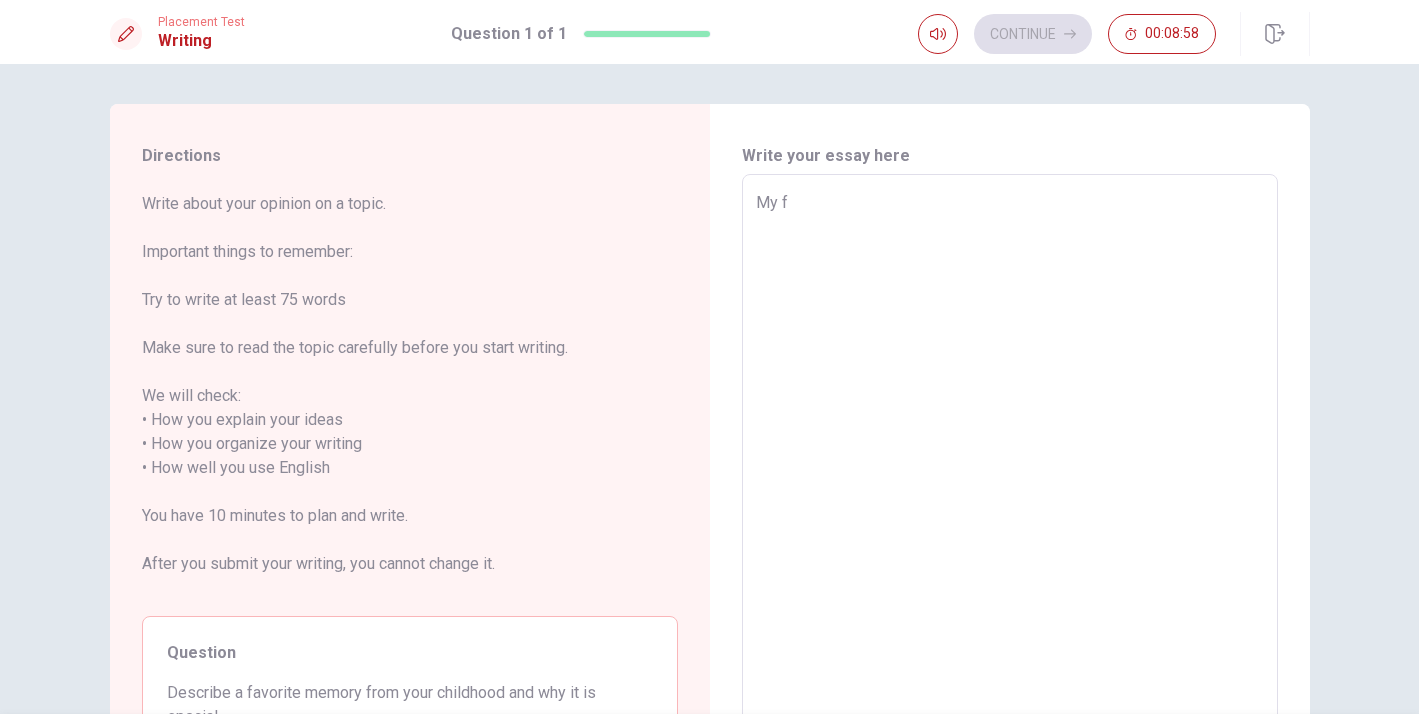 type on "x" 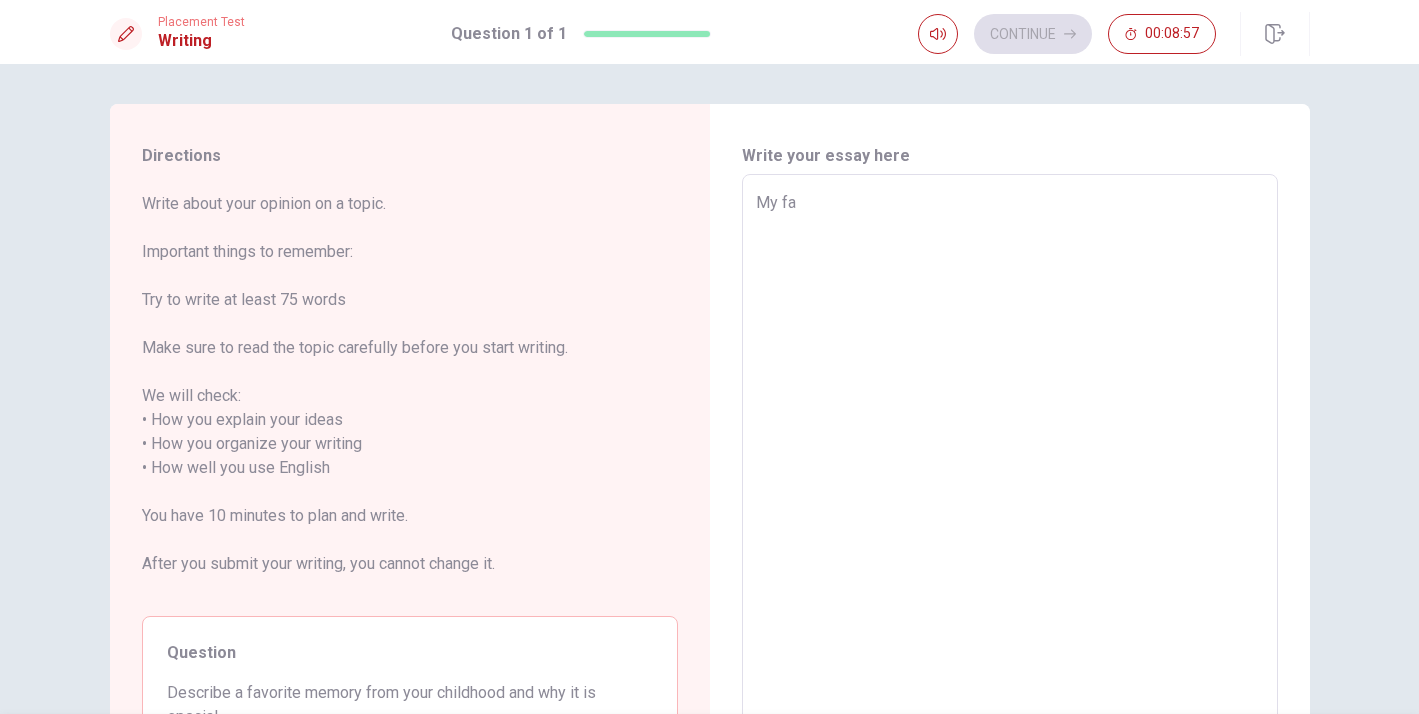 type on "x" 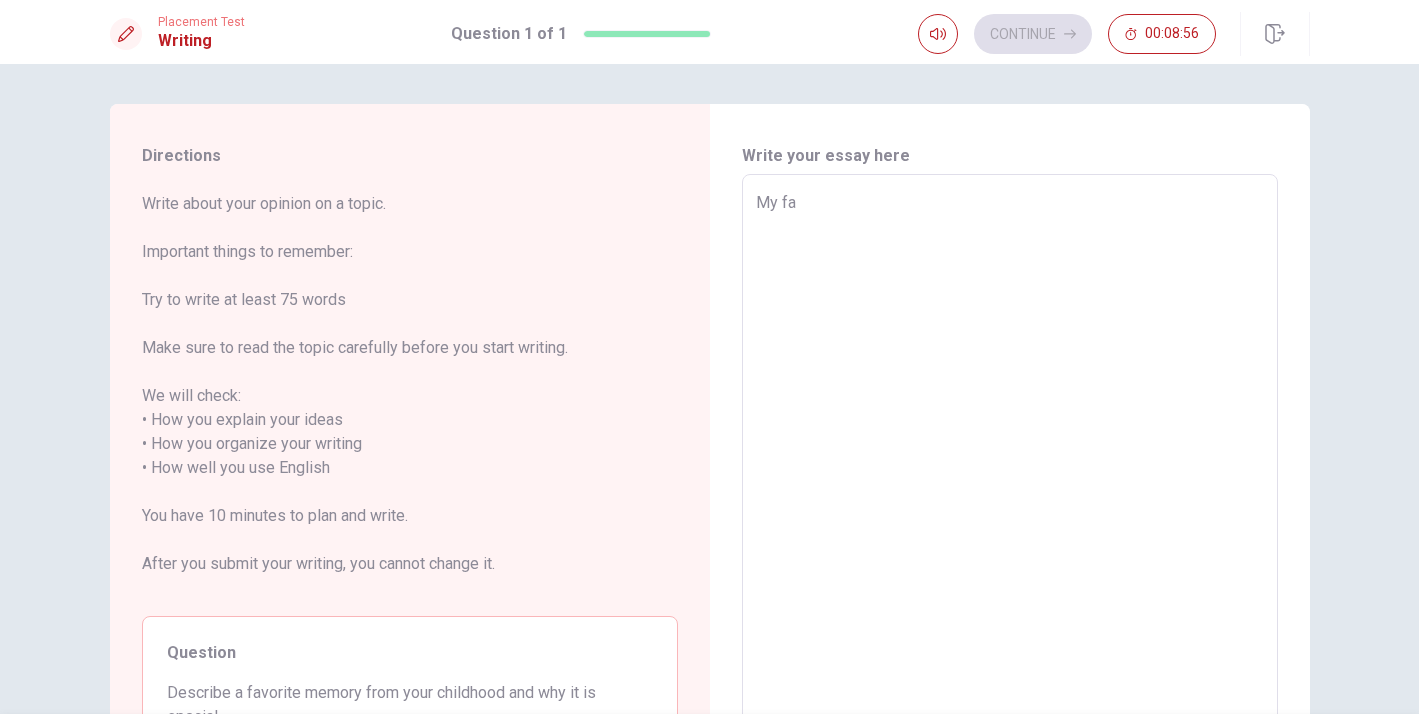type on "My fav" 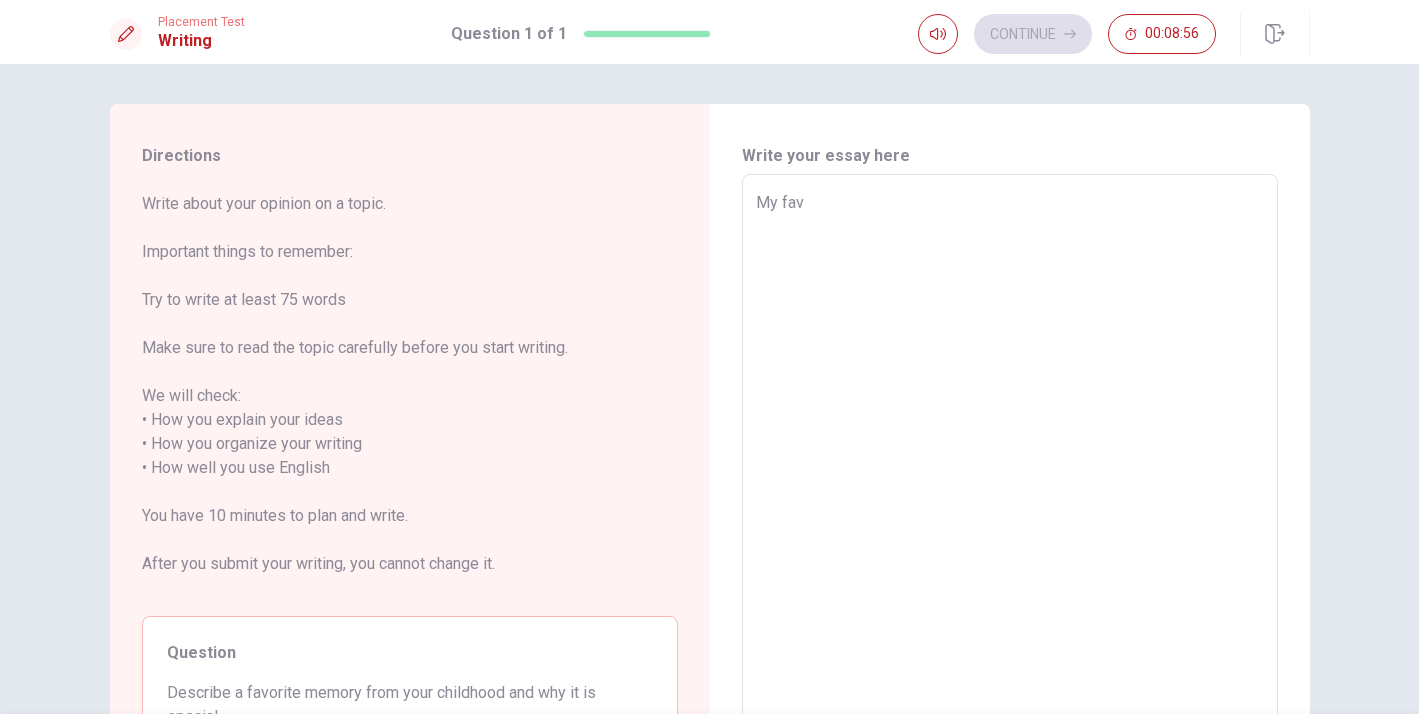 type on "x" 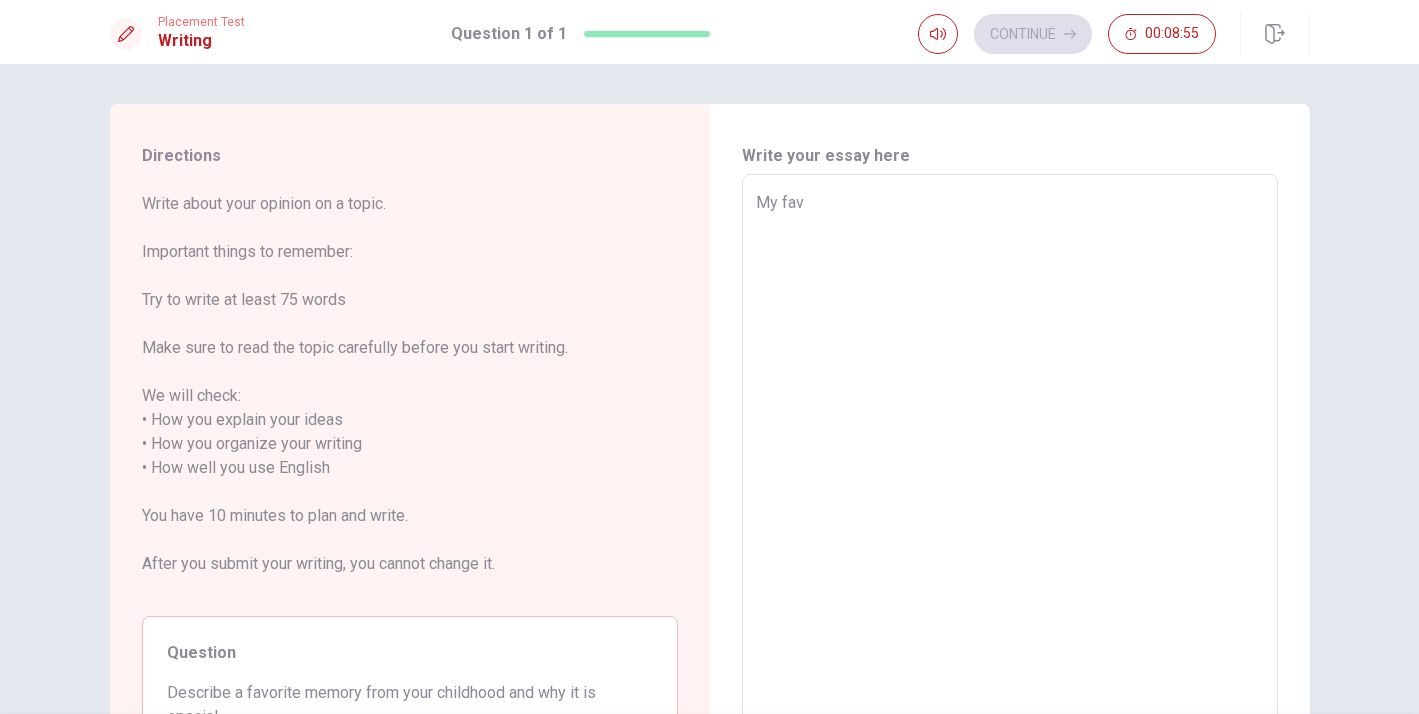type on "My favo" 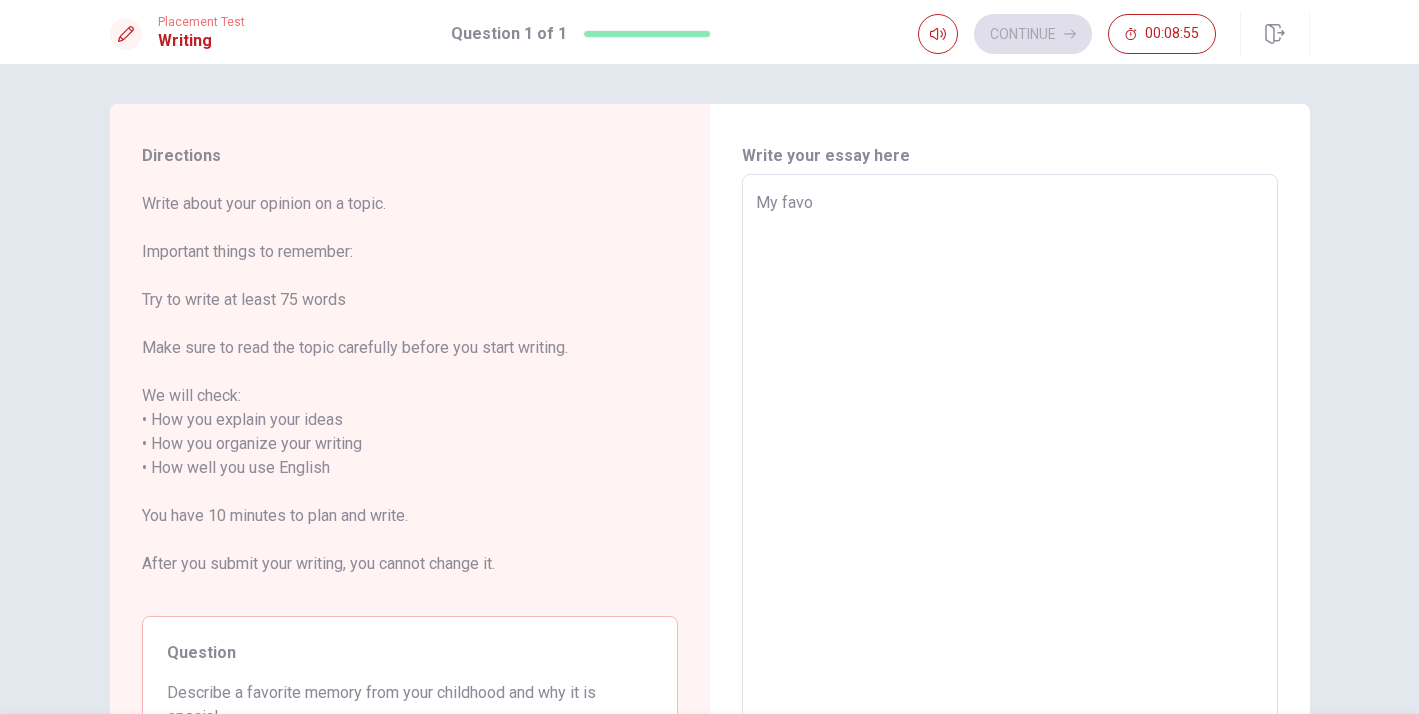 type on "x" 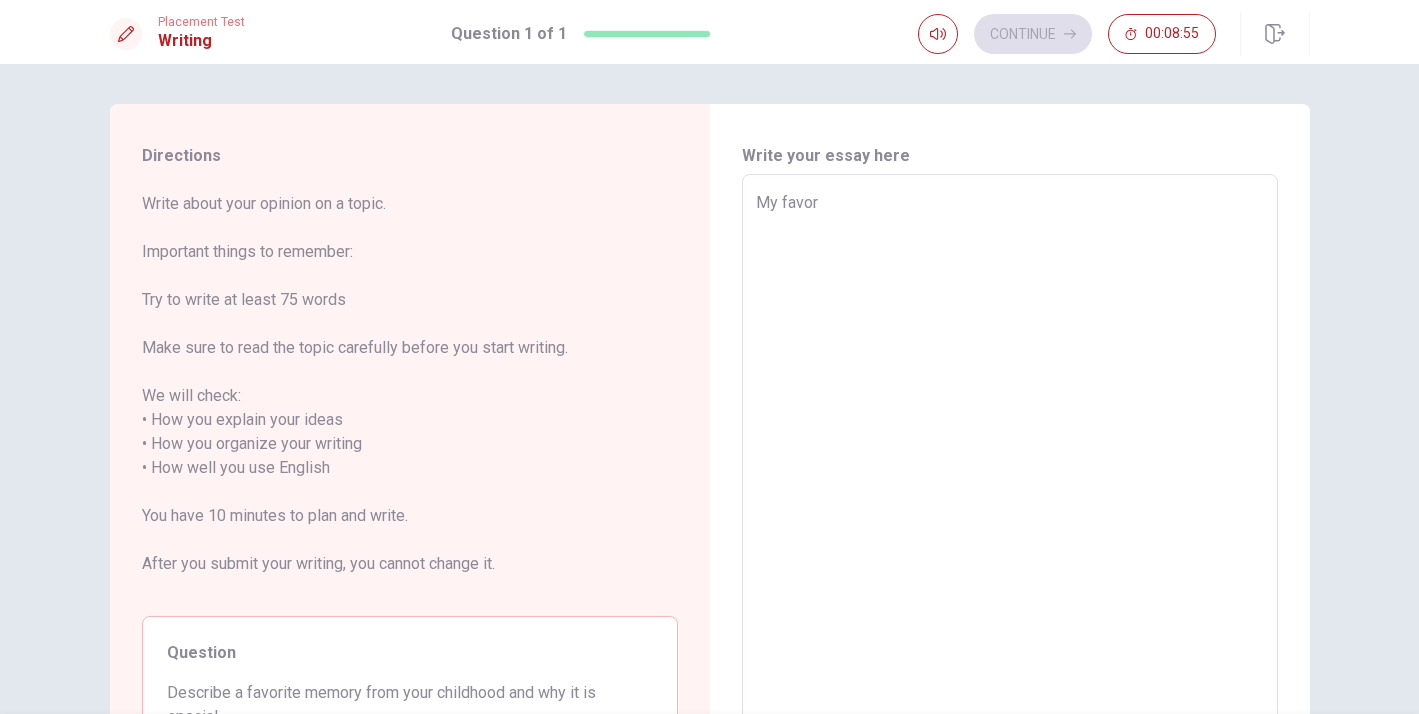 type on "x" 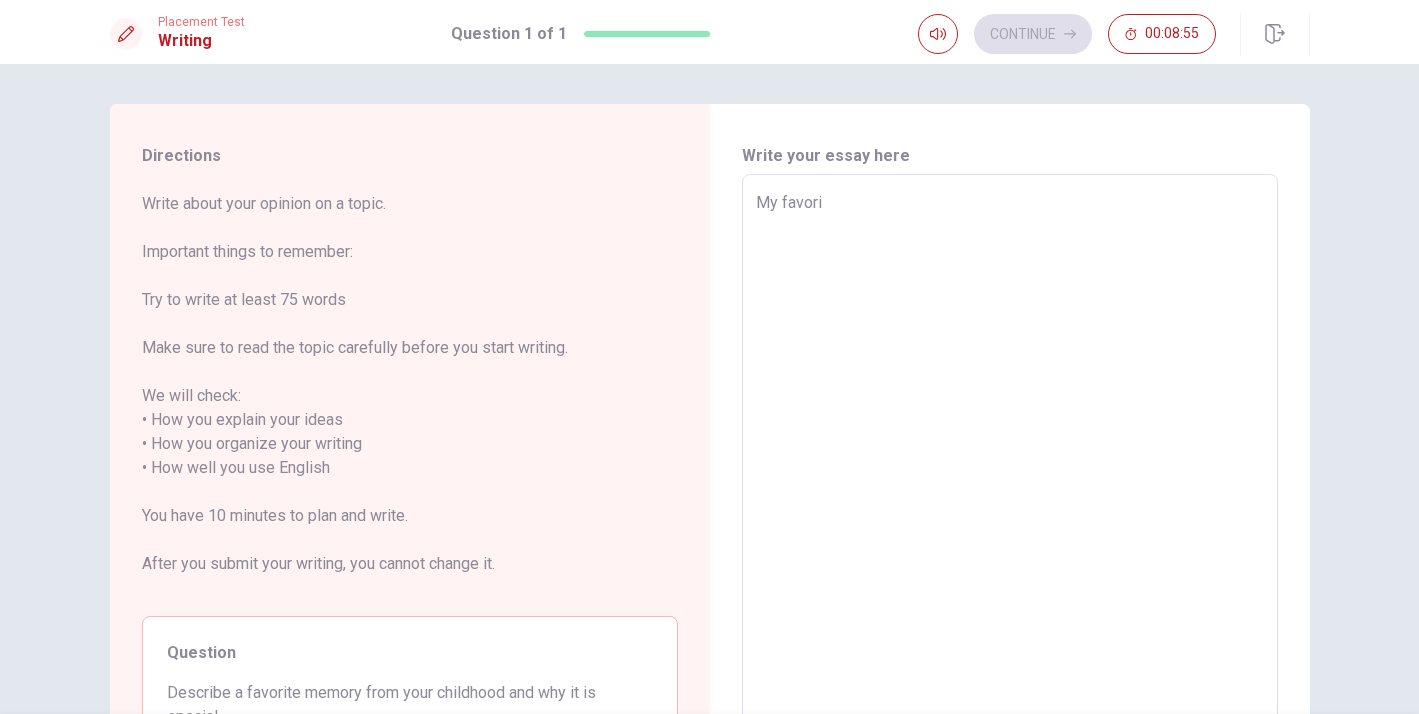 type on "x" 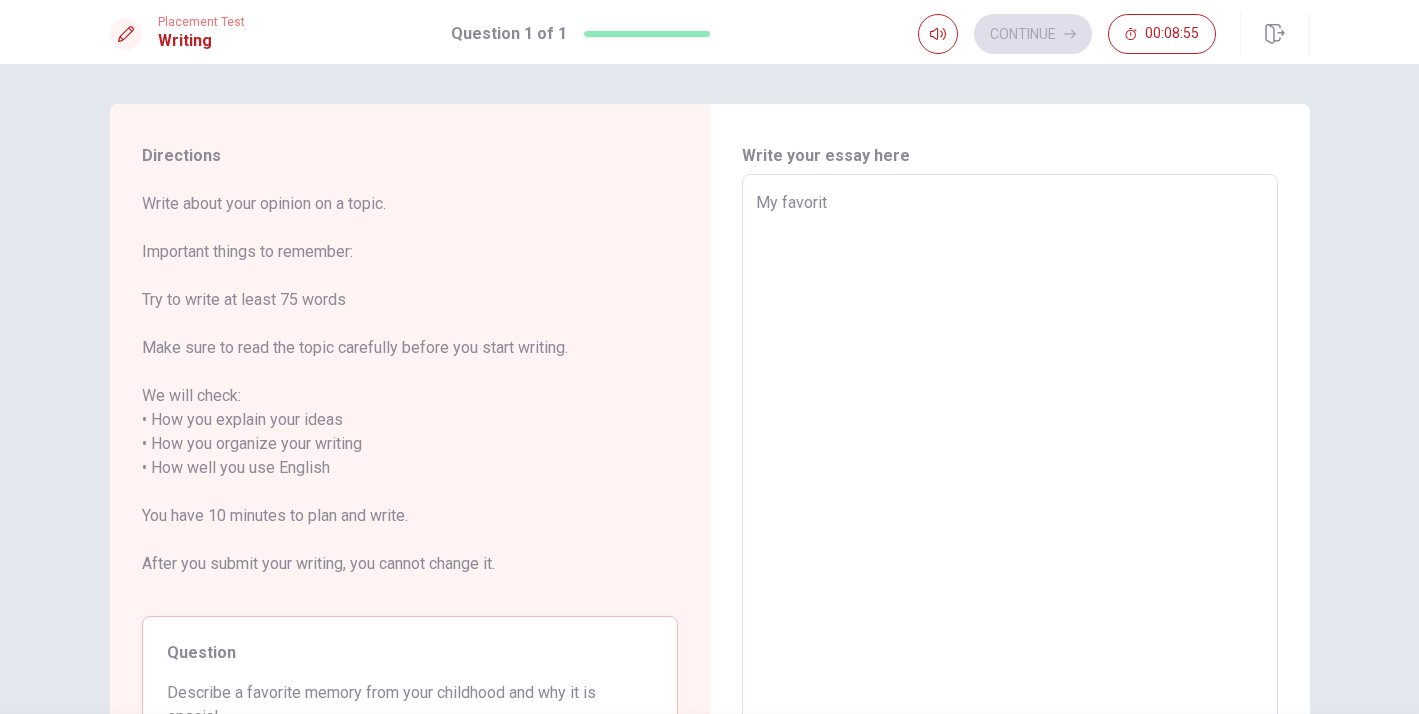 type on "x" 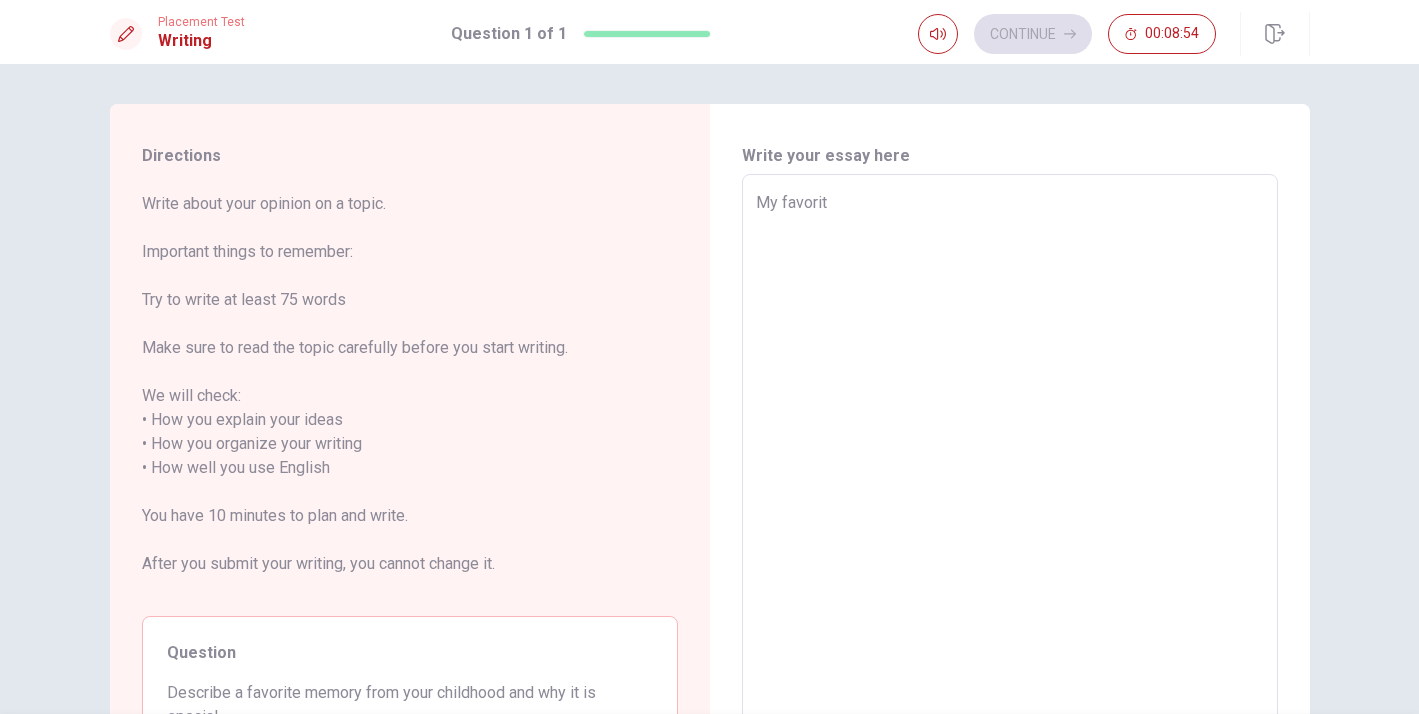 type on "My favorite" 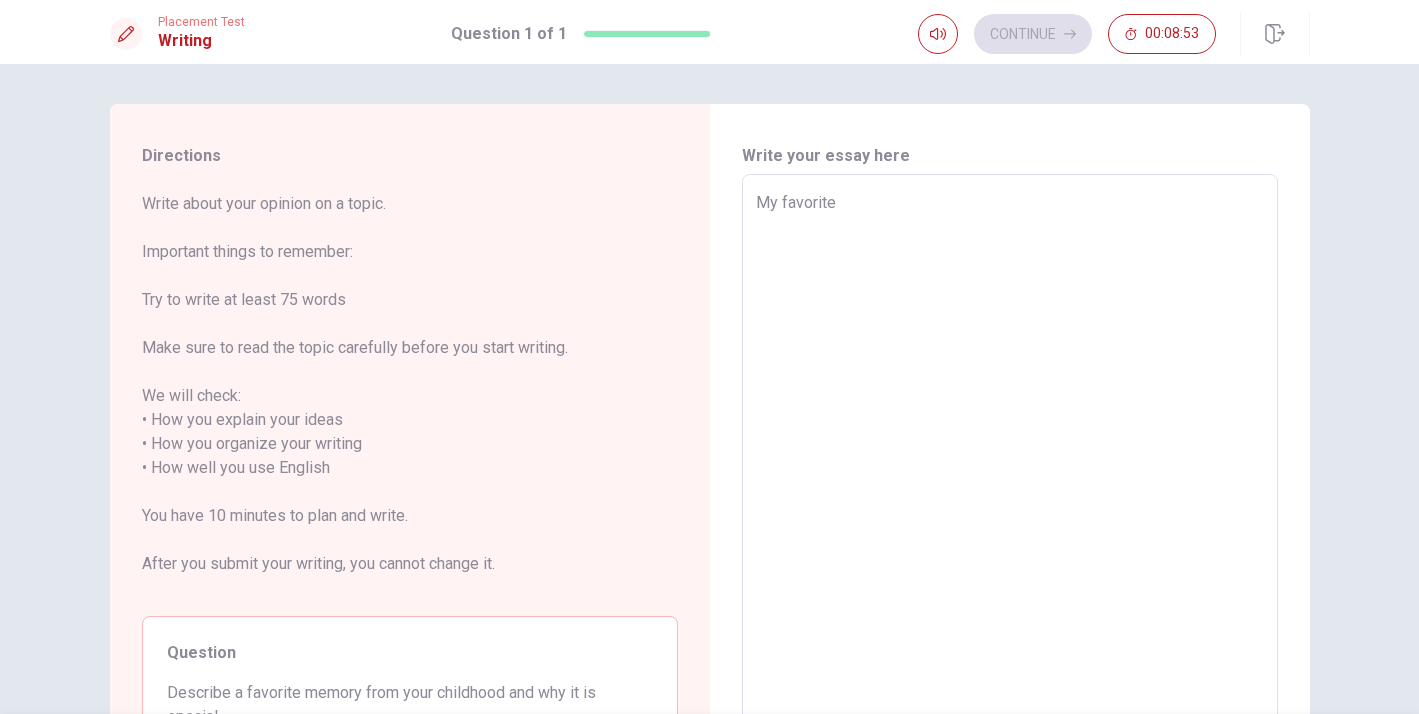 type on "x" 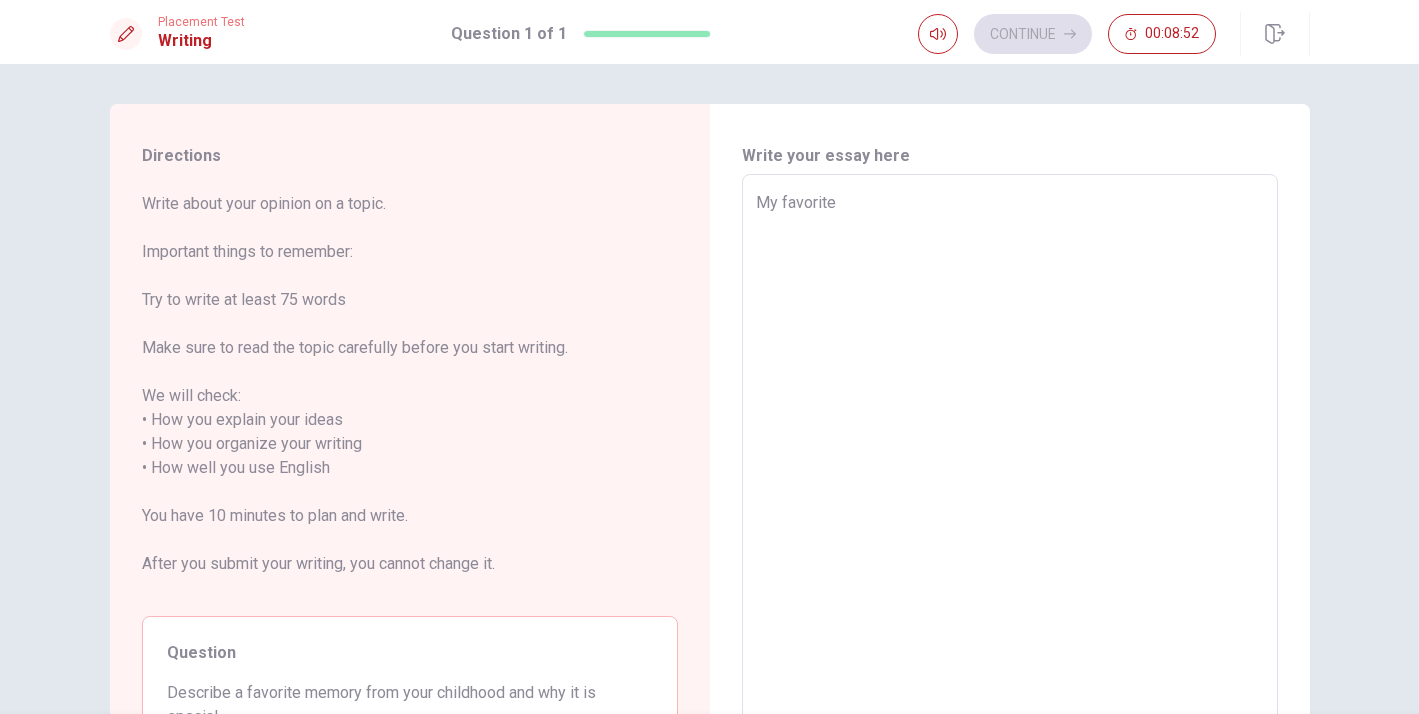 type on "My favorite" 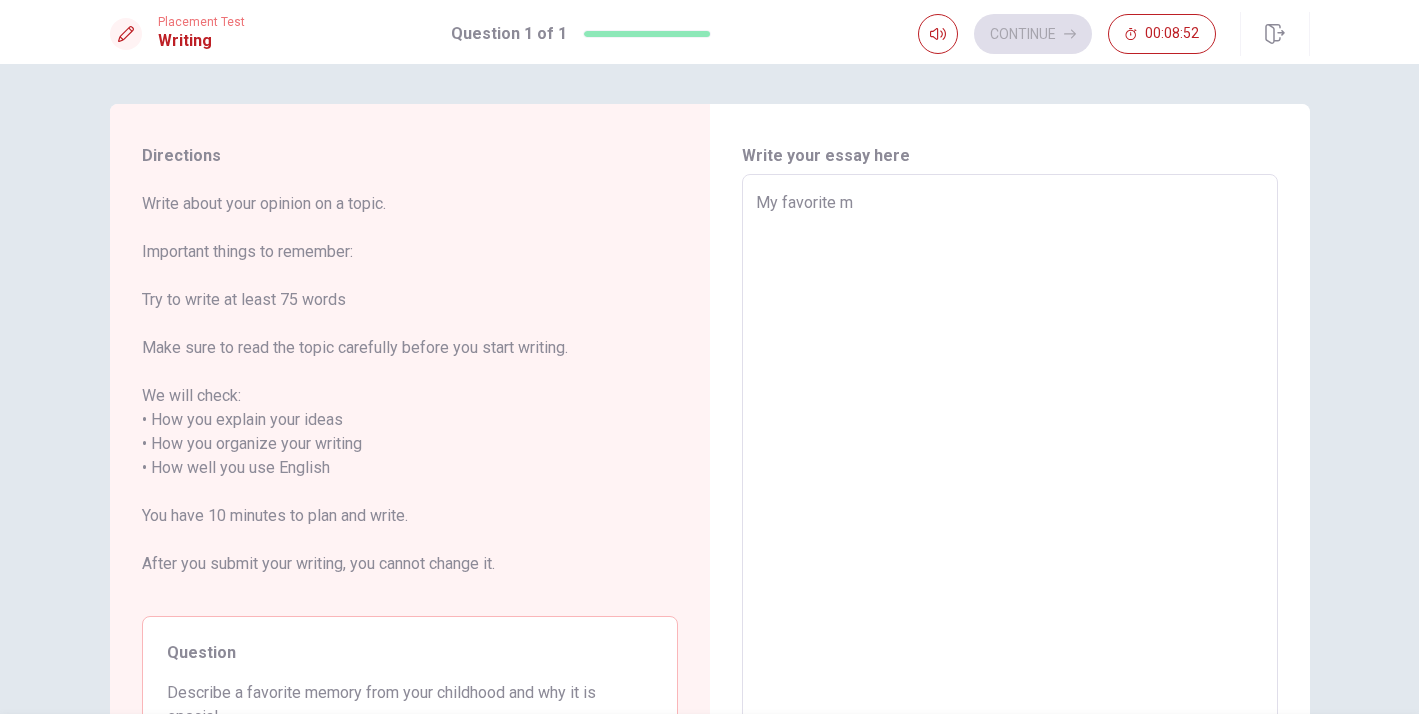 type on "x" 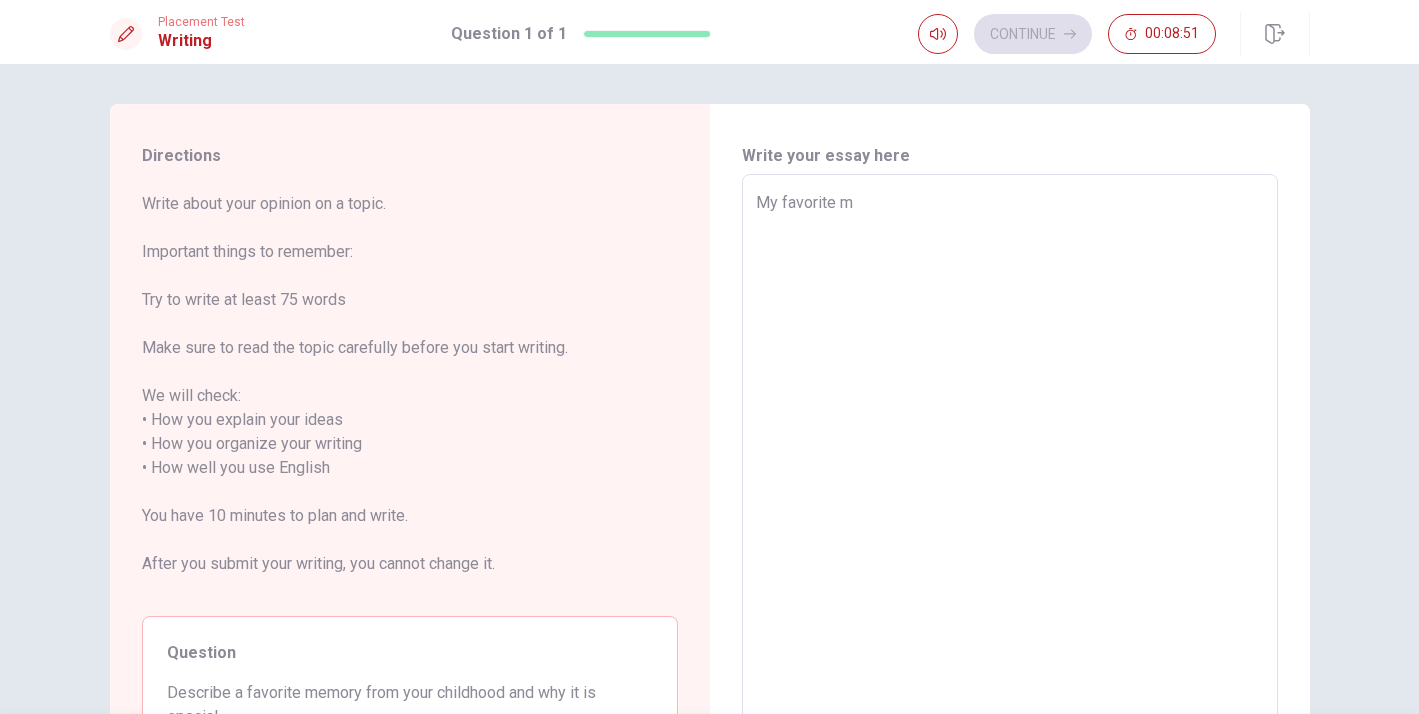 type on "My favorite me" 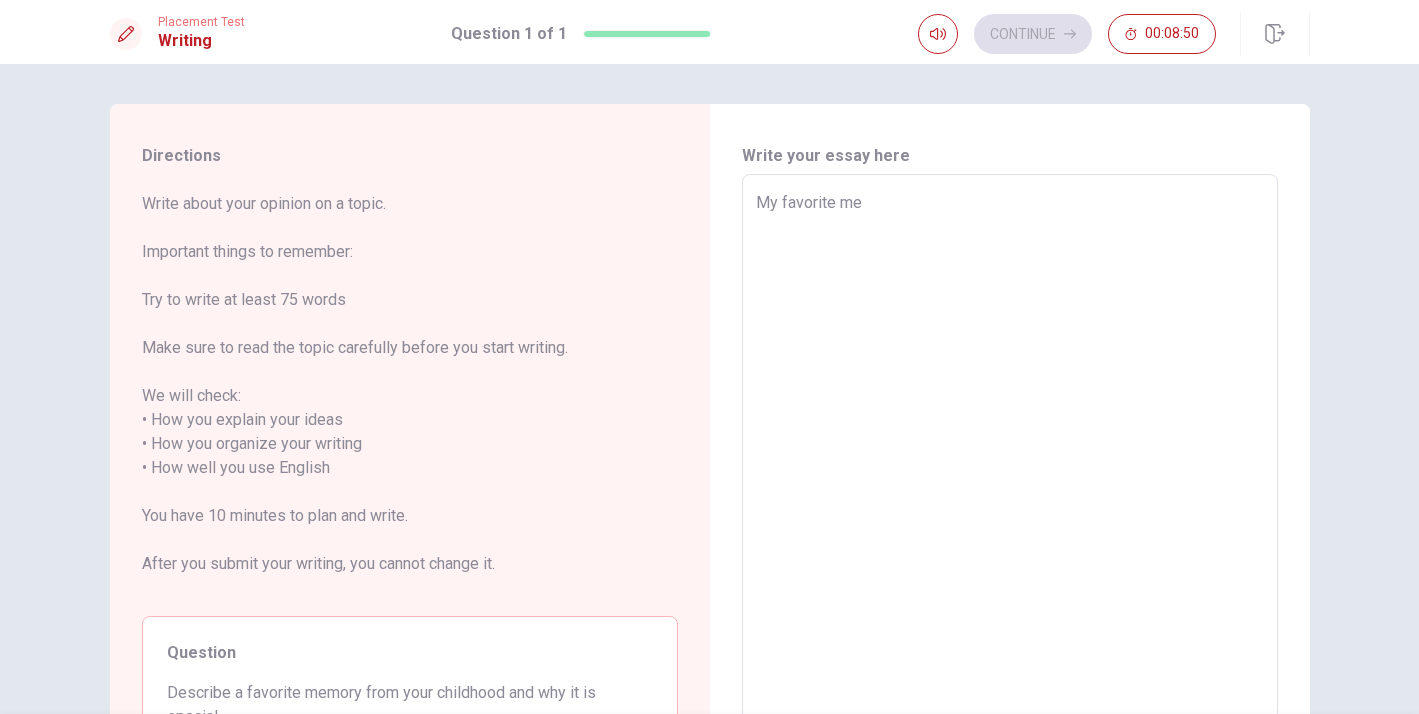 type on "x" 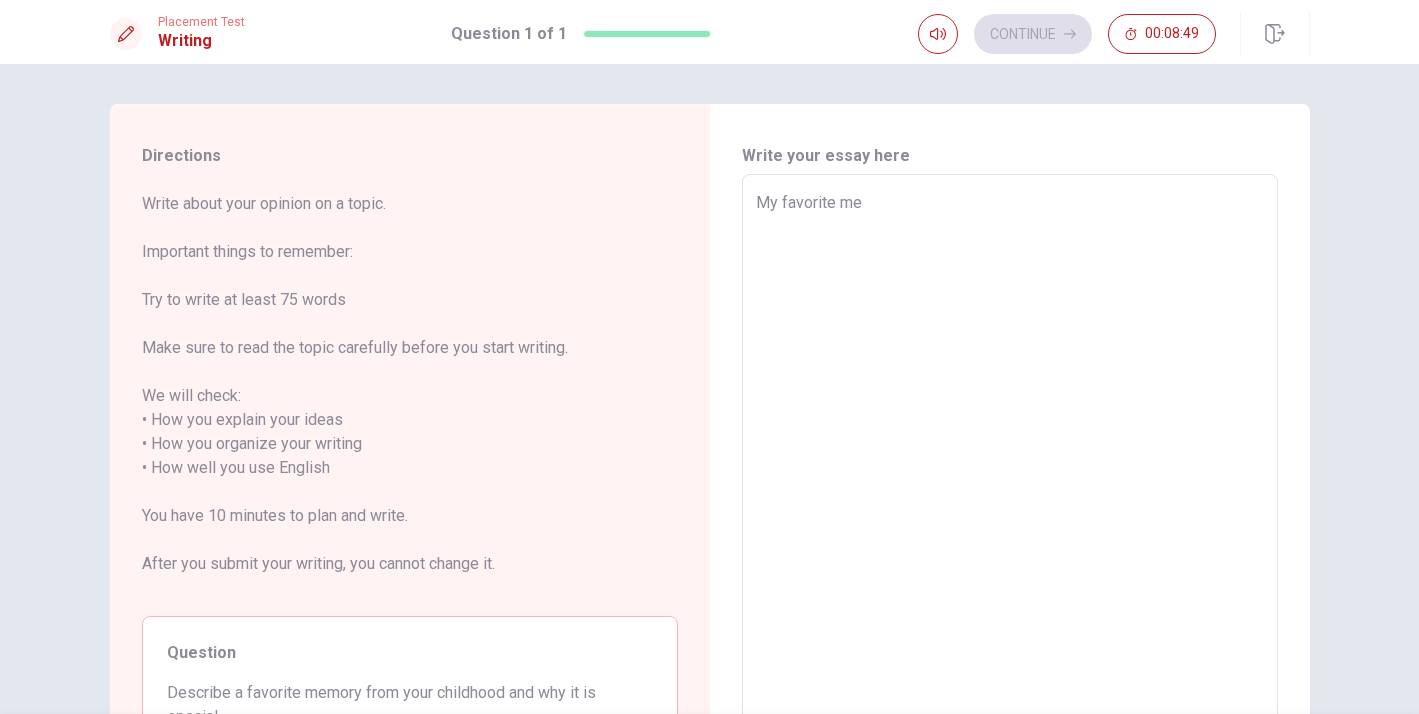 type on "My favorite mem" 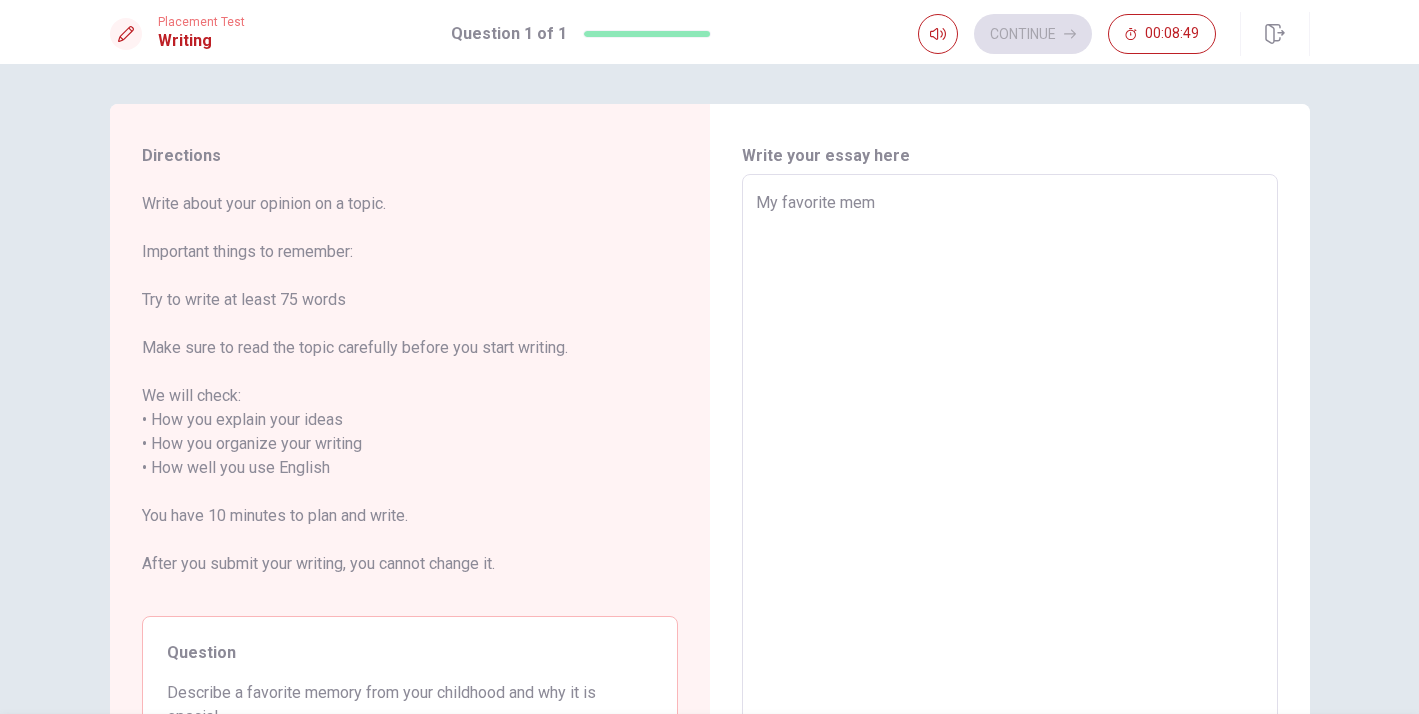 type on "x" 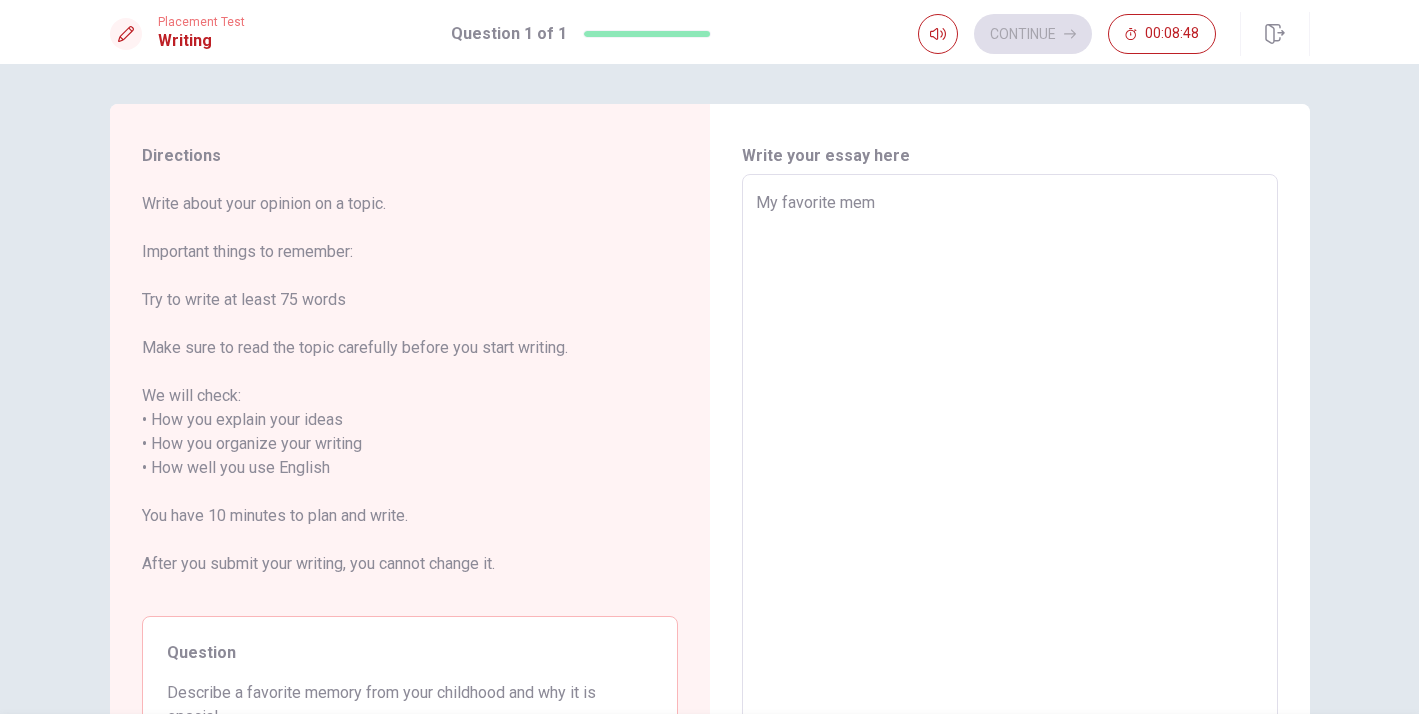 type on "My favorite memo" 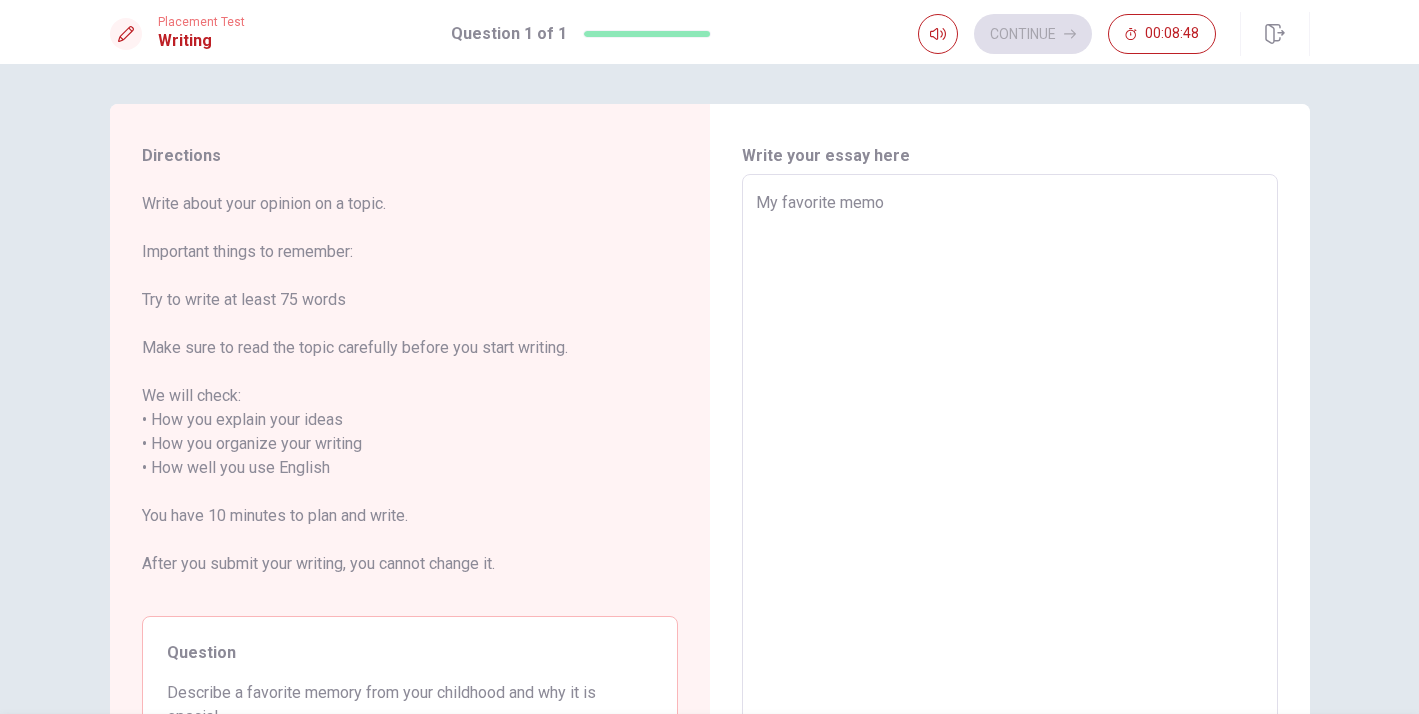 type on "x" 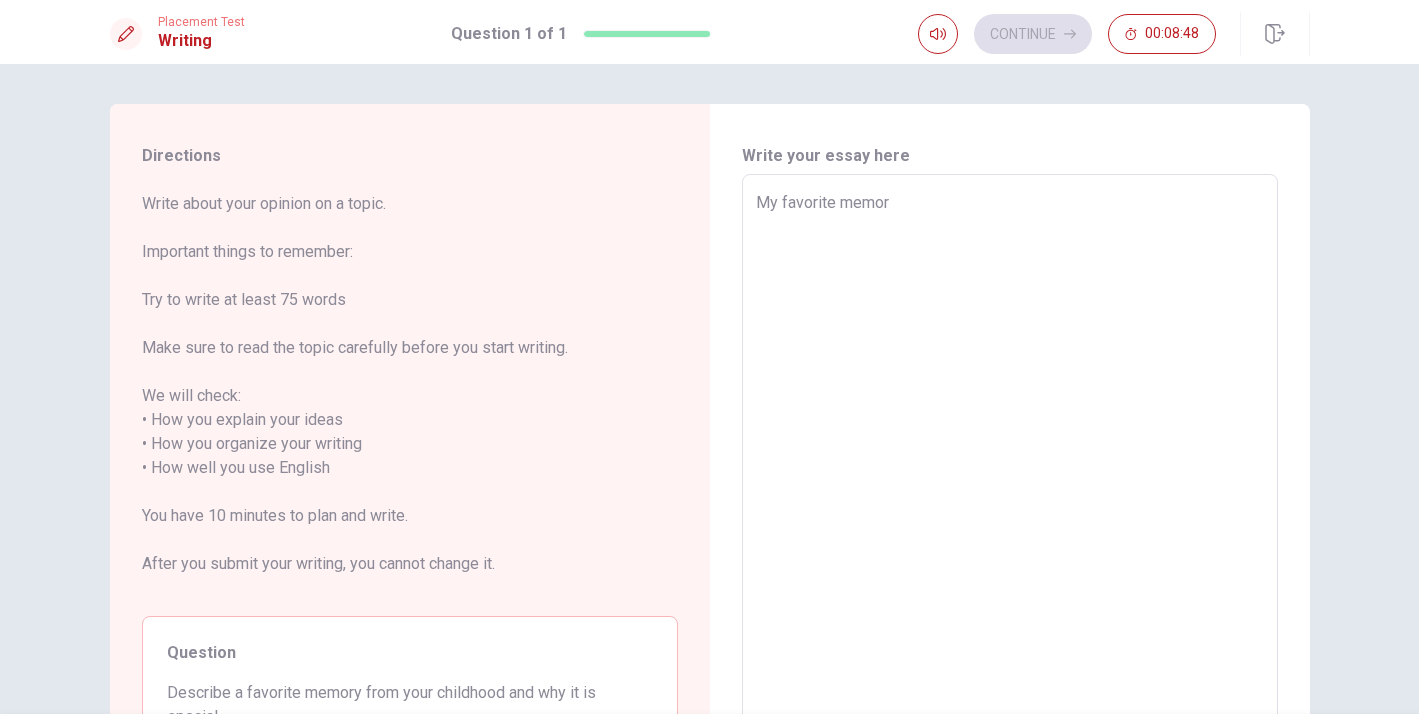 type on "x" 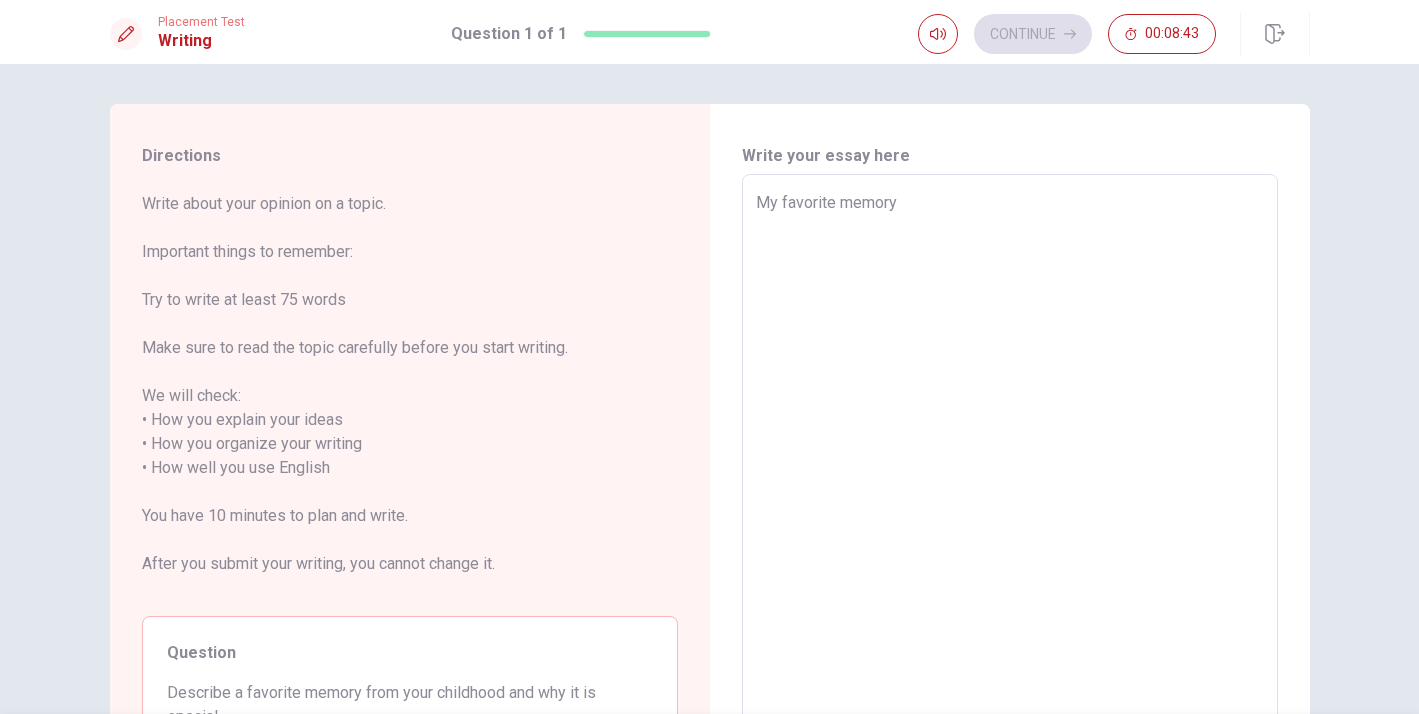 click on "My favorite memory" at bounding box center (1010, 468) 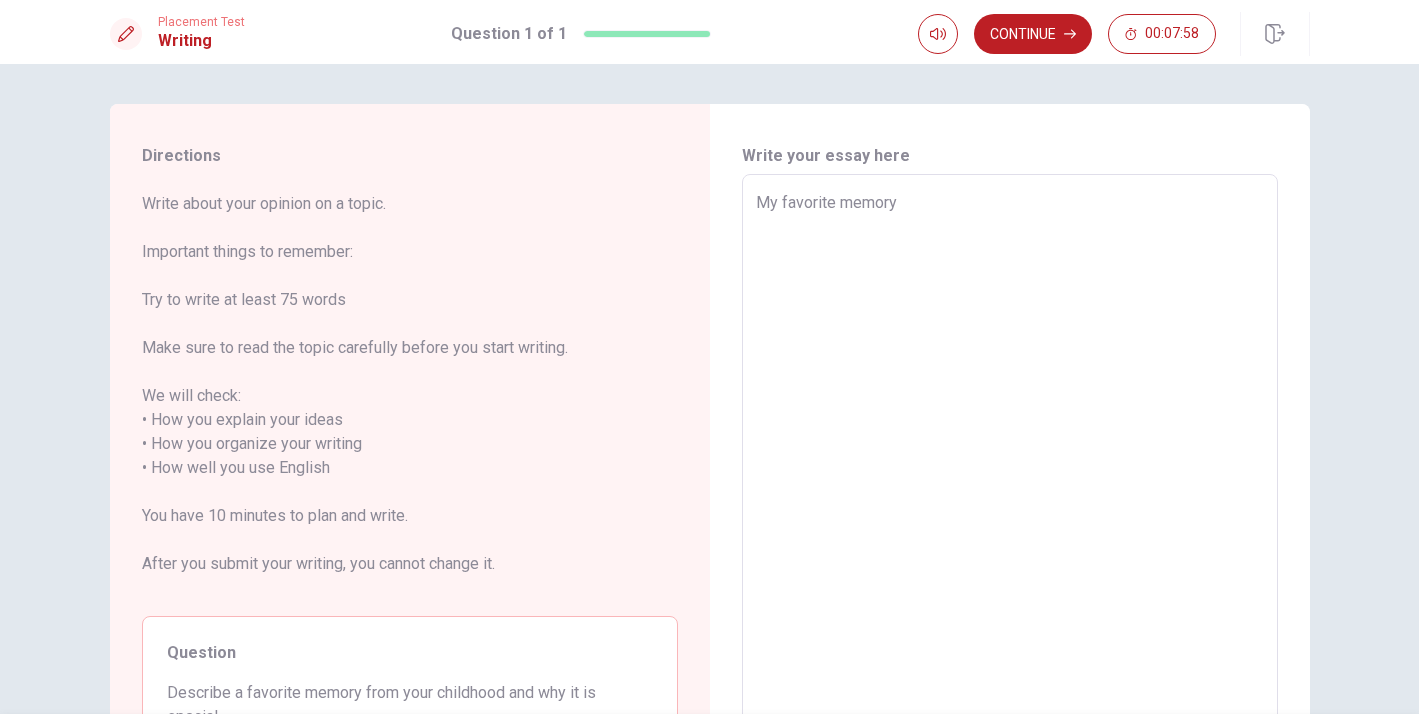 type on "x" 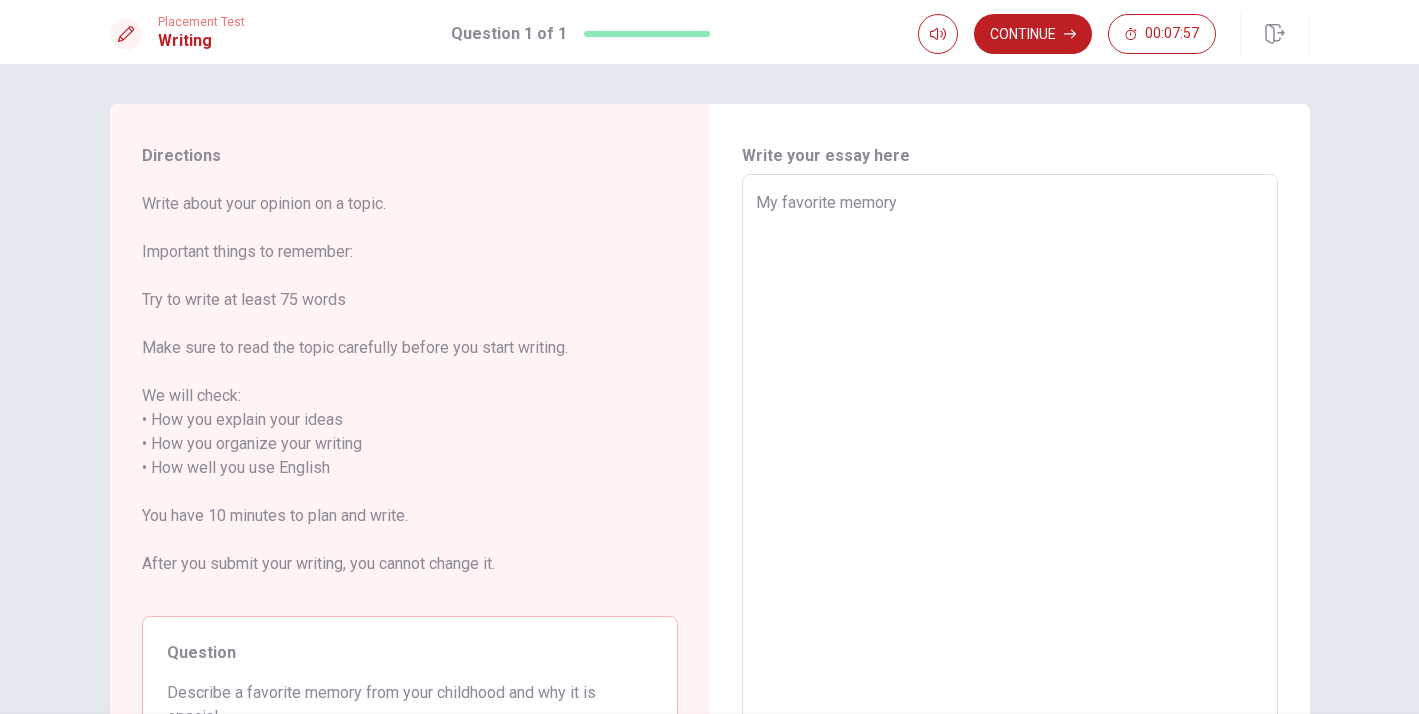 type on "wMy favorite memory" 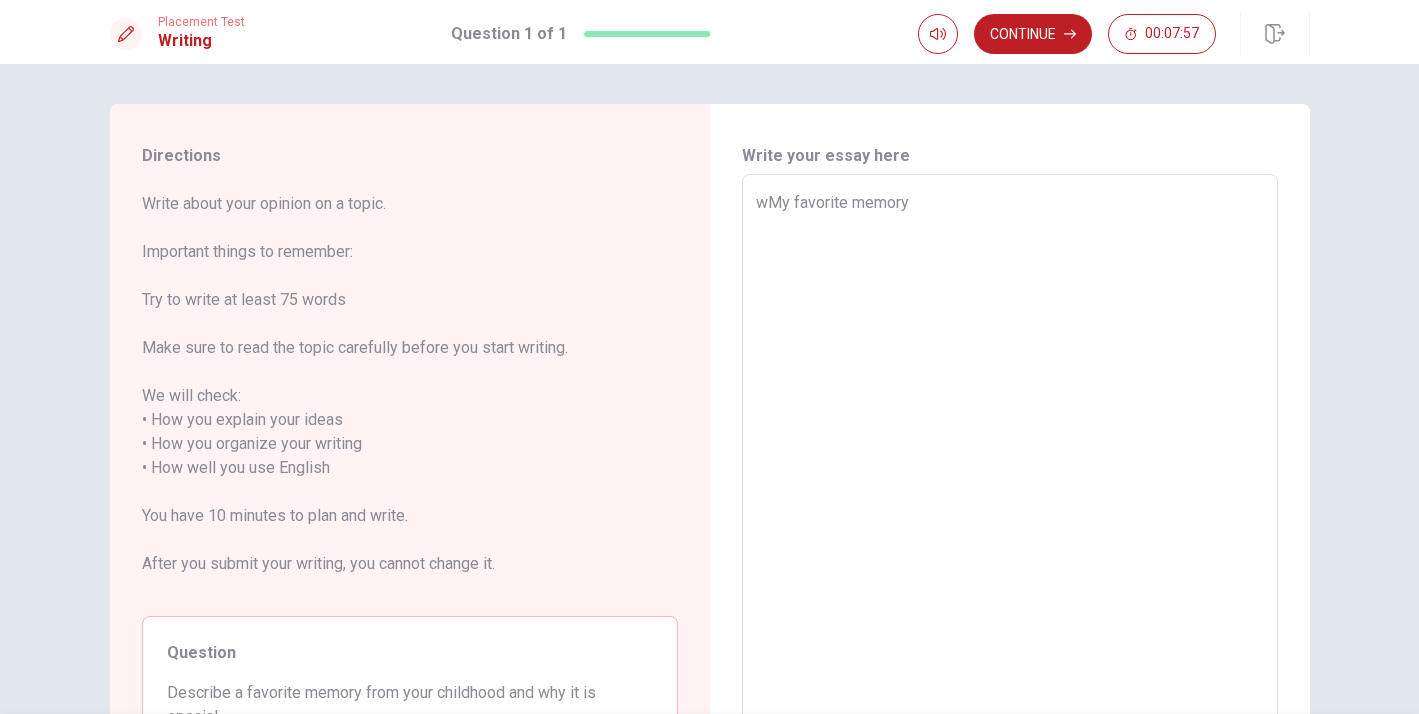 type on "x" 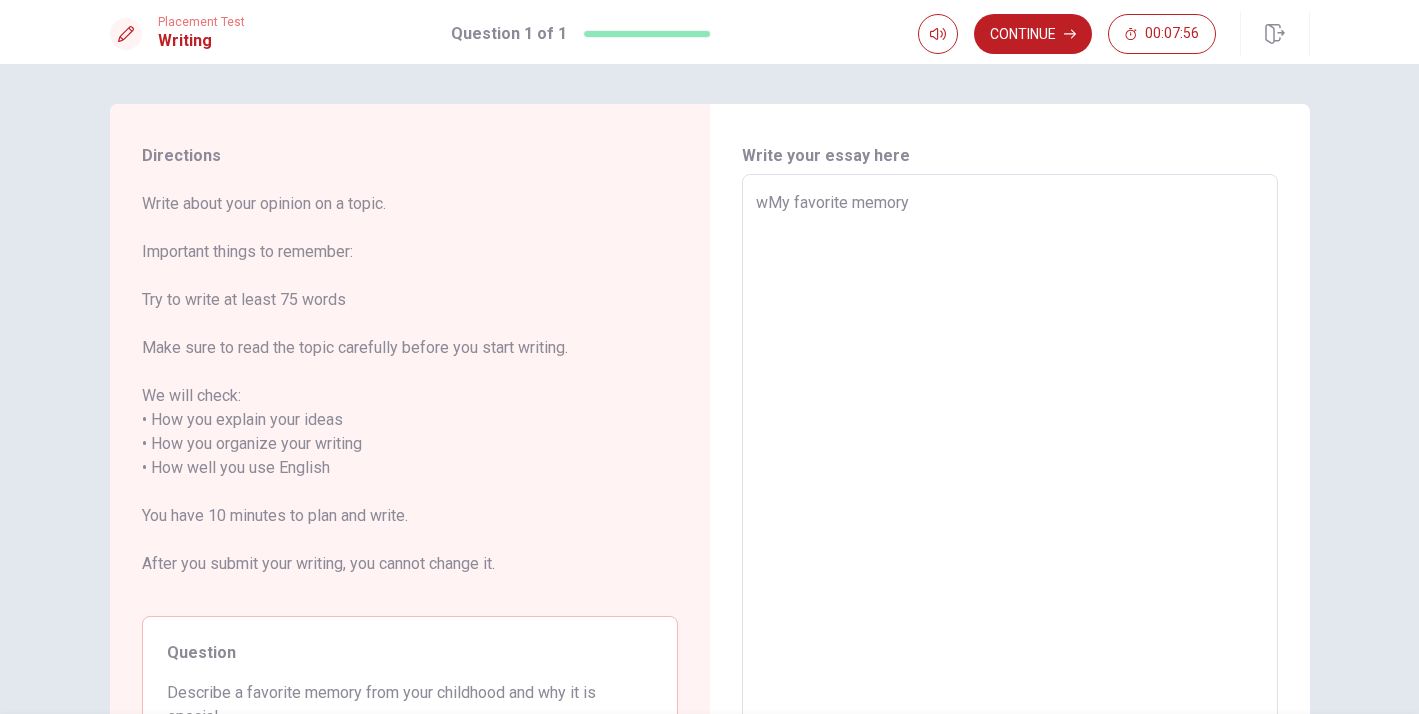 type on "wiMy favorite memory" 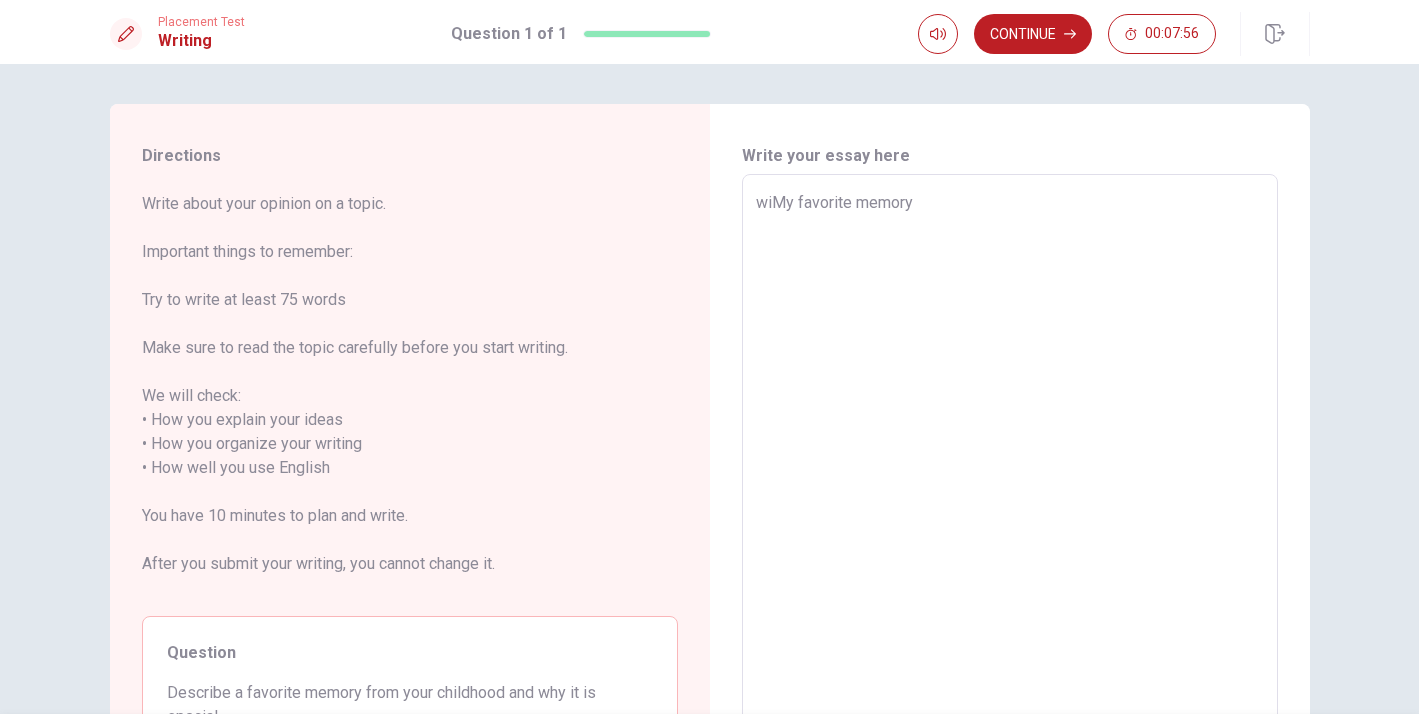 type on "x" 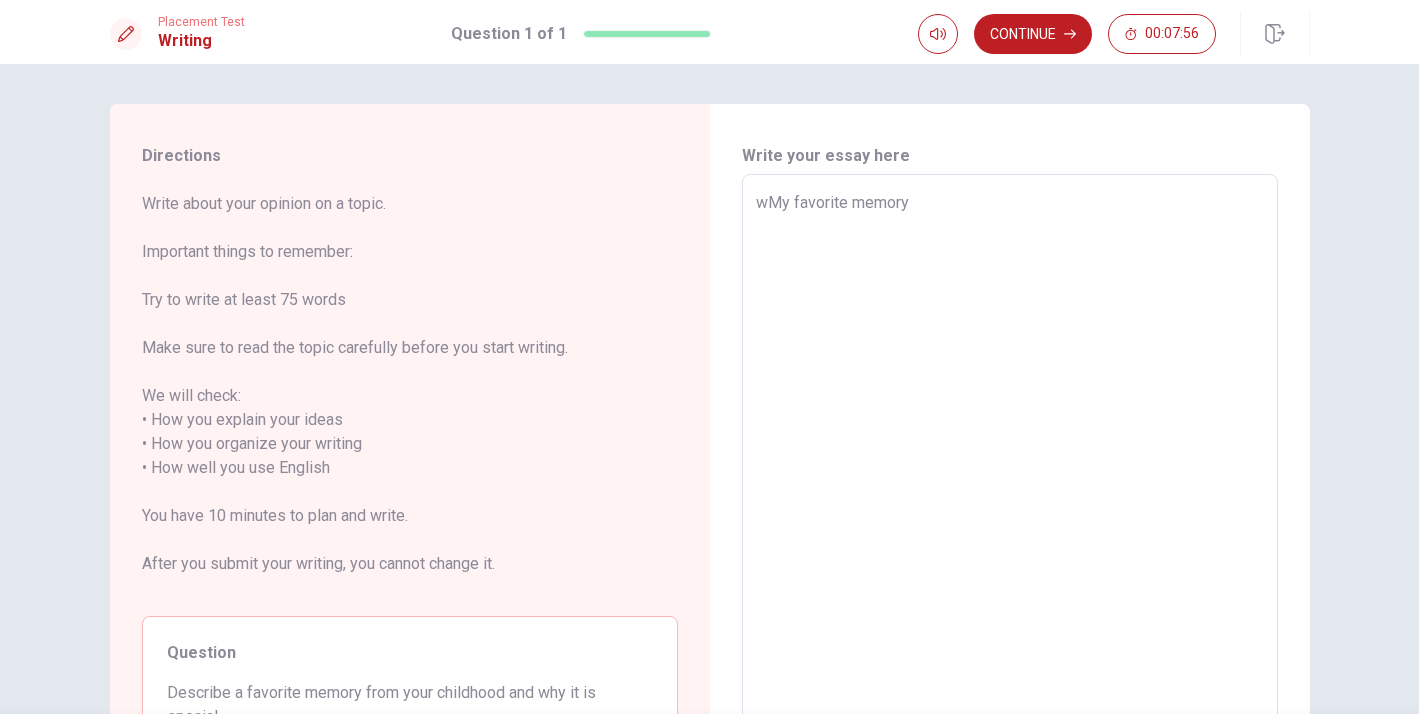 type on "x" 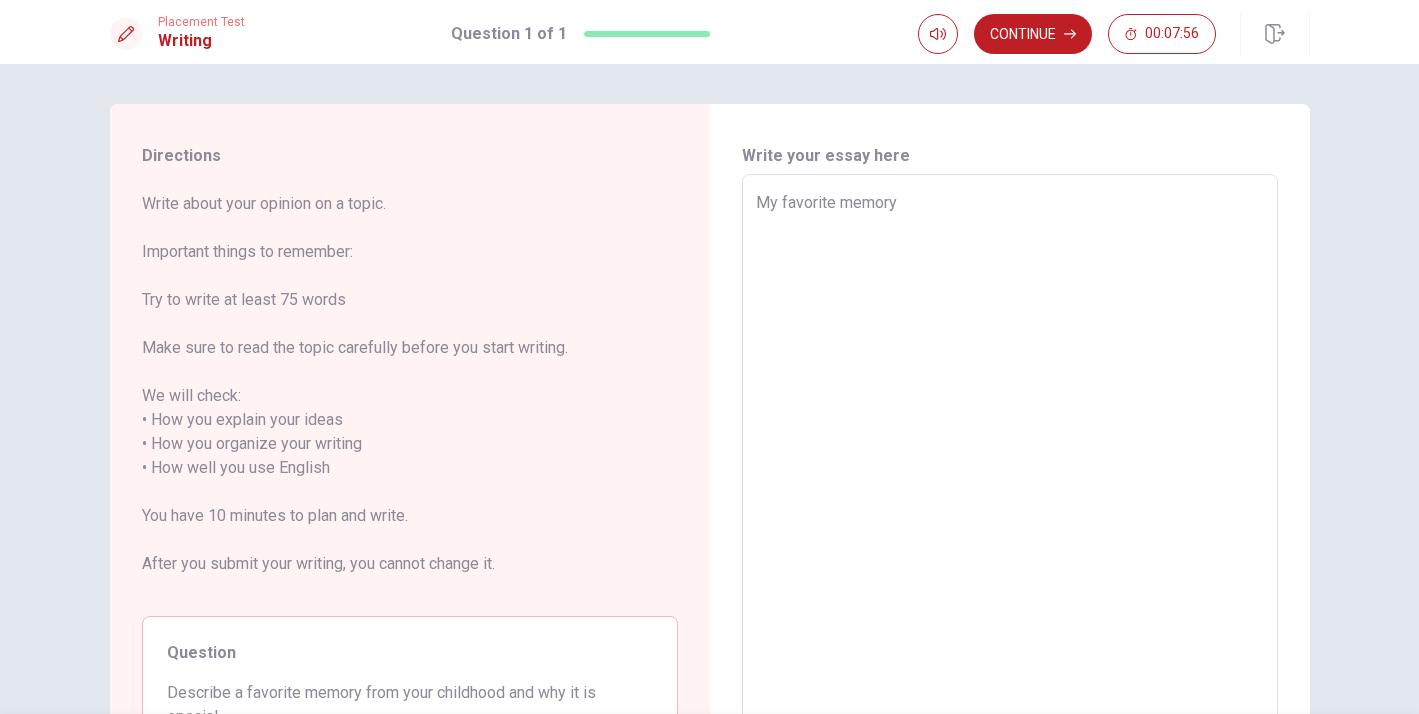 type on "x" 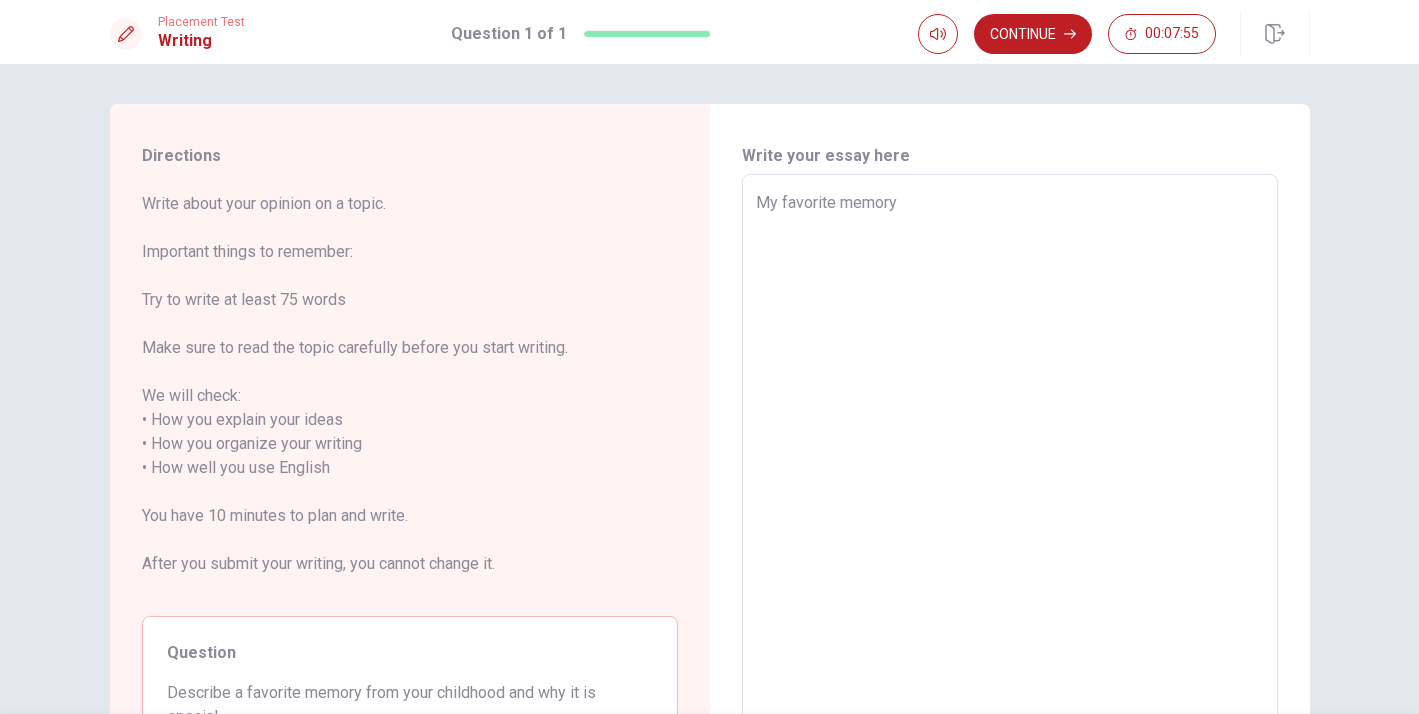 type on "WMy favorite memory" 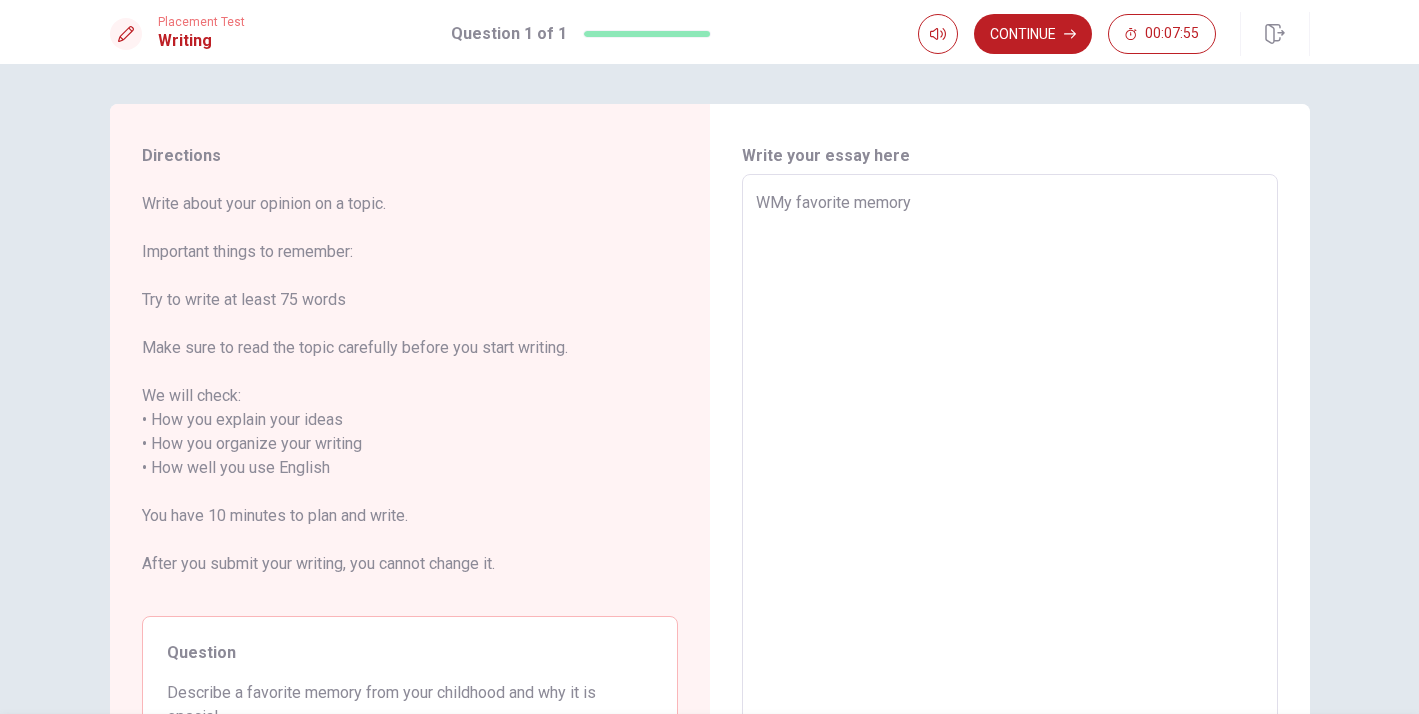 type on "x" 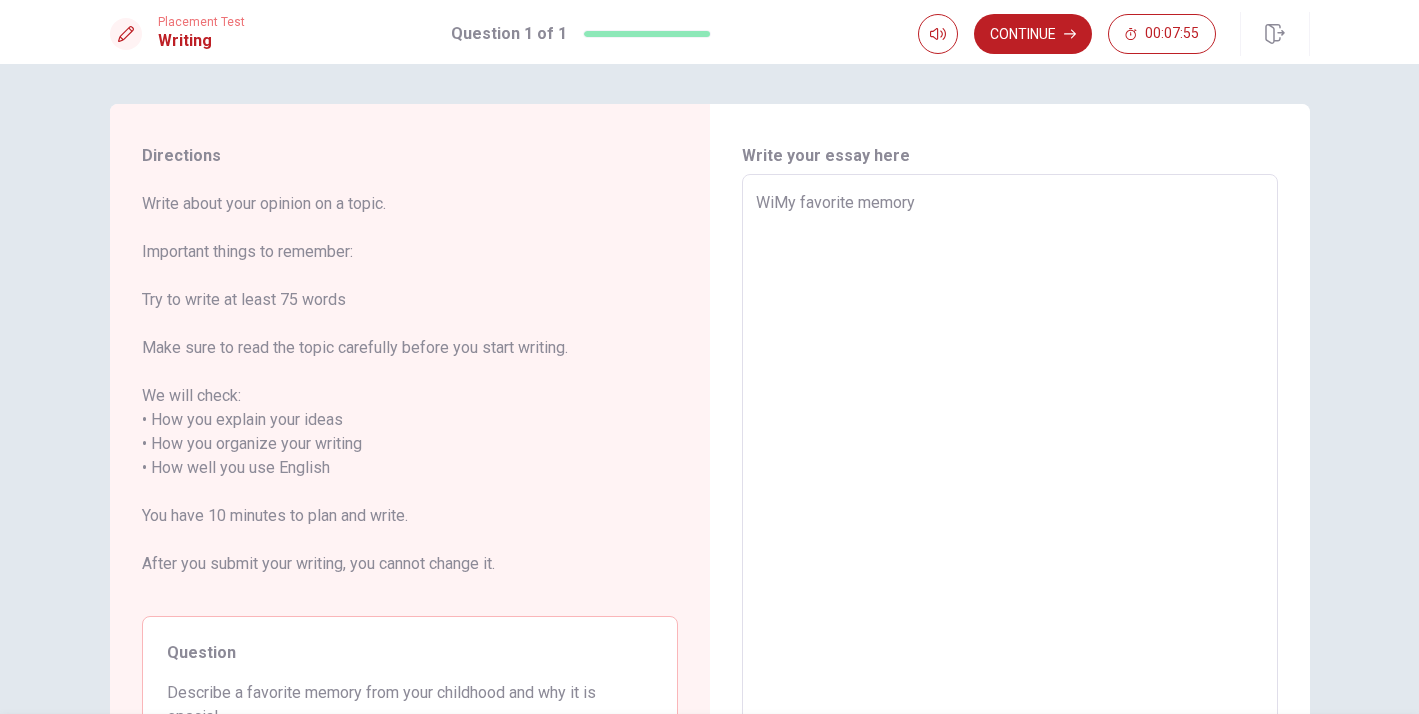type on "x" 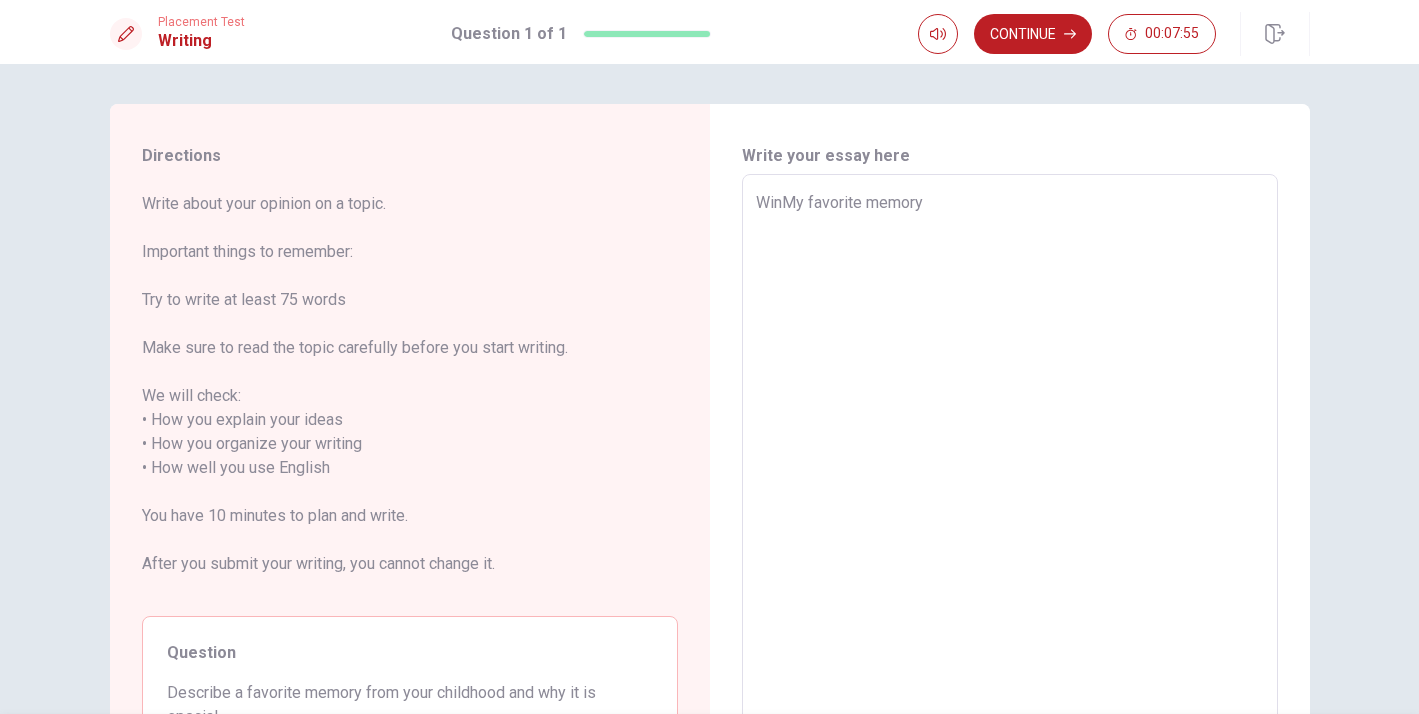 type on "x" 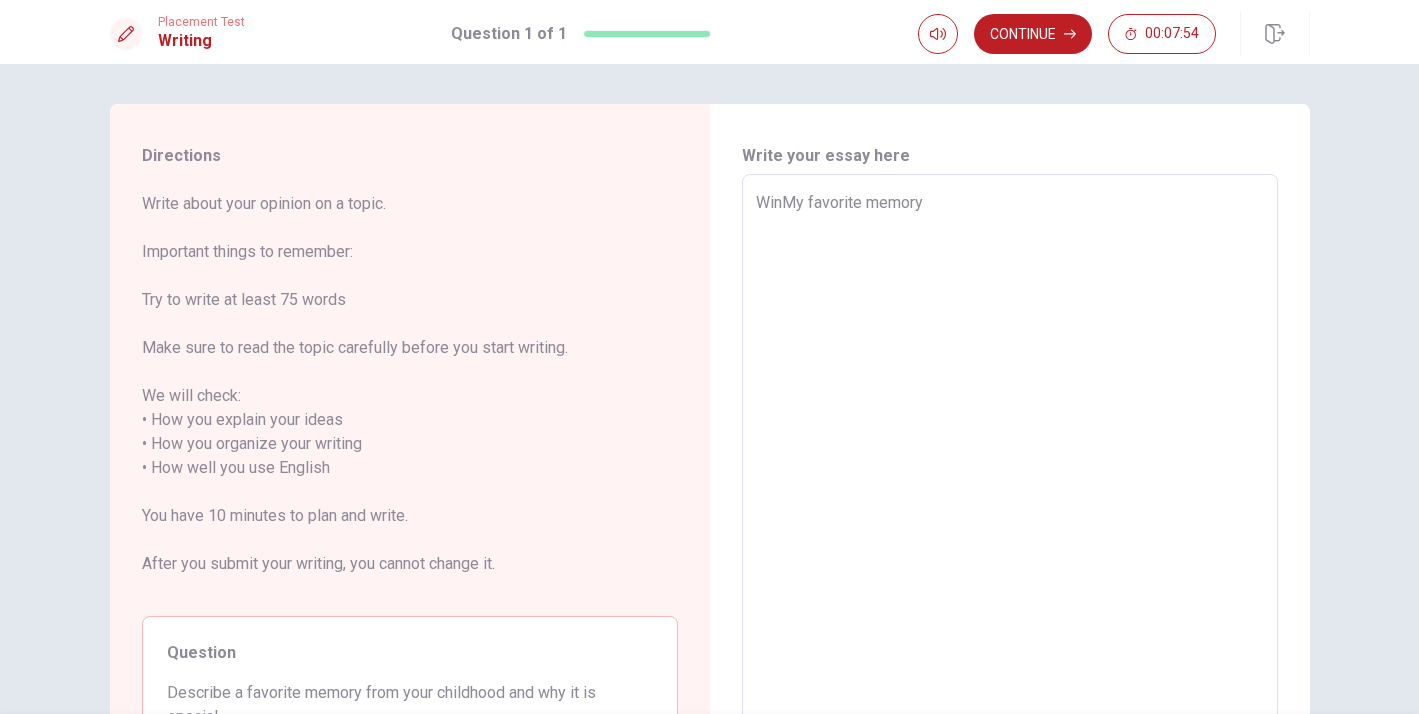 type on "WintMy favorite memory" 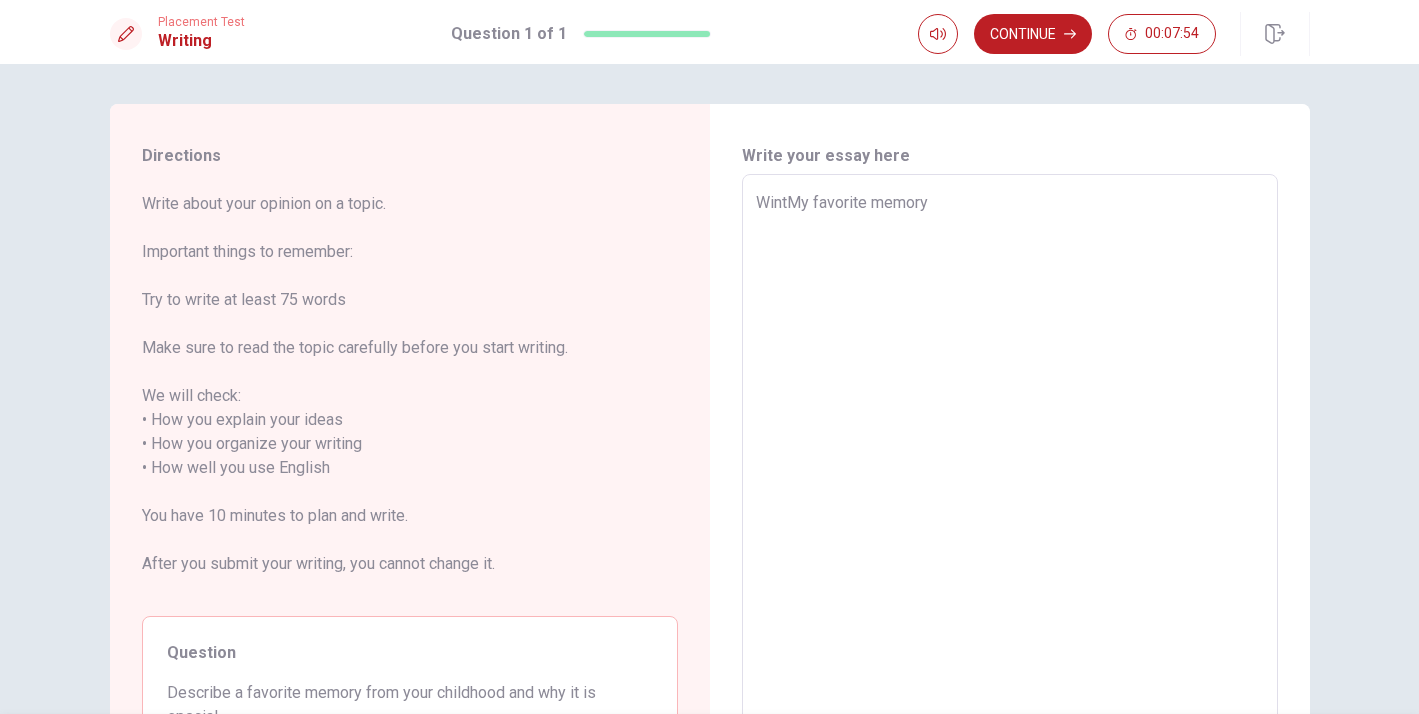 type on "x" 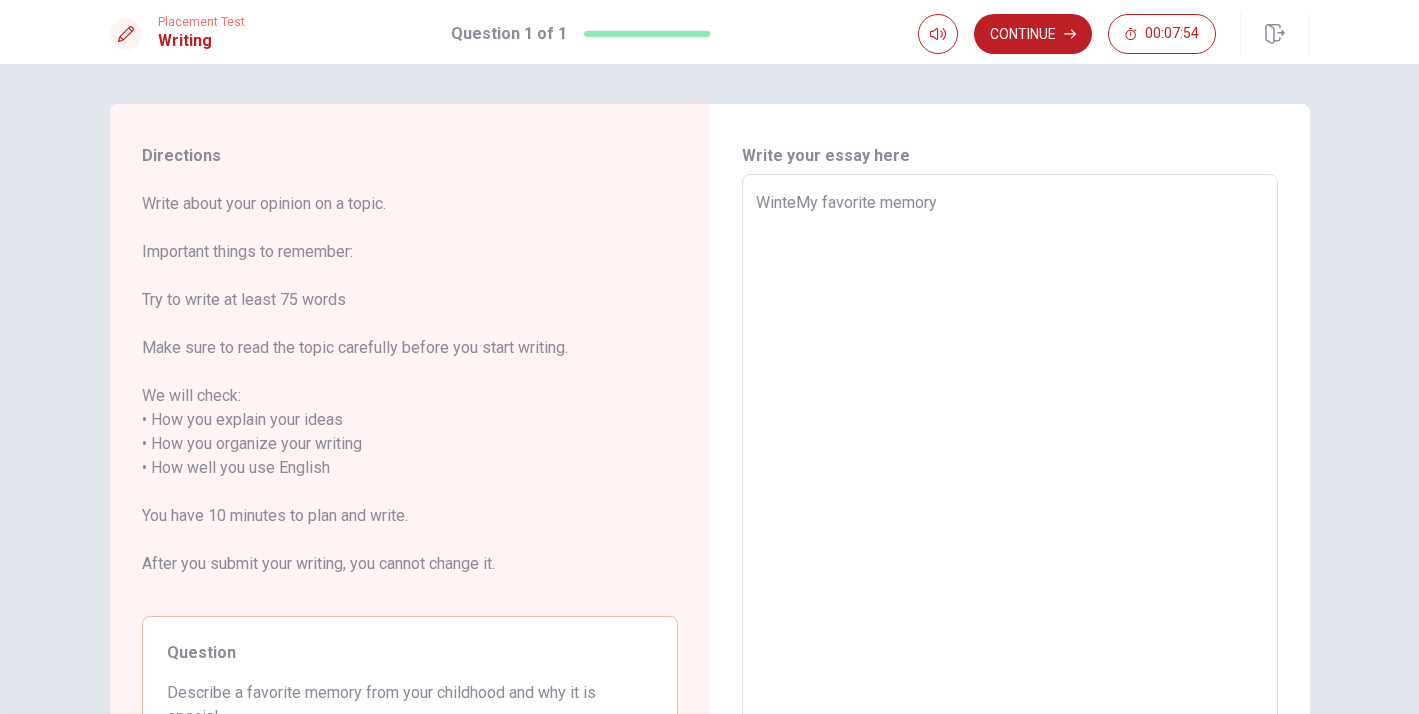type on "x" 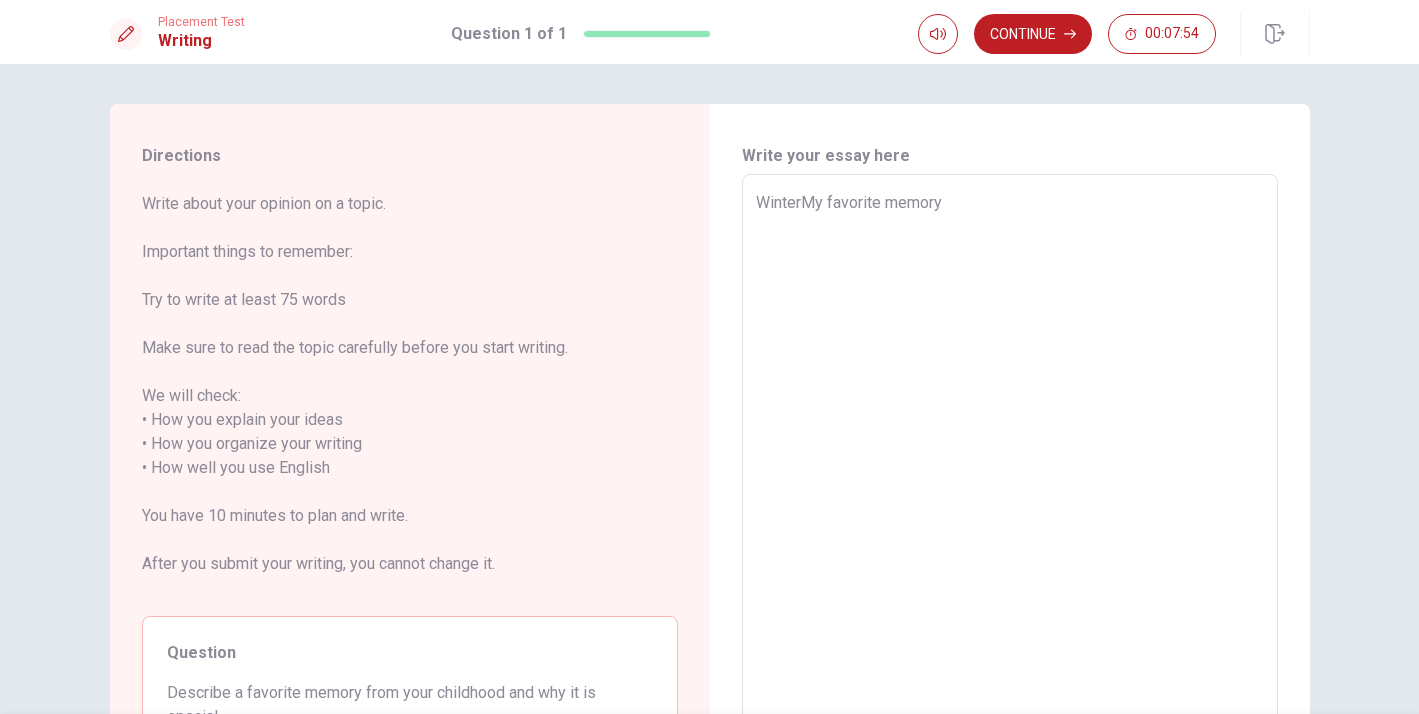 type on "x" 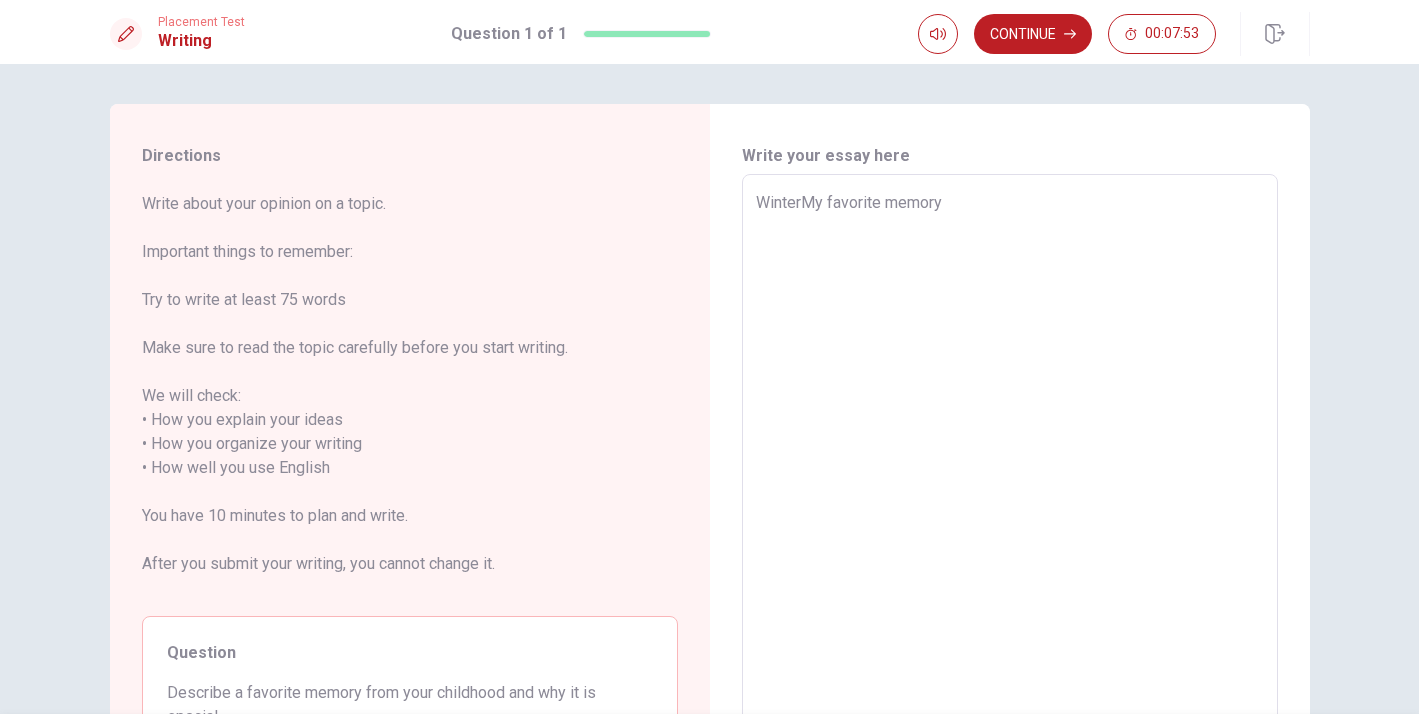 type on "Winter My favorite memory" 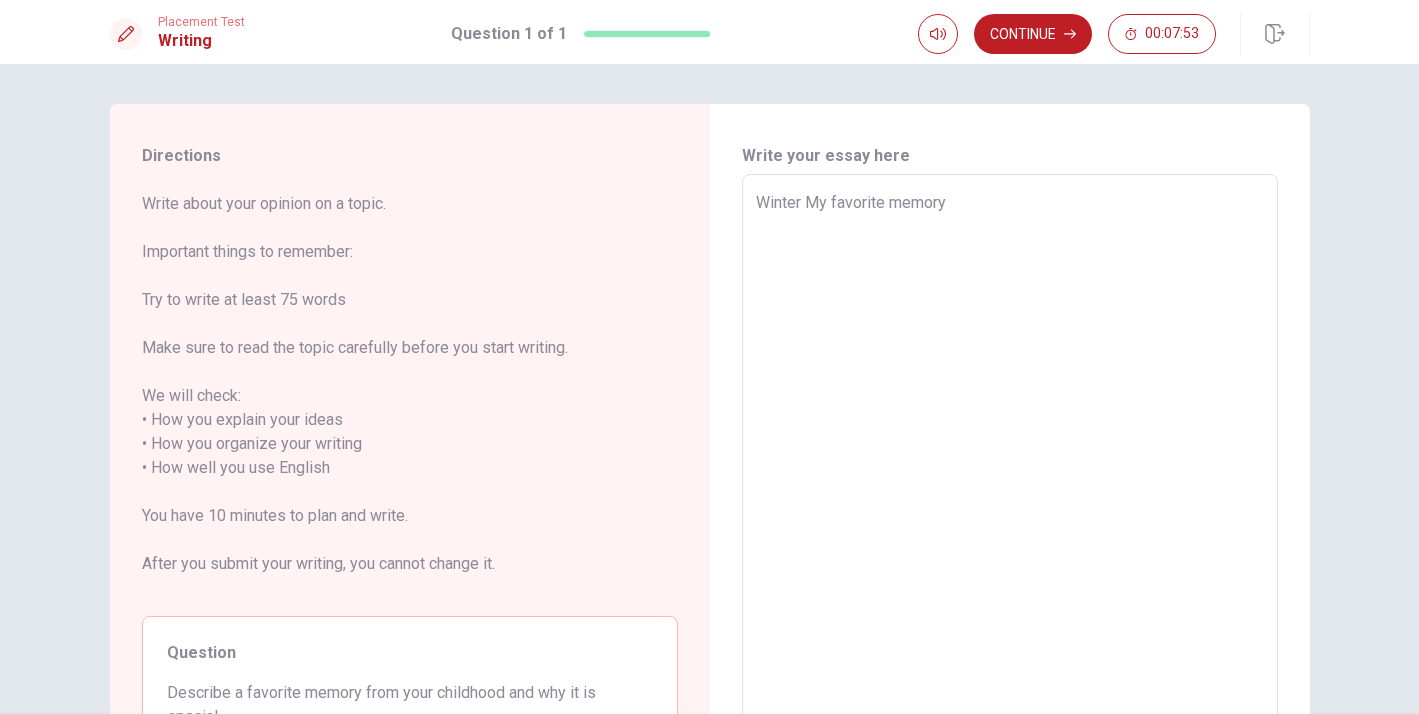type on "x" 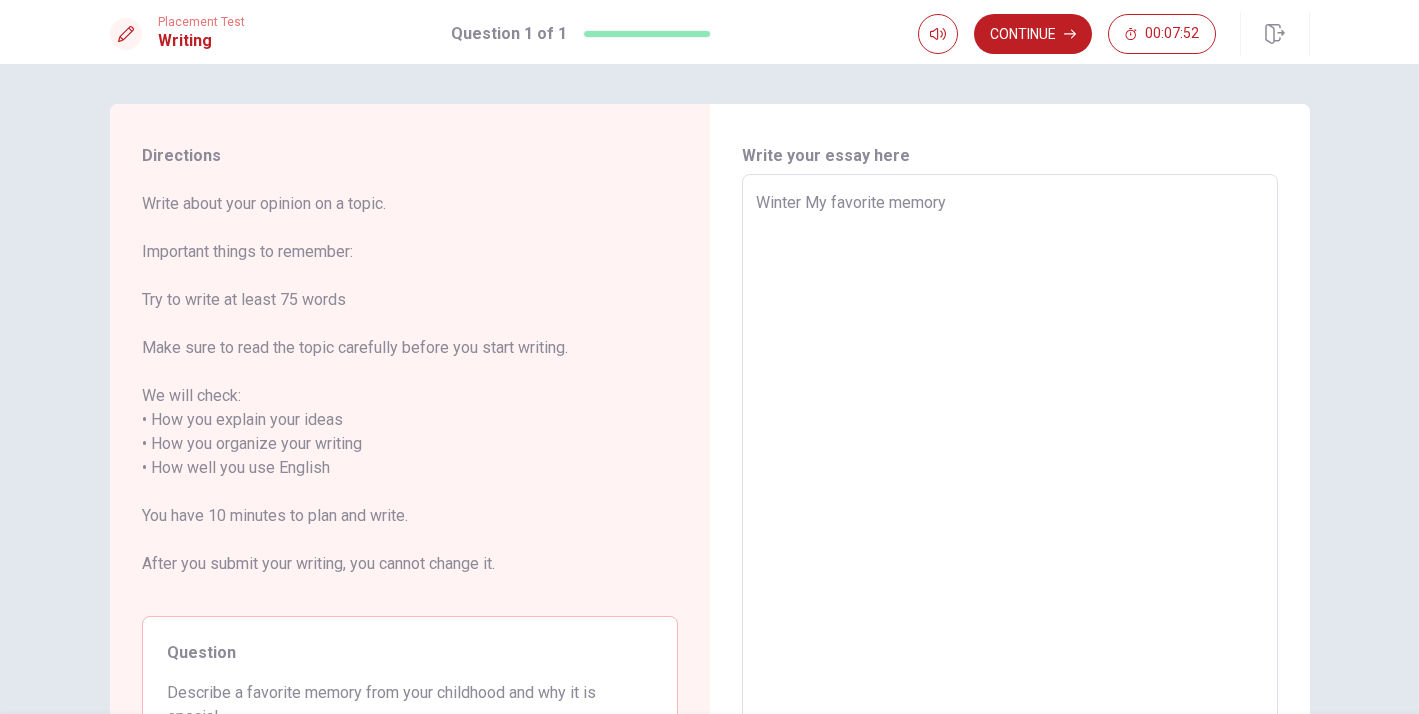 type on "Winter fMy favorite memory" 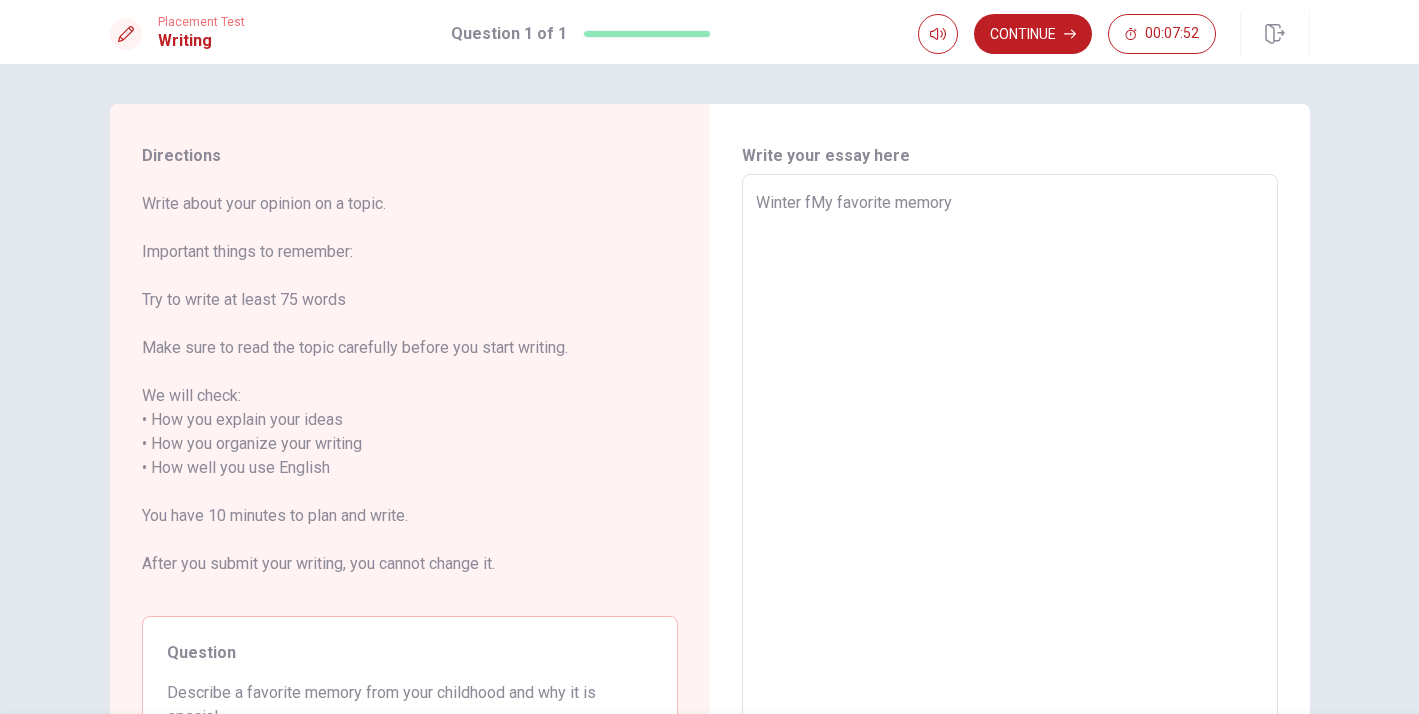 type on "x" 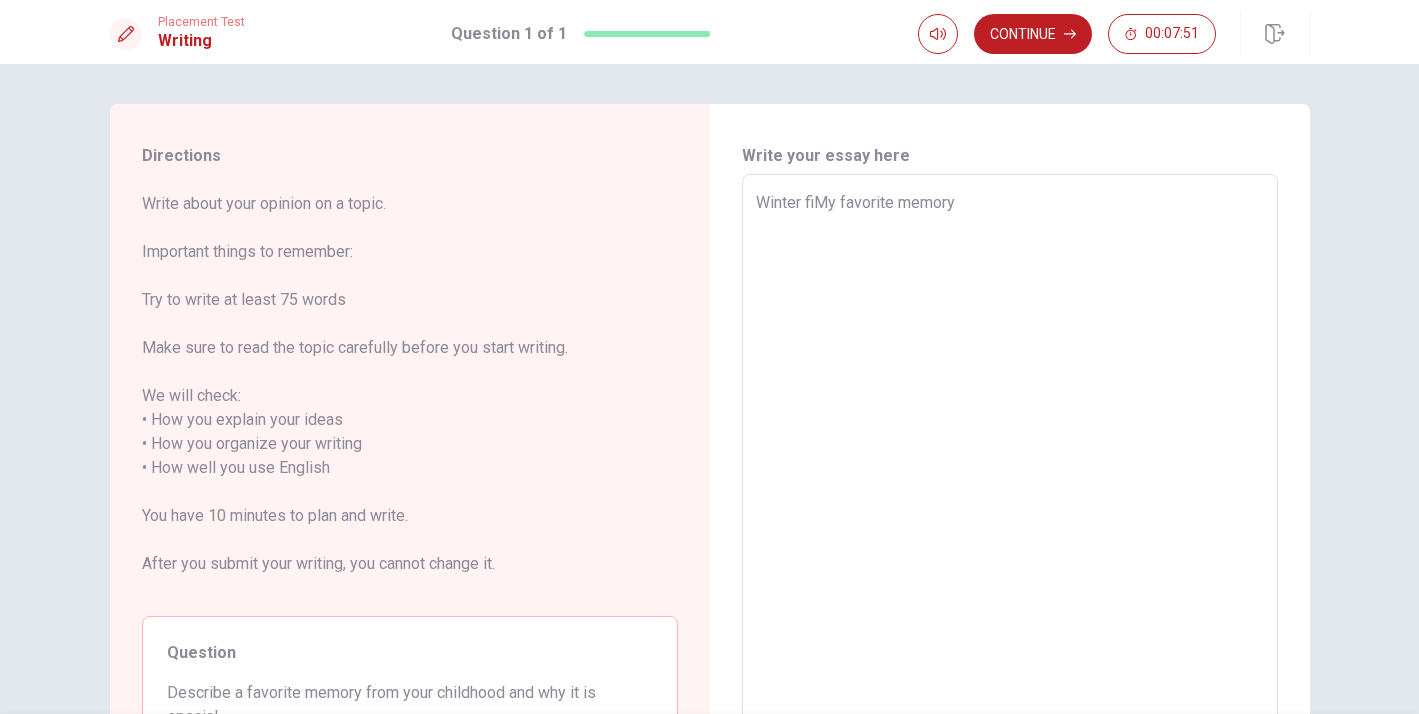 type on "x" 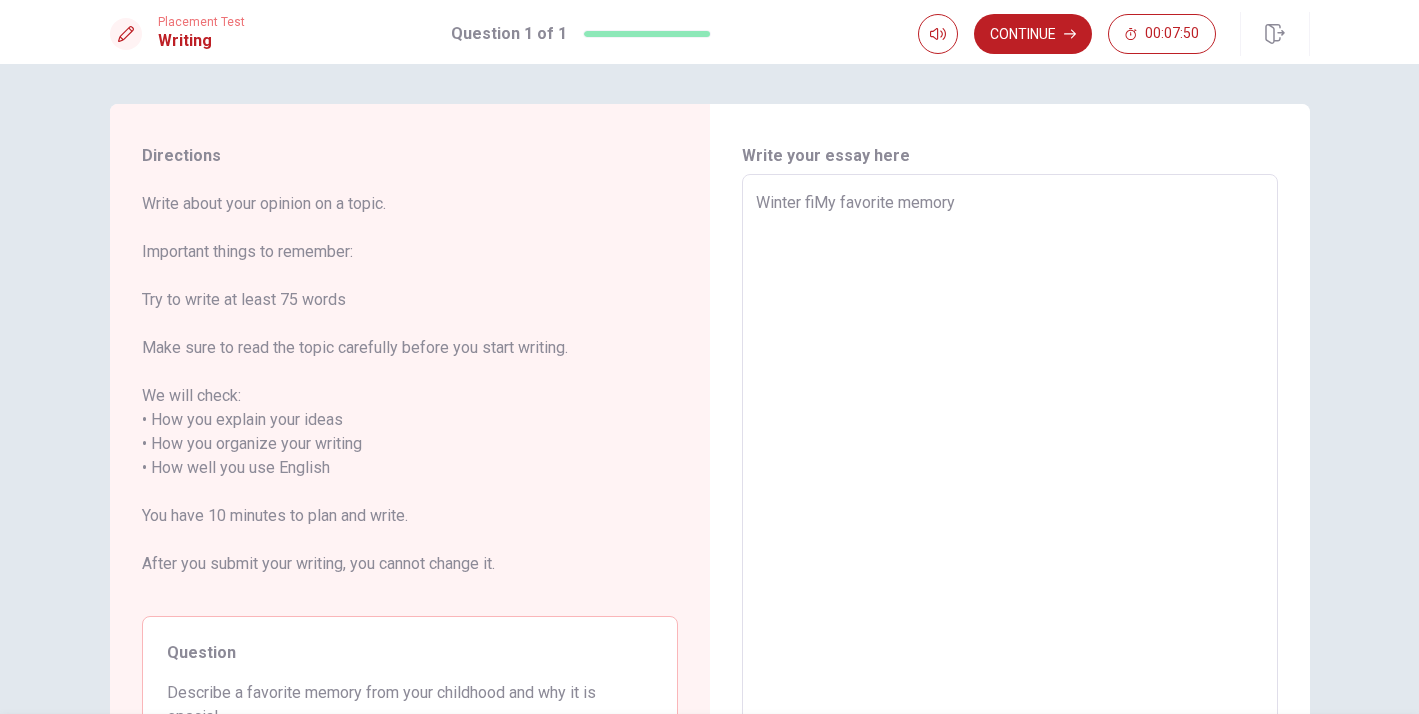 type on "Winter fisMy favorite memory" 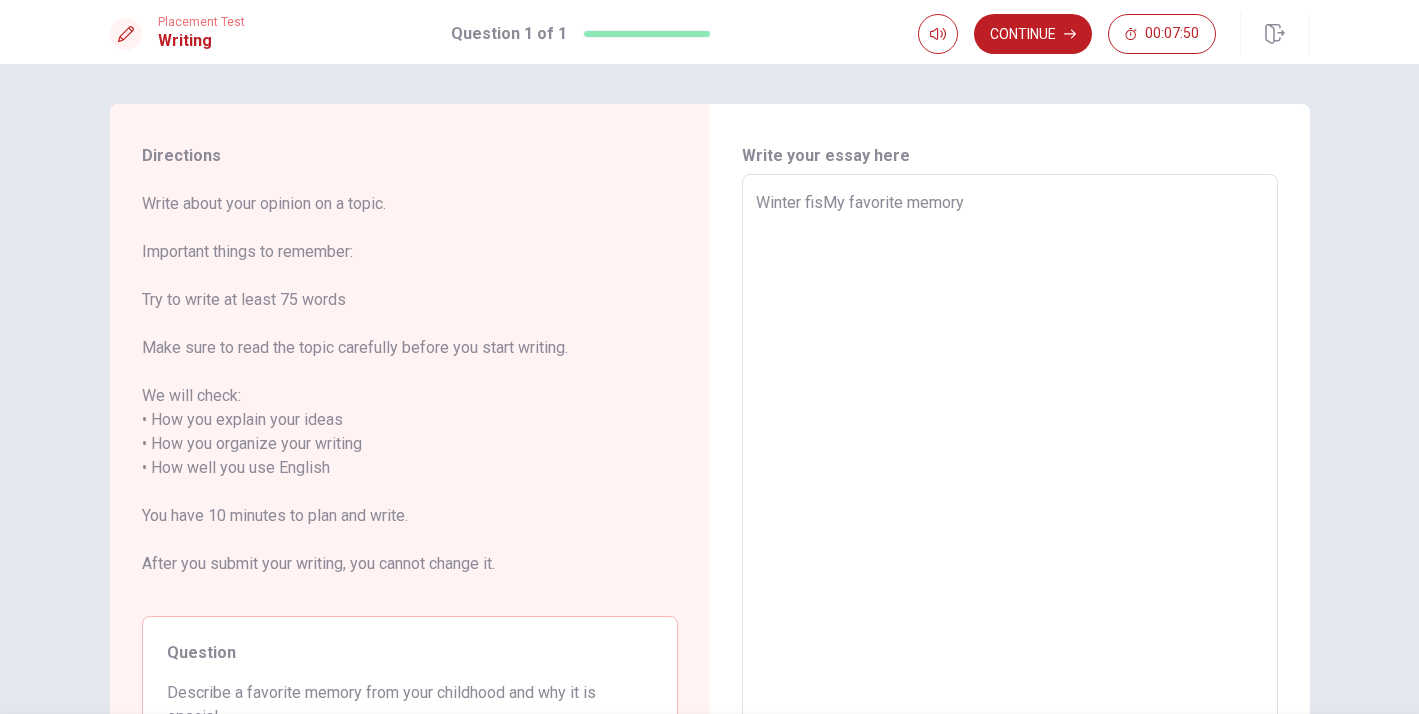 type on "x" 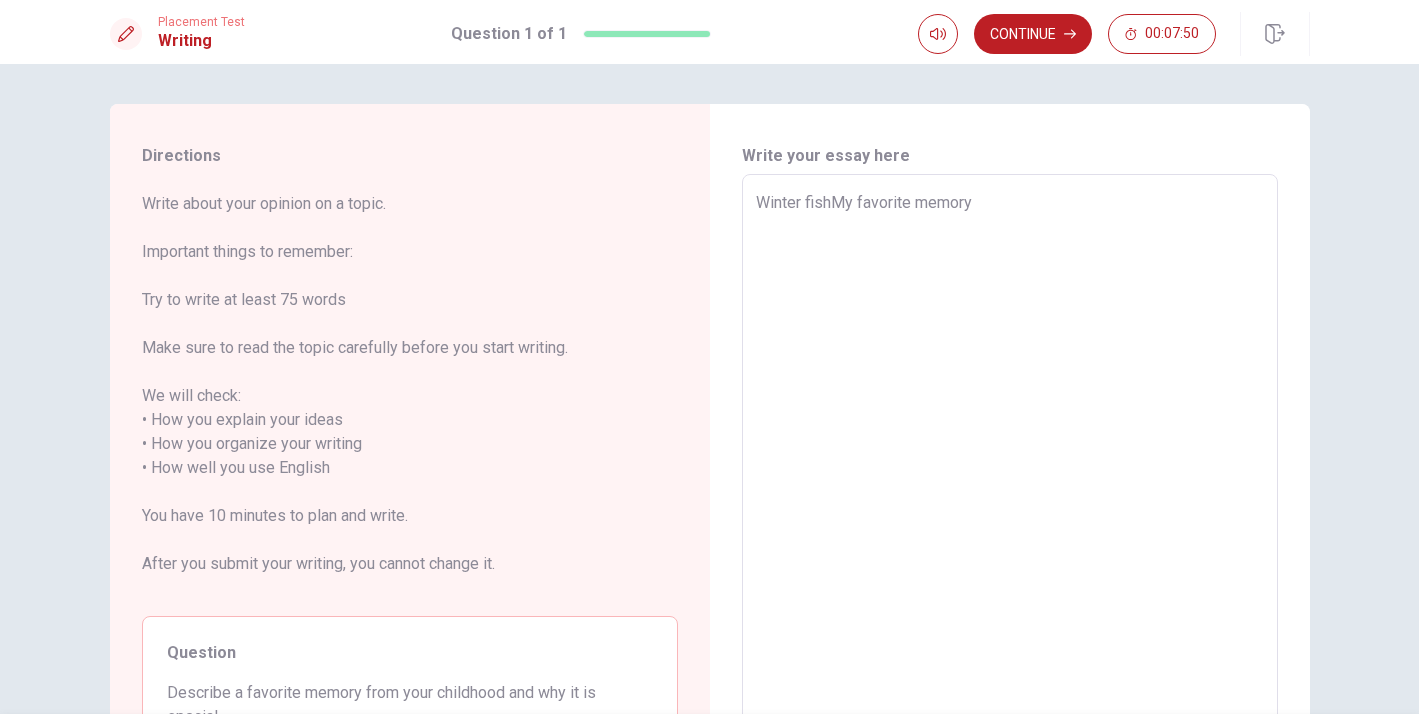 type on "x" 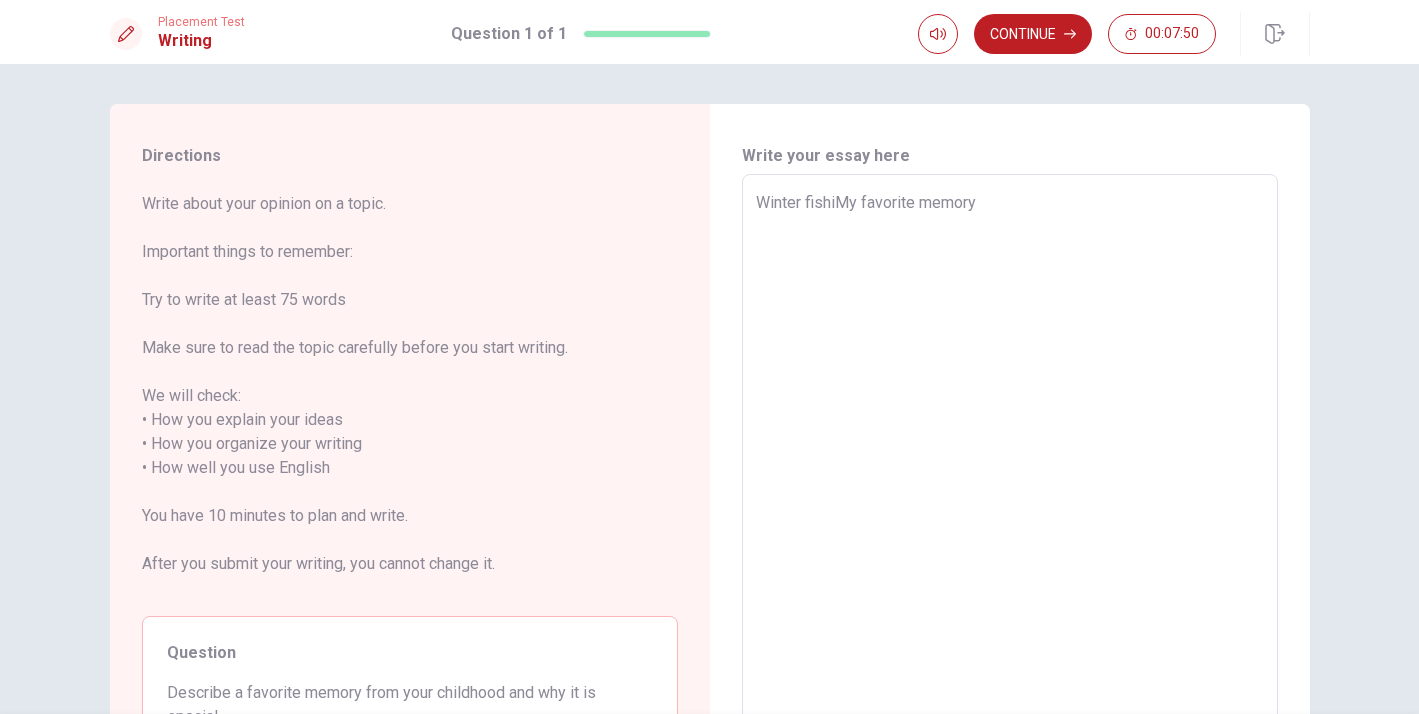 type on "x" 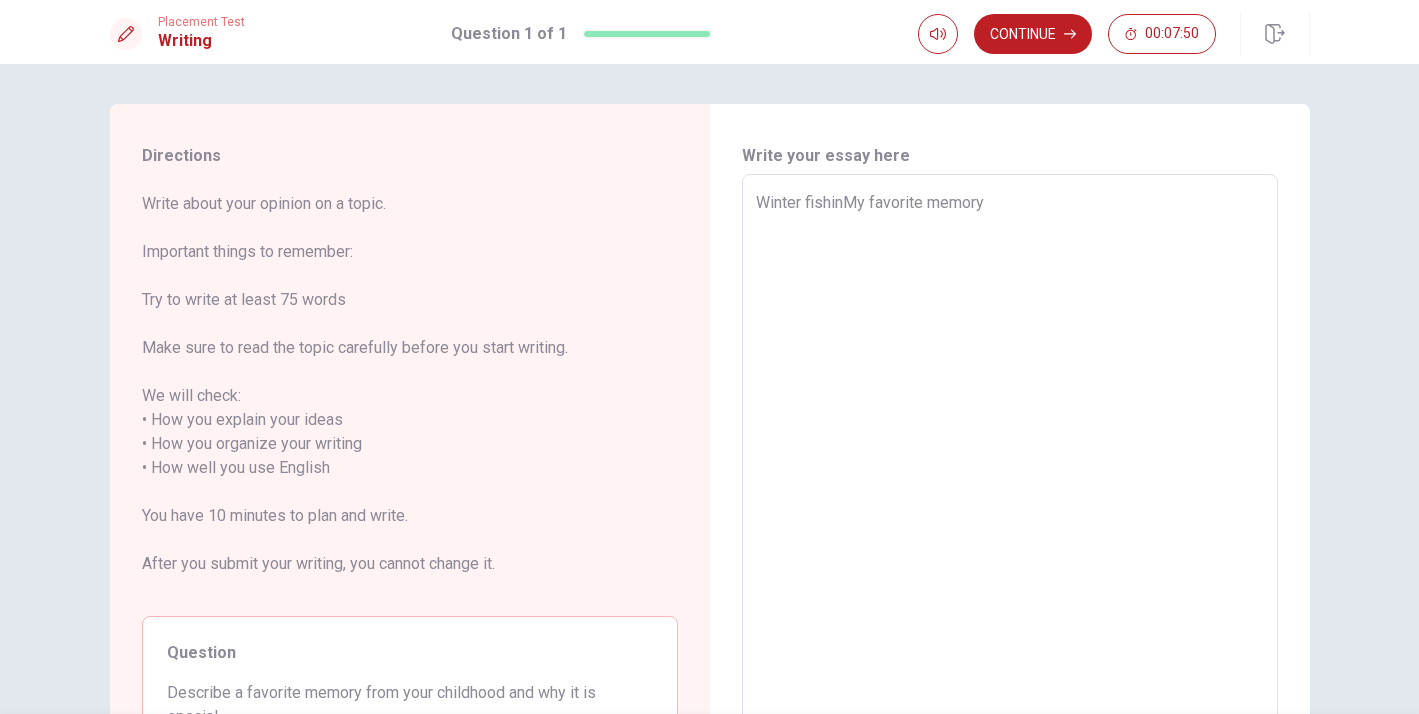 type on "x" 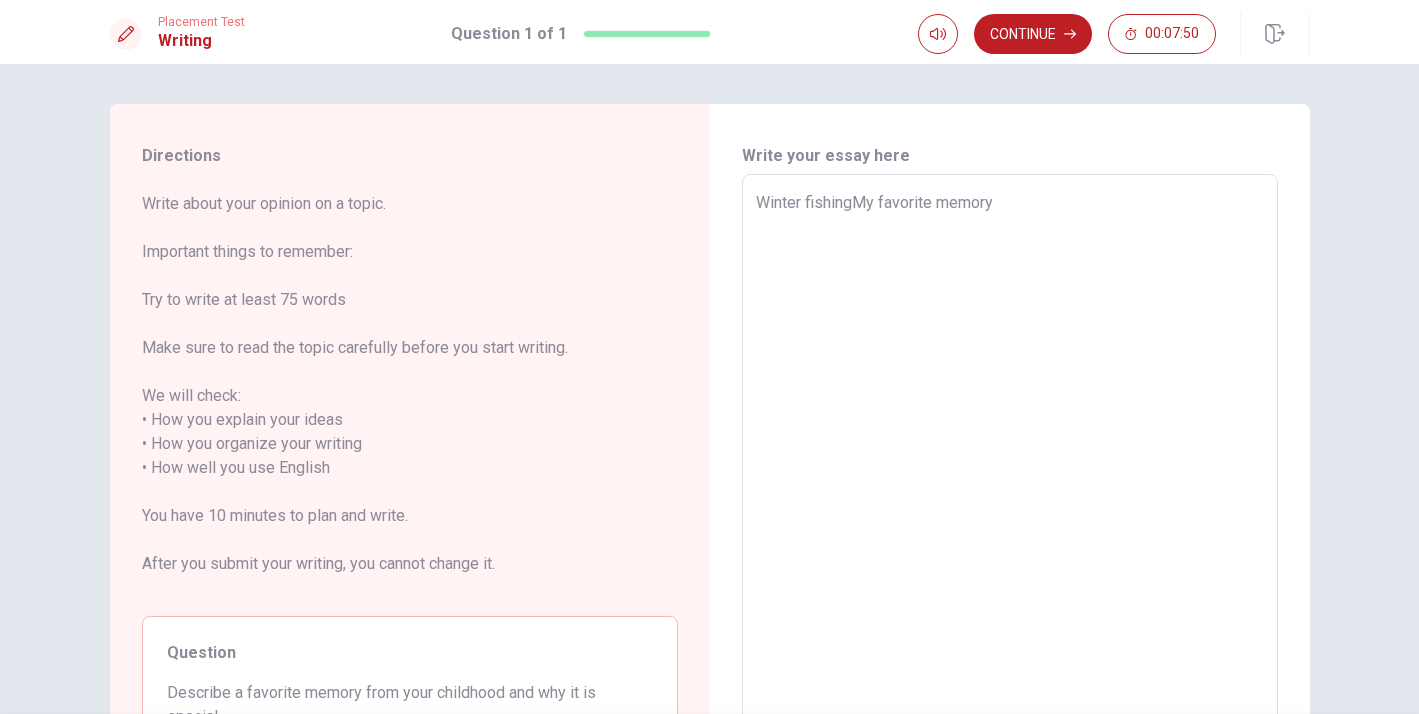 type on "x" 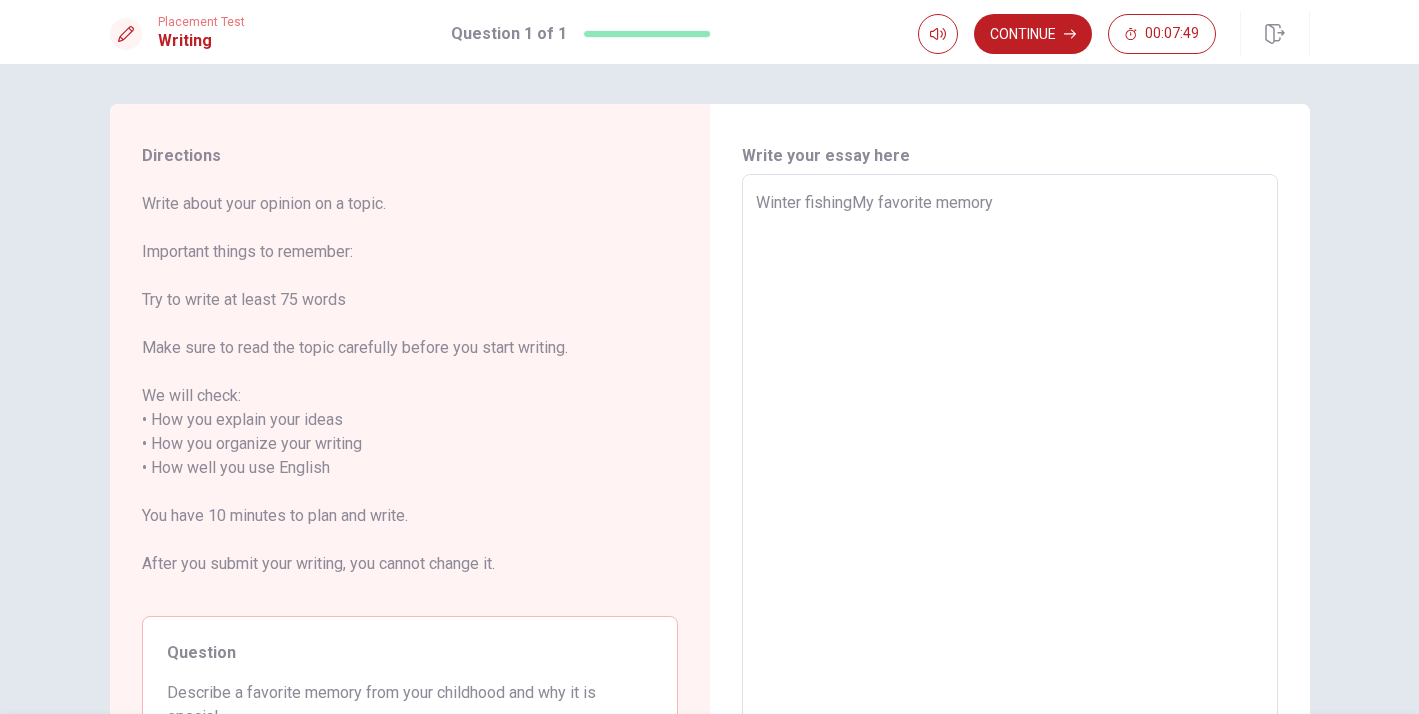 type on "Winter fishing My favorite memory" 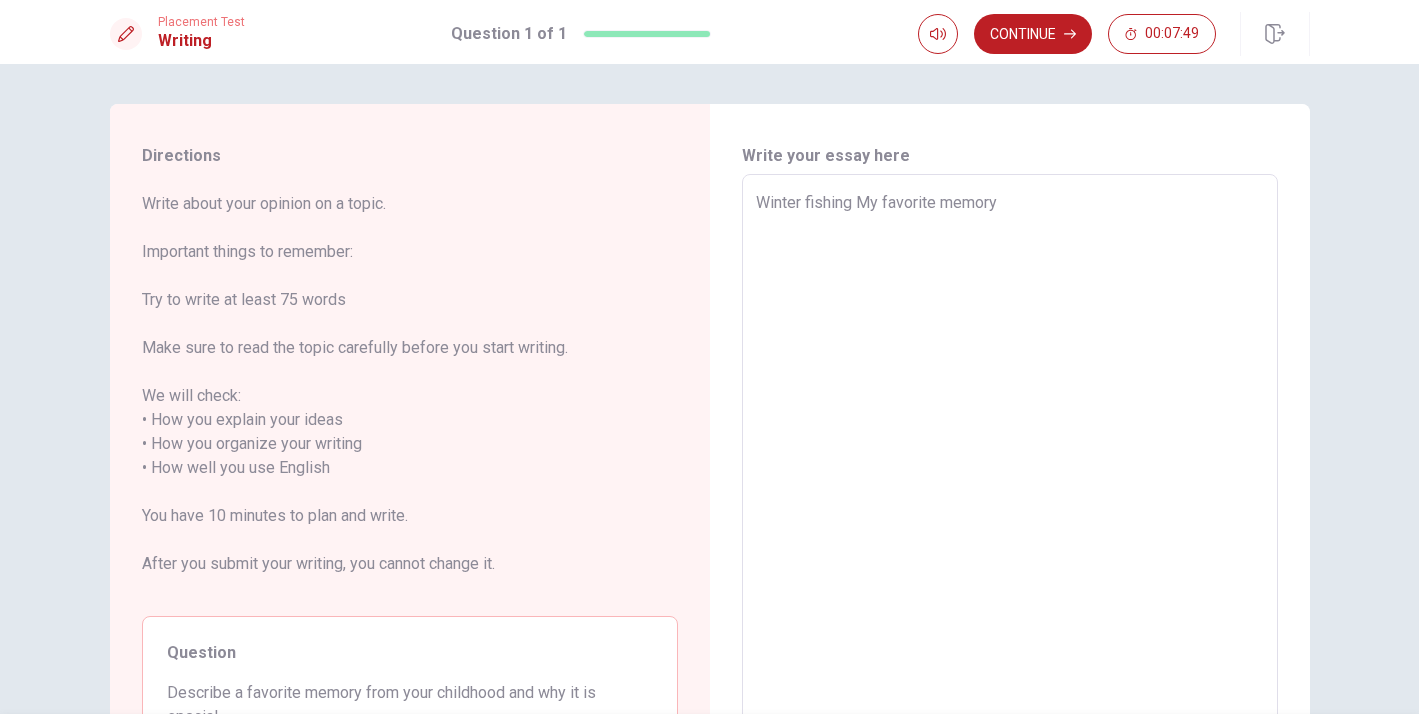 type on "x" 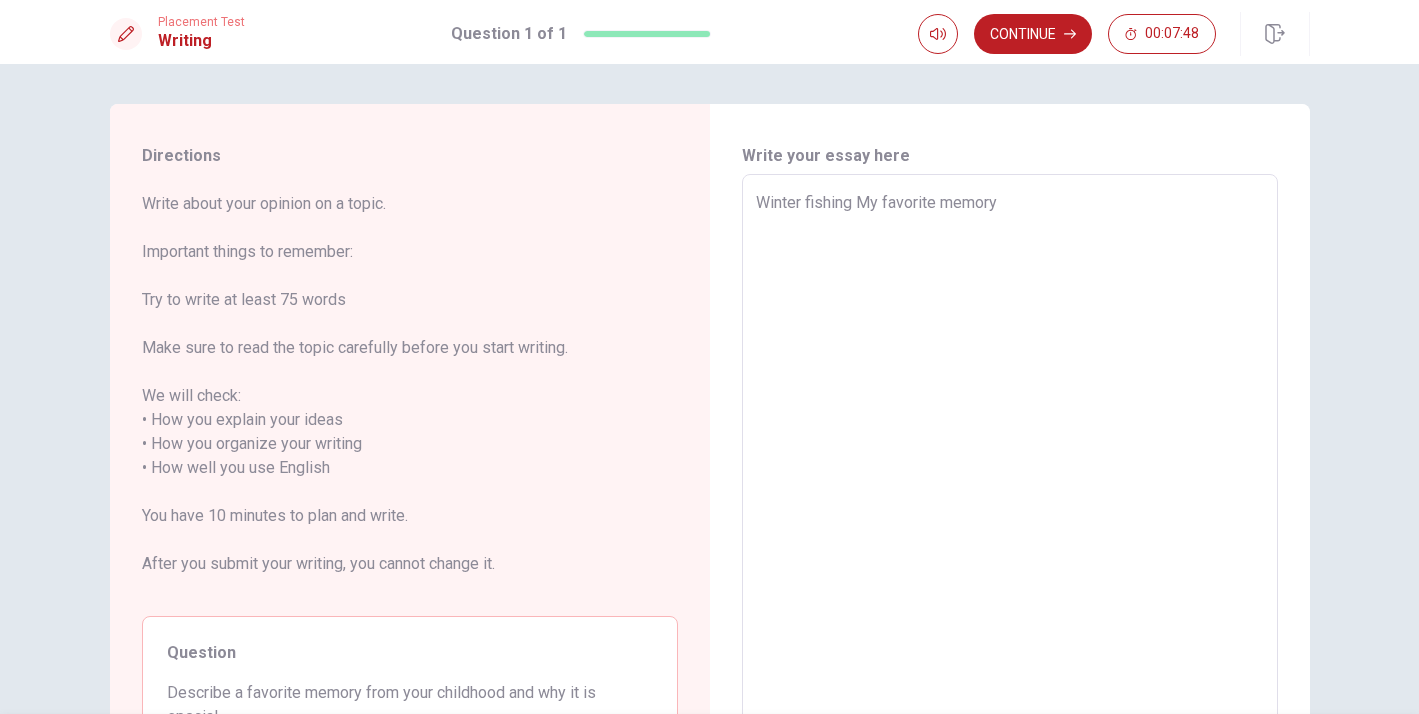 type on "Winter fishing iMy favorite memory" 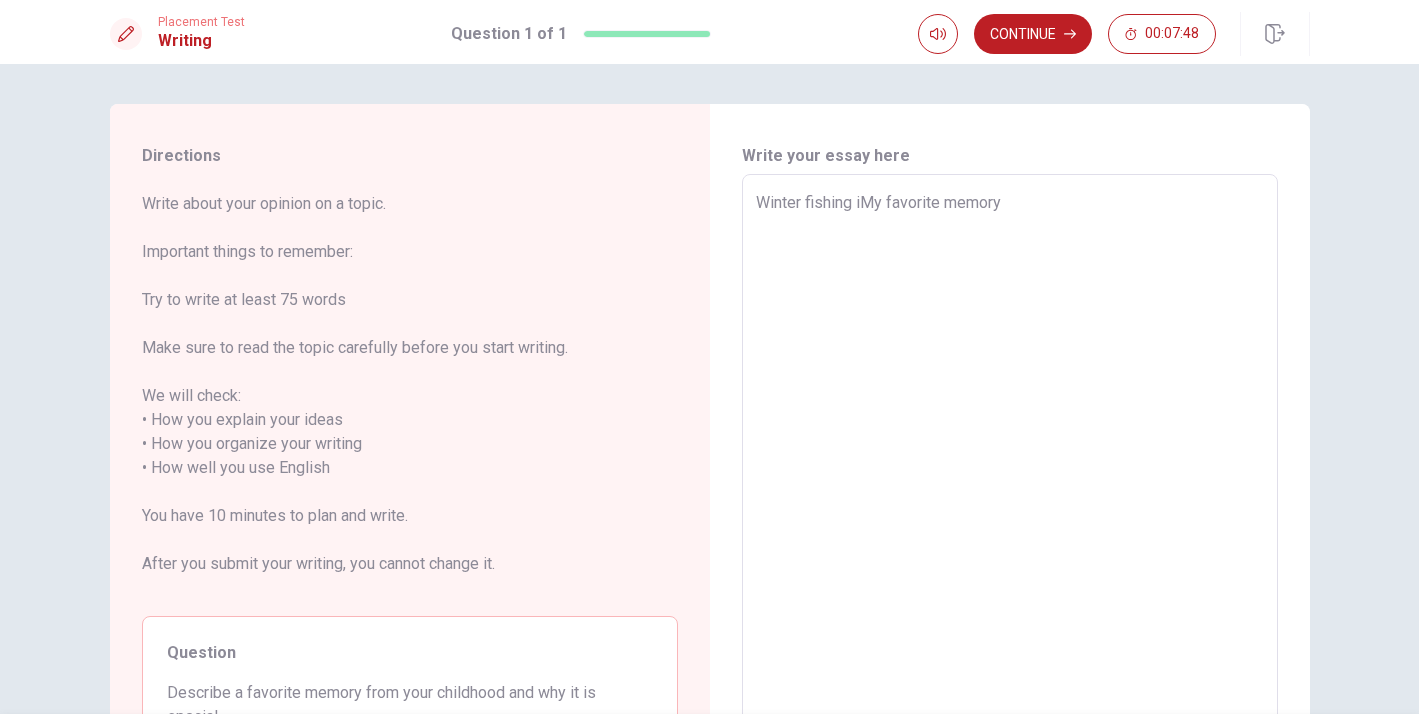 type on "x" 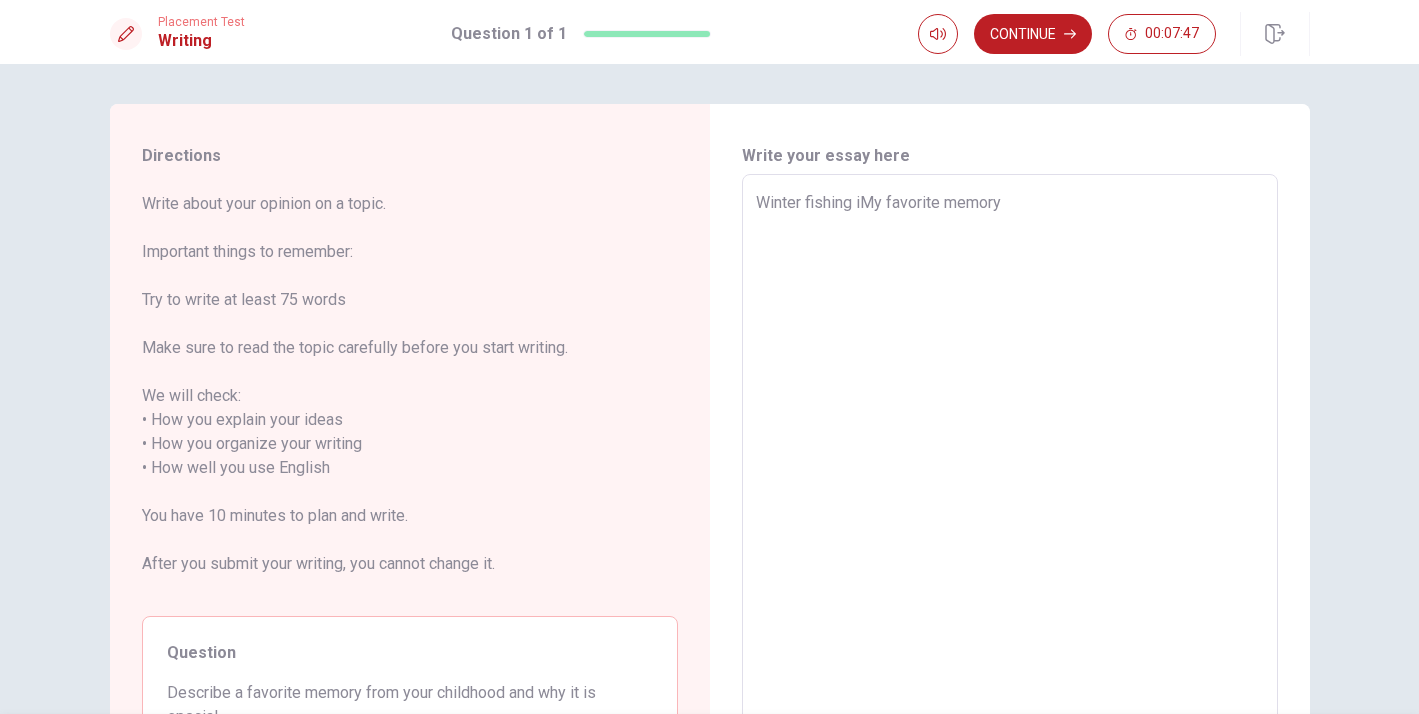 type on "Winter fishing My favorite memory" 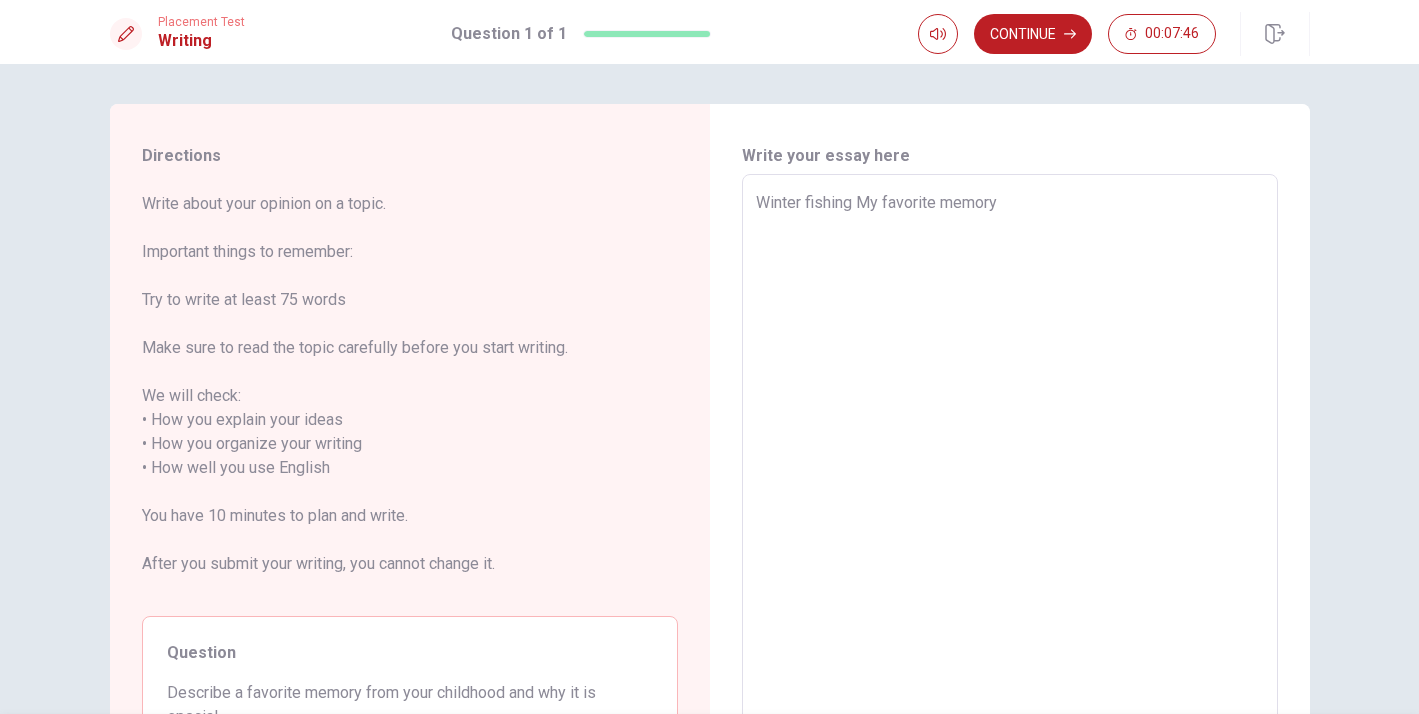 type on "x" 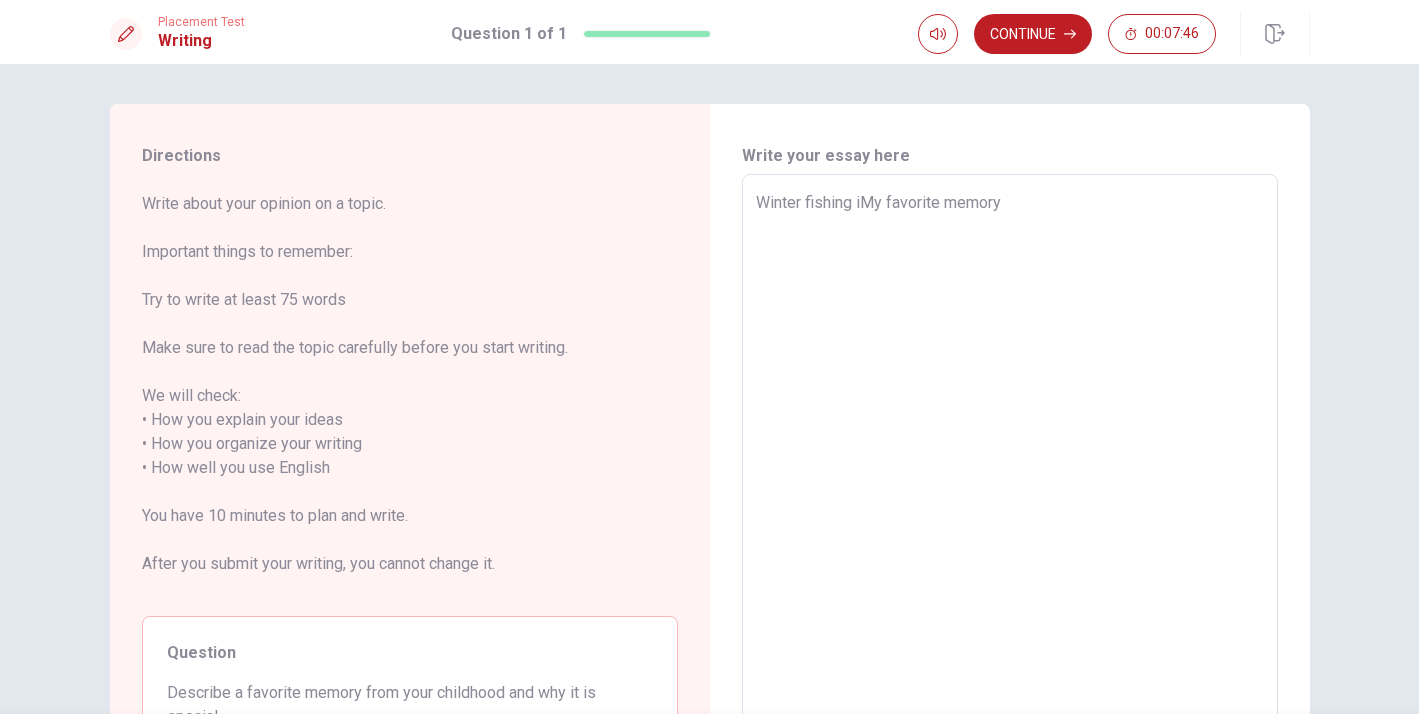type on "x" 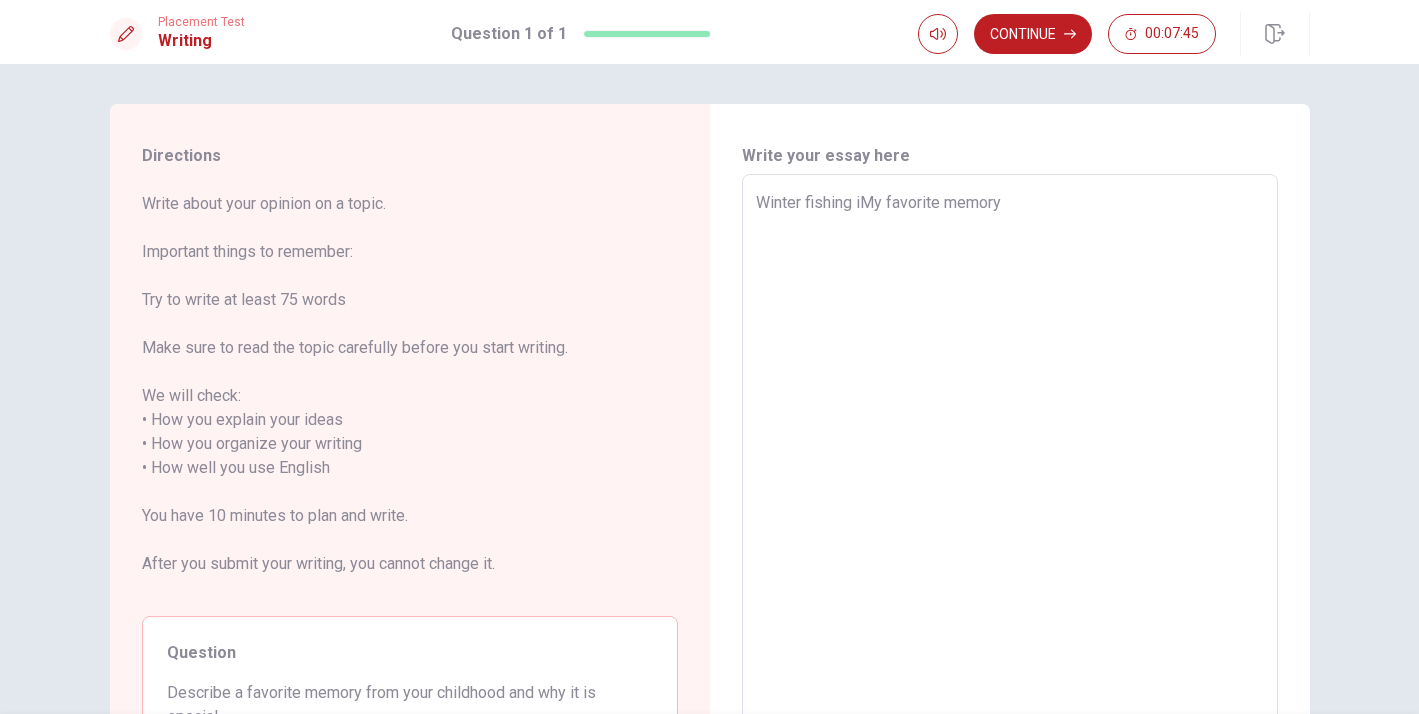 type on "Winter fishing isMy favorite memory" 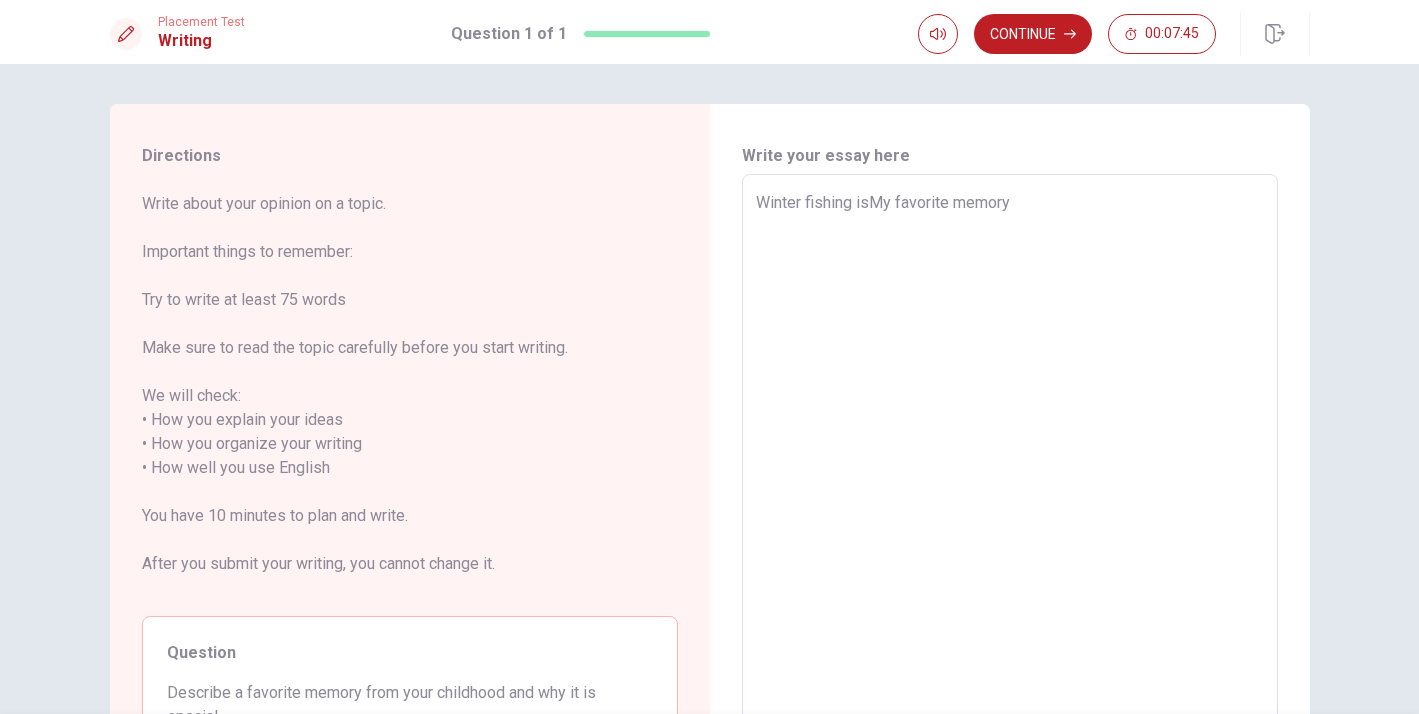 type on "x" 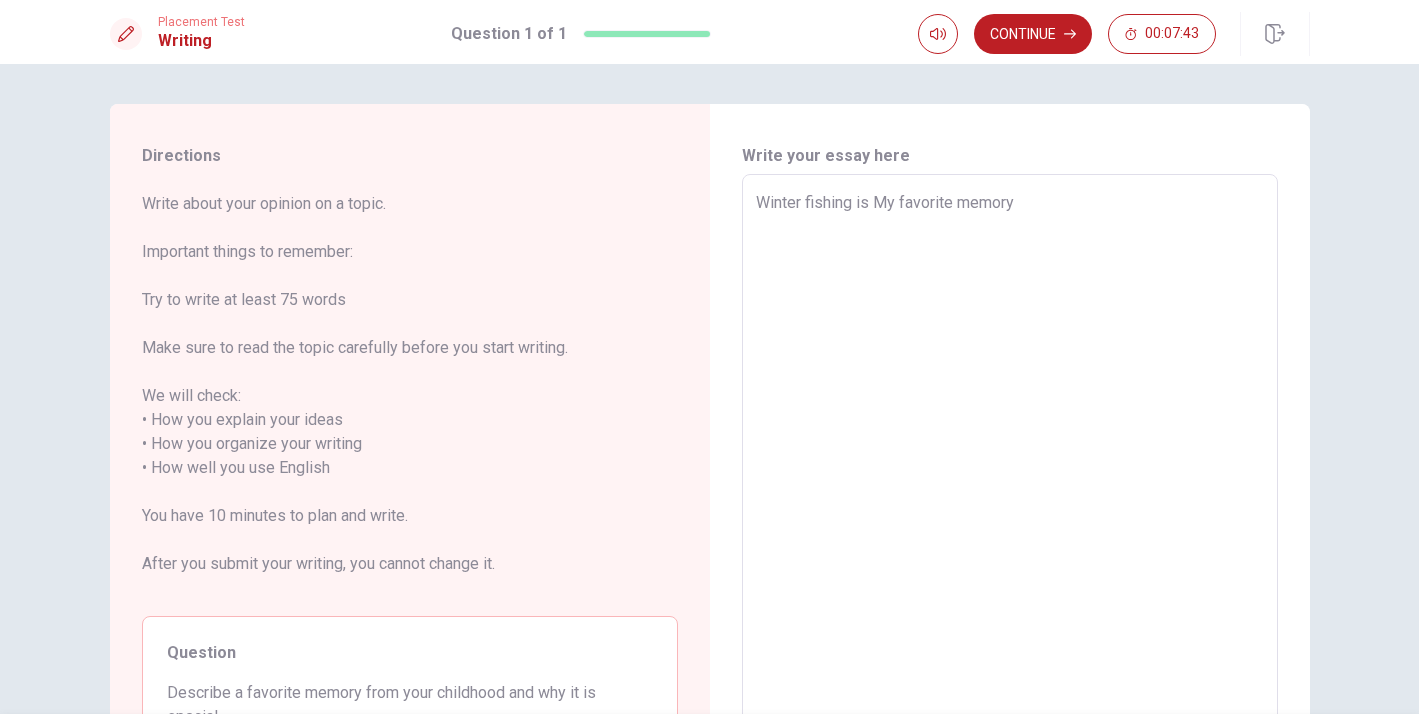 click on "Winter fishing is My favorite memory" at bounding box center [1010, 468] 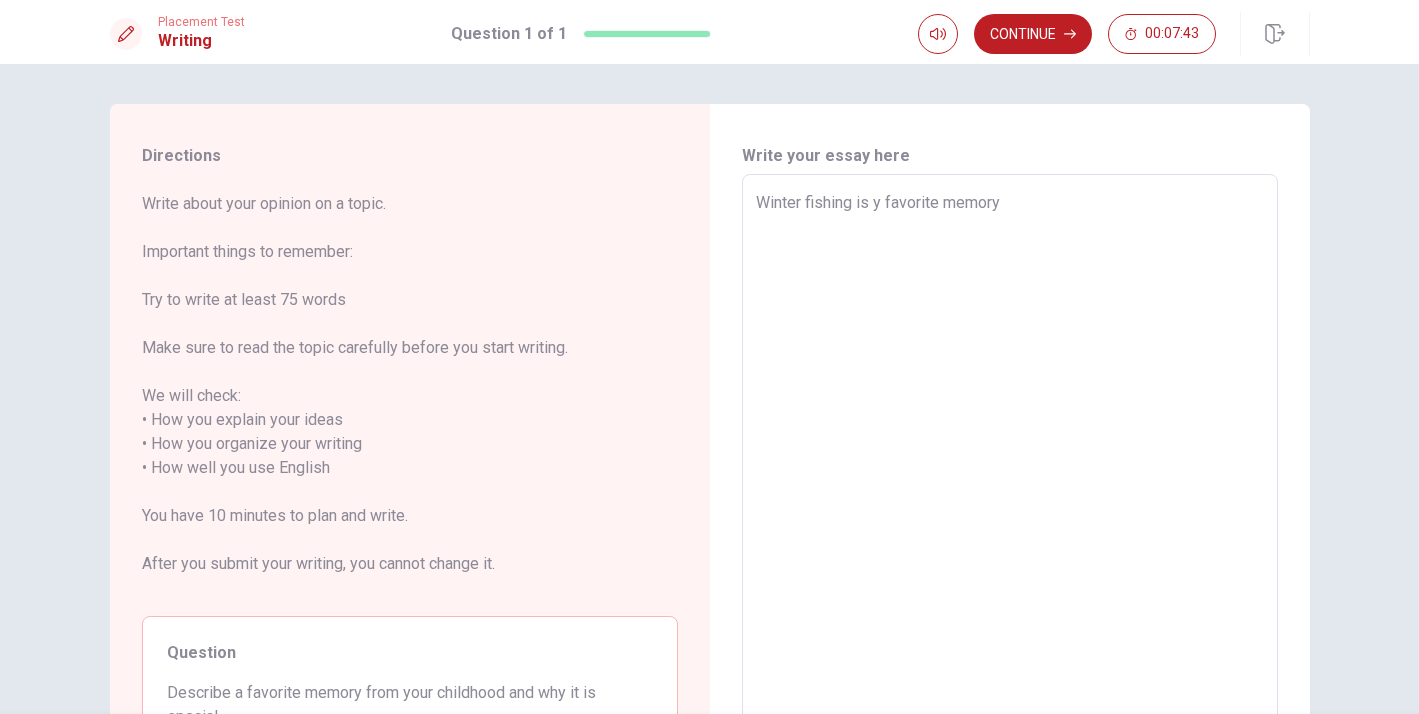 type on "x" 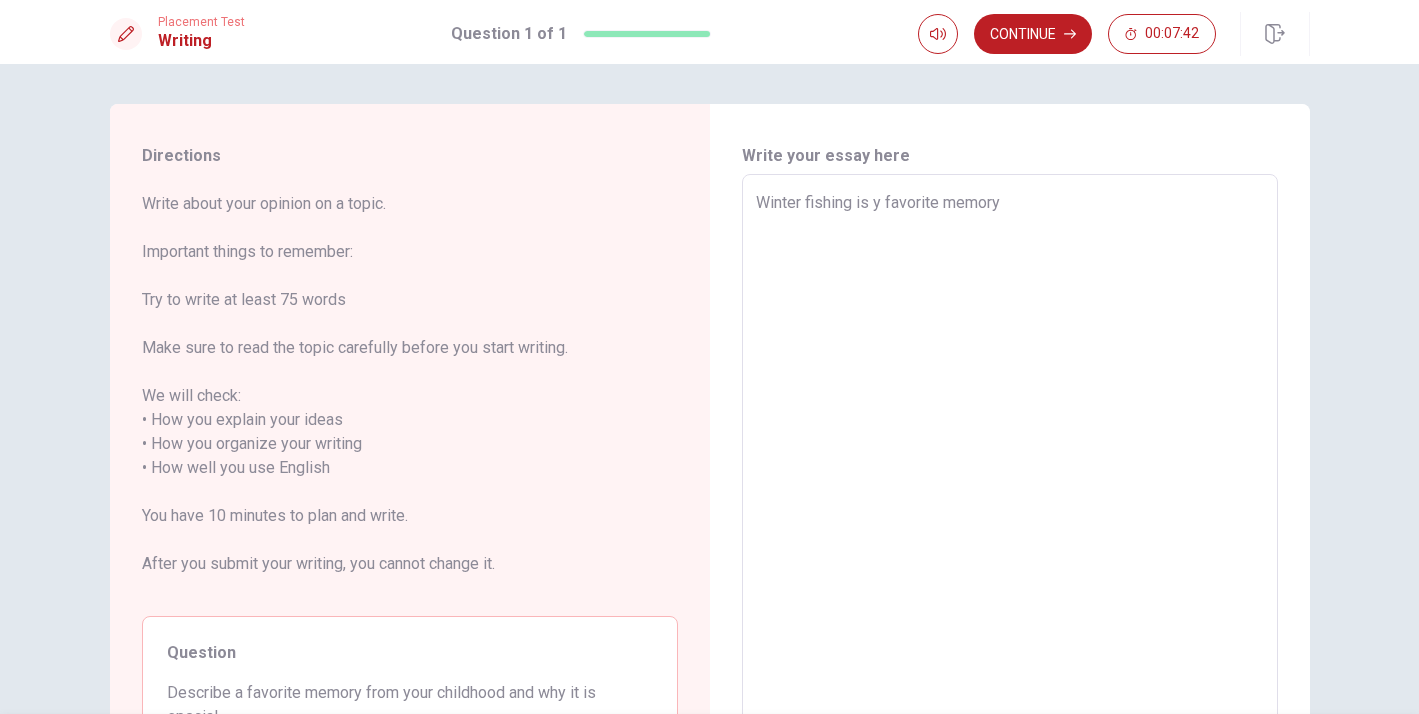 type on "Winter fishing is my favorite memory" 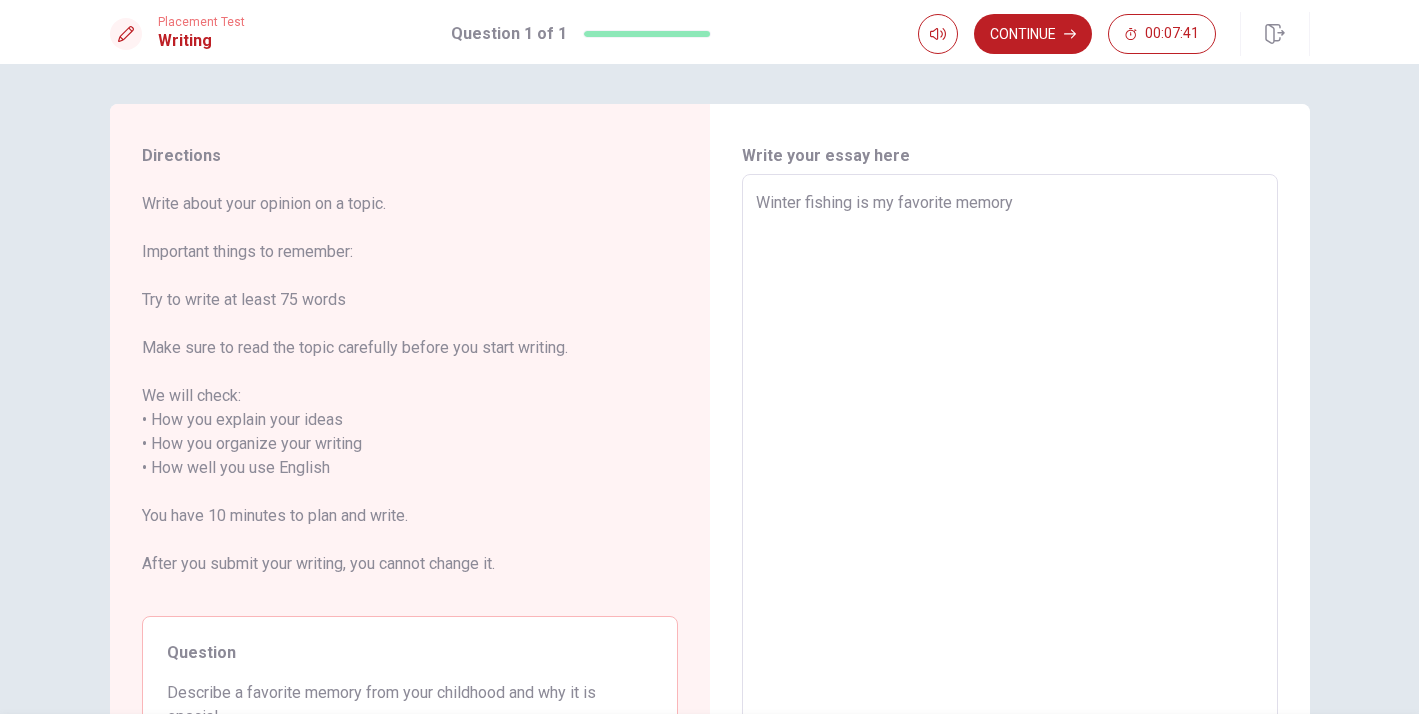 click on "Winter fishing is my favorite memory" at bounding box center [1010, 468] 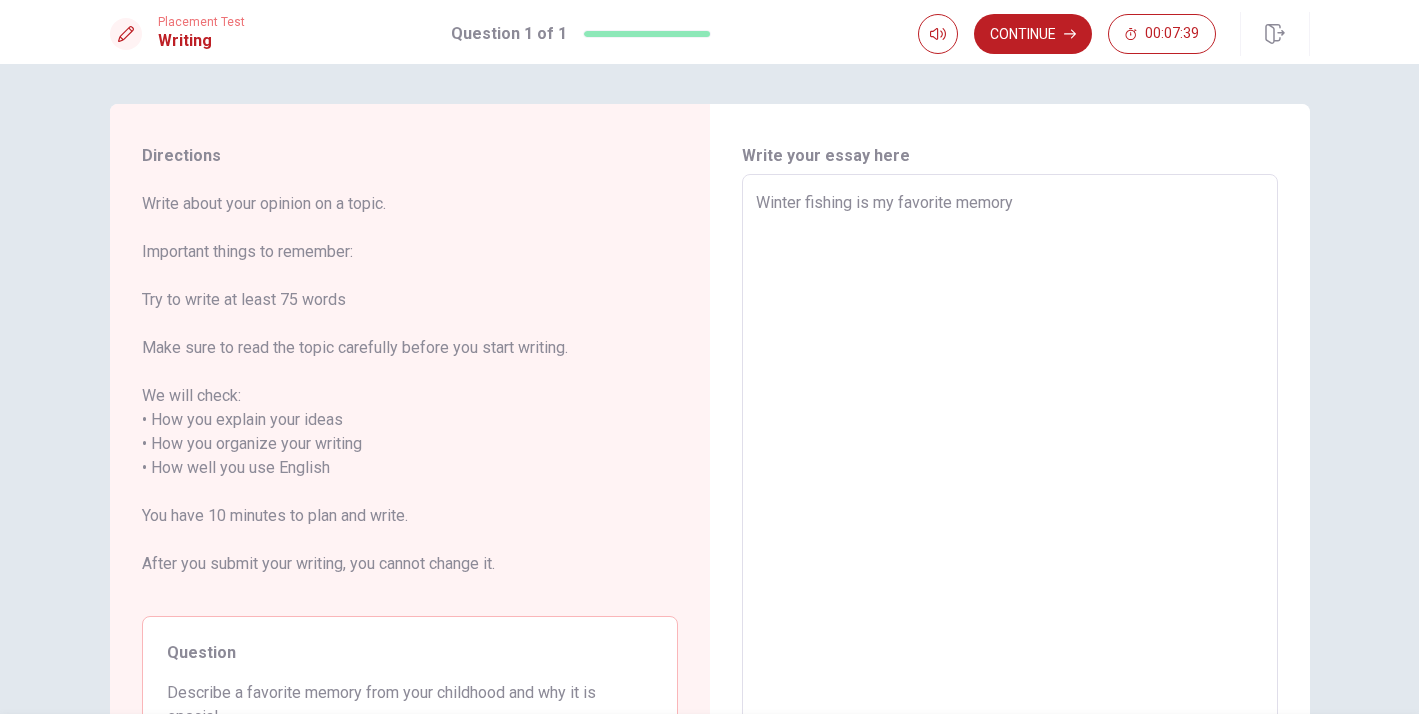 type on "x" 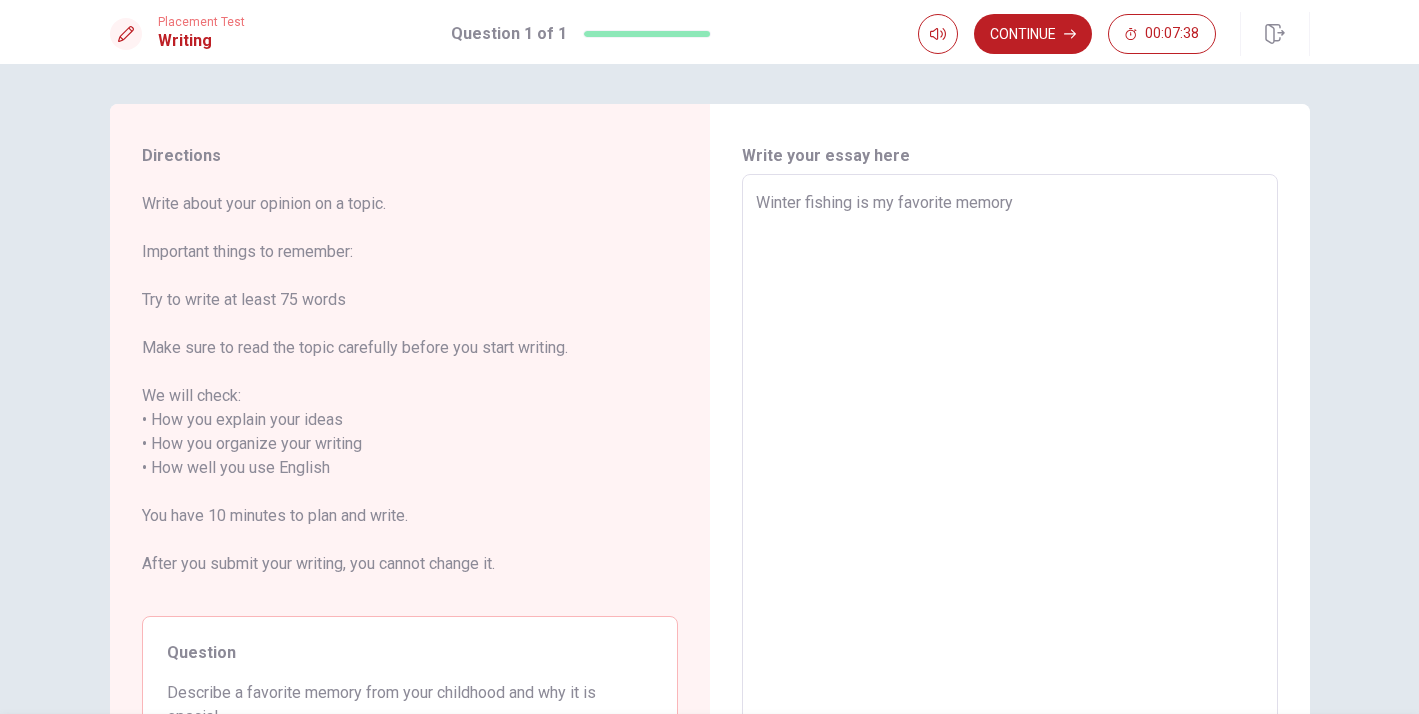 type on "Winter fishing is my favorite memory" 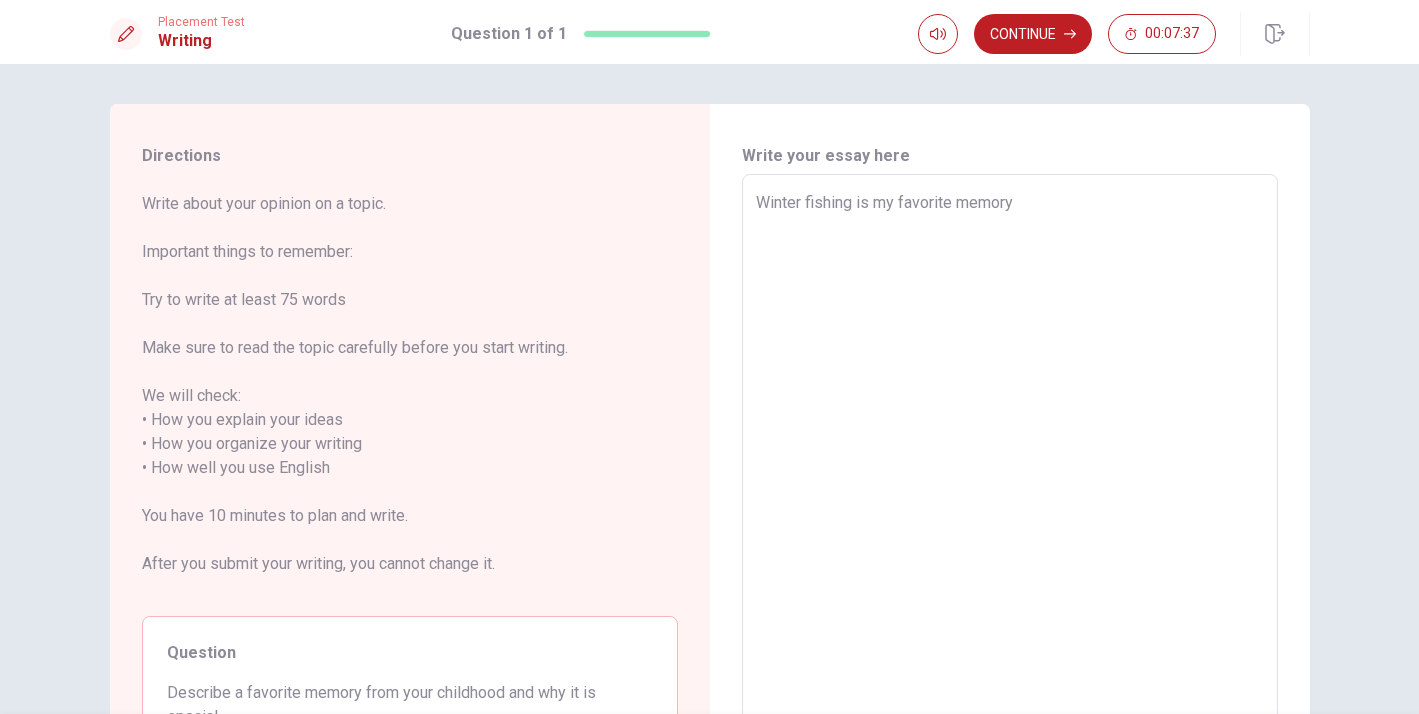 type on "Winter fishing is my favorite memory f" 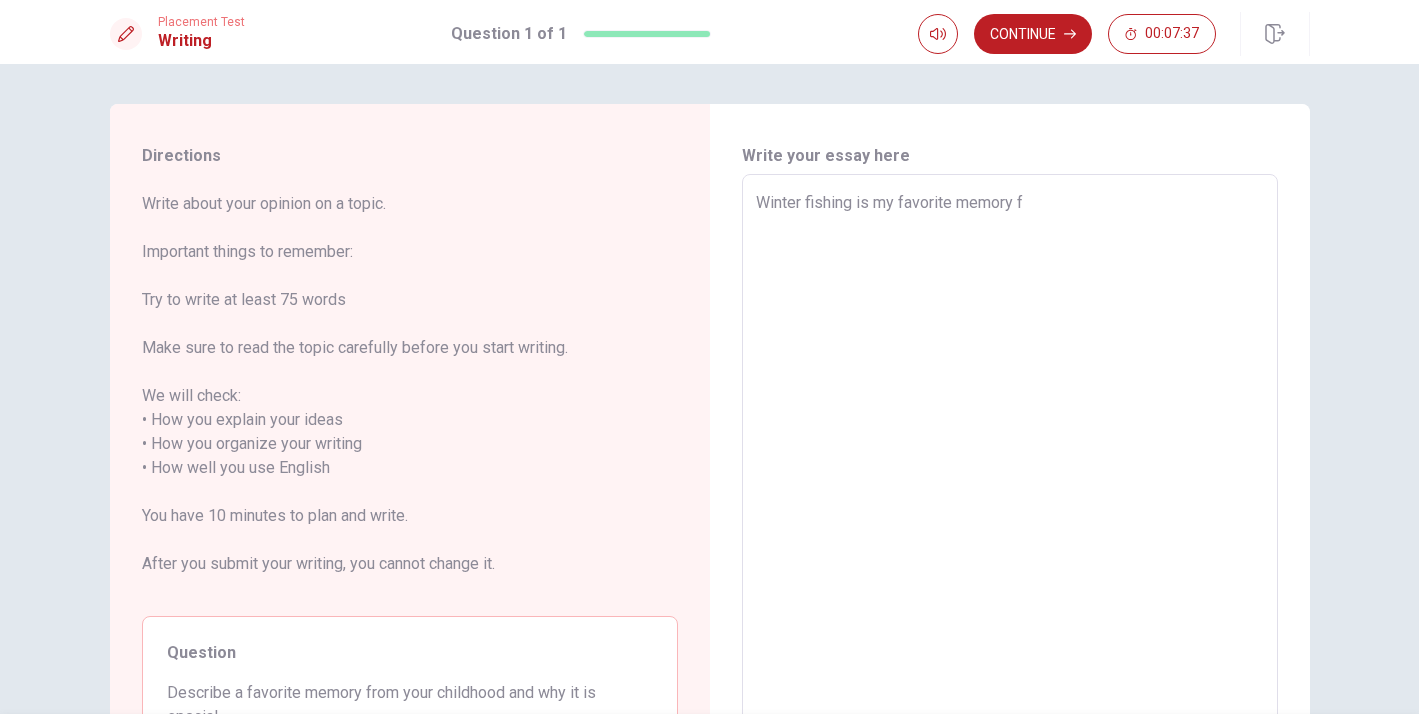 type on "x" 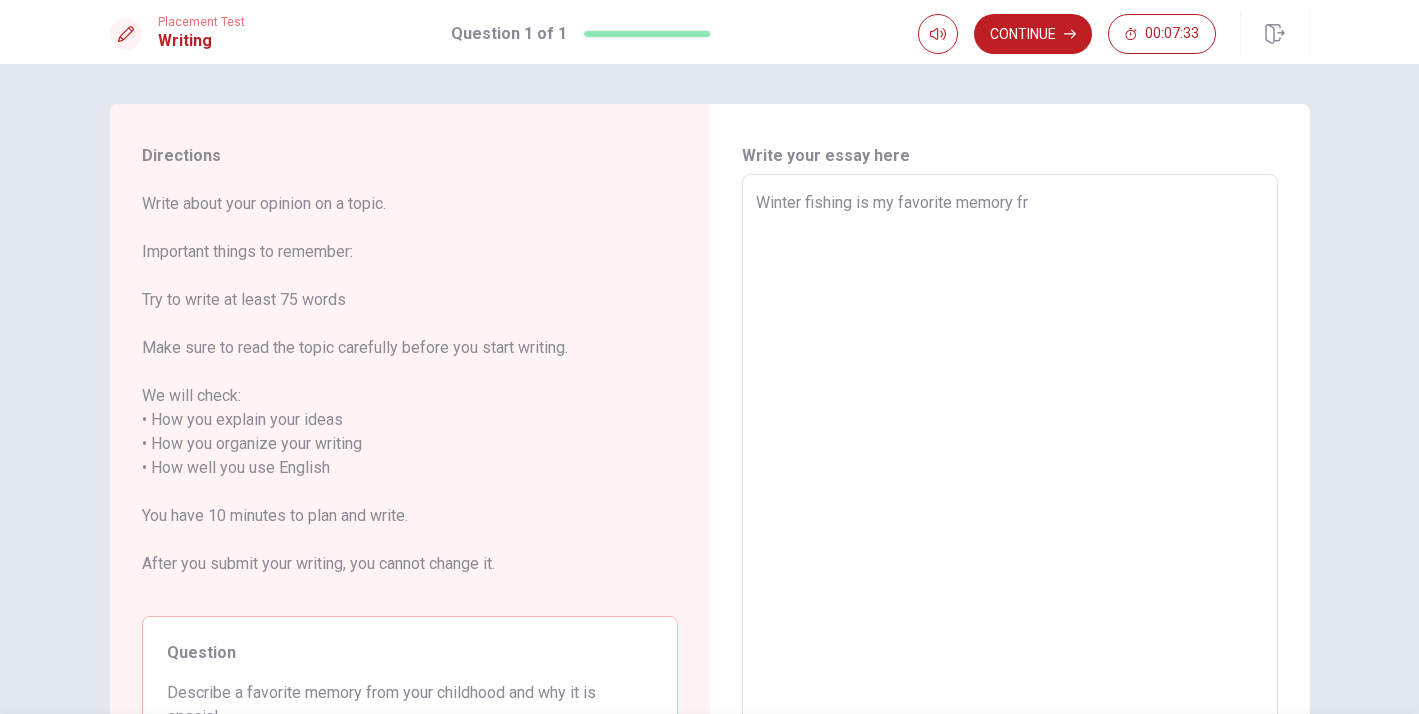 type on "x" 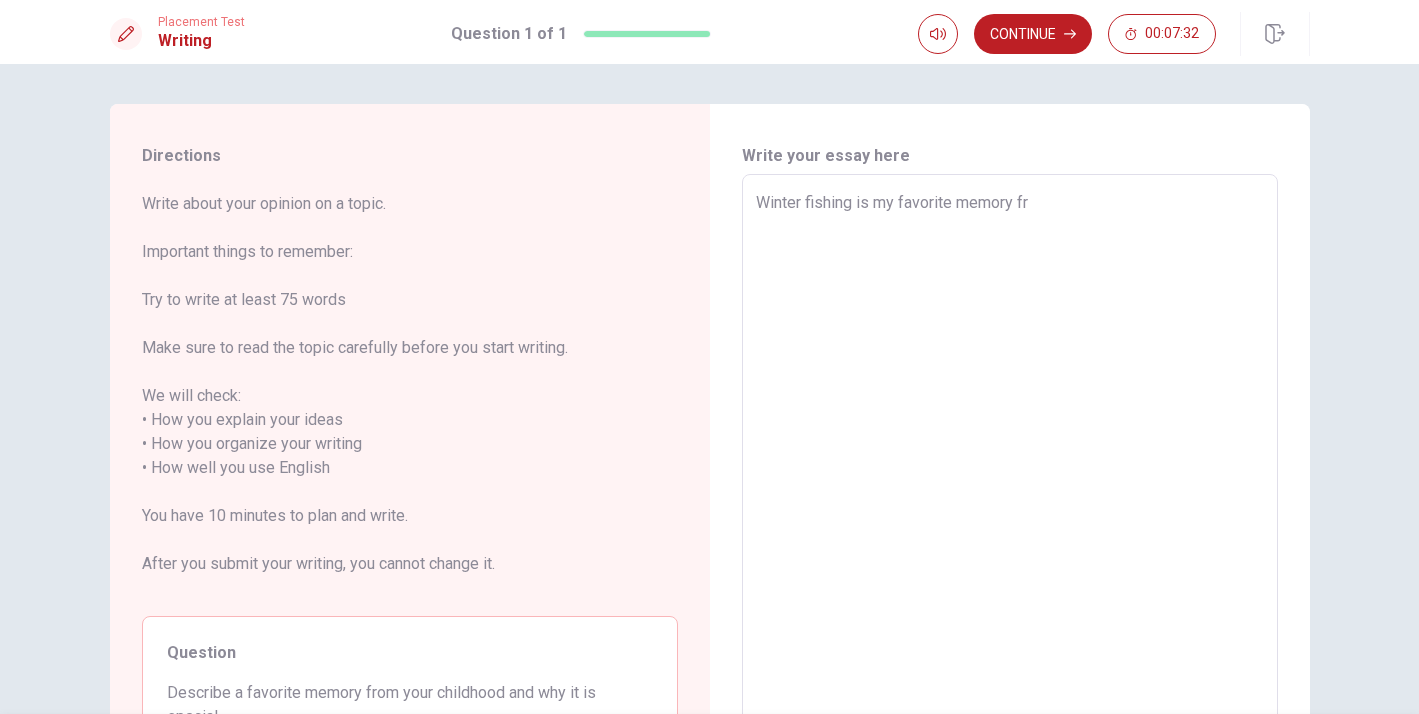 type on "Winter fishing is my favorite memory fro" 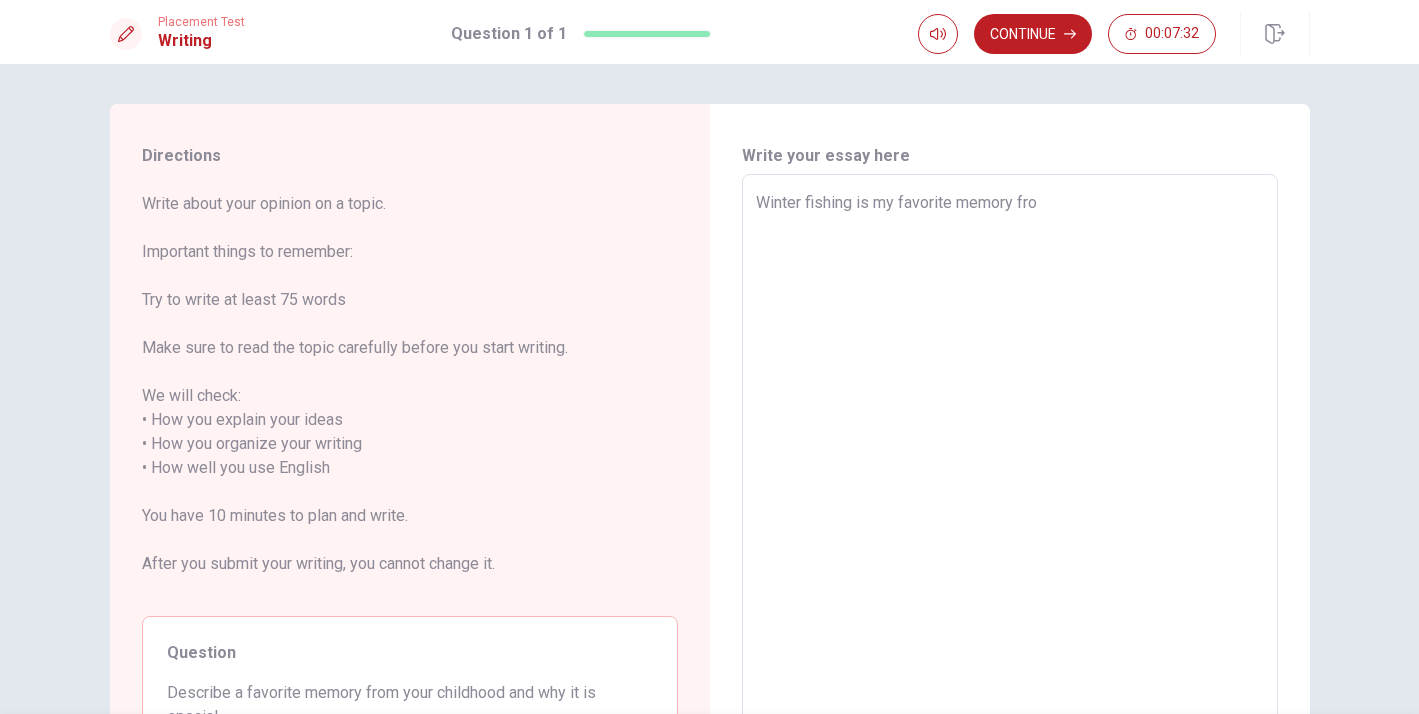 type on "x" 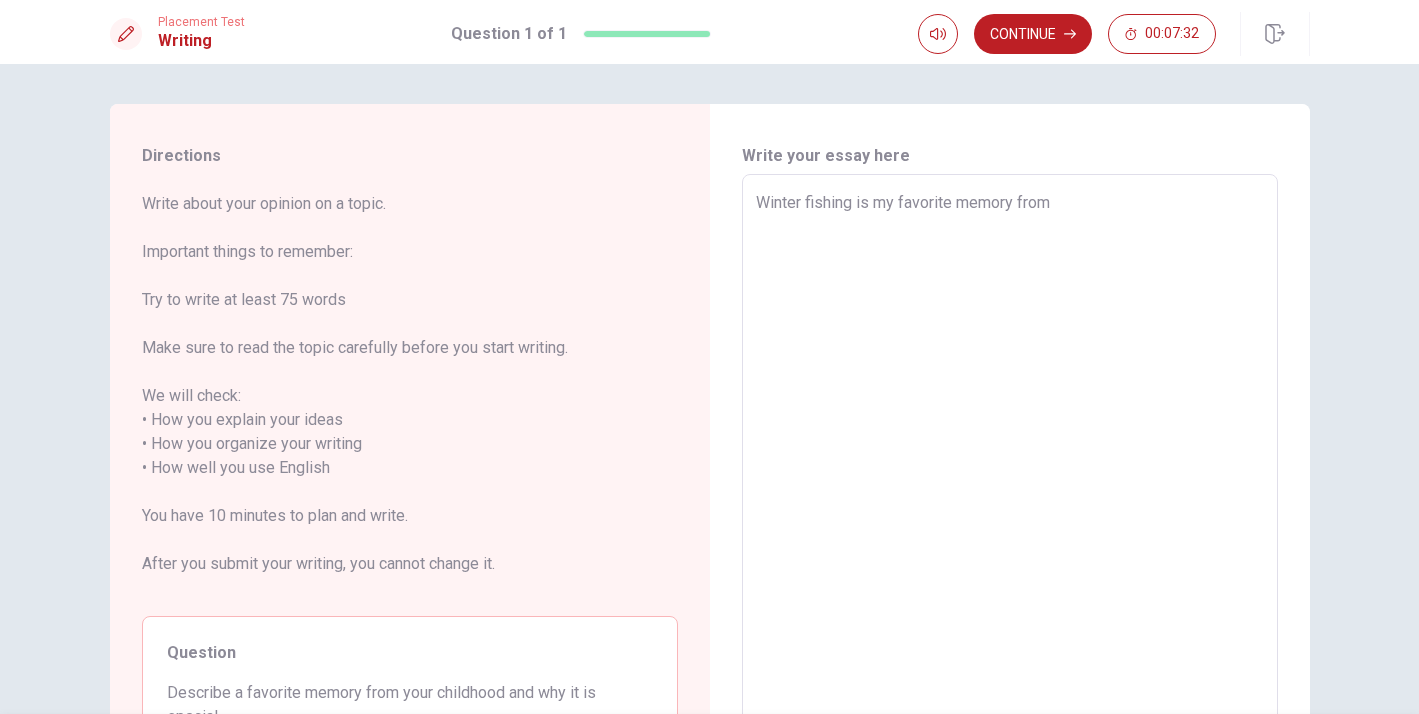 type on "x" 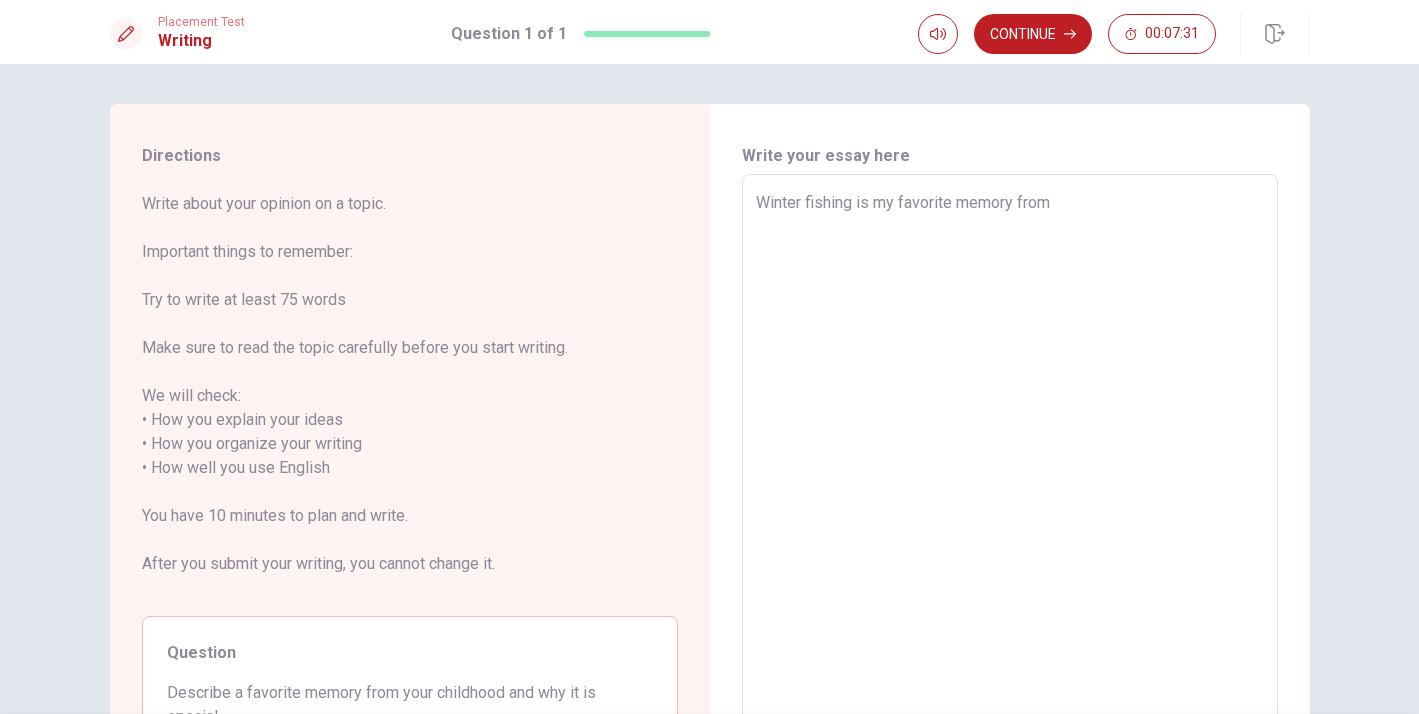 type on "Winter fishing is my favorite memory from y" 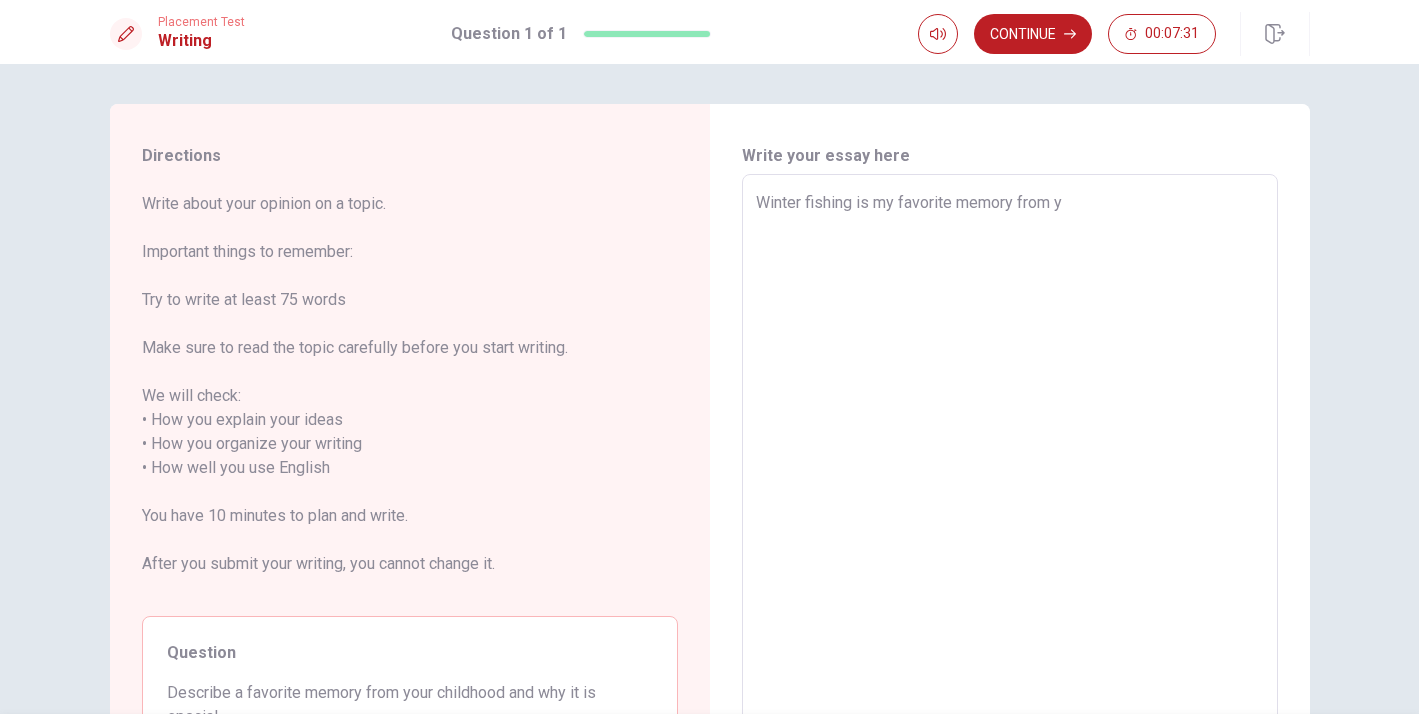 type on "x" 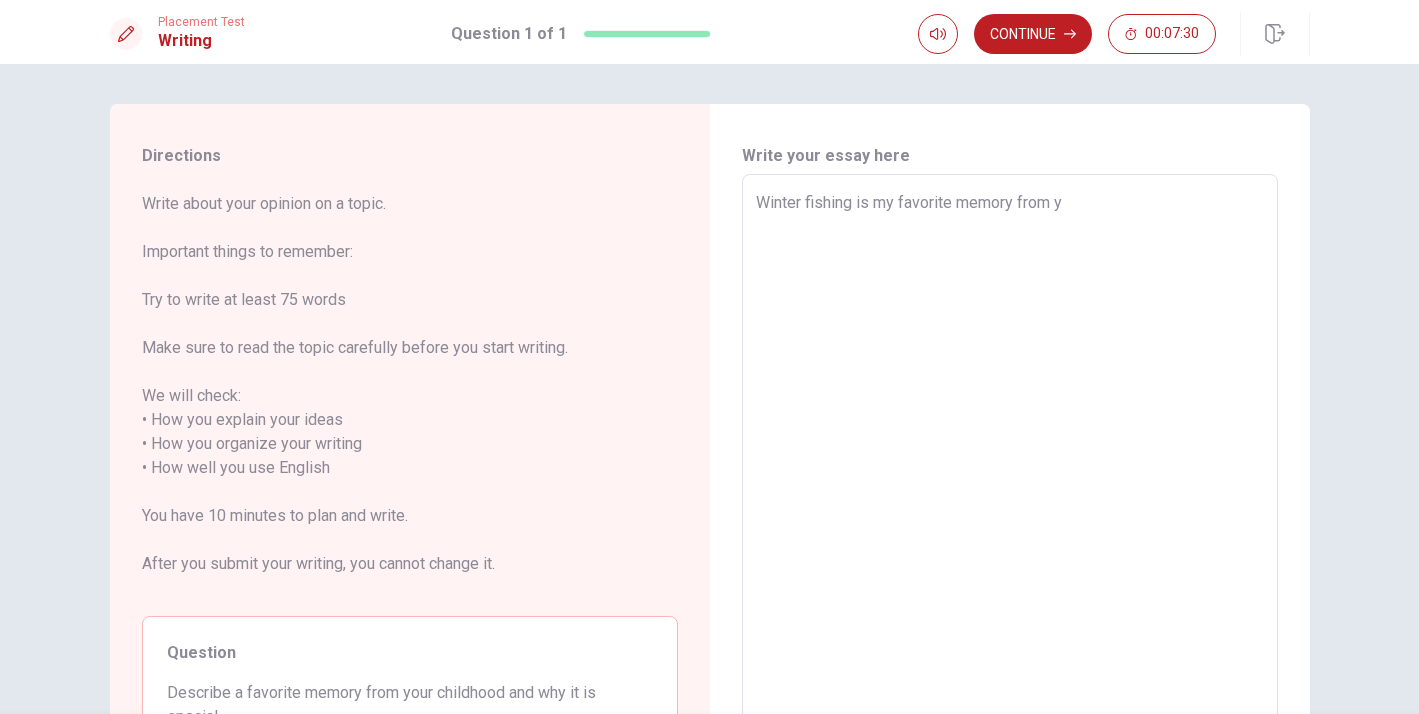 type on "Winter fishing is my favorite memory from yo" 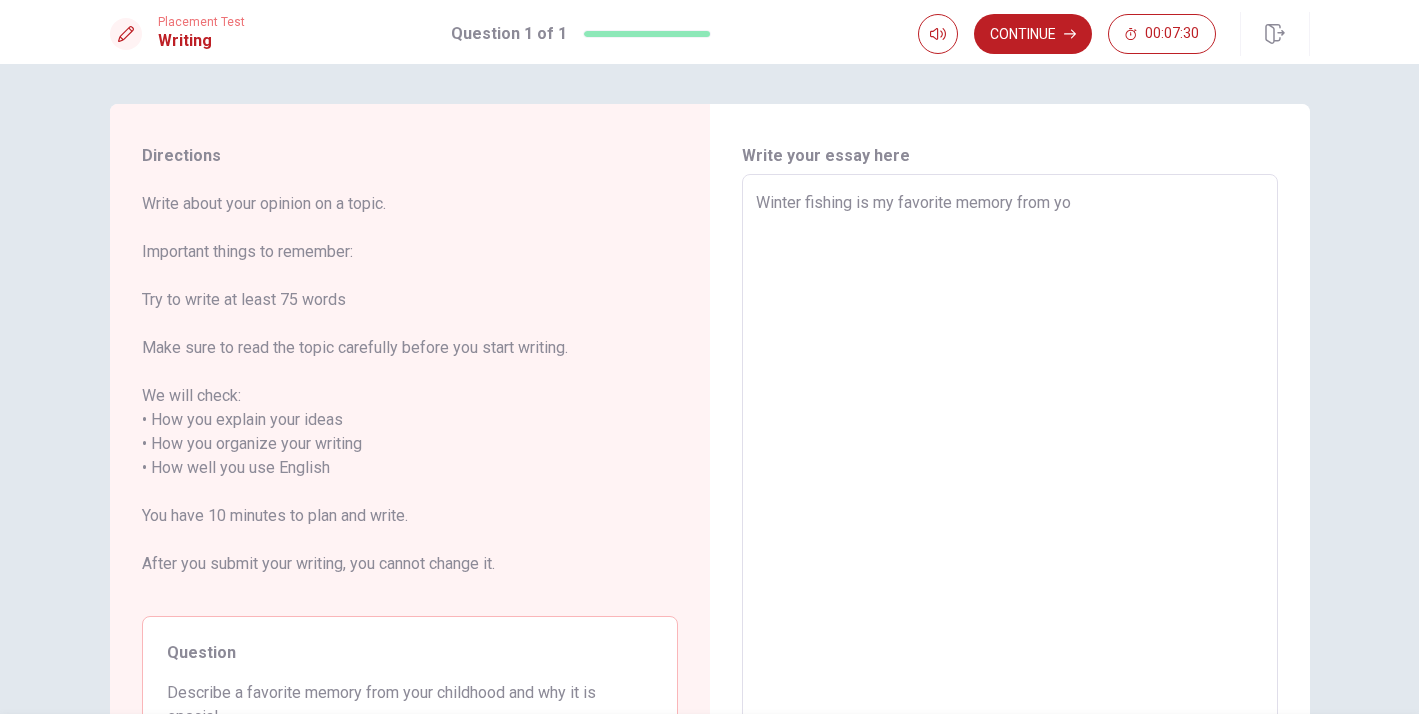 type on "x" 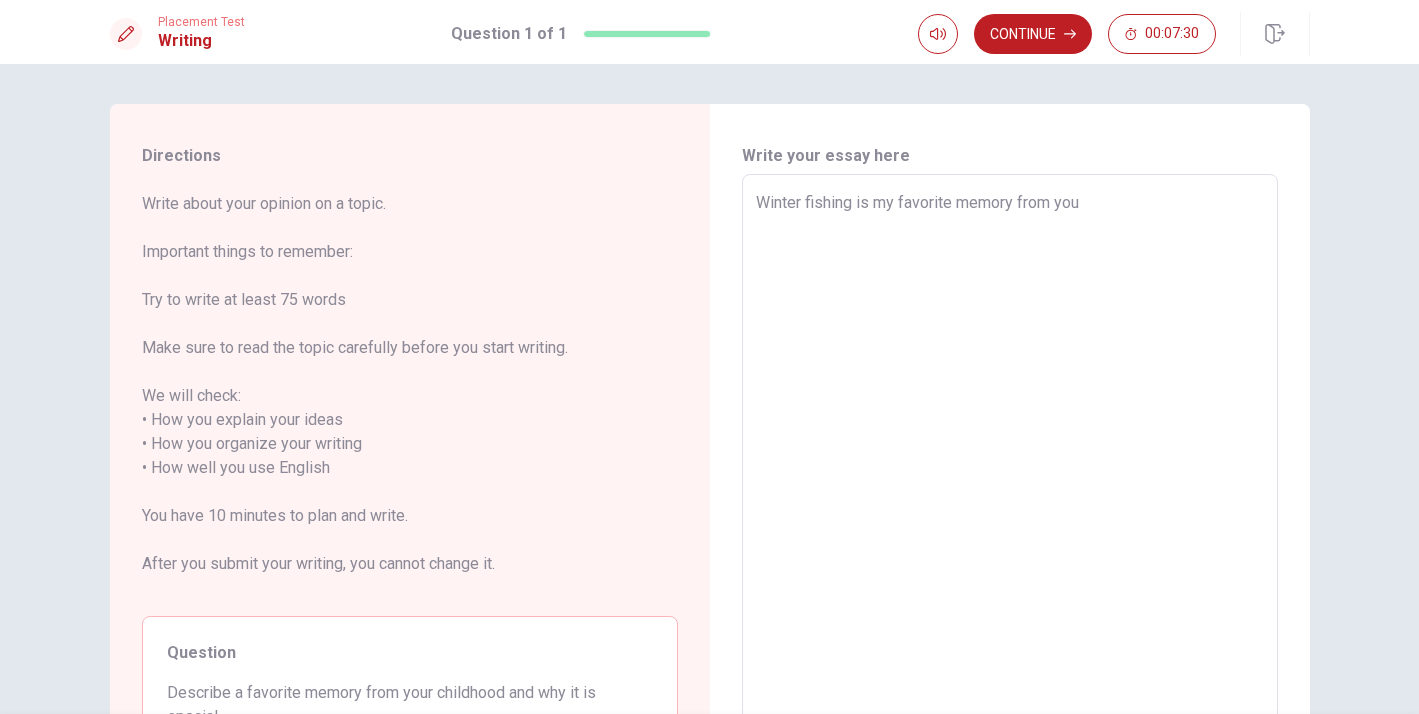 type on "x" 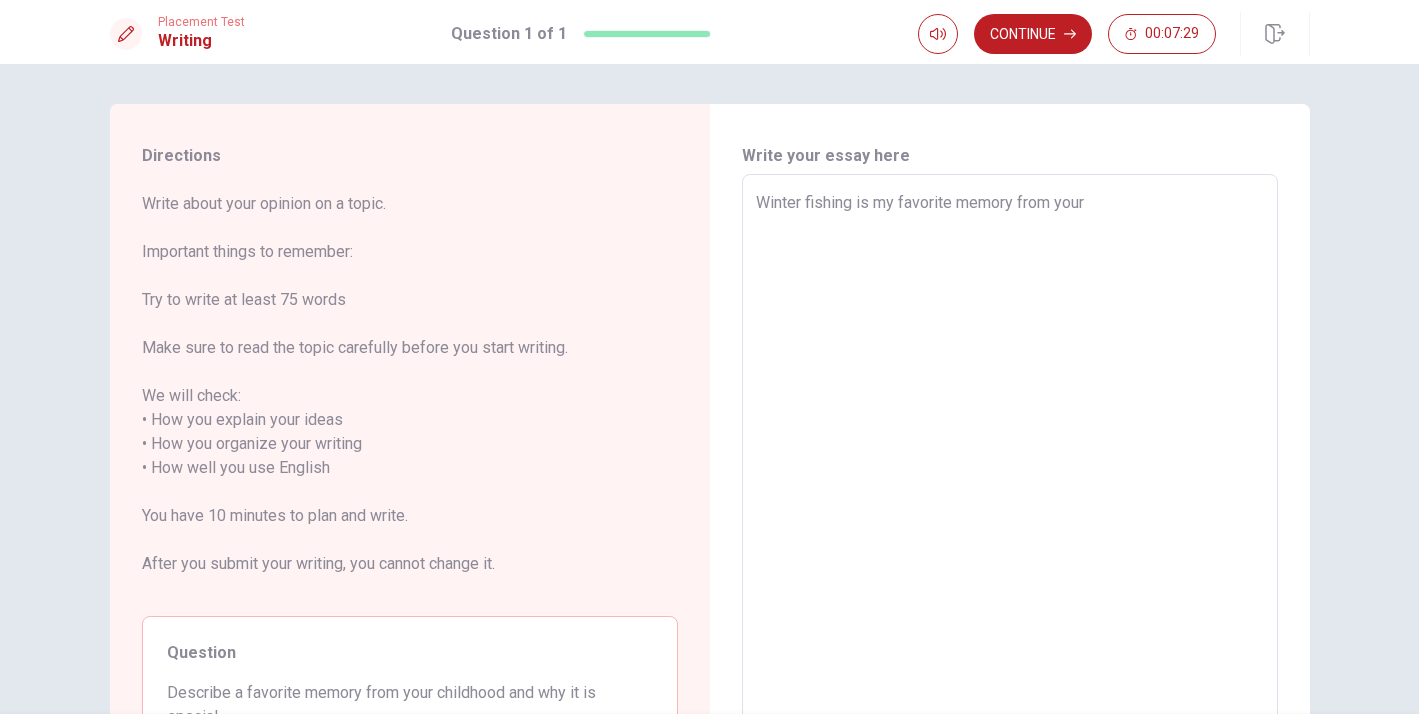 type on "x" 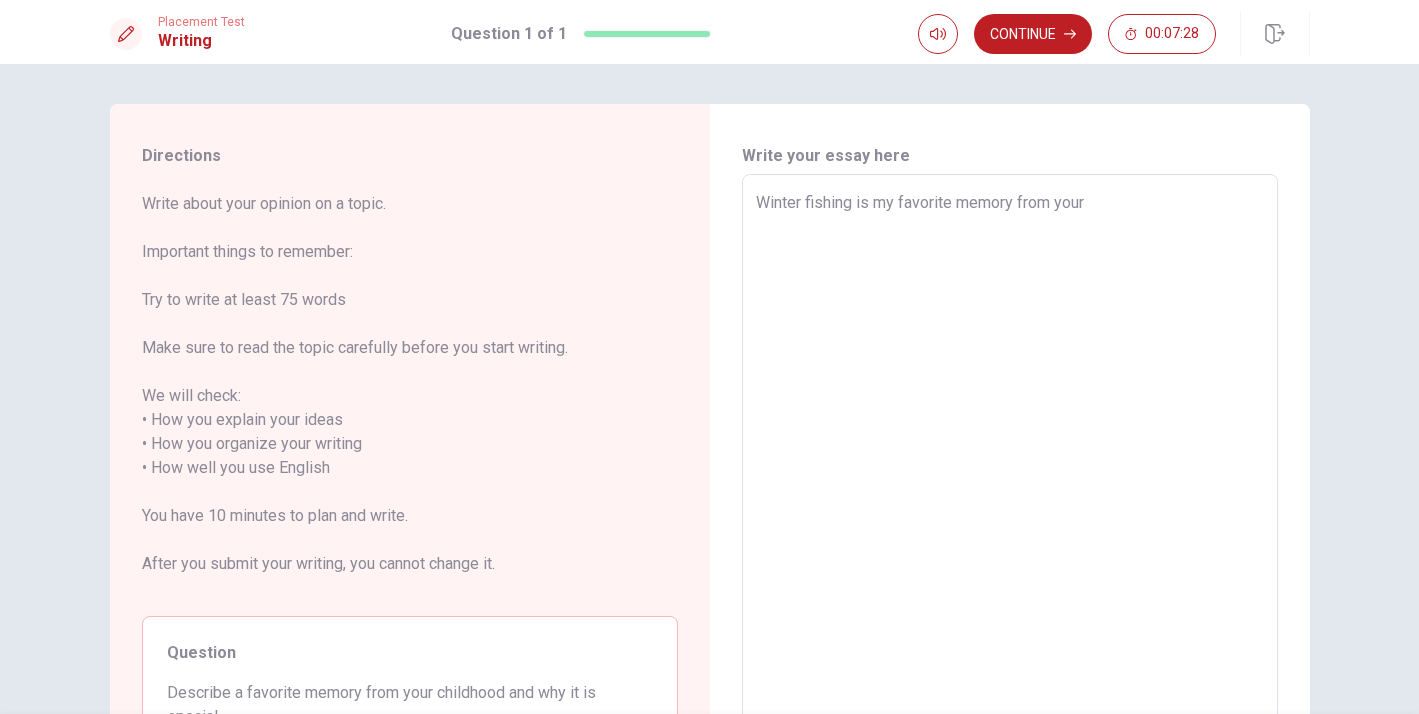 type on "Winter fishing is my favorite memory from your" 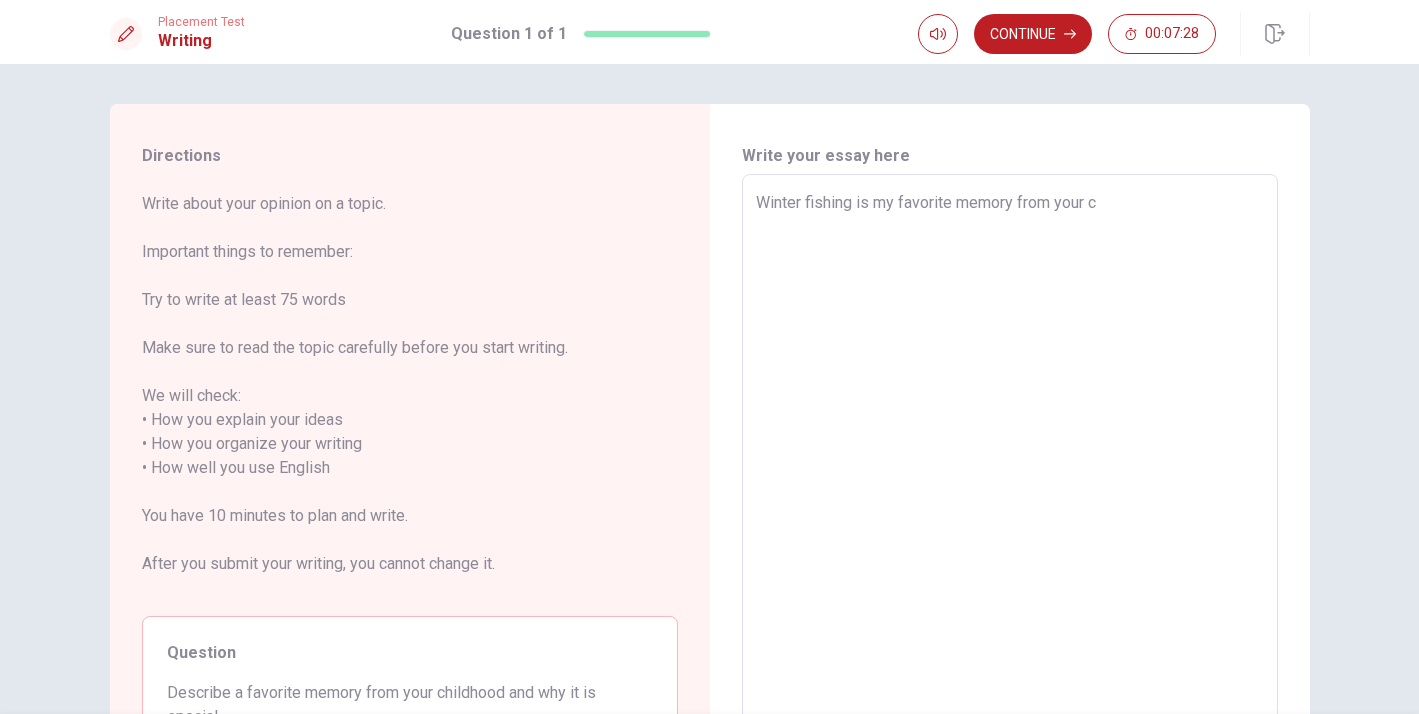 type on "x" 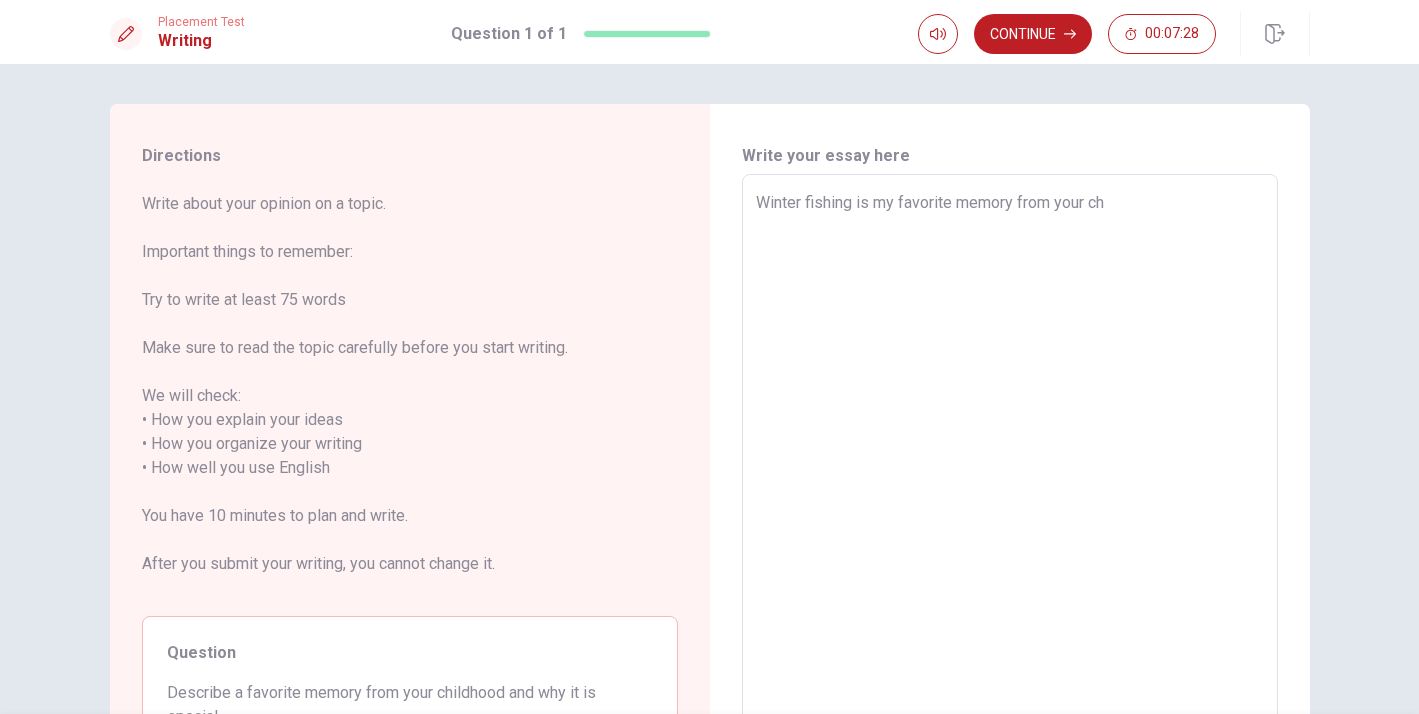 type on "x" 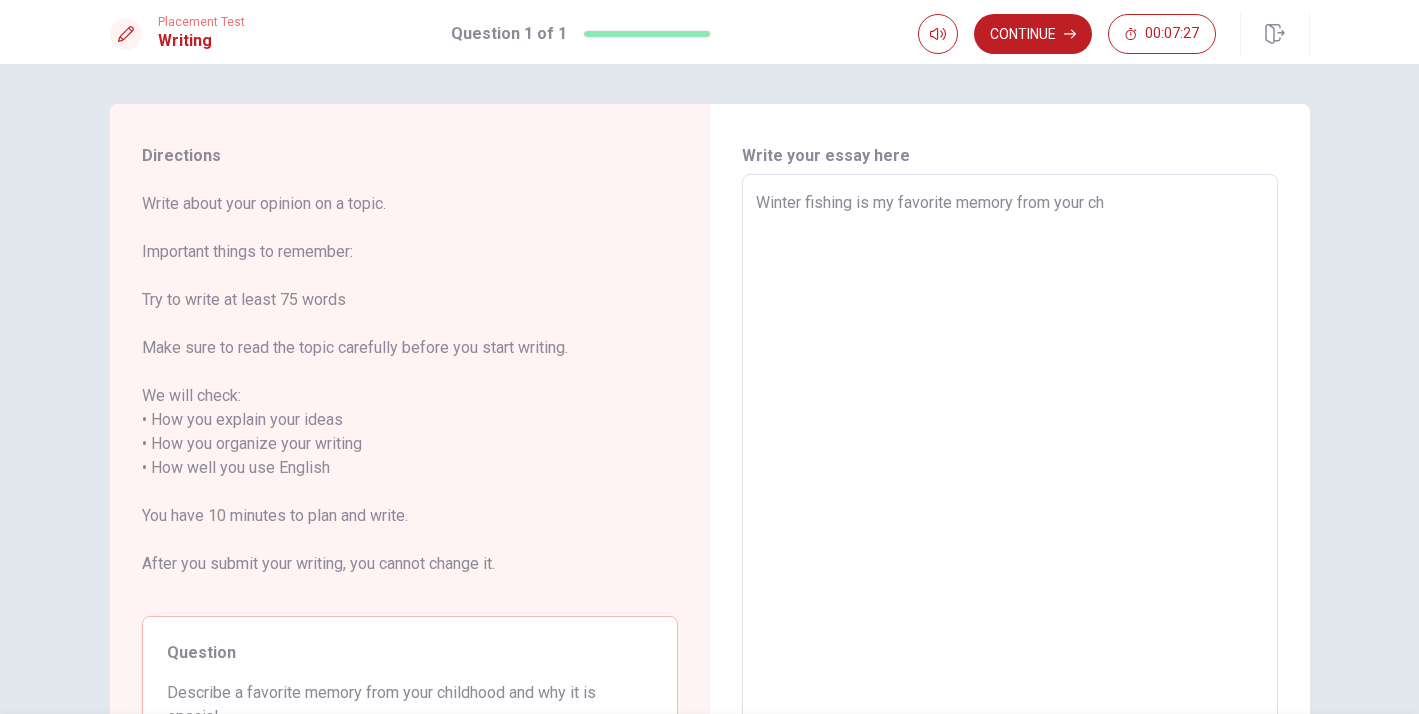 type on "Winter fishing is my favorite memory from your chi" 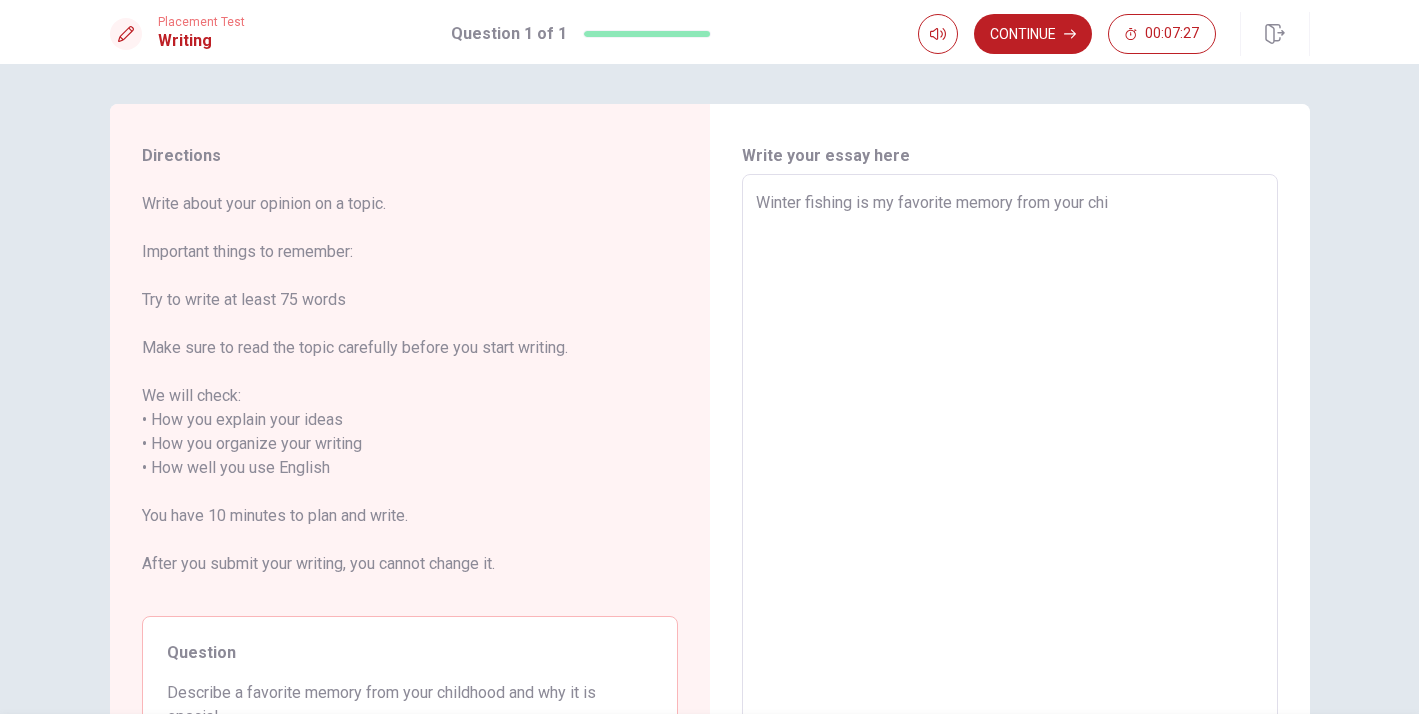 type on "x" 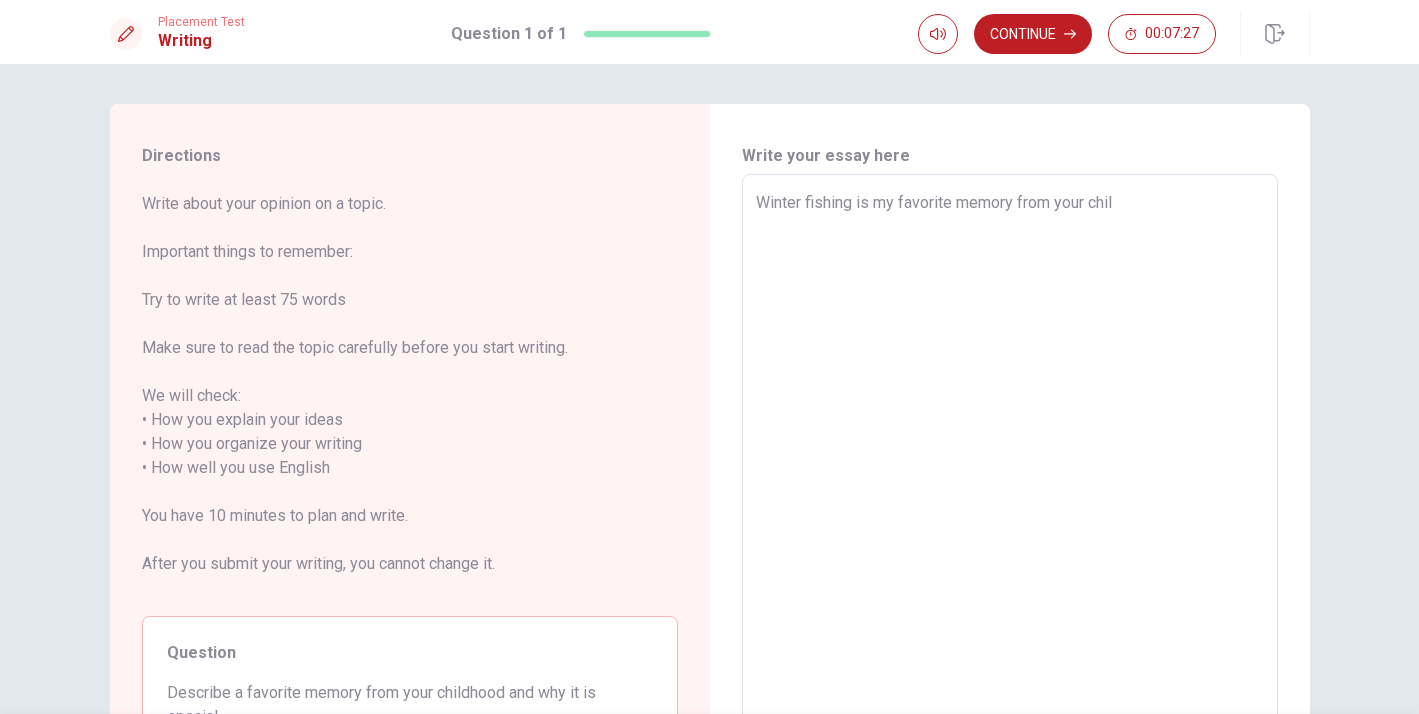 type on "x" 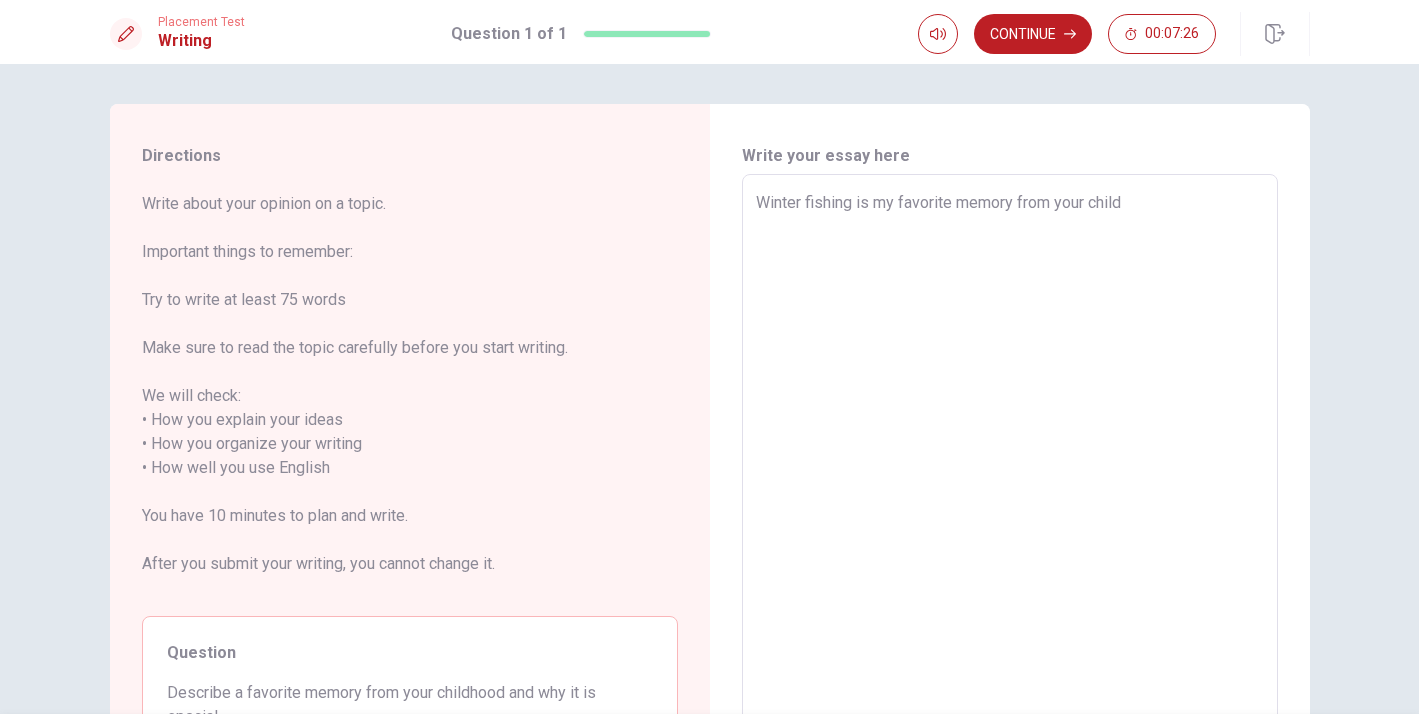 type on "x" 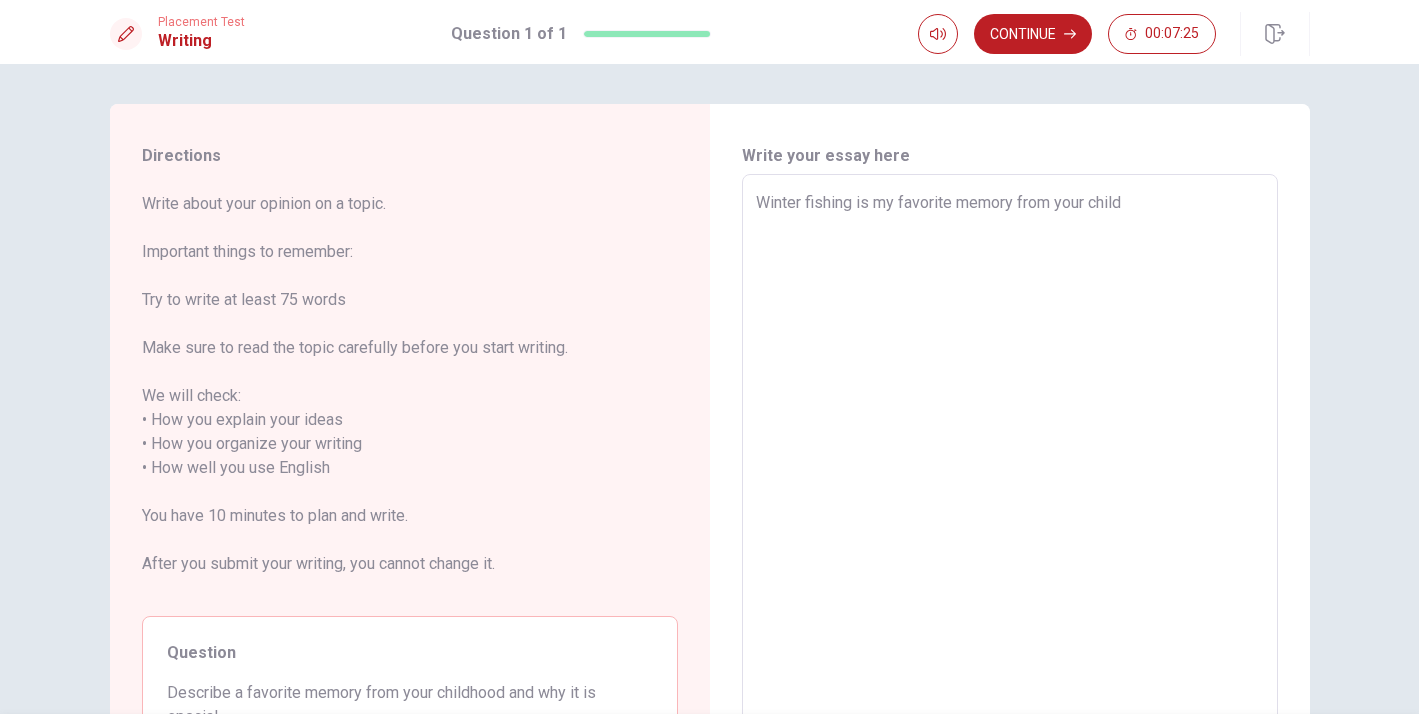type on "Winter fishing is my favorite memory from your childh" 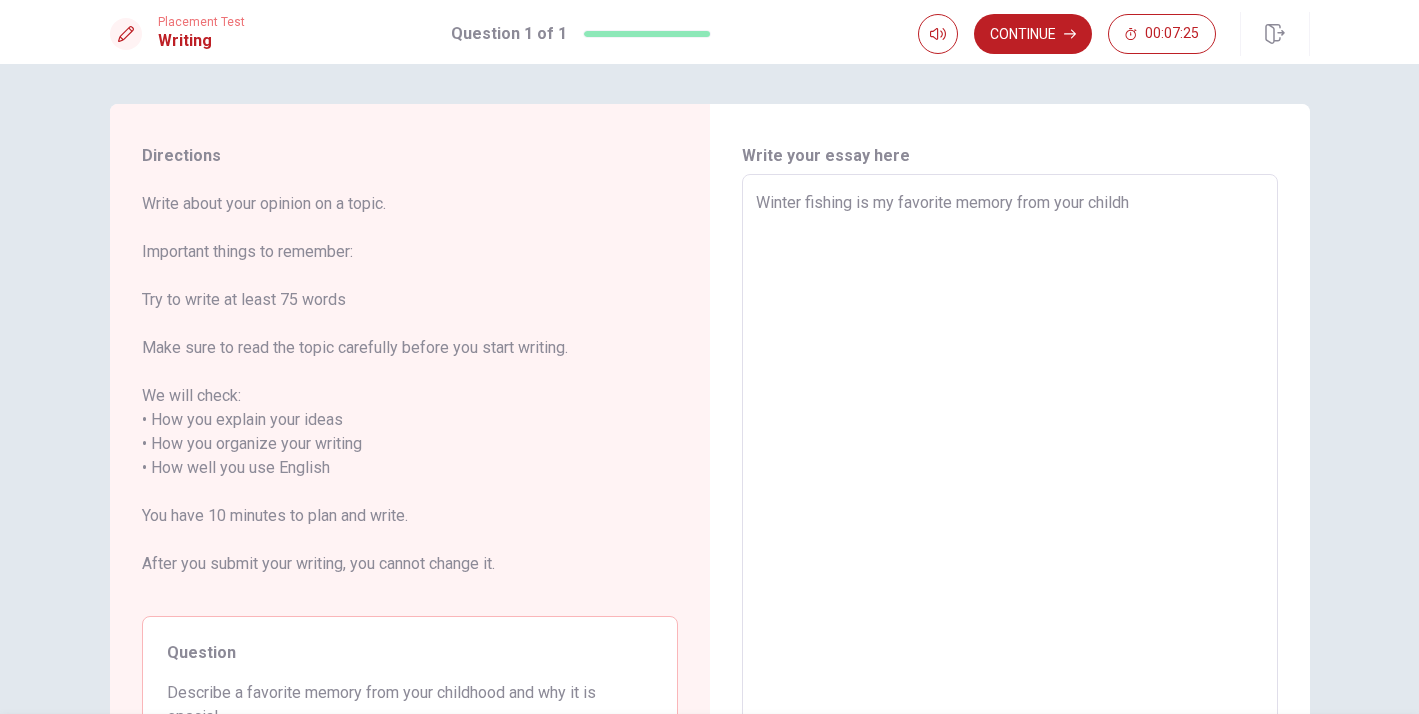 type on "x" 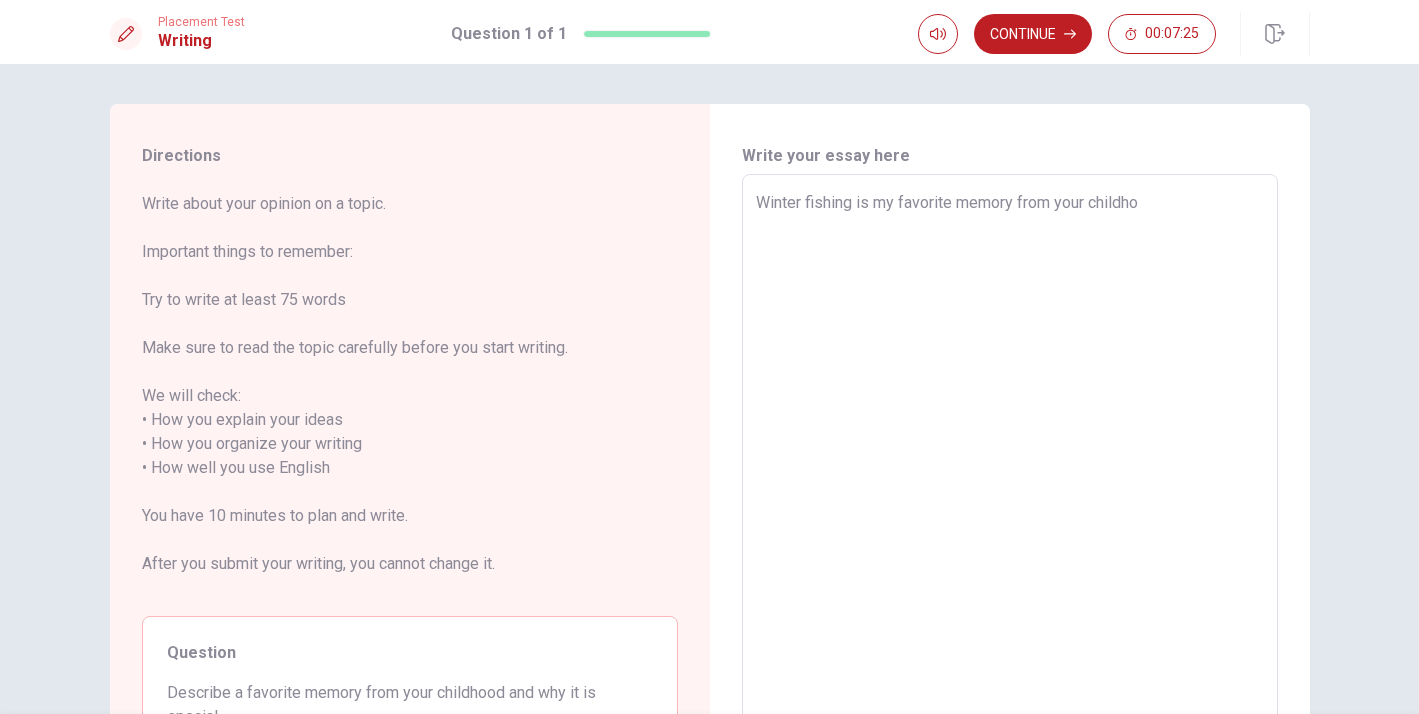 type on "x" 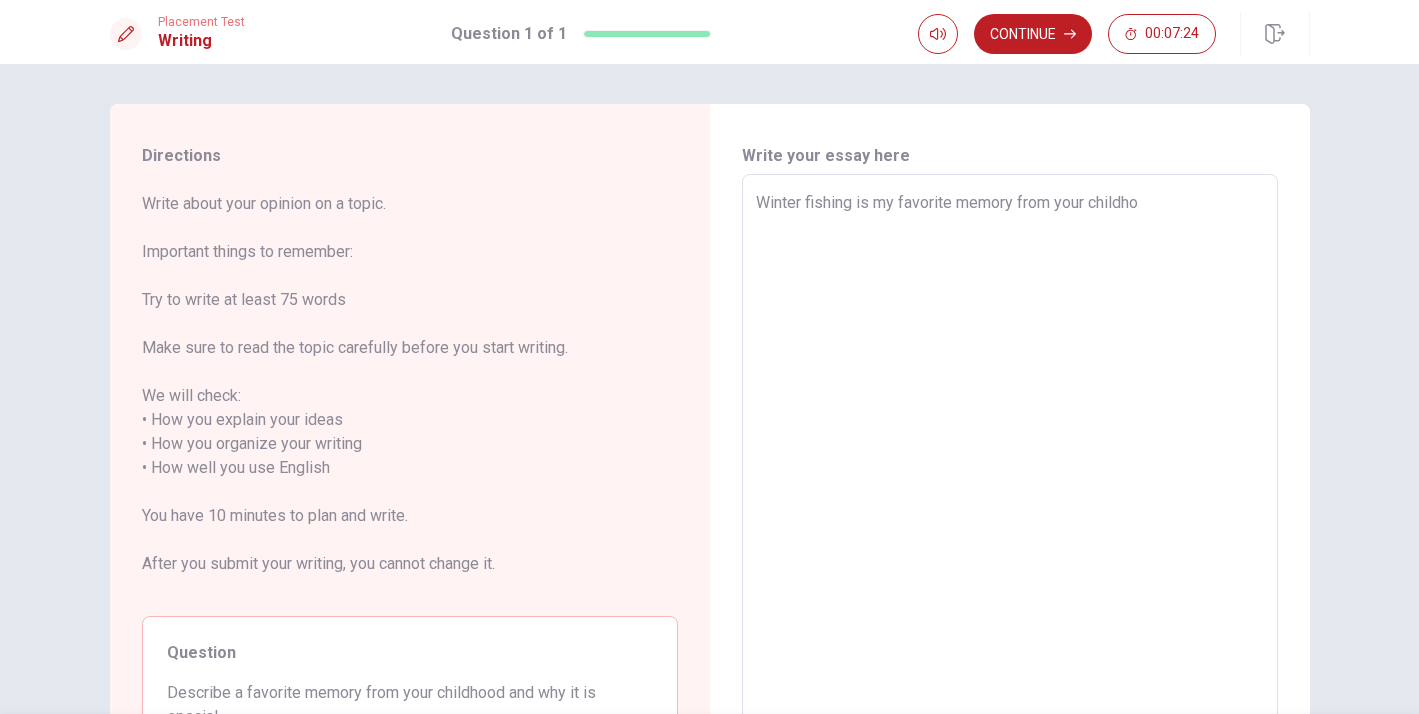 type on "Winter fishing is my favorite memory from your childhoo" 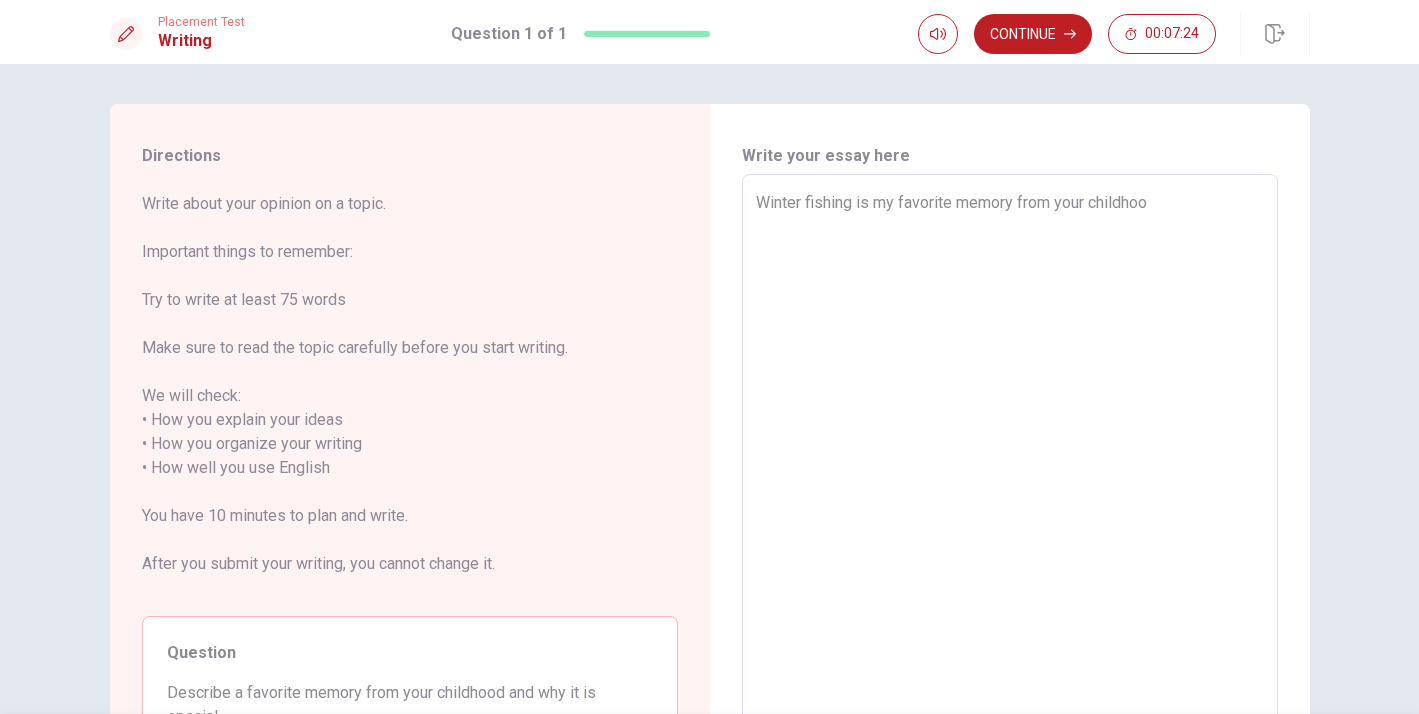type on "x" 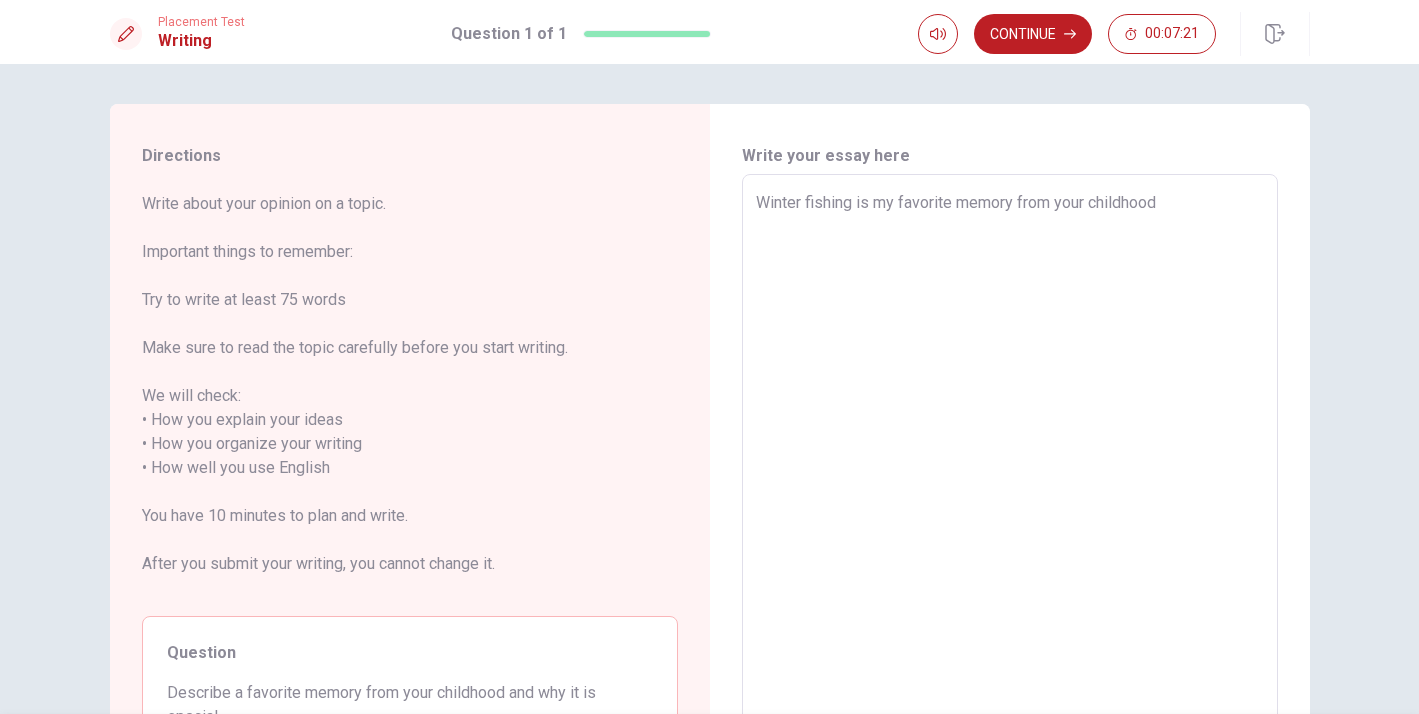 type on "x" 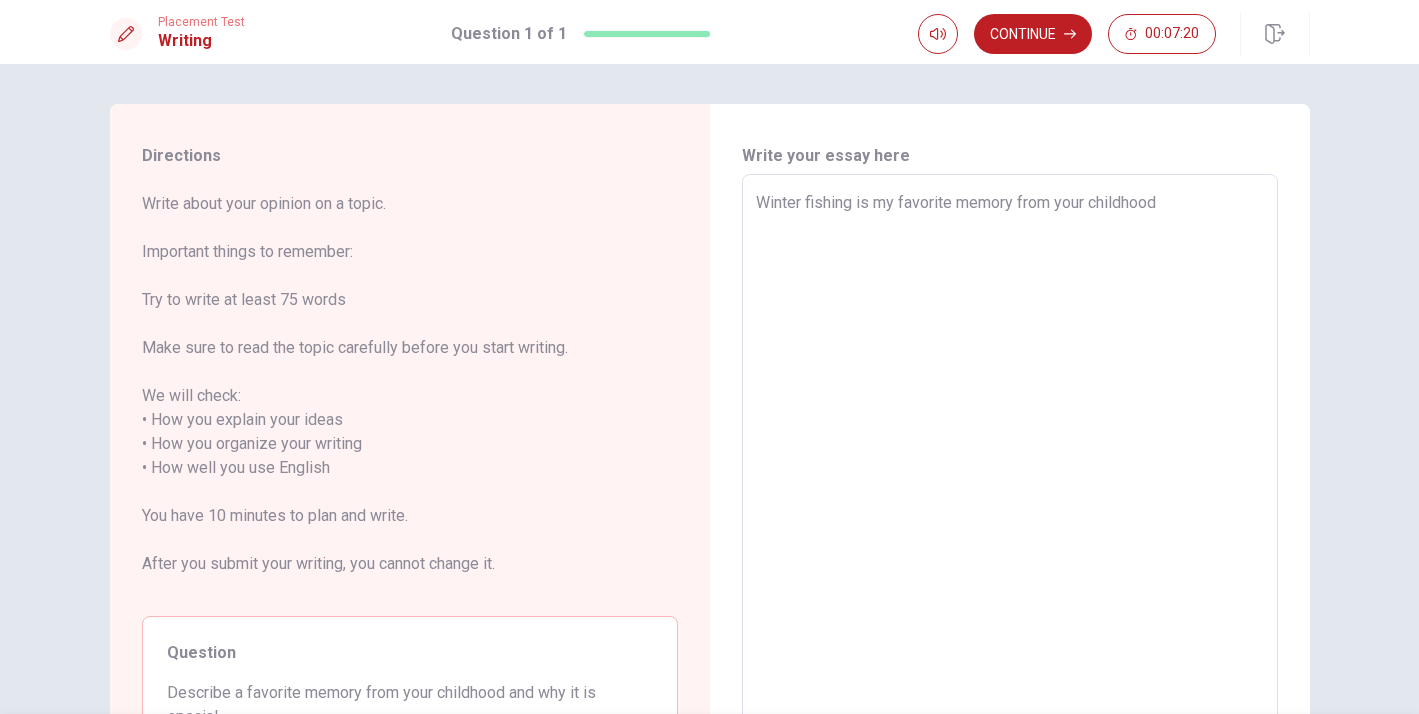 type on "Winter fishing is my favorite memory from your childhood," 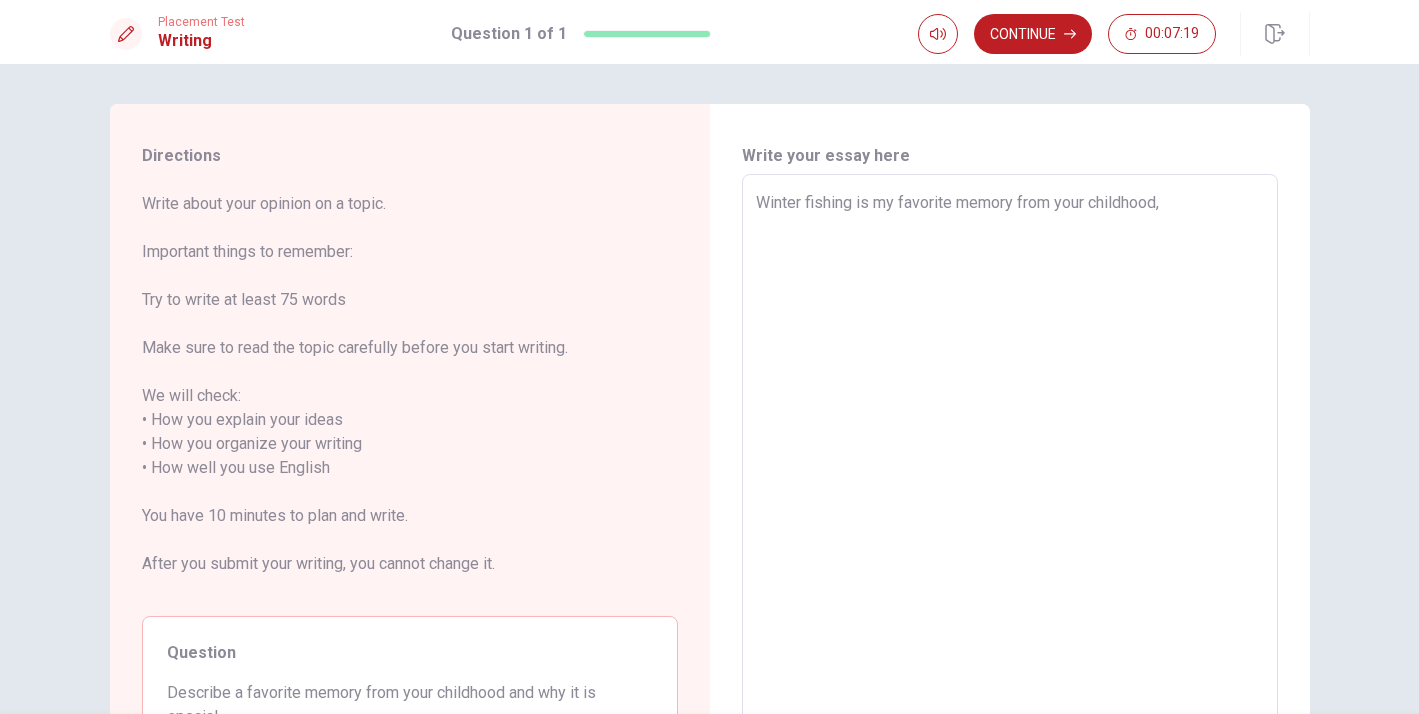 type on "x" 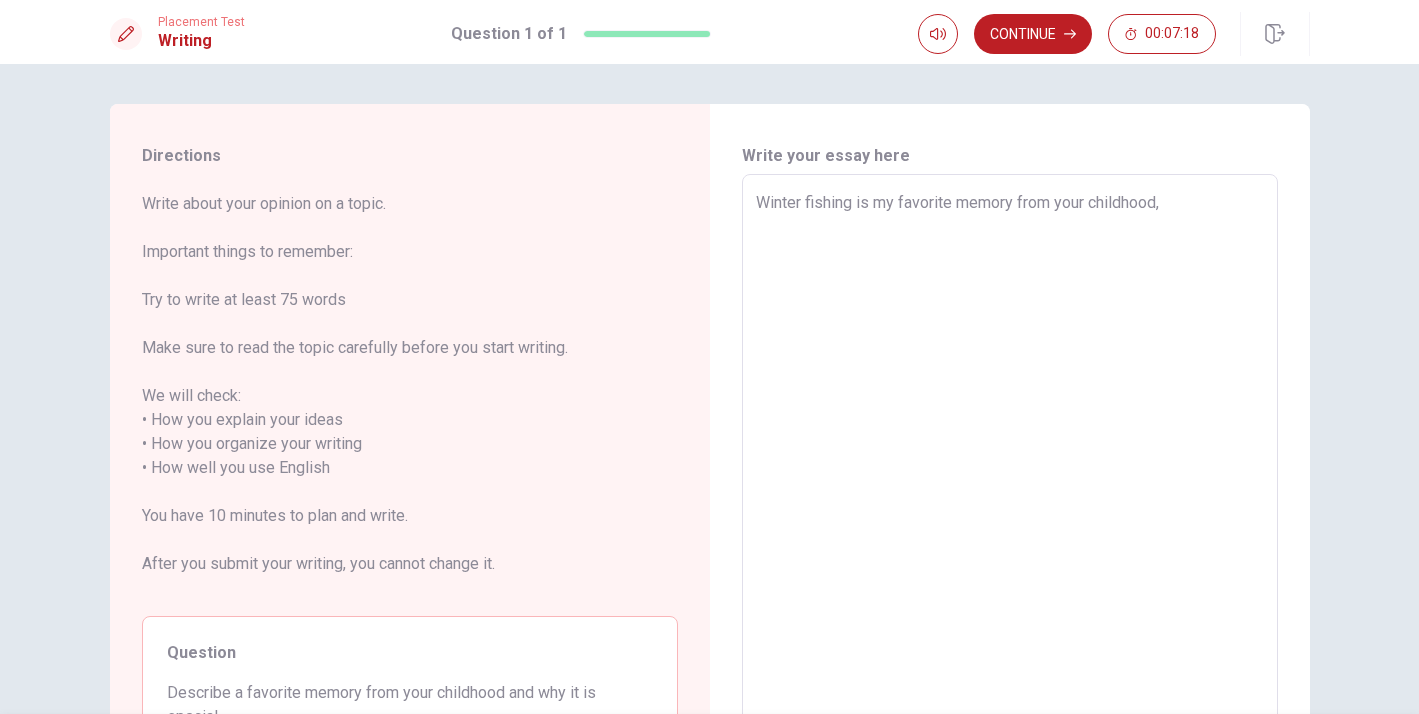 type on "x" 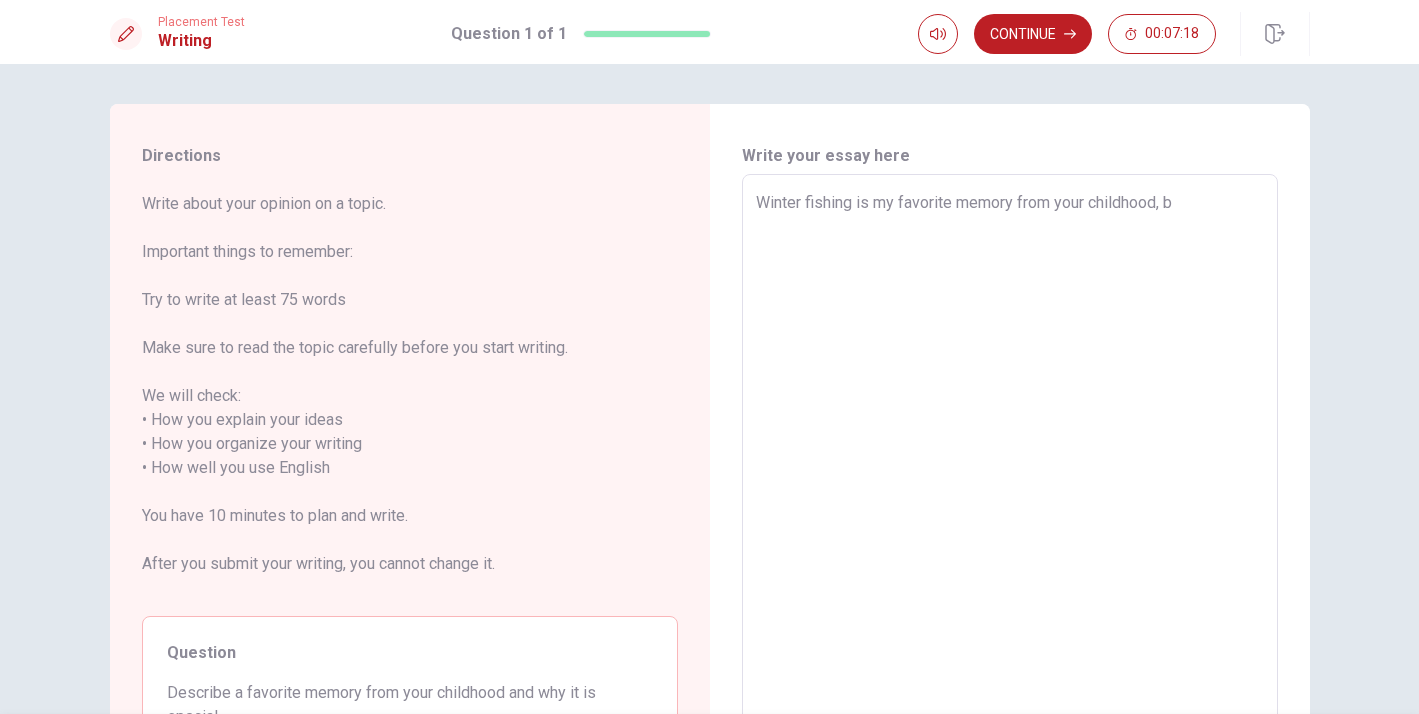 type on "x" 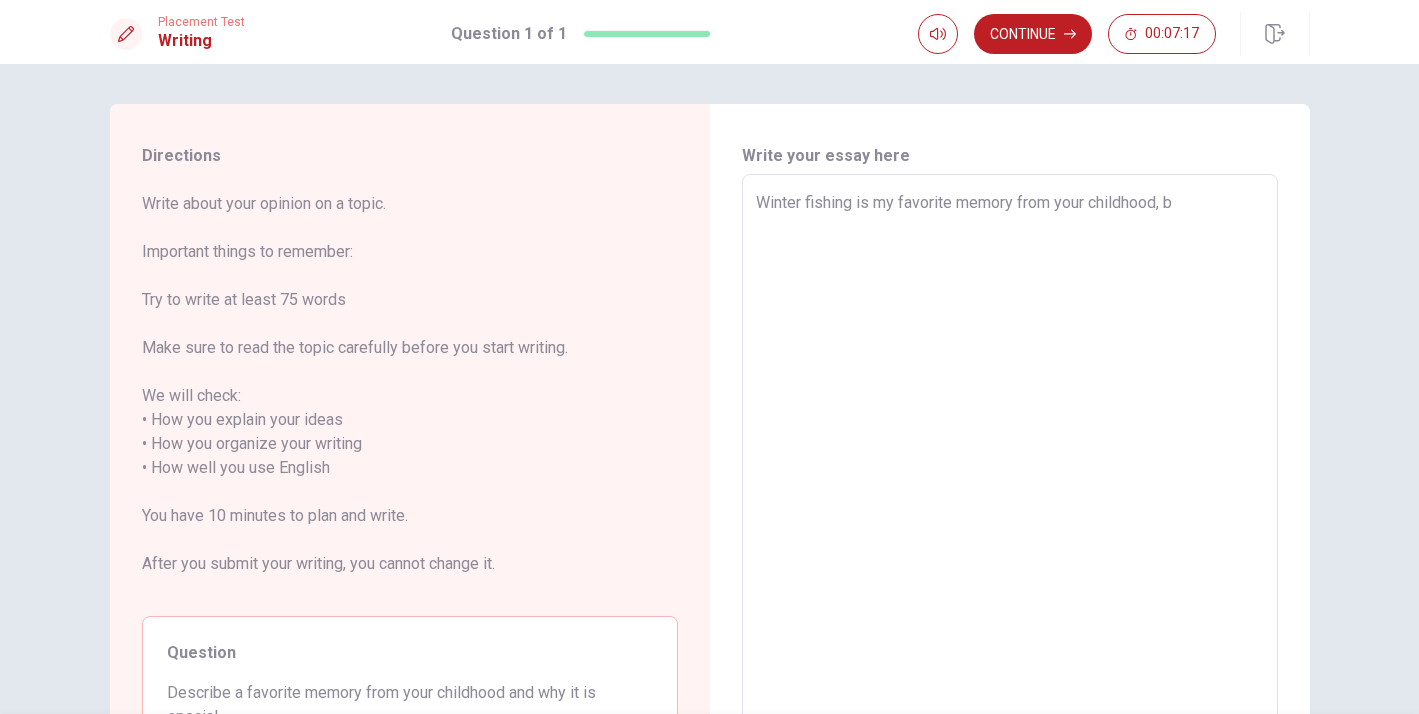 type on "Winter fishing is my favorite memory from your childhood, be" 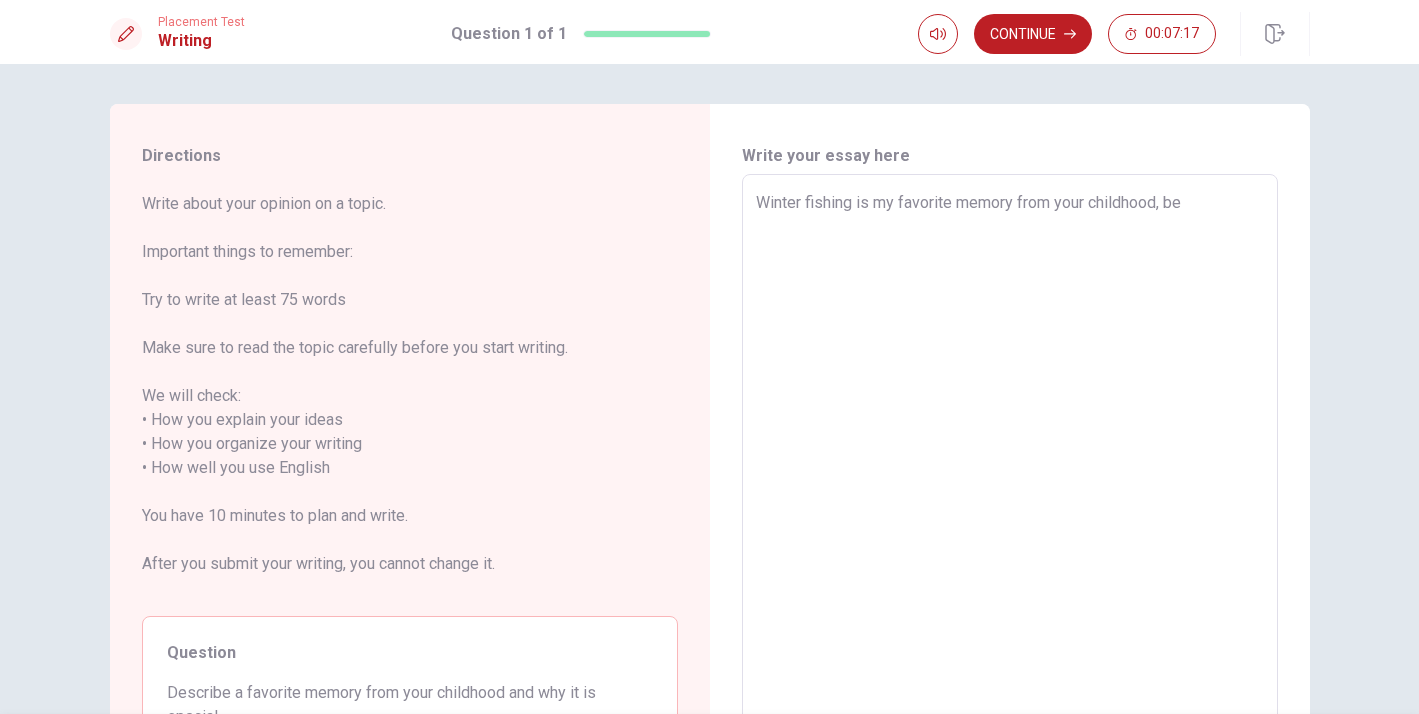 type on "x" 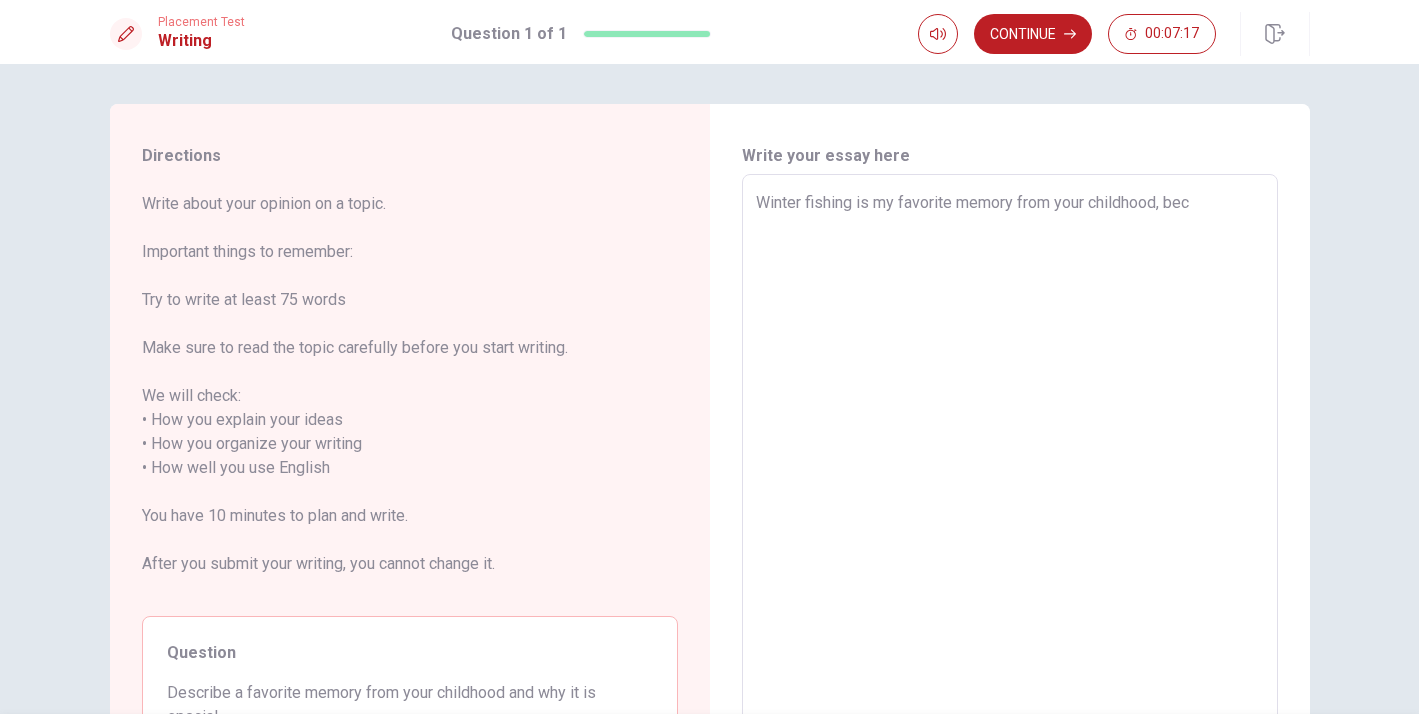 type on "x" 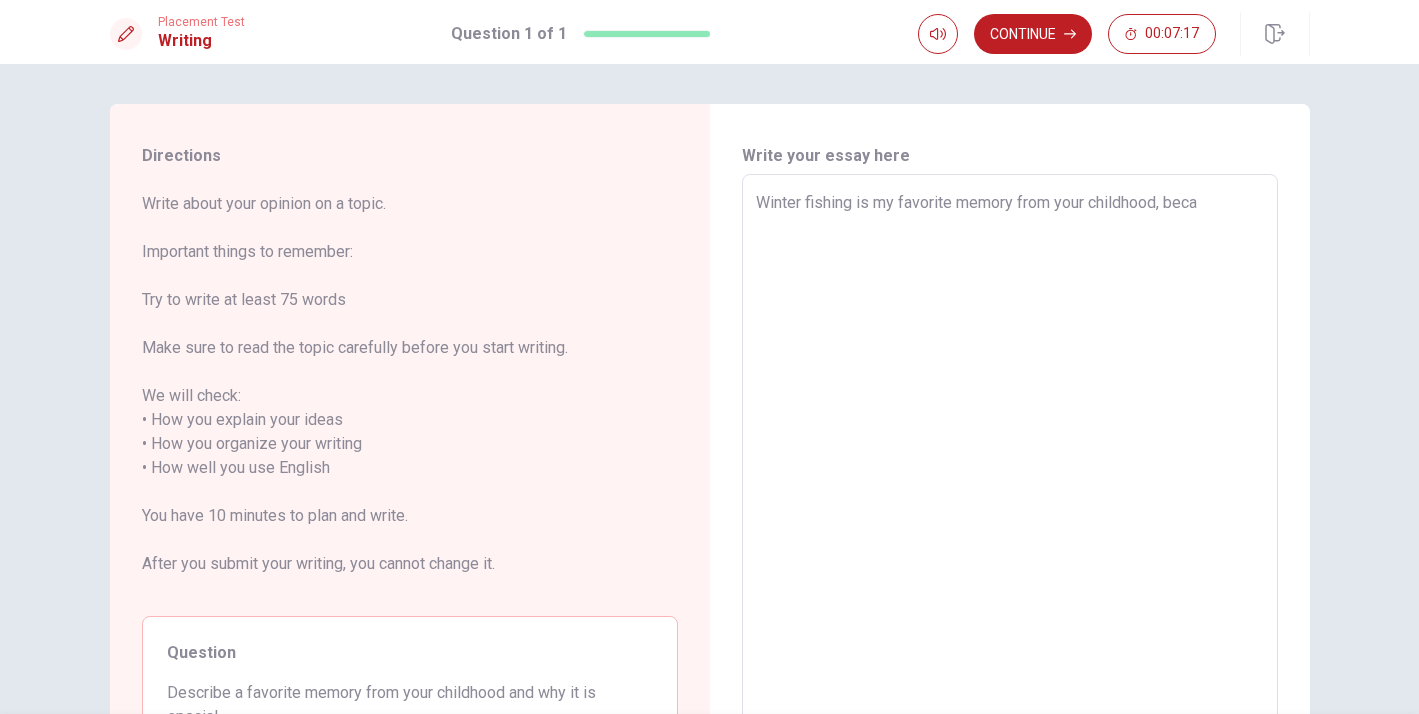 type on "x" 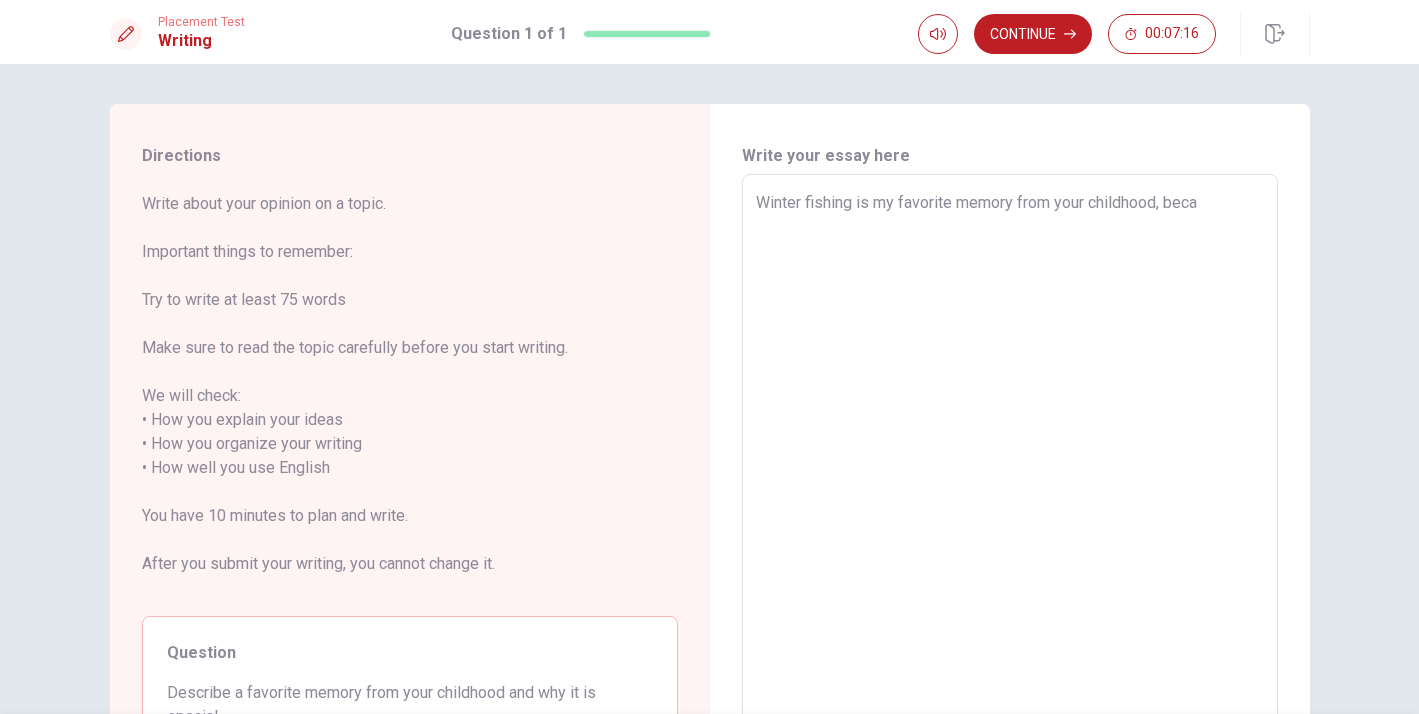 type on "Winter fishing is my favorite memory from your childhood, becau" 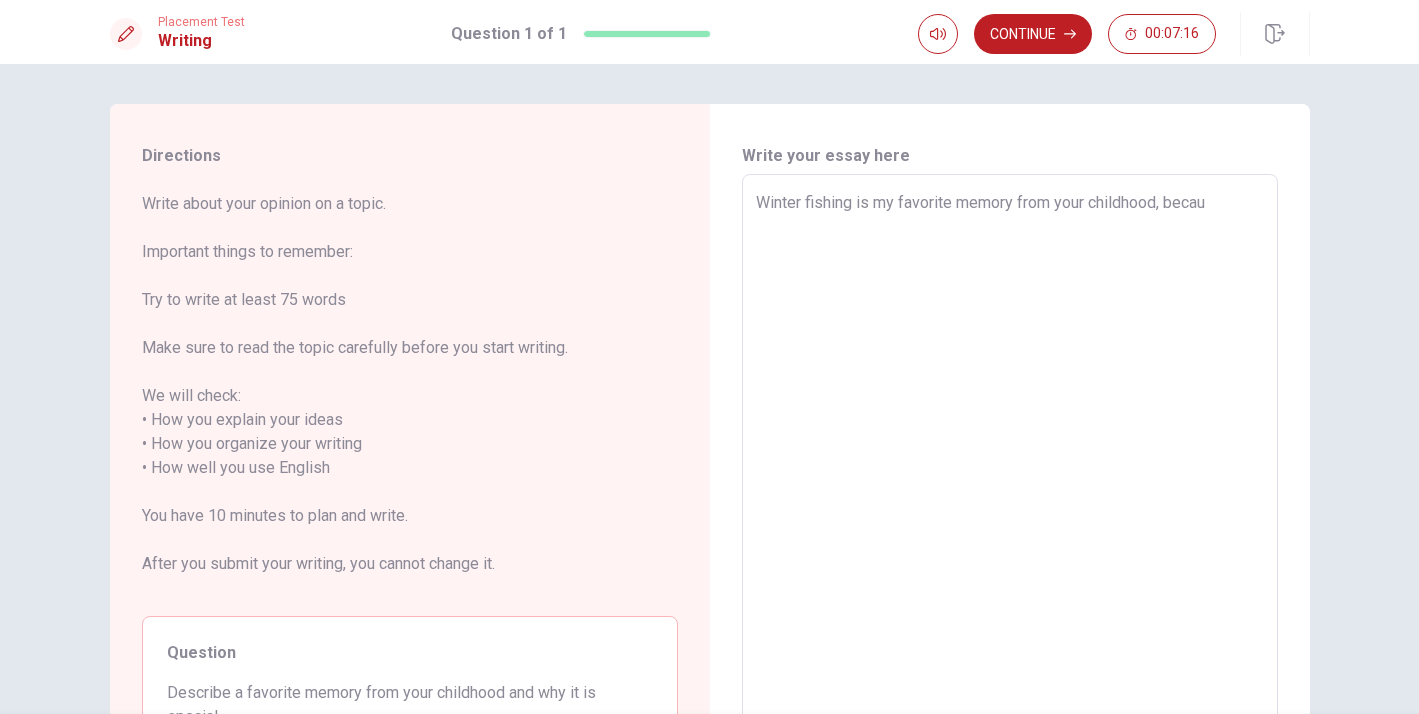 type on "x" 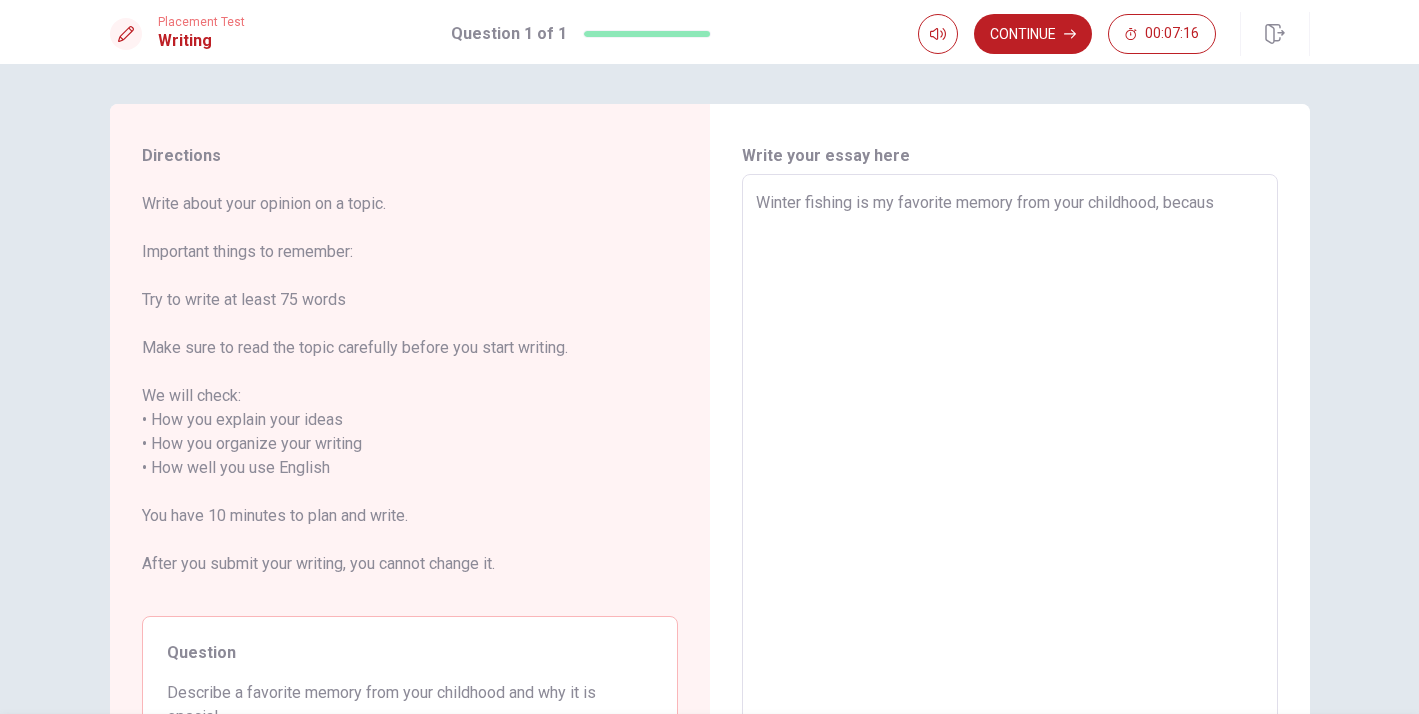 type on "x" 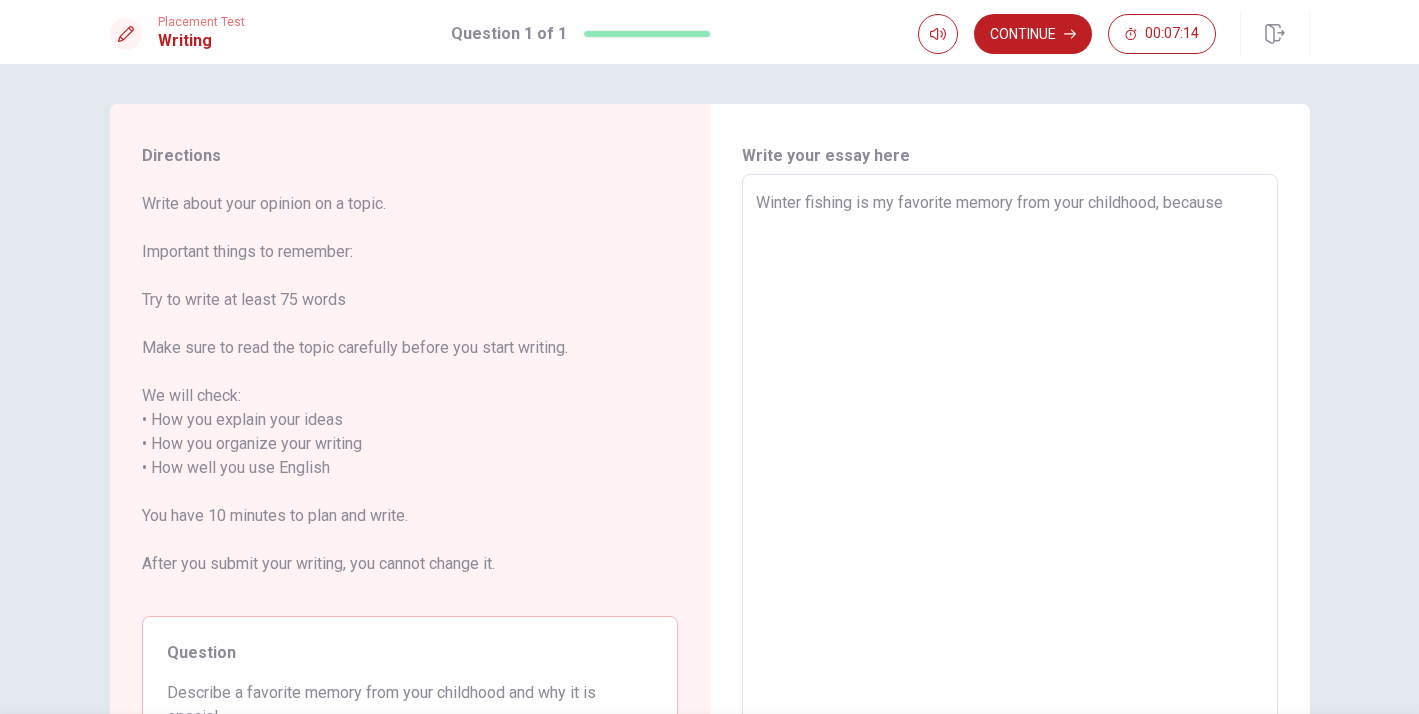 type on "x" 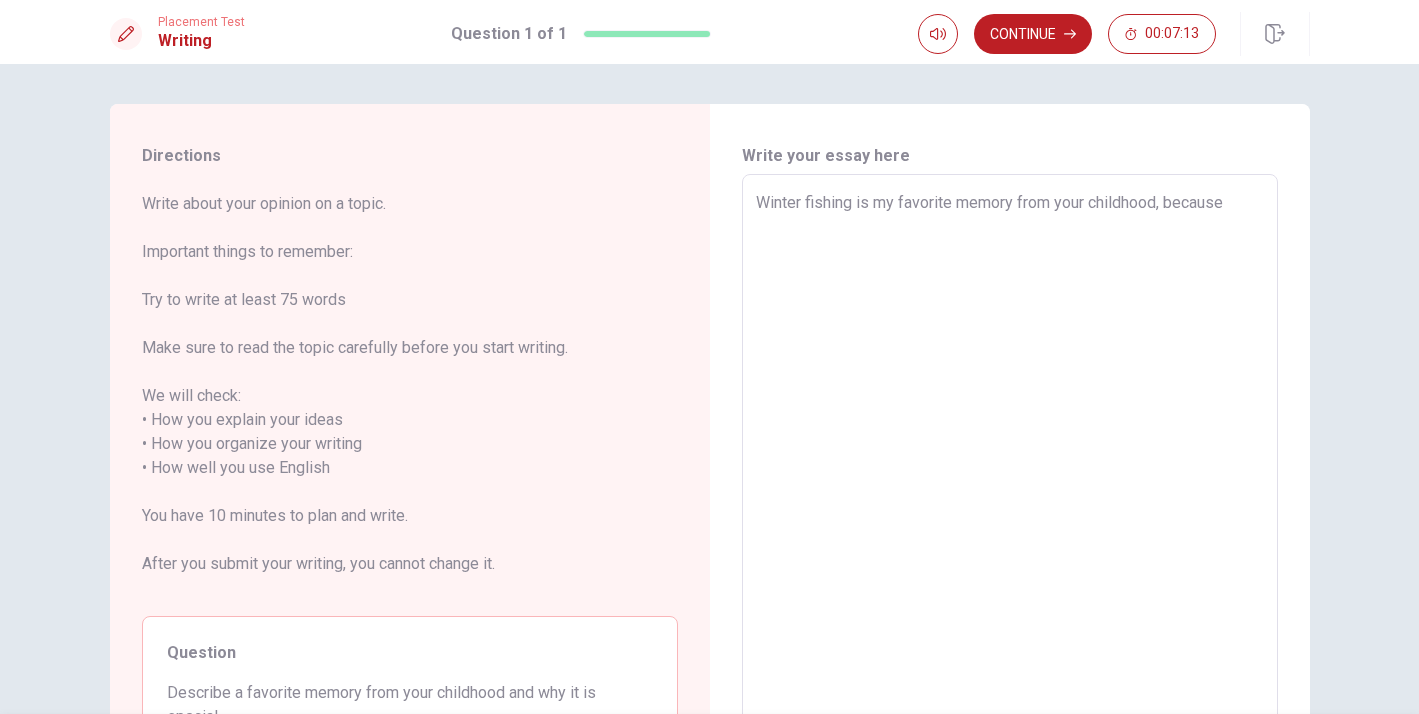 type on "Winter fishing is my favorite memory from your childhood, because" 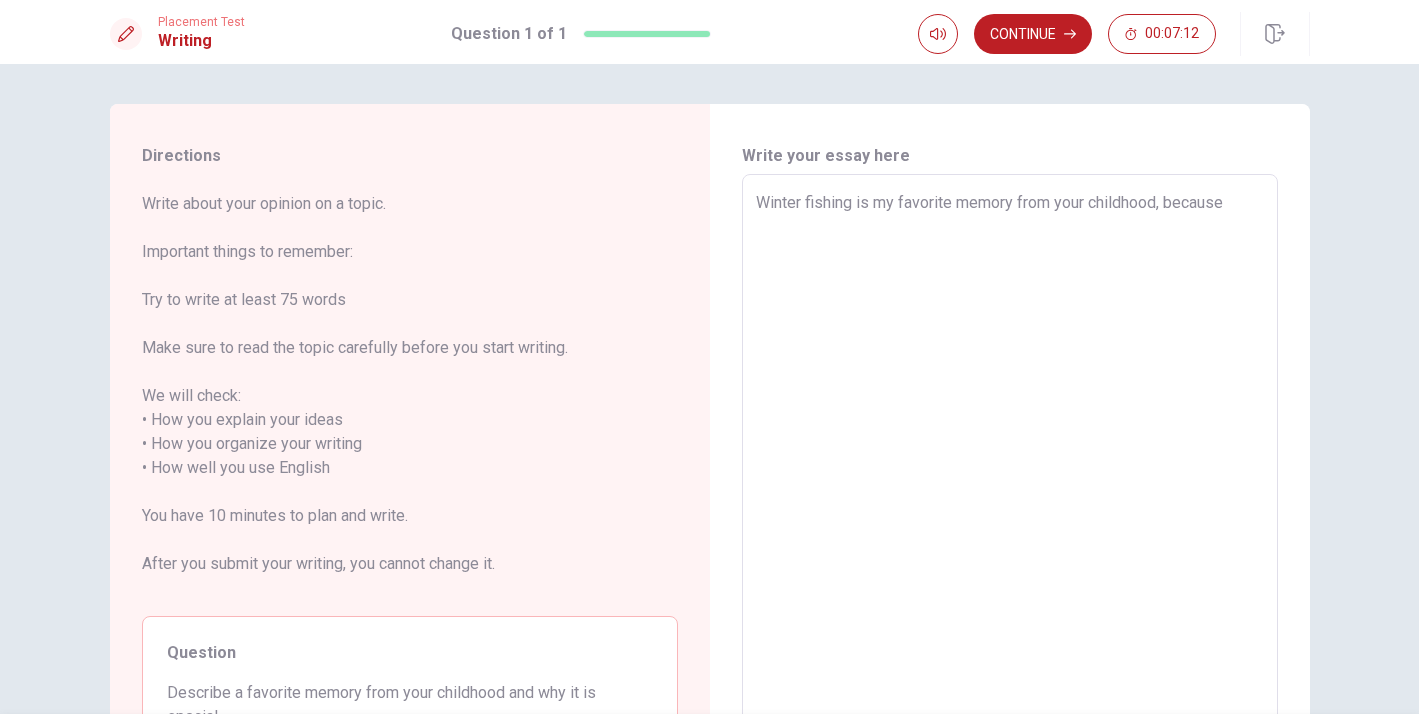 type on "Winter fishing is my favorite memory from your childhood, because i" 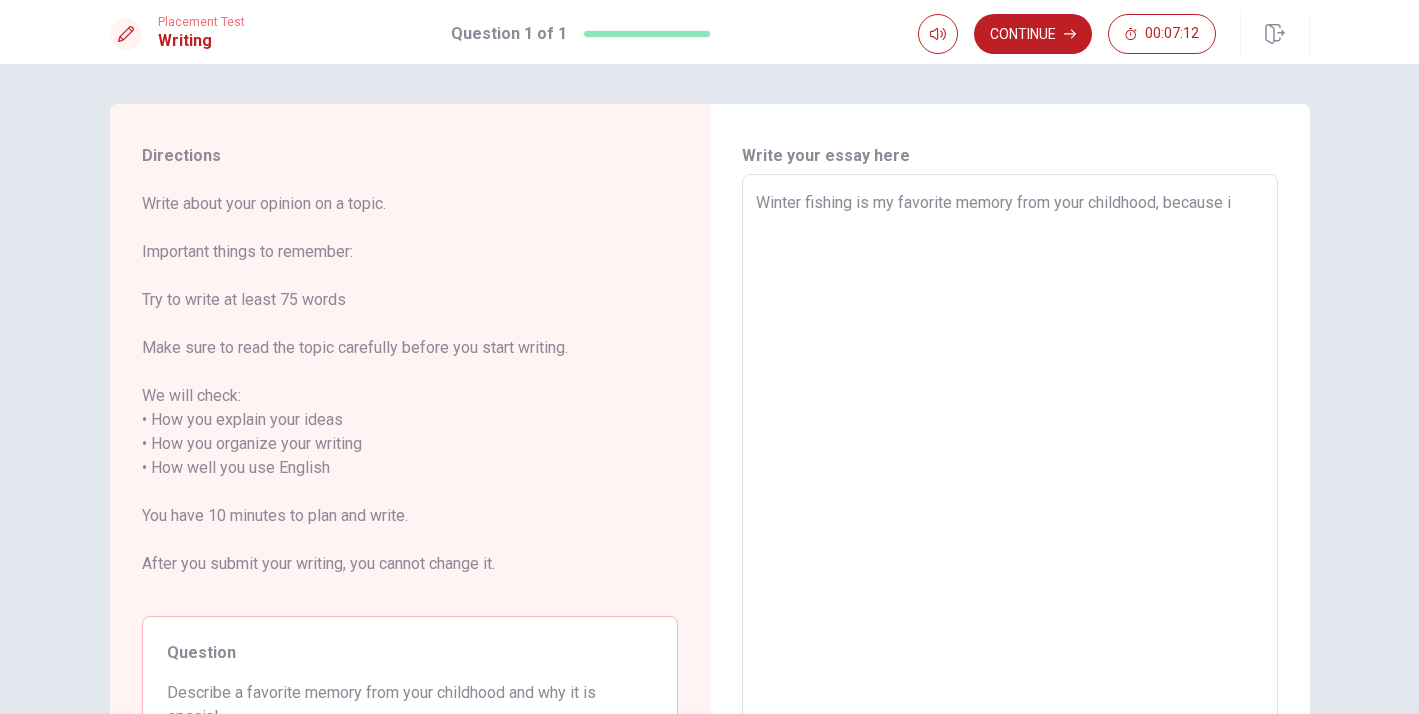 type on "x" 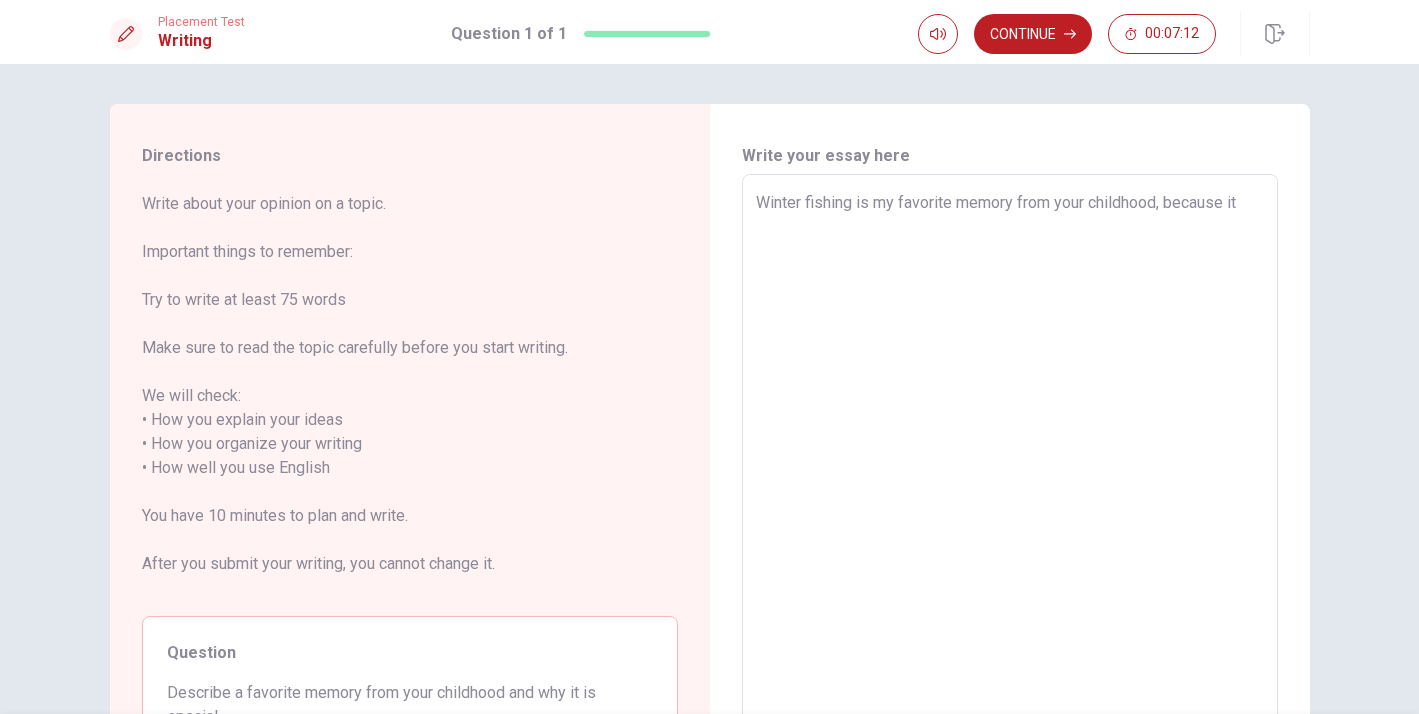 type on "x" 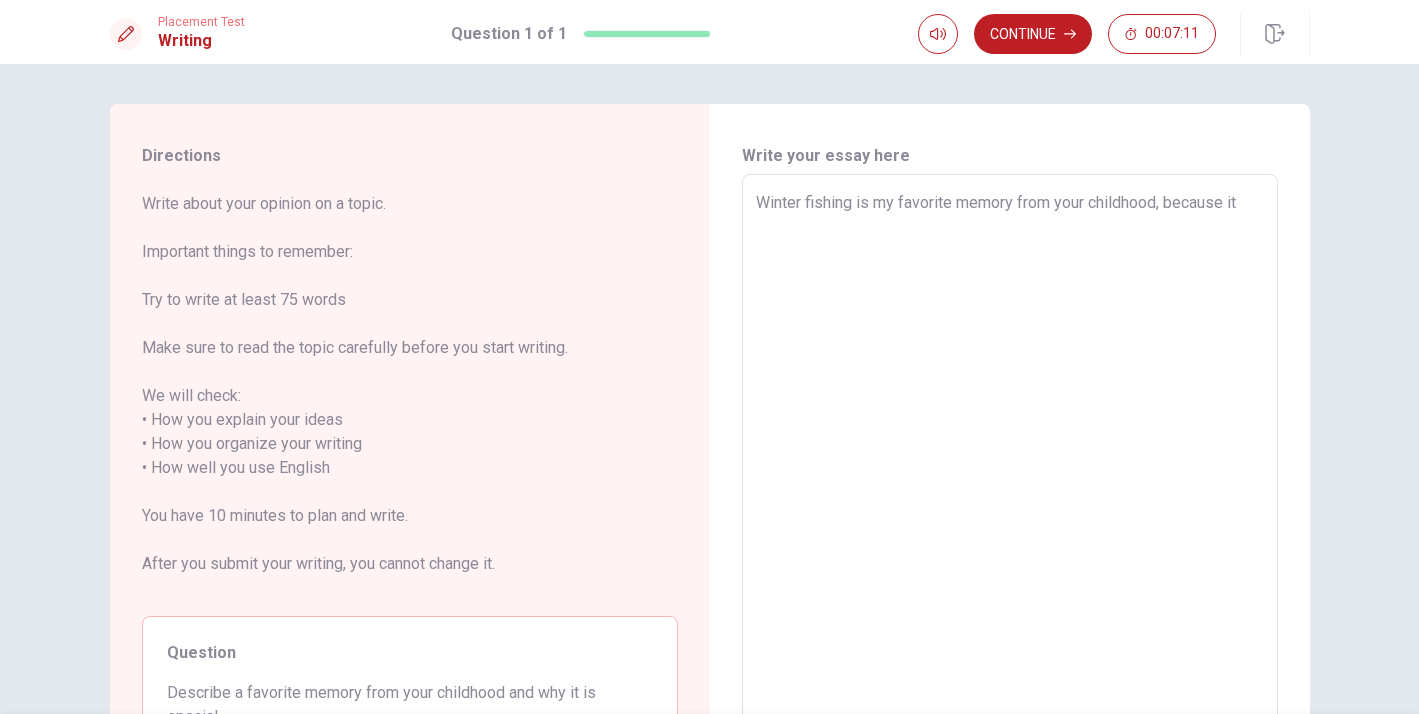 type on "Winter fishing is my favorite memory from your childhood, because it" 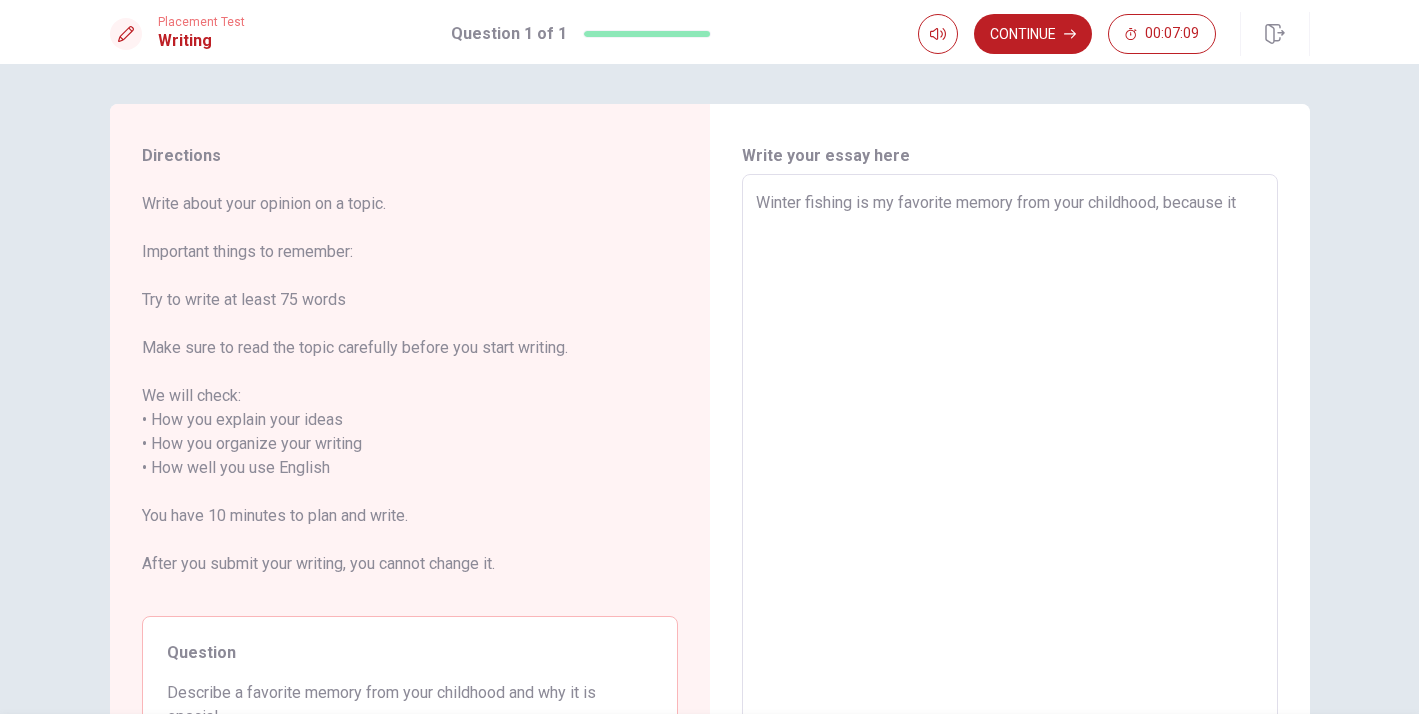 type on "x" 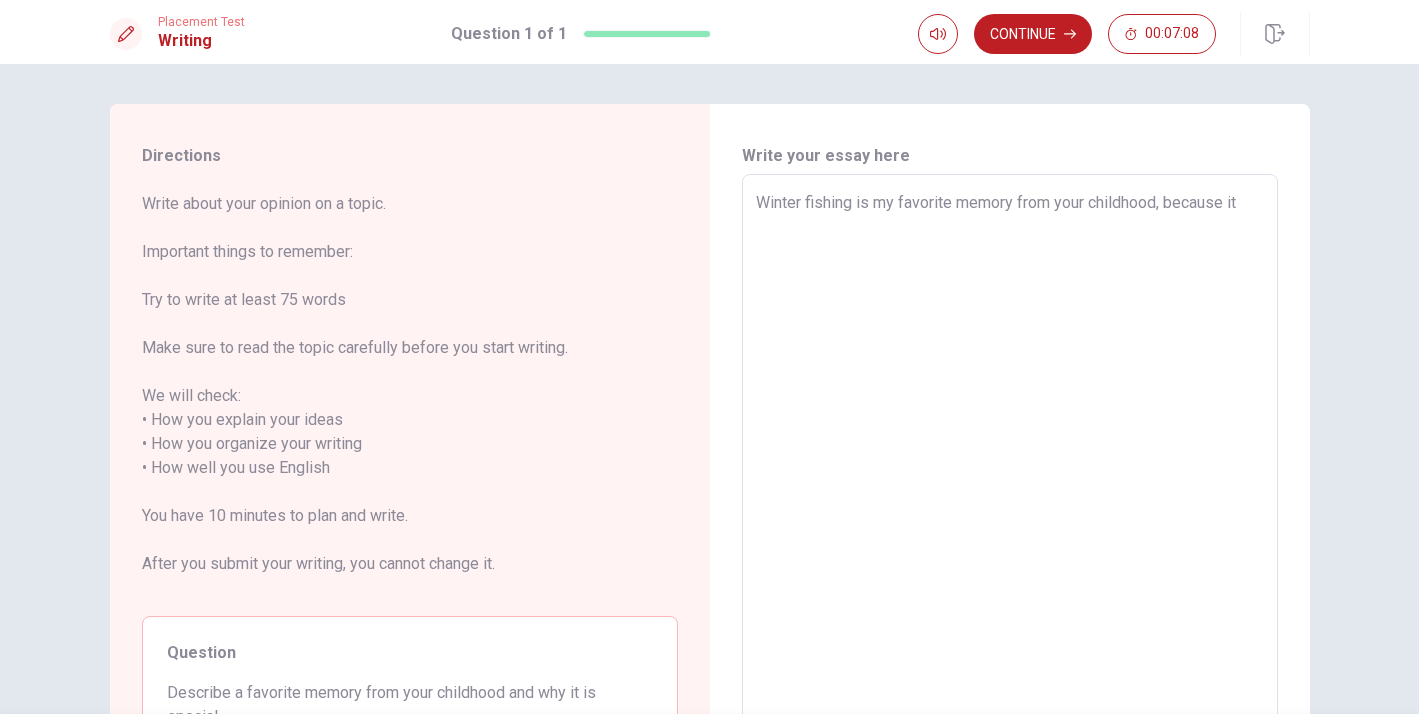 type on "Winter fishing is my favorite memory from your childhood, because it c" 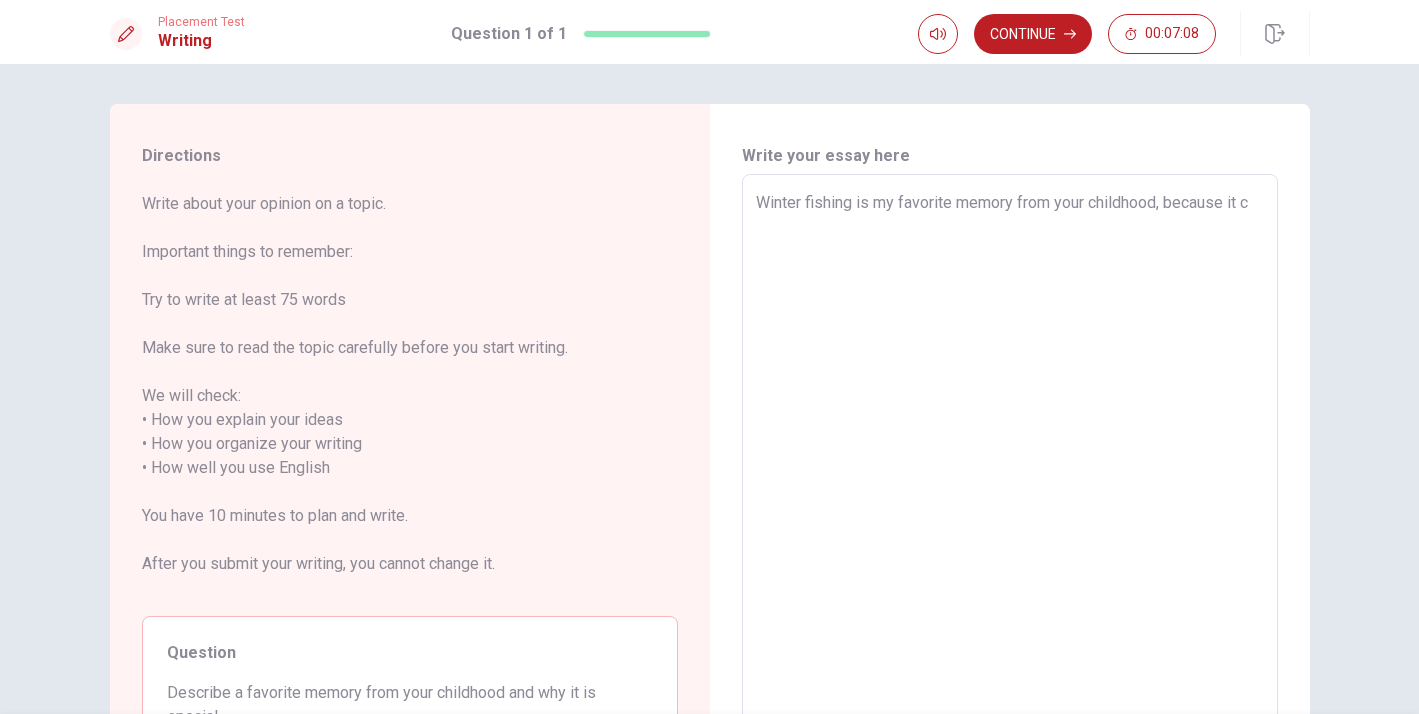 type on "x" 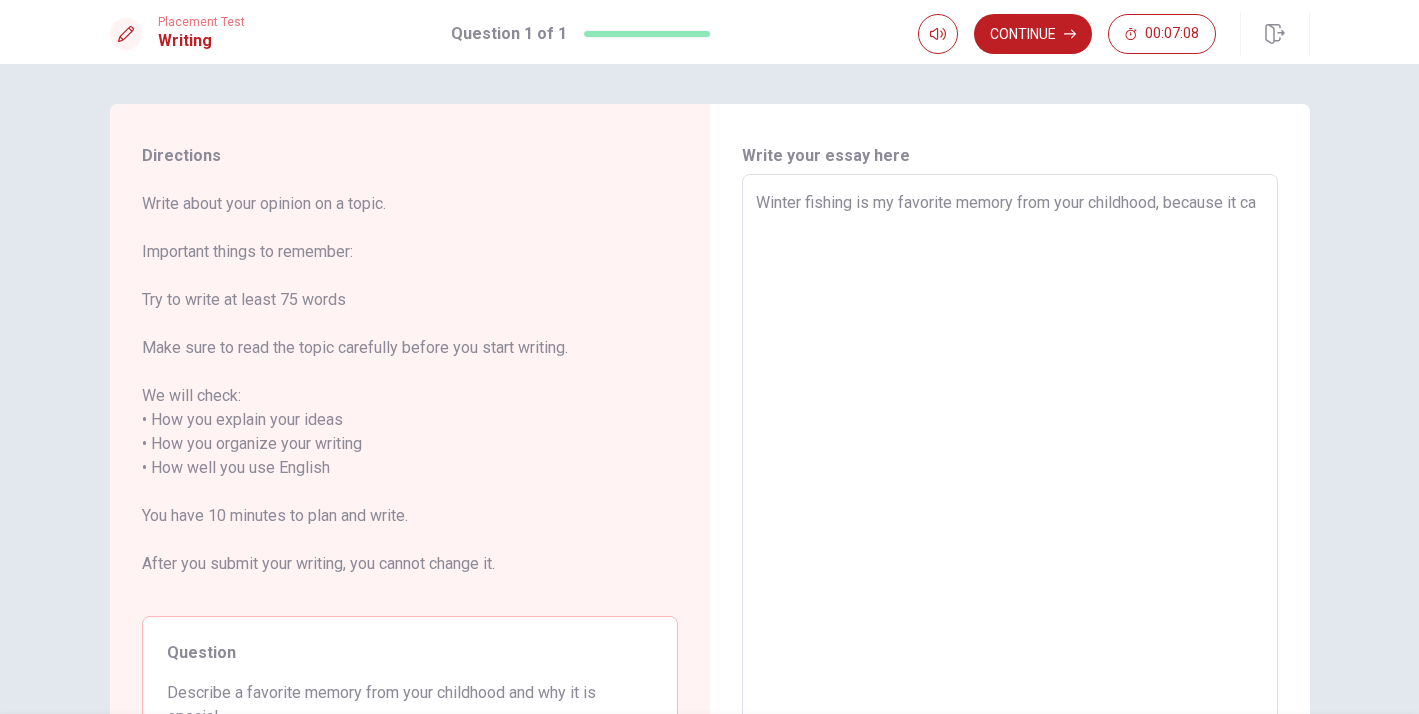 type on "x" 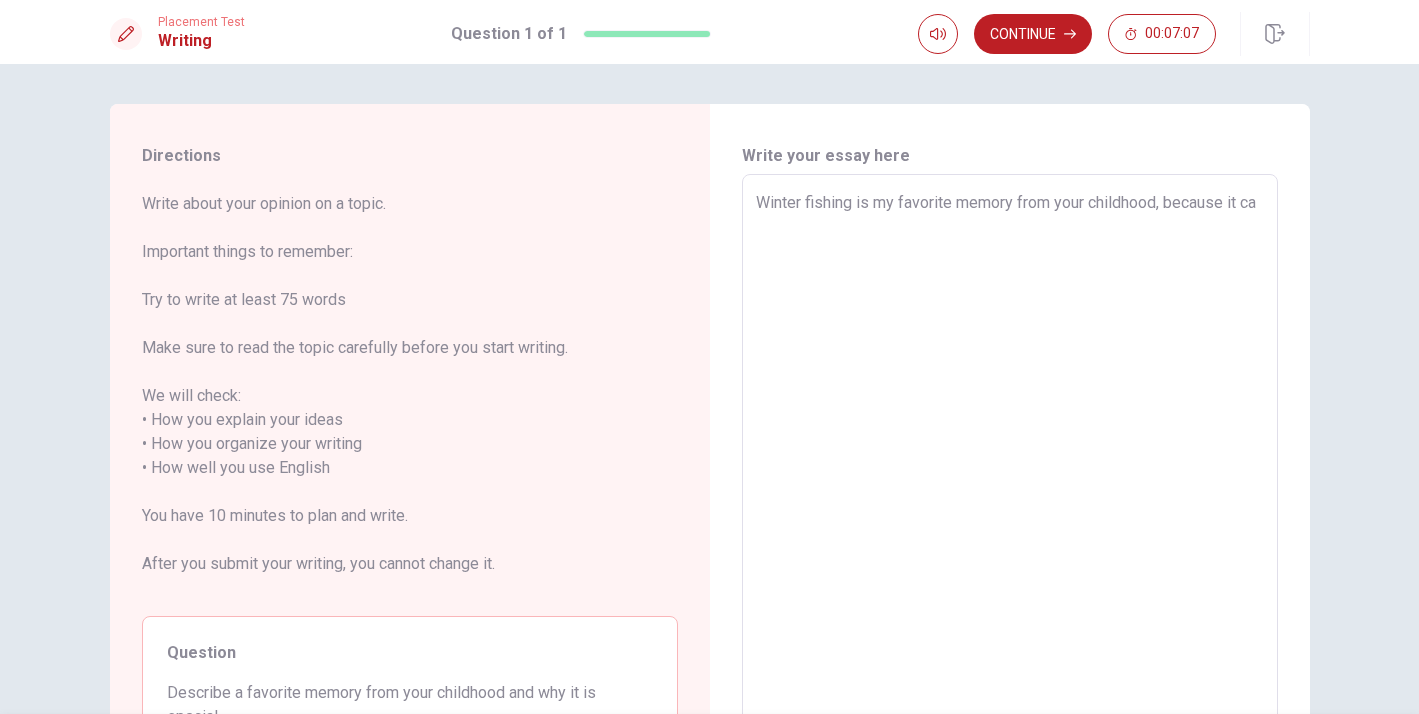 type on "Winter fishing is my favorite memory from your childhood, because it can" 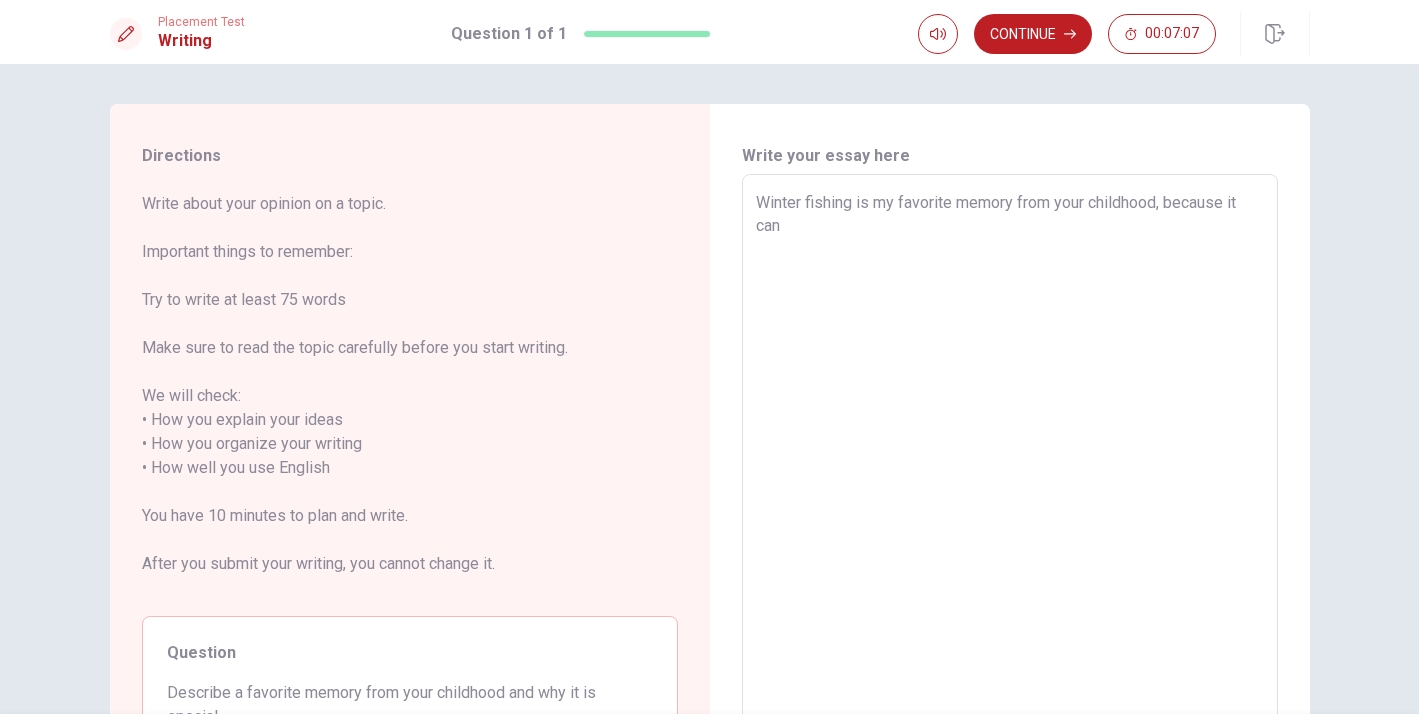 type on "x" 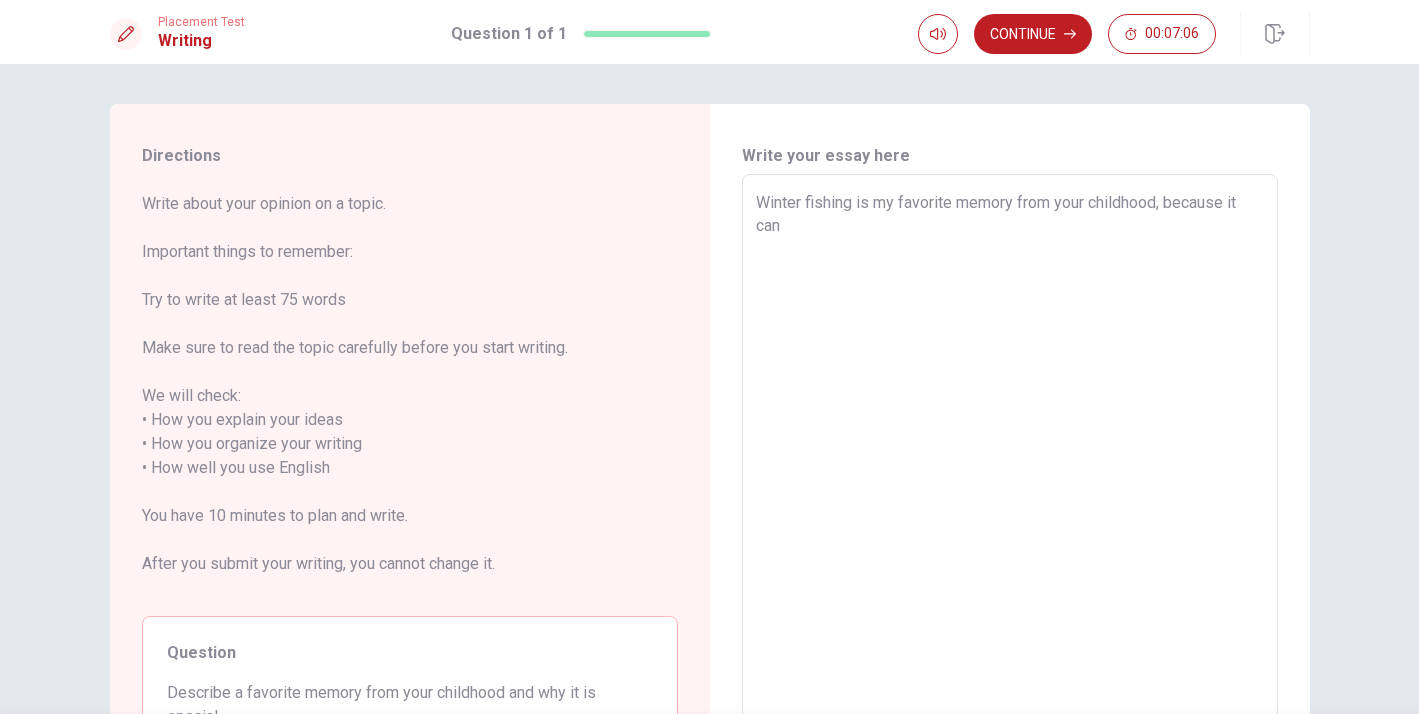 type on "Winter fishing is my favorite memory from your childhood, because it can" 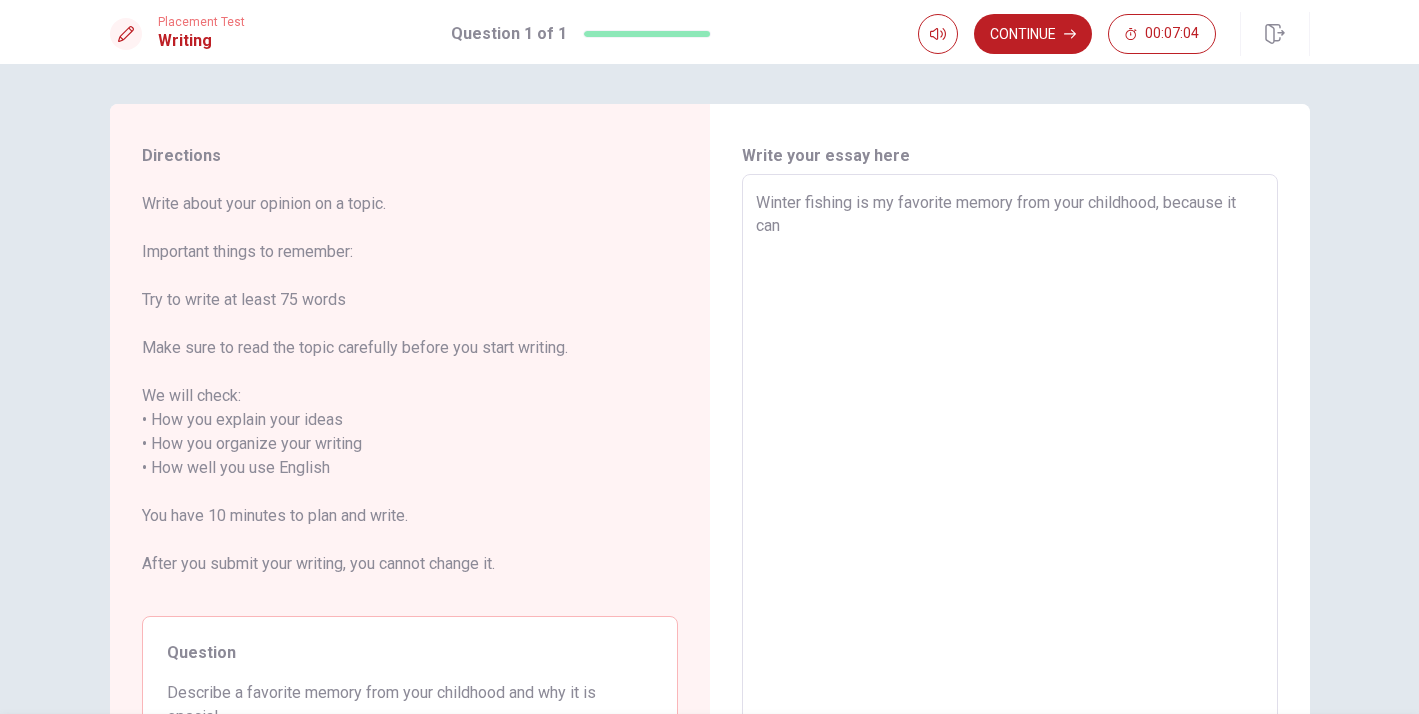 type on "x" 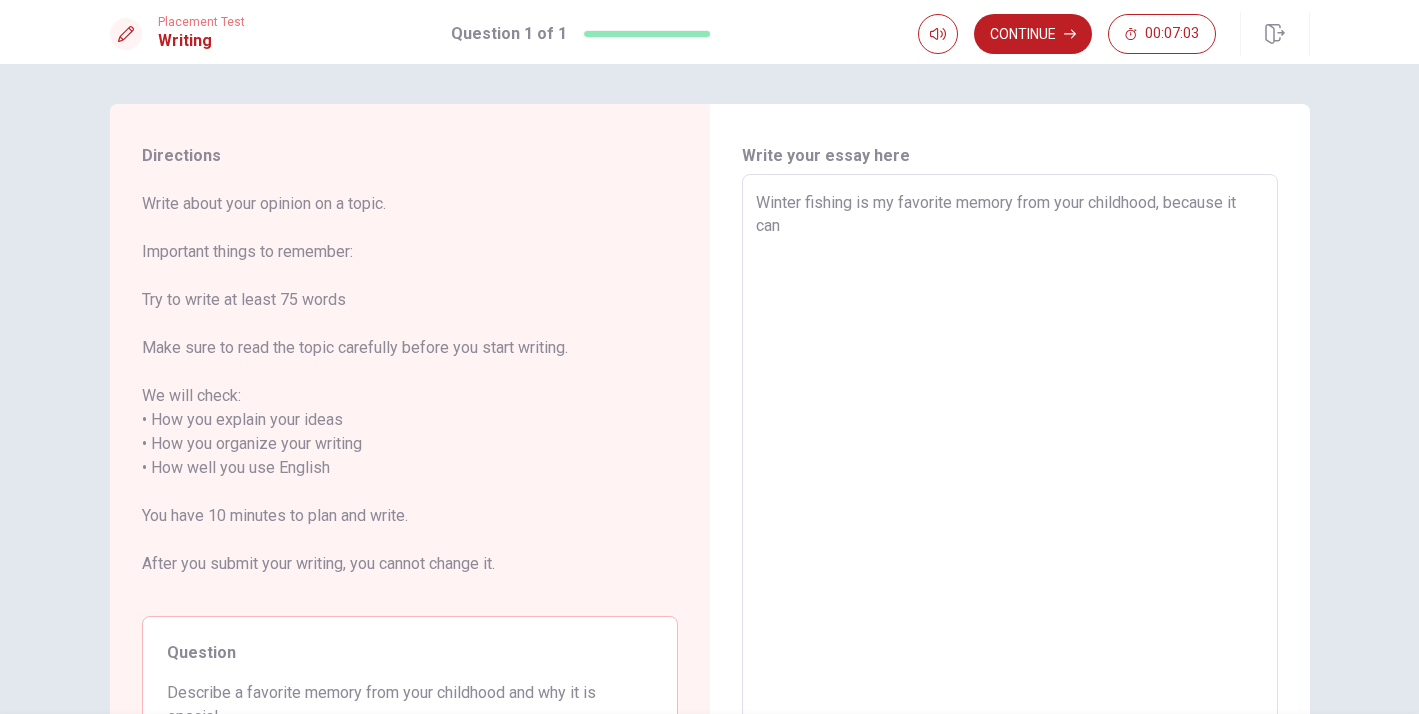 type on "Winter fishing is my favorite memory from your childhood, because it can g" 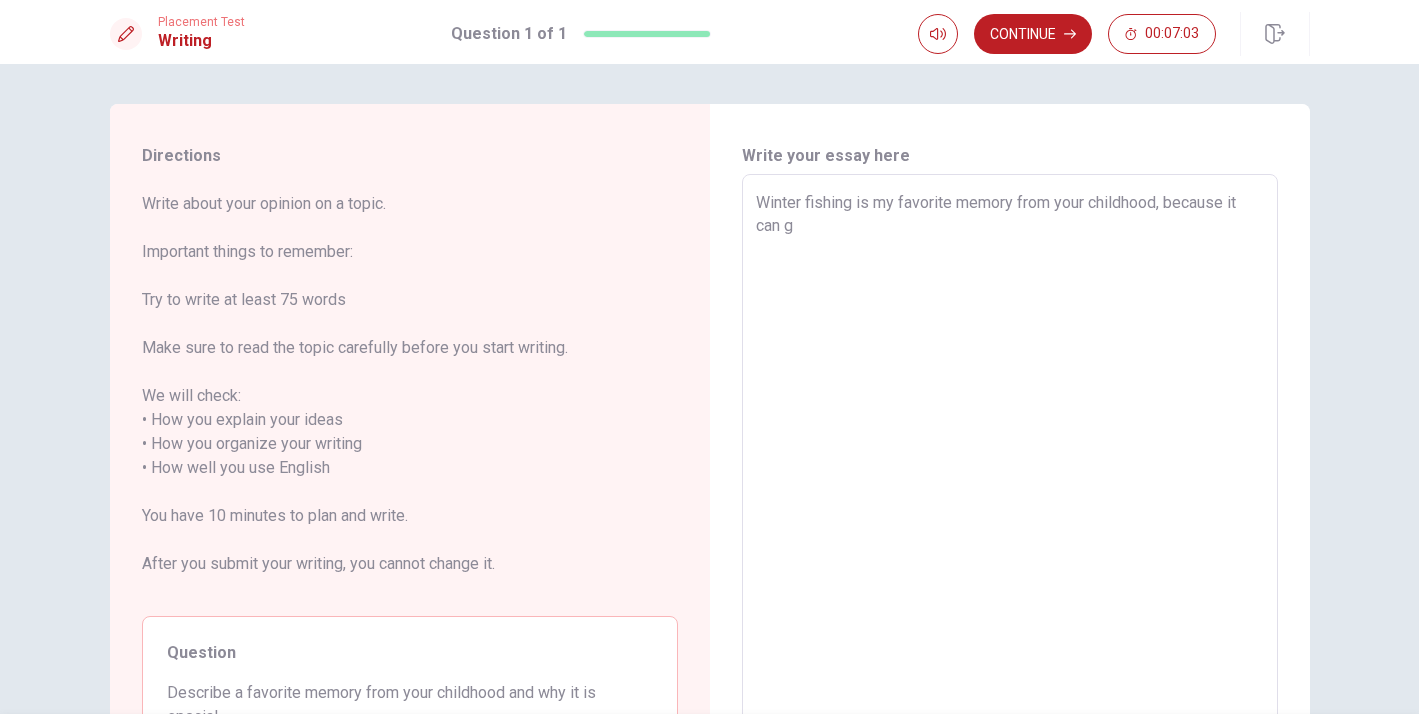 type on "x" 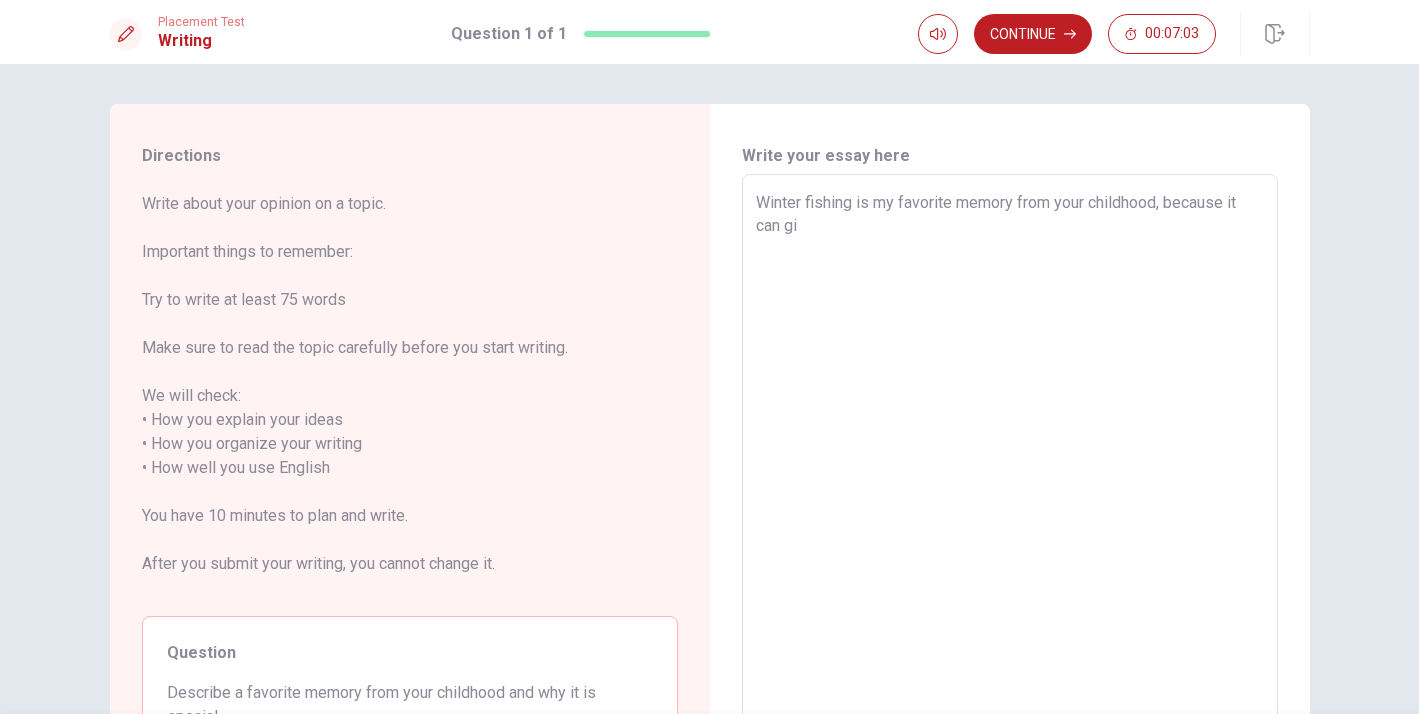 type on "x" 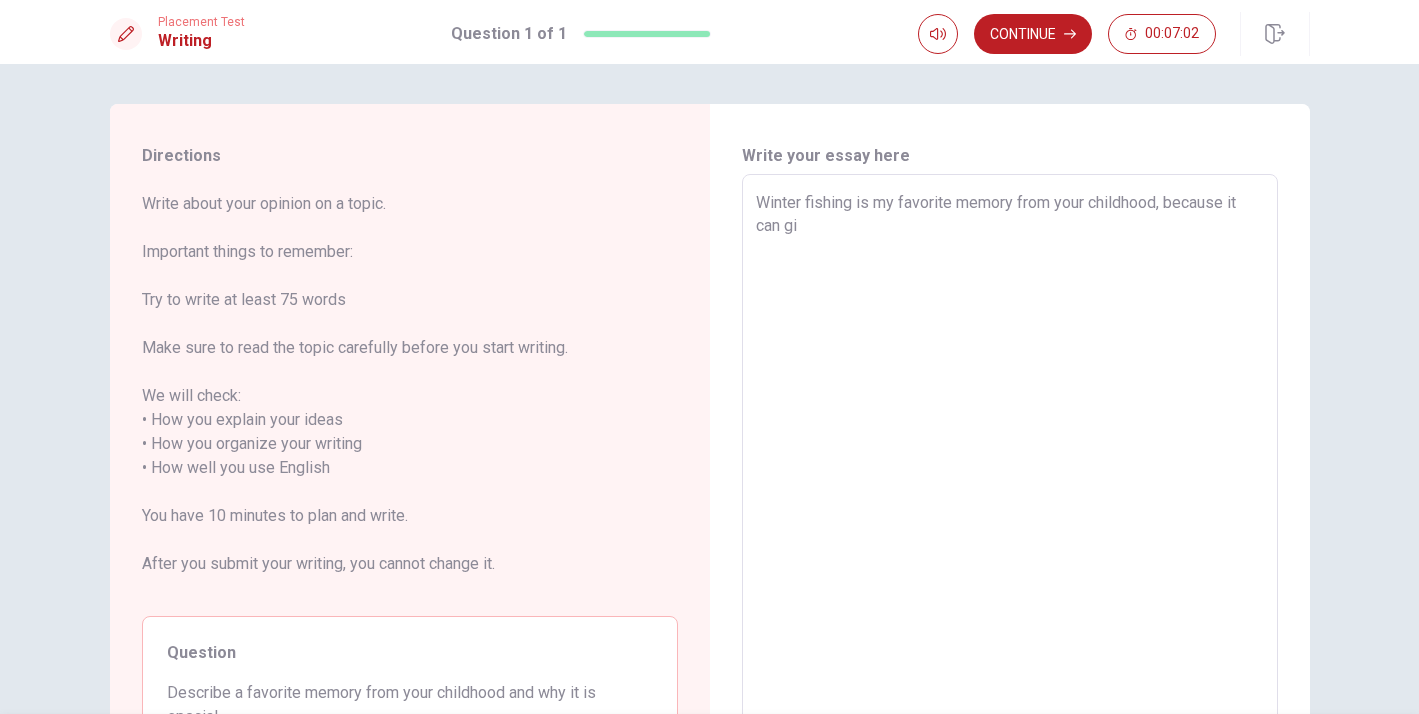 type on "Winter fishing is my favorite memory from your childhood, because it can giv" 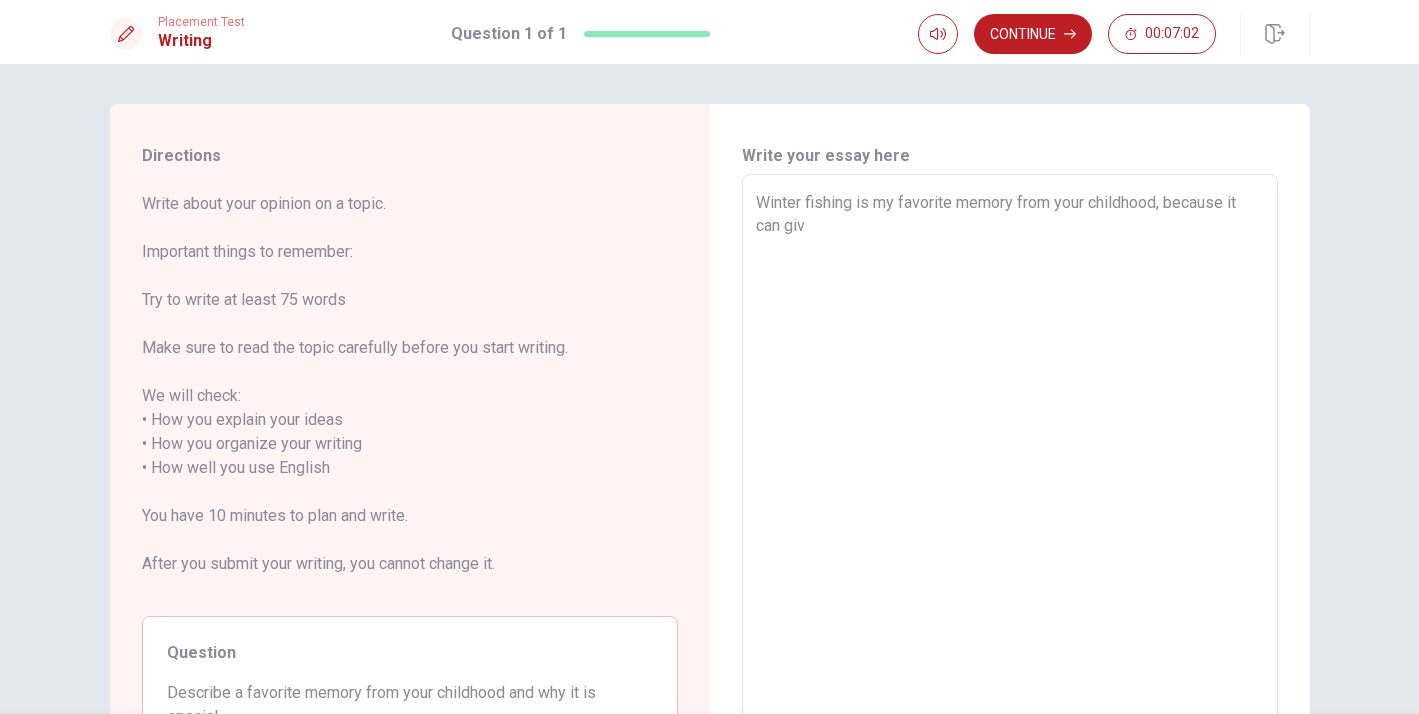 type on "x" 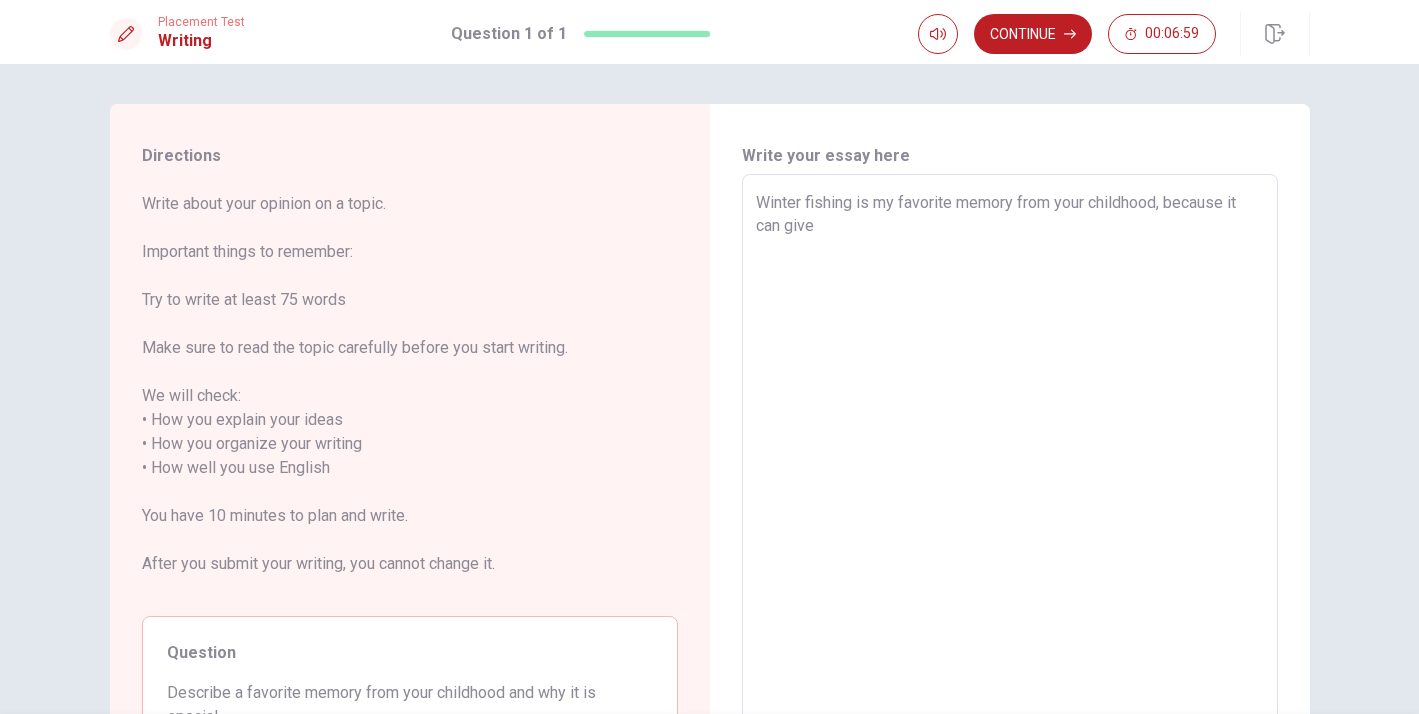 type on "x" 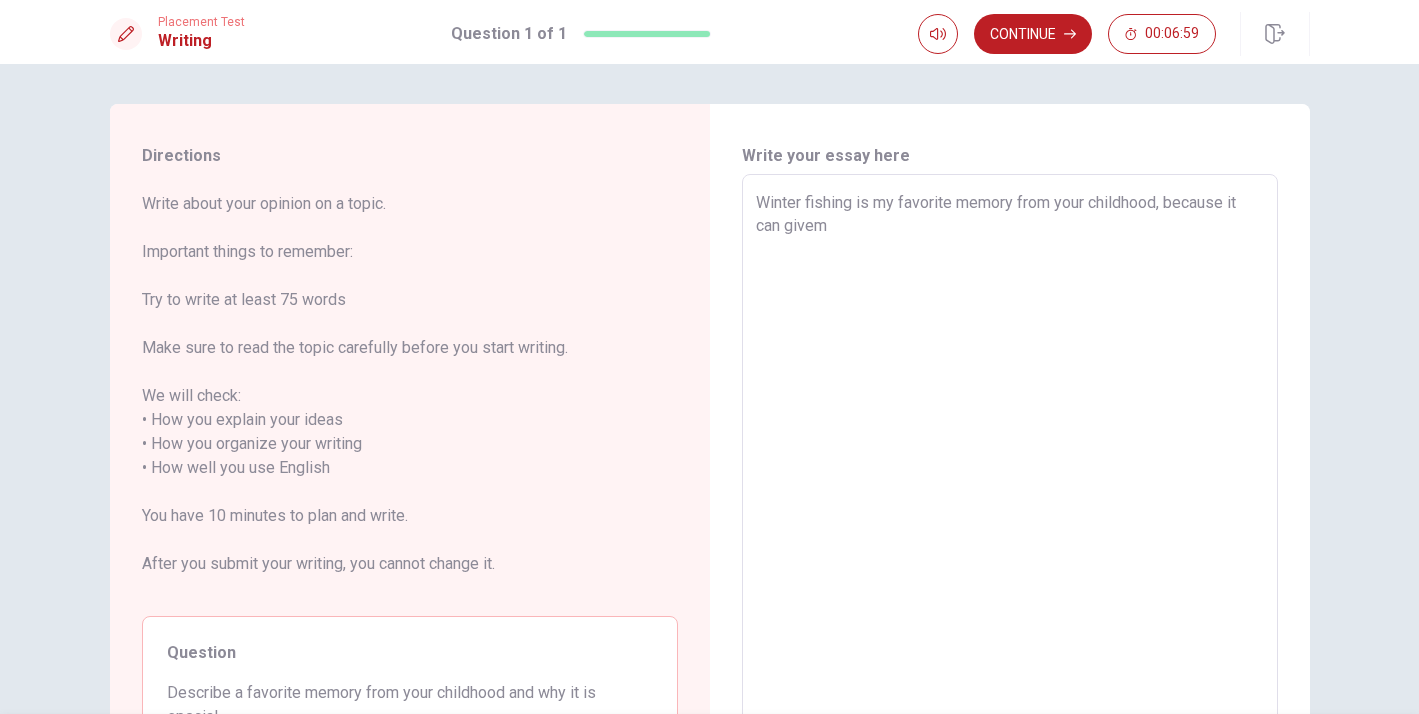 type on "x" 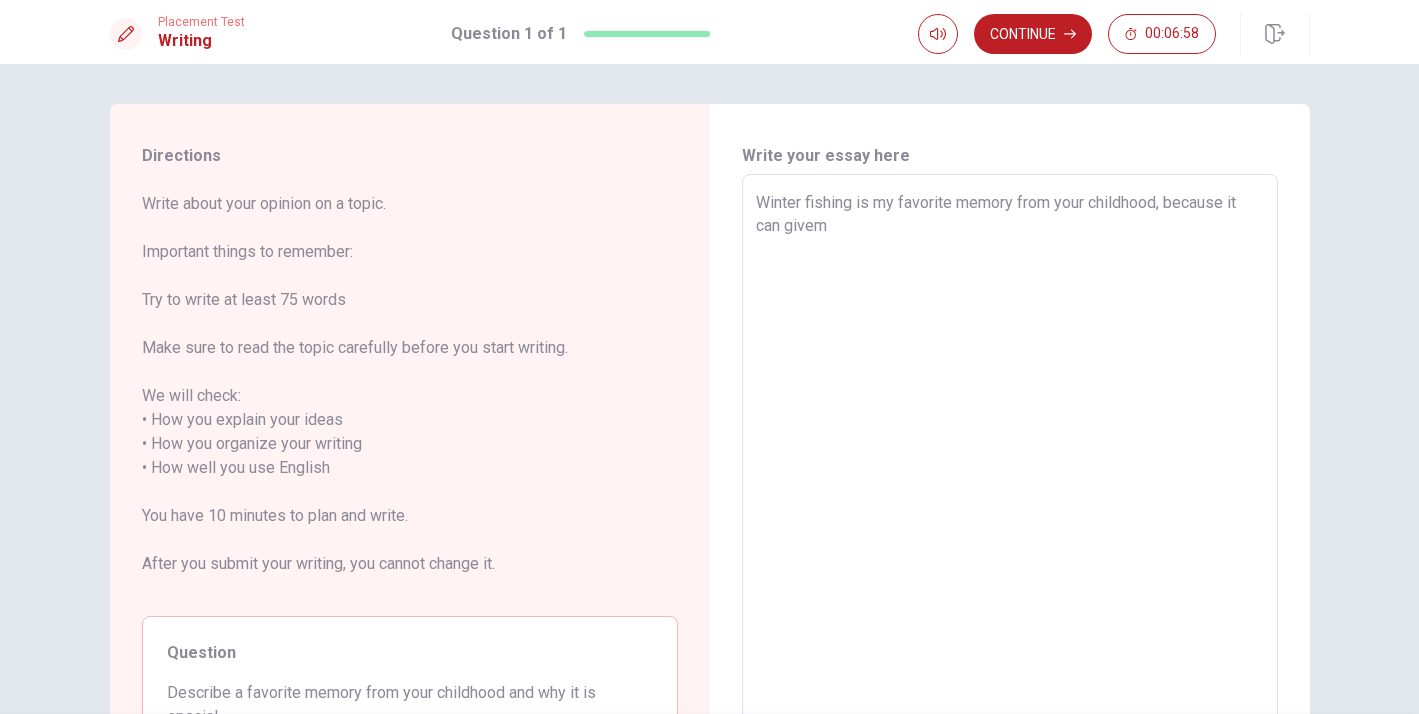type on "Winter fishing is my favorite memory from your childhood, because it can giveme" 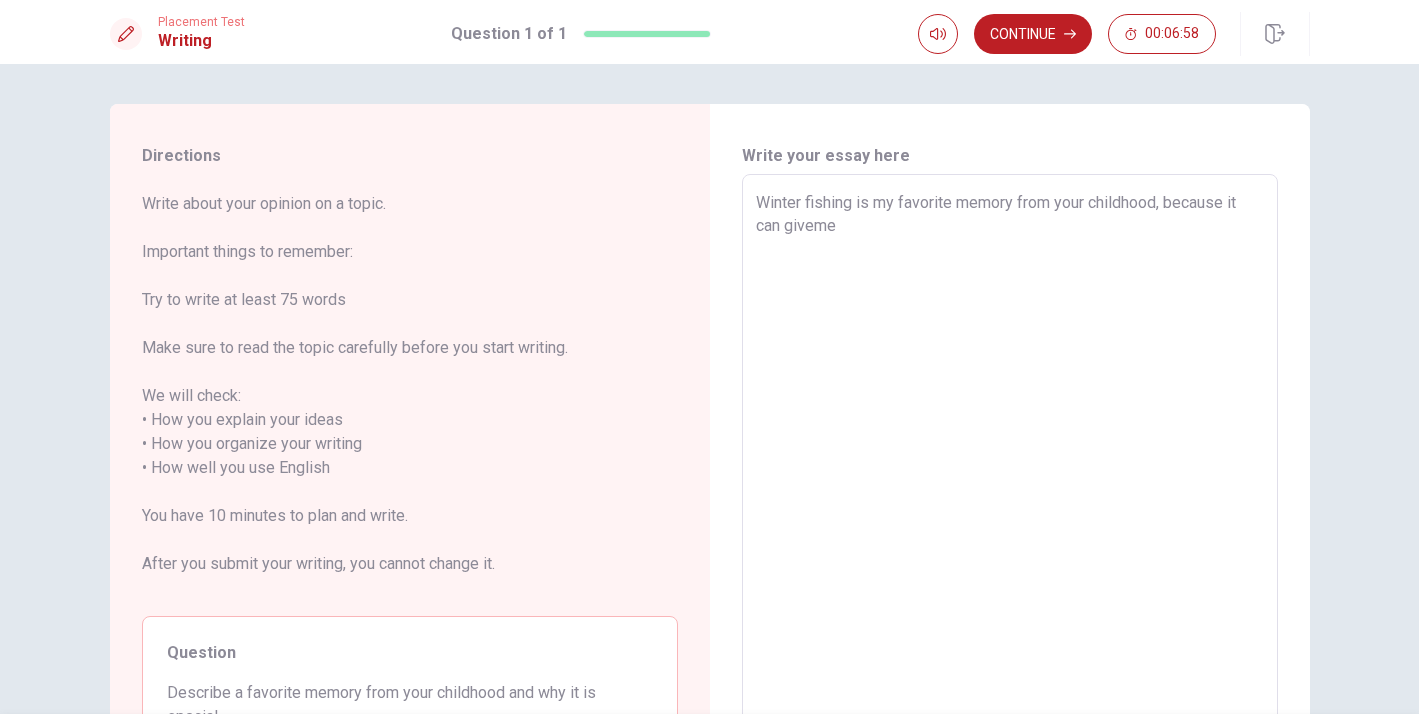 type on "x" 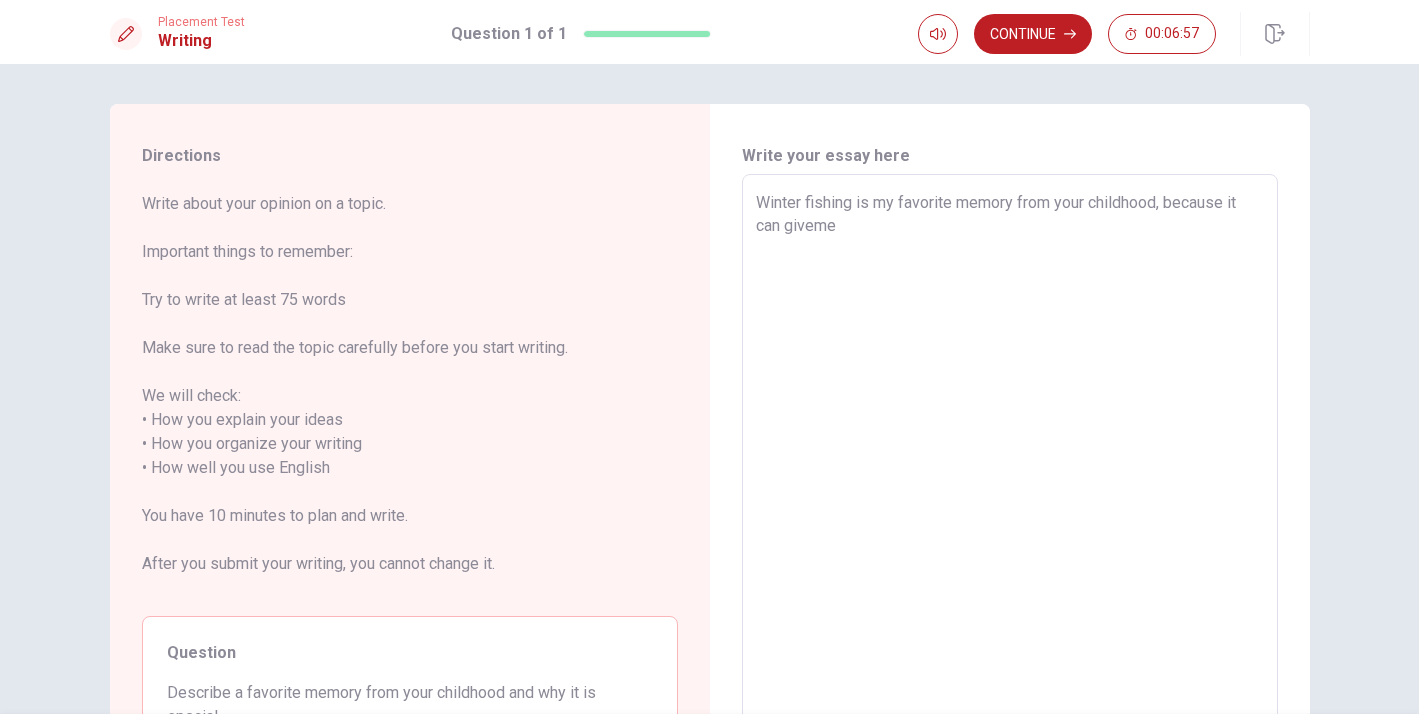 type on "Winter fishing is my favorite memory from your childhood, because it can givem" 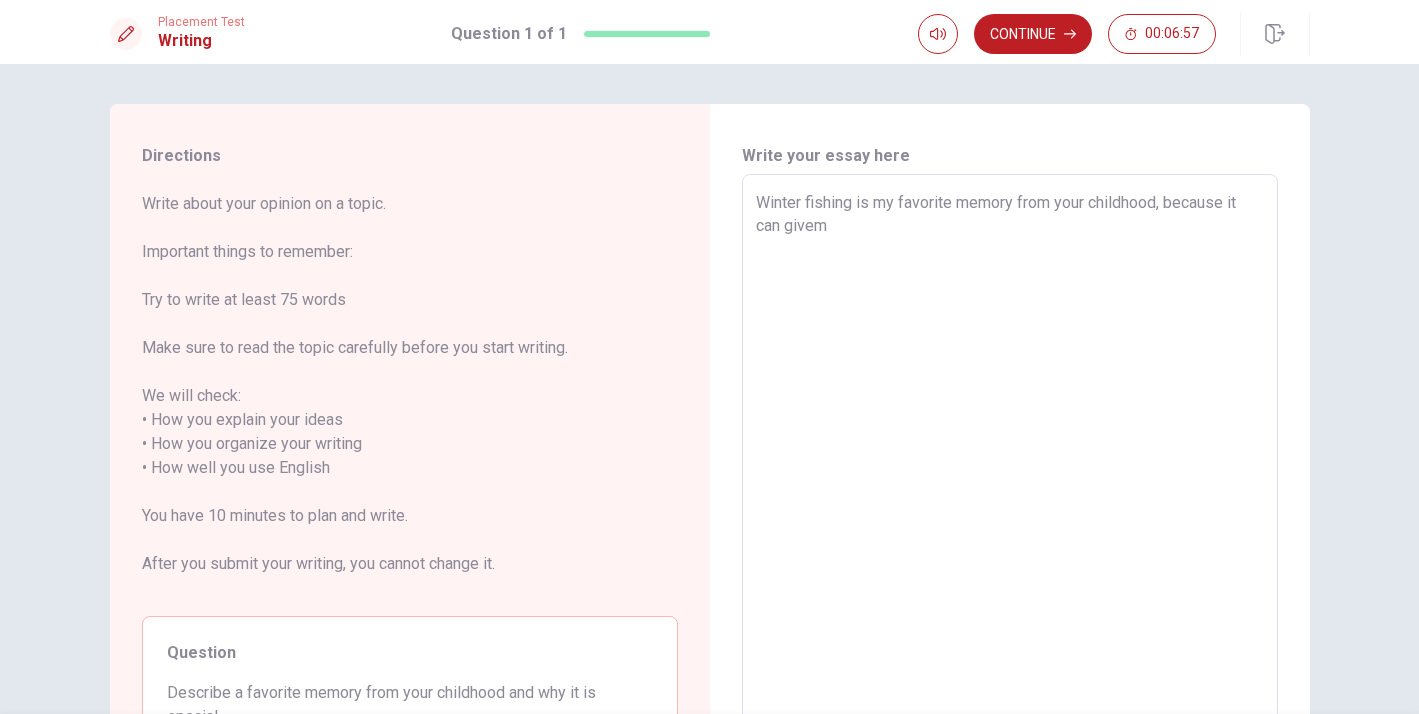 type on "x" 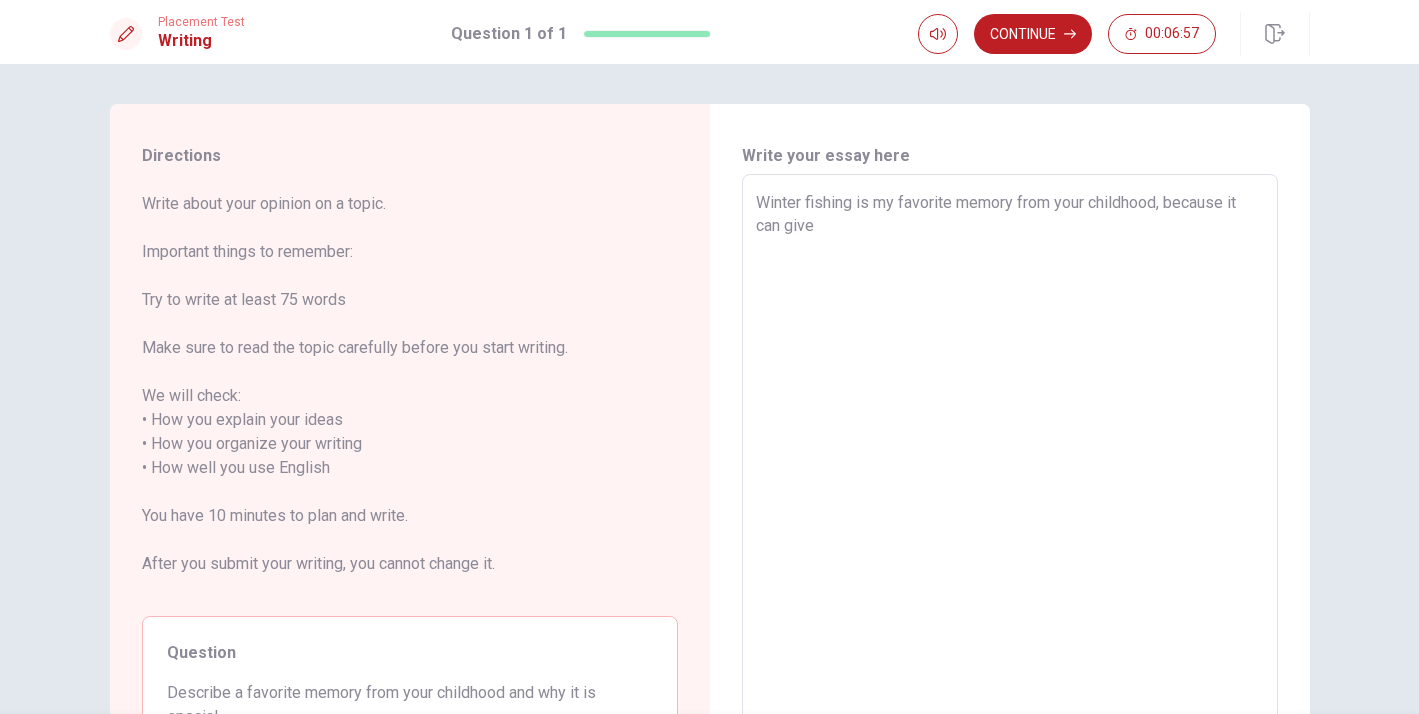type on "x" 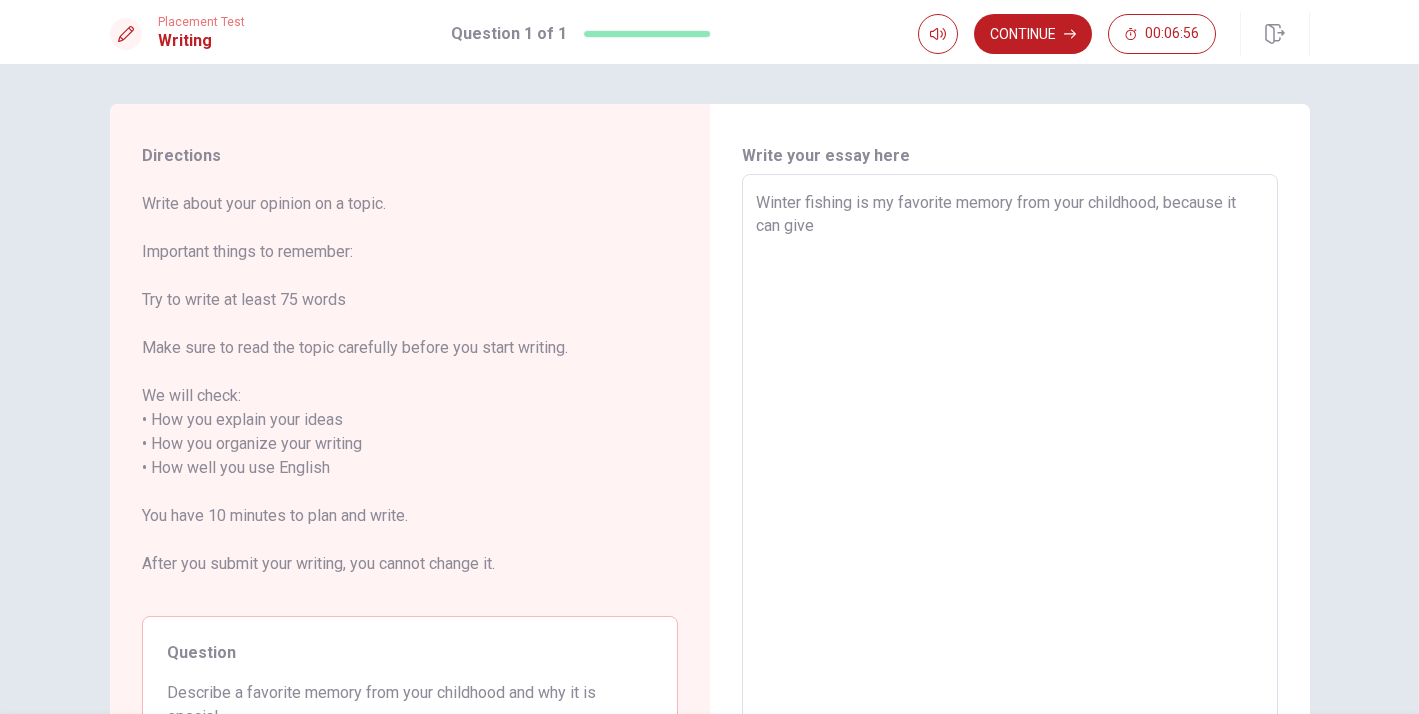 type on "Winter fishing is my favorite memory from your childhood, because it can give m" 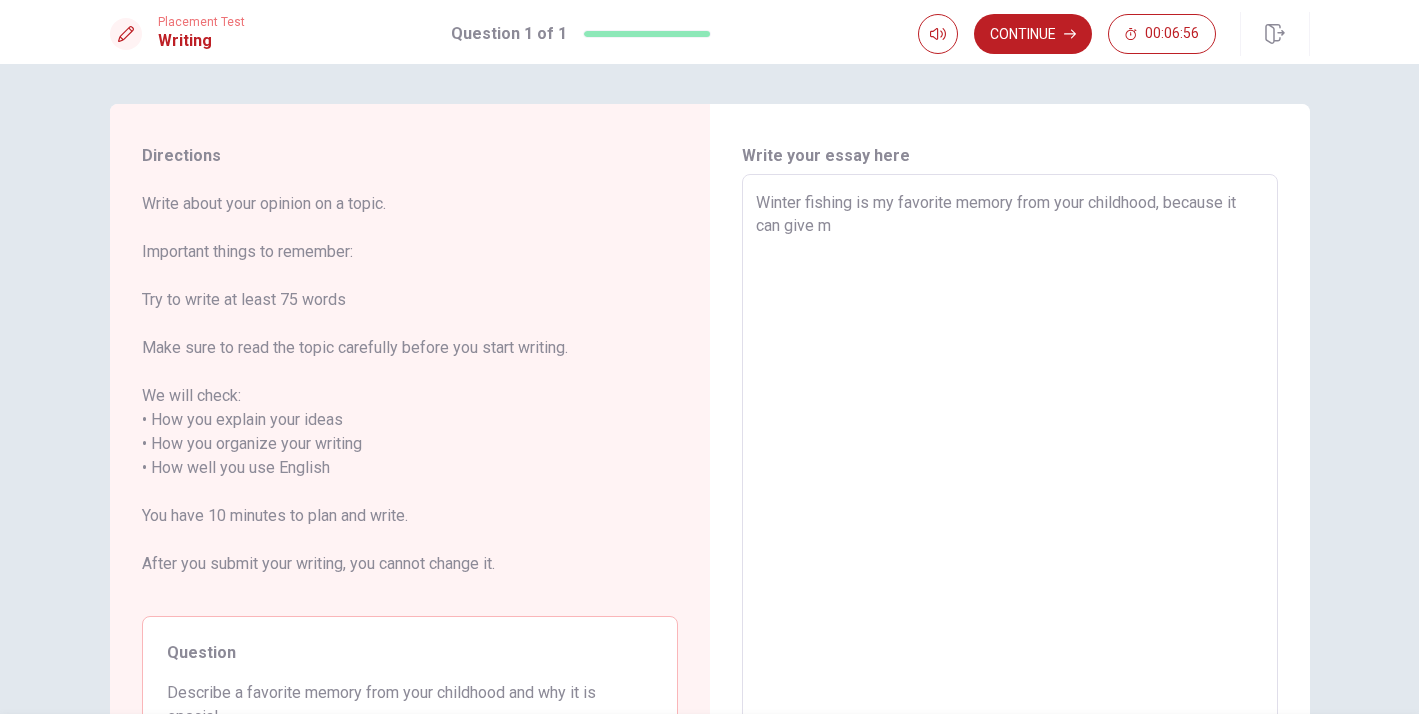 type on "x" 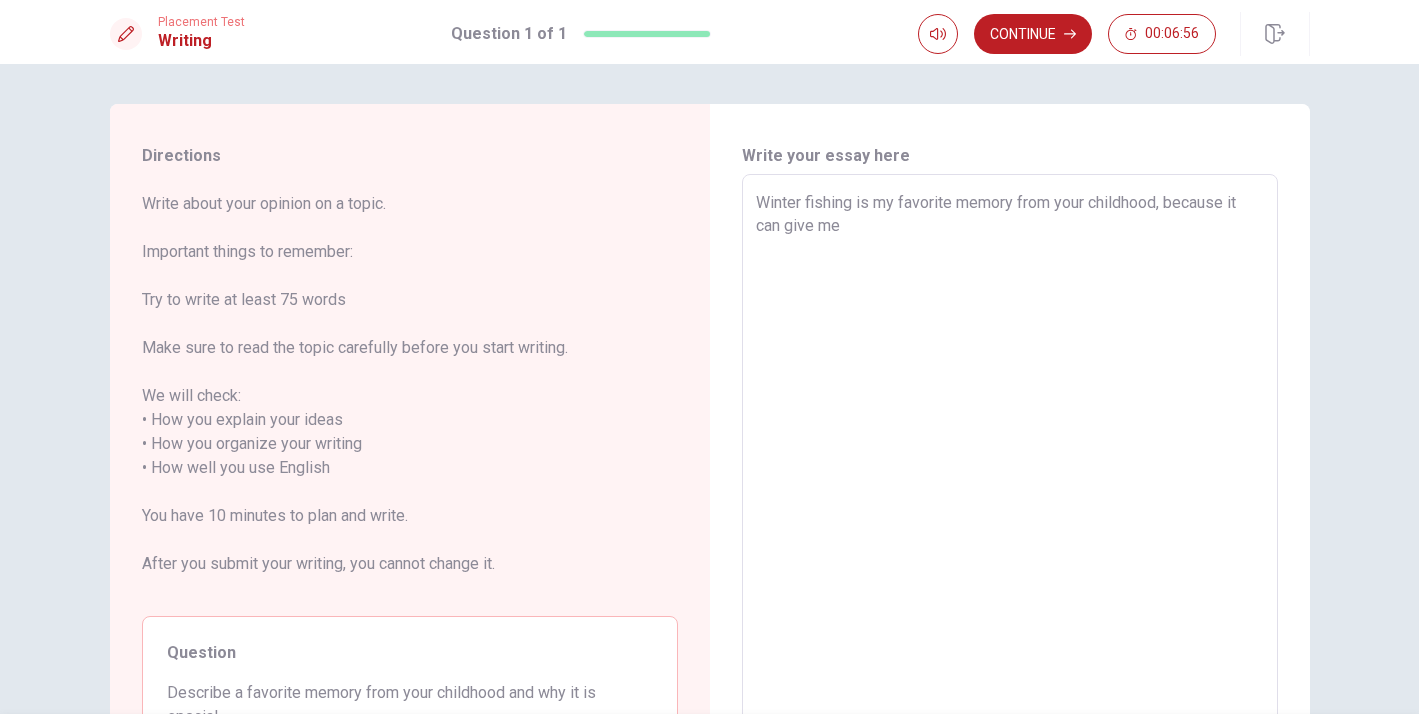type on "x" 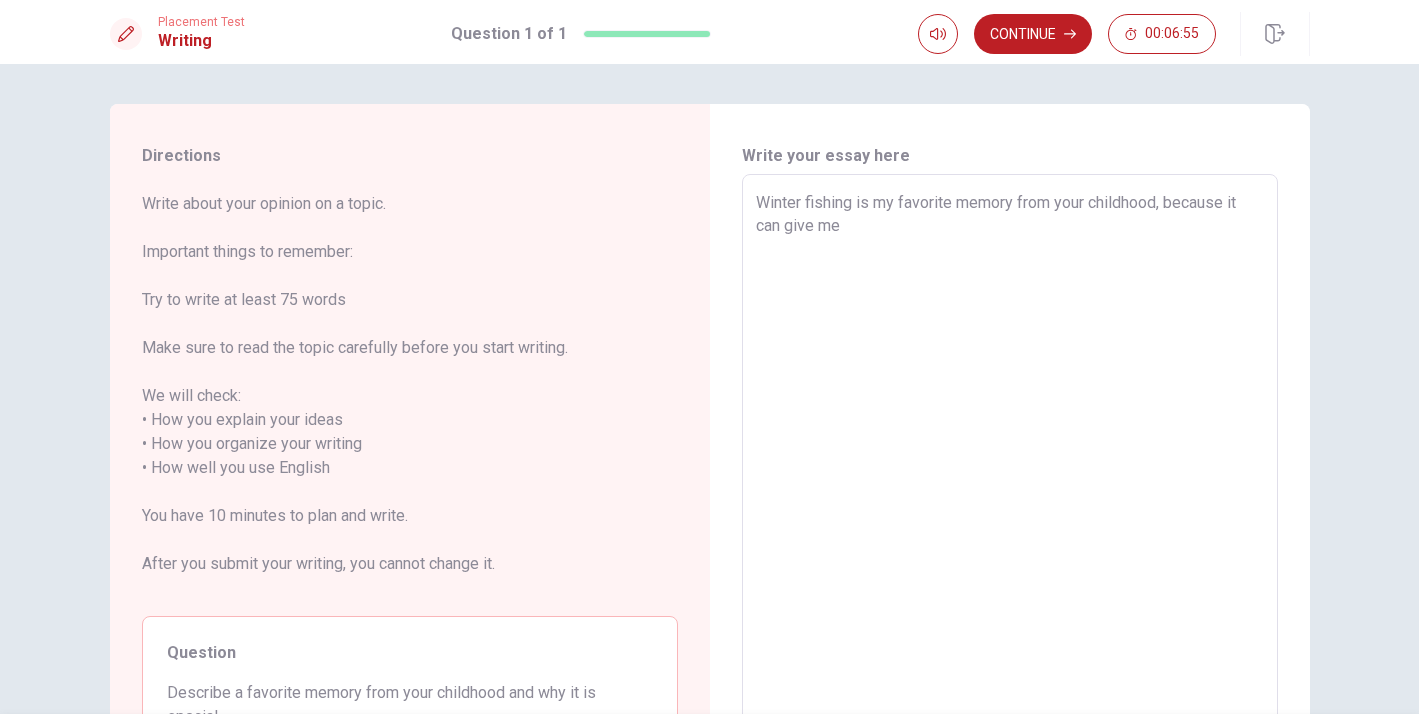 type 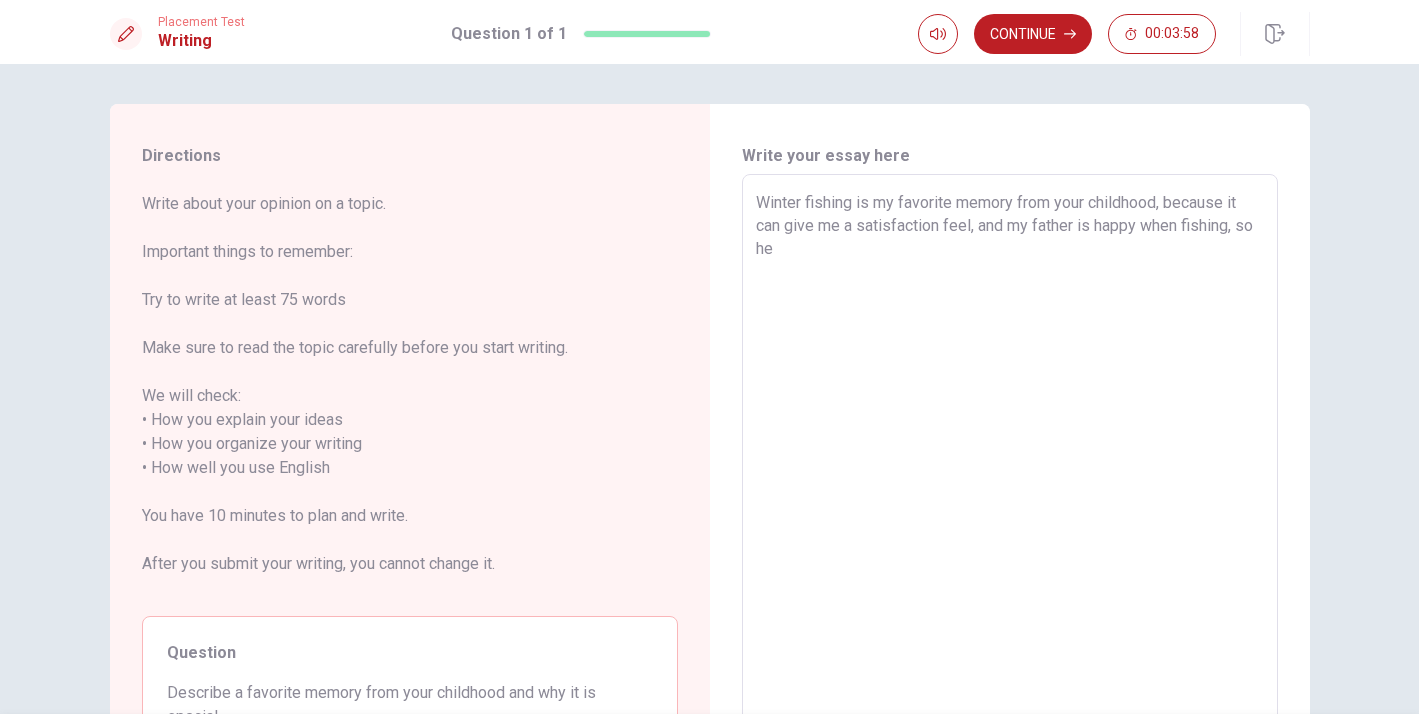 click on "Winter fishing is my favorite memory from your childhood, because it can give me a satisfaction feel, and my father is happy when fishing, so he" at bounding box center [1010, 468] 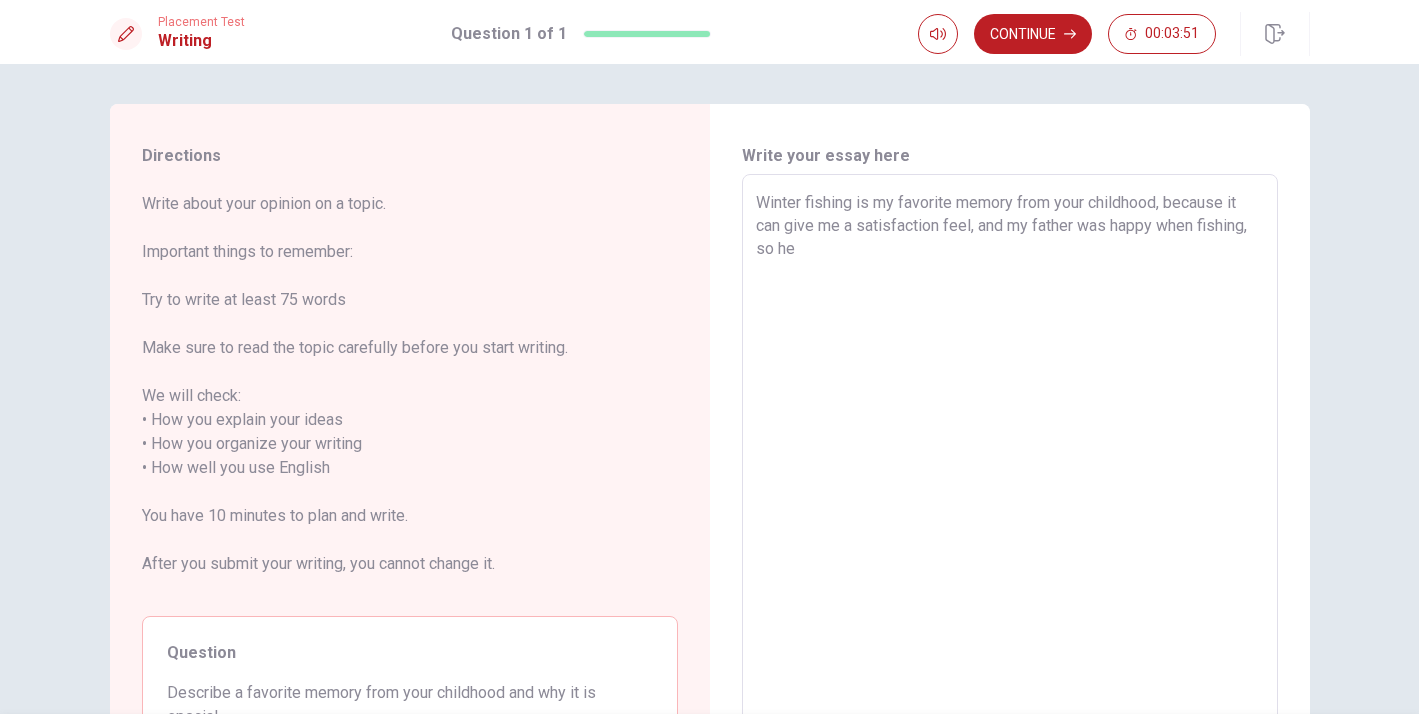 click on "Winter fishing is my favorite memory from your childhood, because it can give me a satisfaction feel, and my father was happy when fishing, so he" at bounding box center (1010, 468) 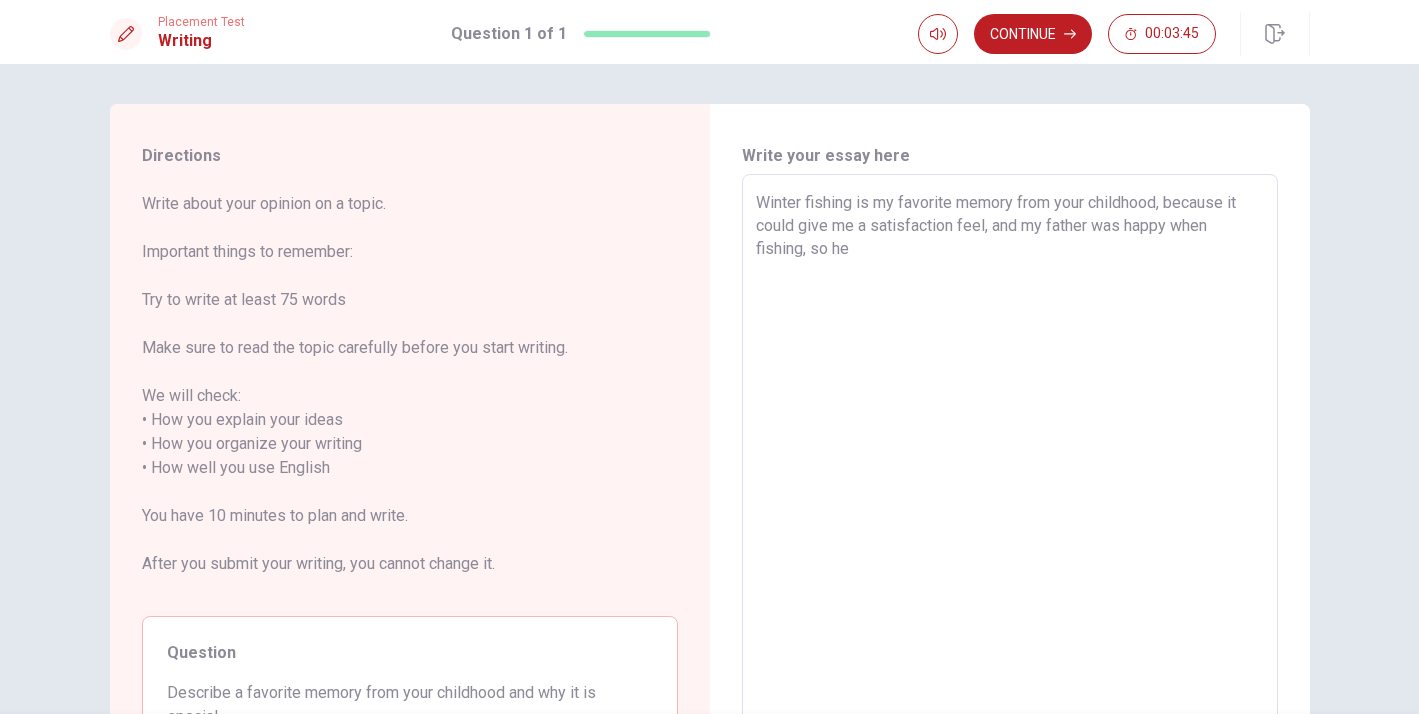 click on "Winter fishing is my favorite memory from your childhood, because it could give me a satisfaction feel, and my father was happy when fishing, so he" at bounding box center (1010, 468) 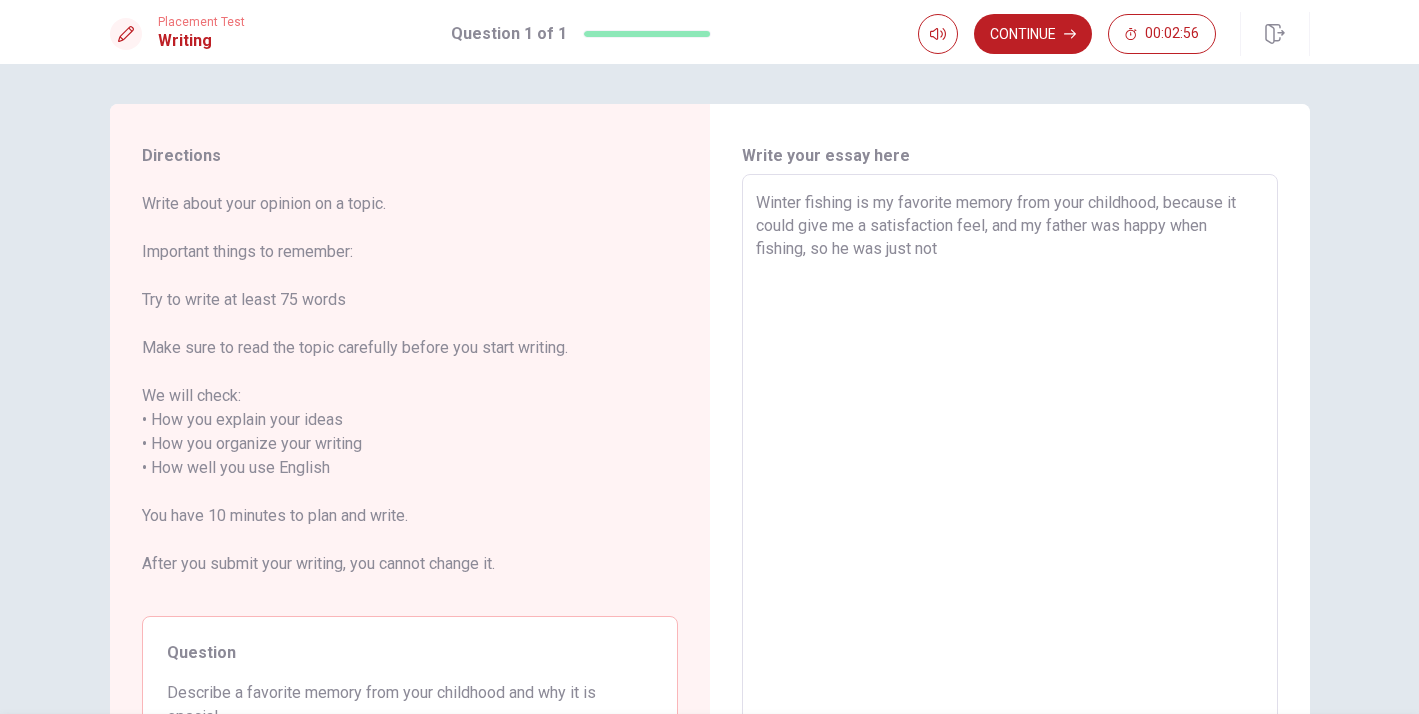 click on "Winter fishing is my favorite memory from your childhood, because it could give me a satisfaction feel, and my father was happy when fishing, so he was just not" at bounding box center (1010, 468) 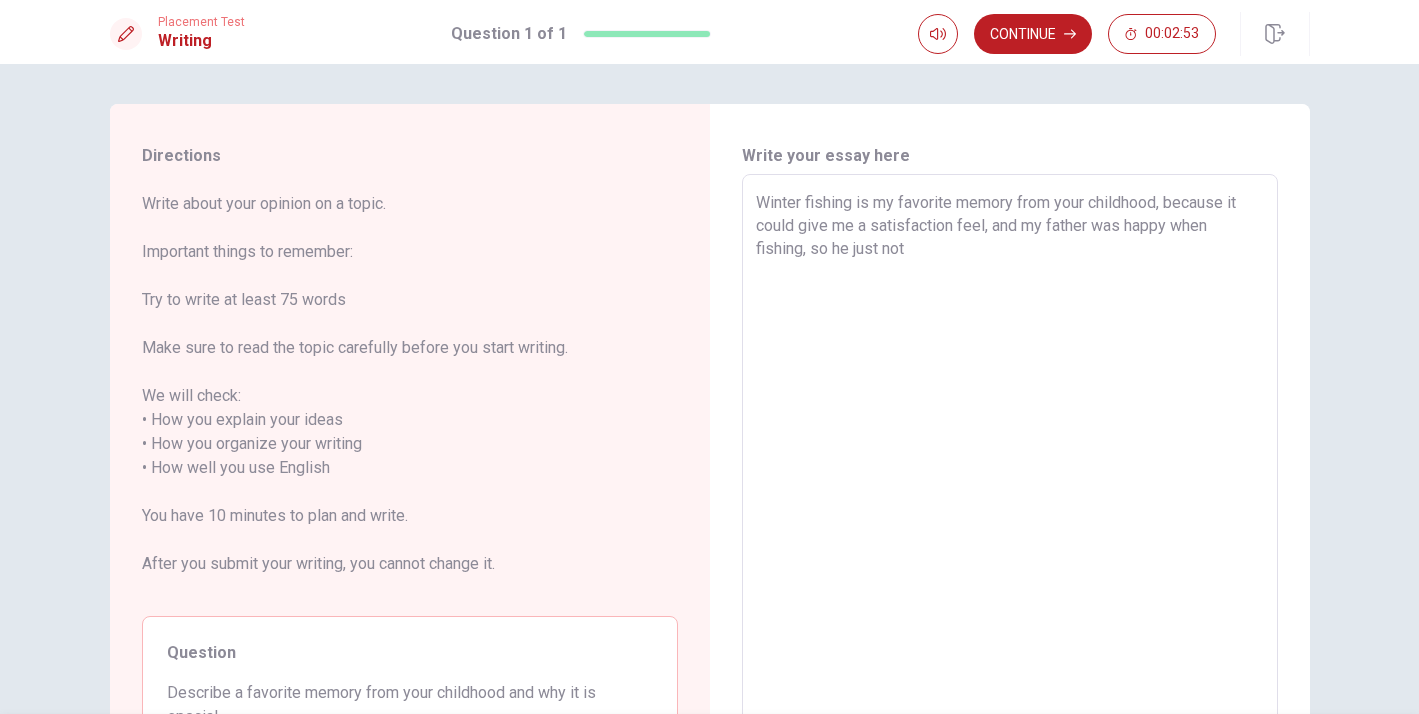 click on "Winter fishing is my favorite memory from your childhood, because it could give me a satisfaction feel, and my father was happy when fishing, so he just not" at bounding box center [1010, 468] 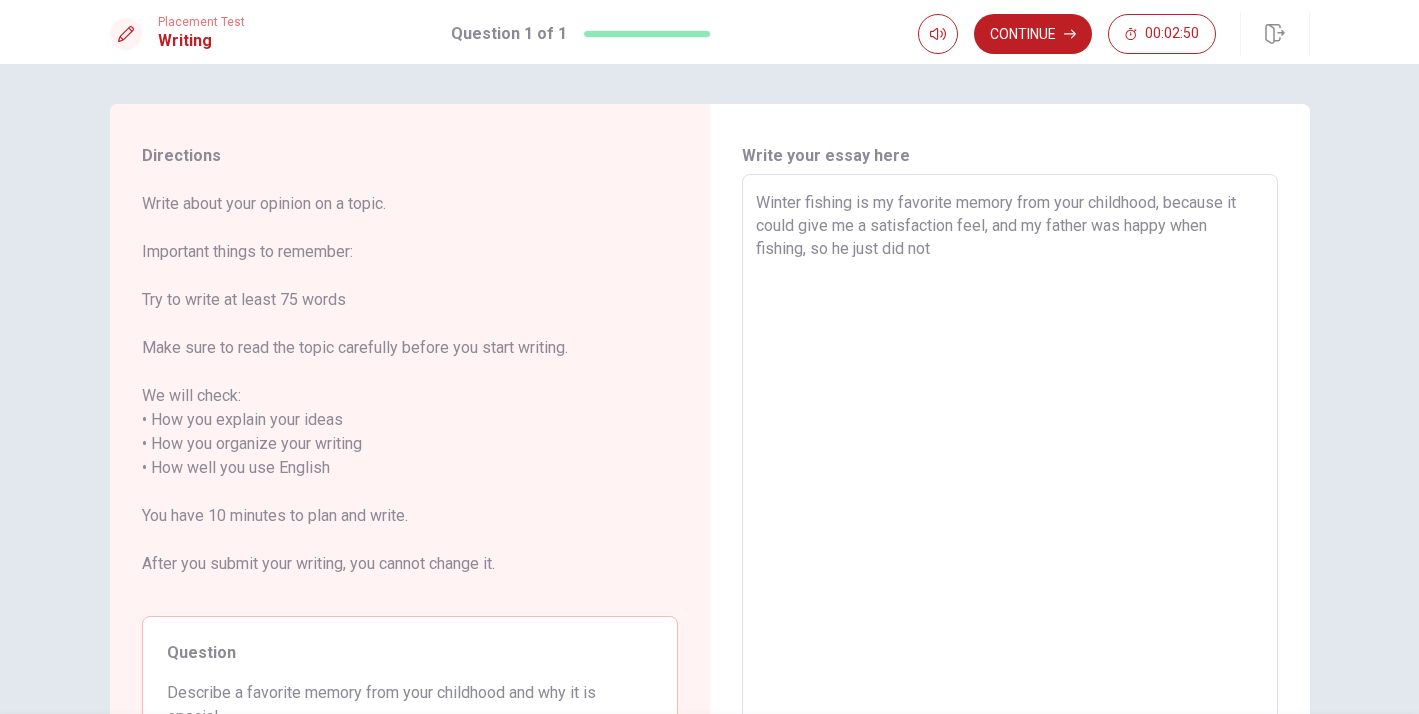 click on "Winter fishing is my favorite memory from your childhood, because it could give me a satisfaction feel, and my father was happy when fishing, so he just did not" at bounding box center (1010, 468) 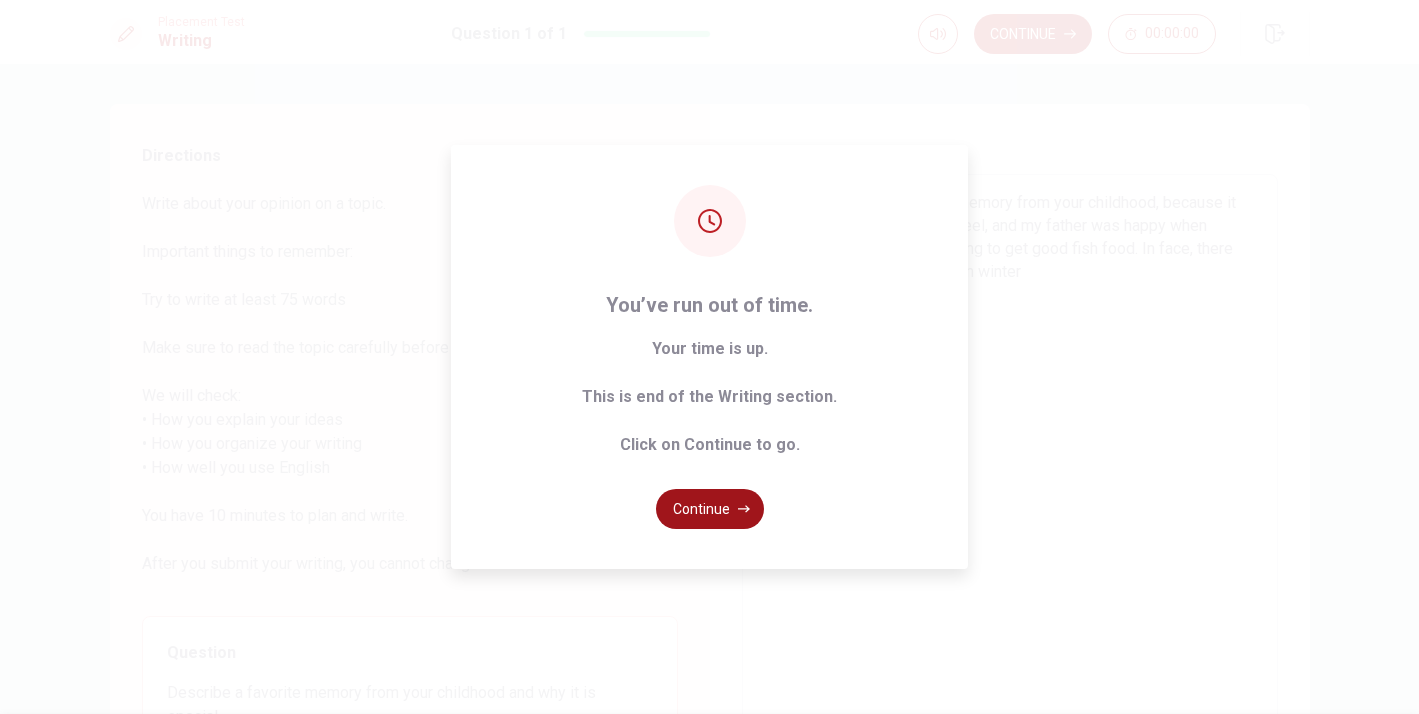 click on "Continue" at bounding box center [710, 509] 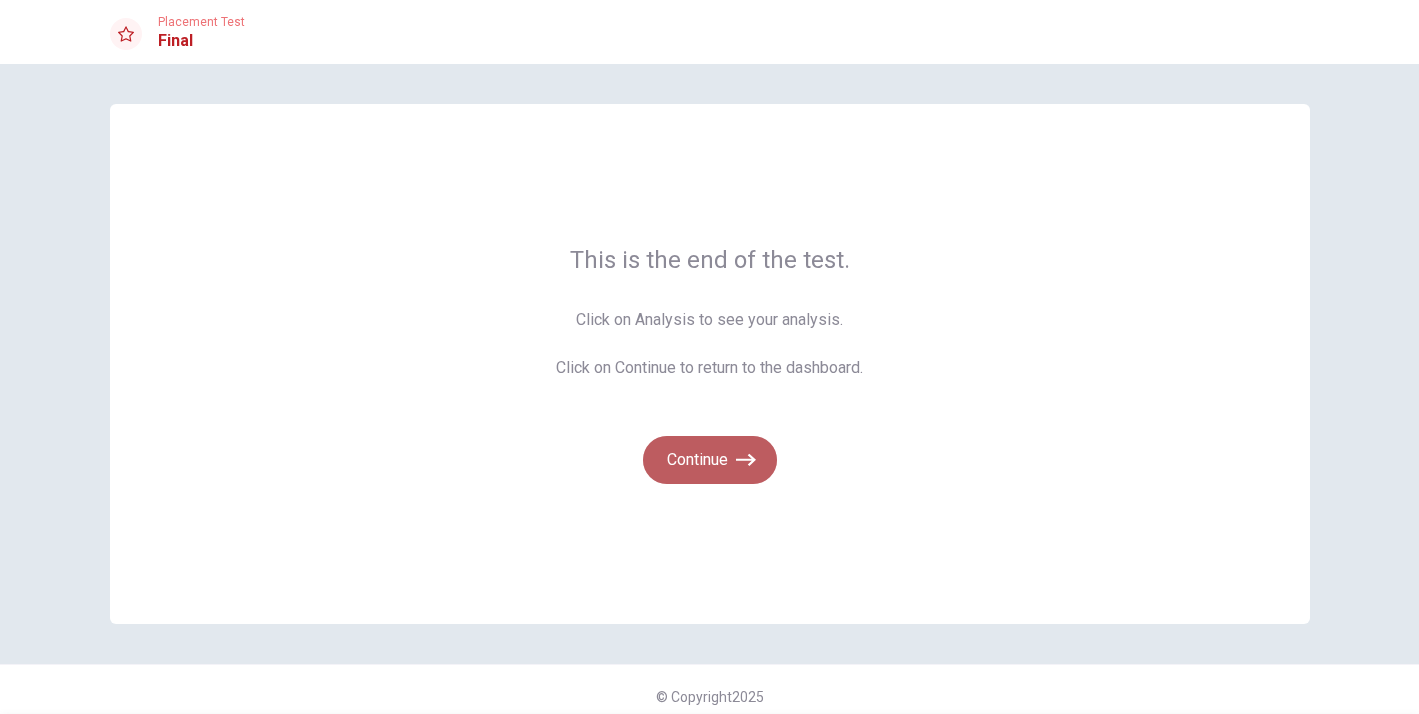 click on "Continue" at bounding box center [710, 460] 